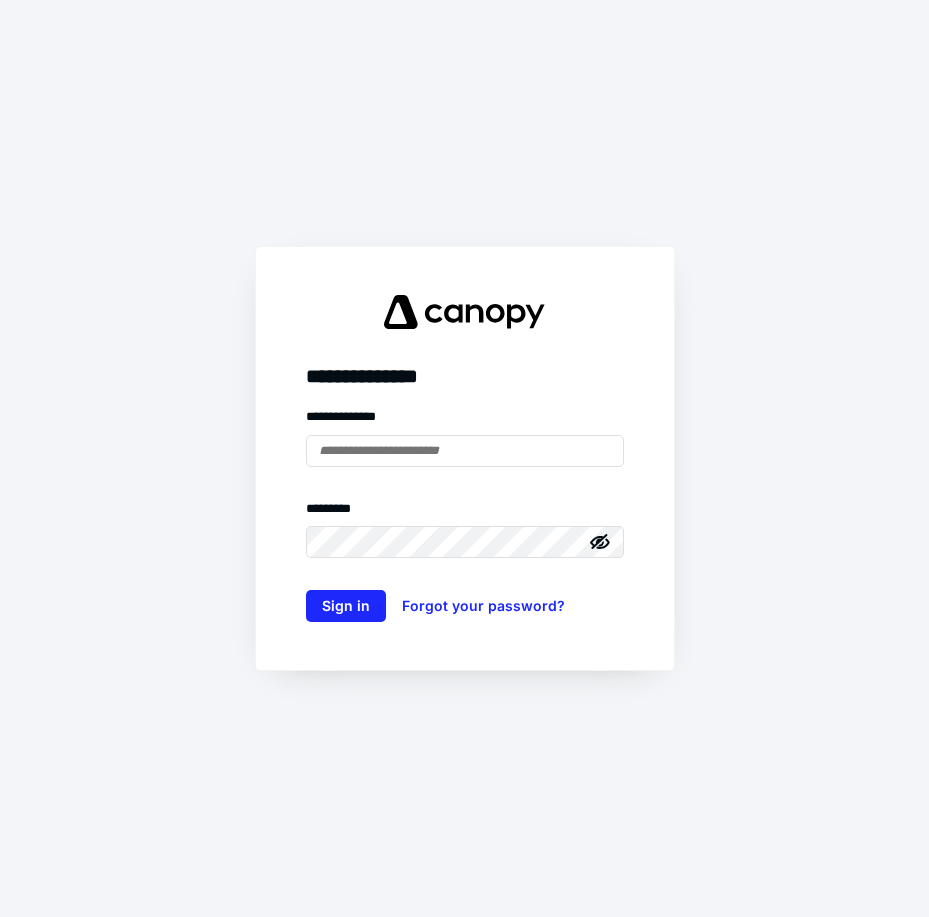 scroll, scrollTop: 0, scrollLeft: 0, axis: both 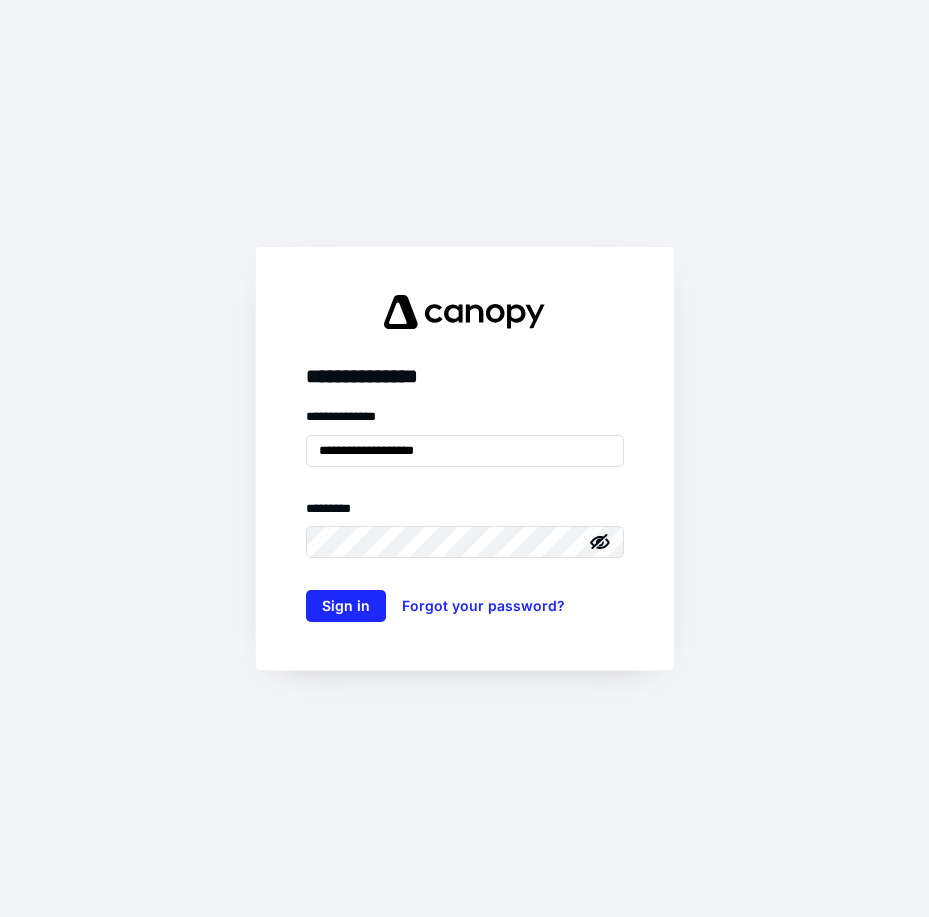 type on "**********" 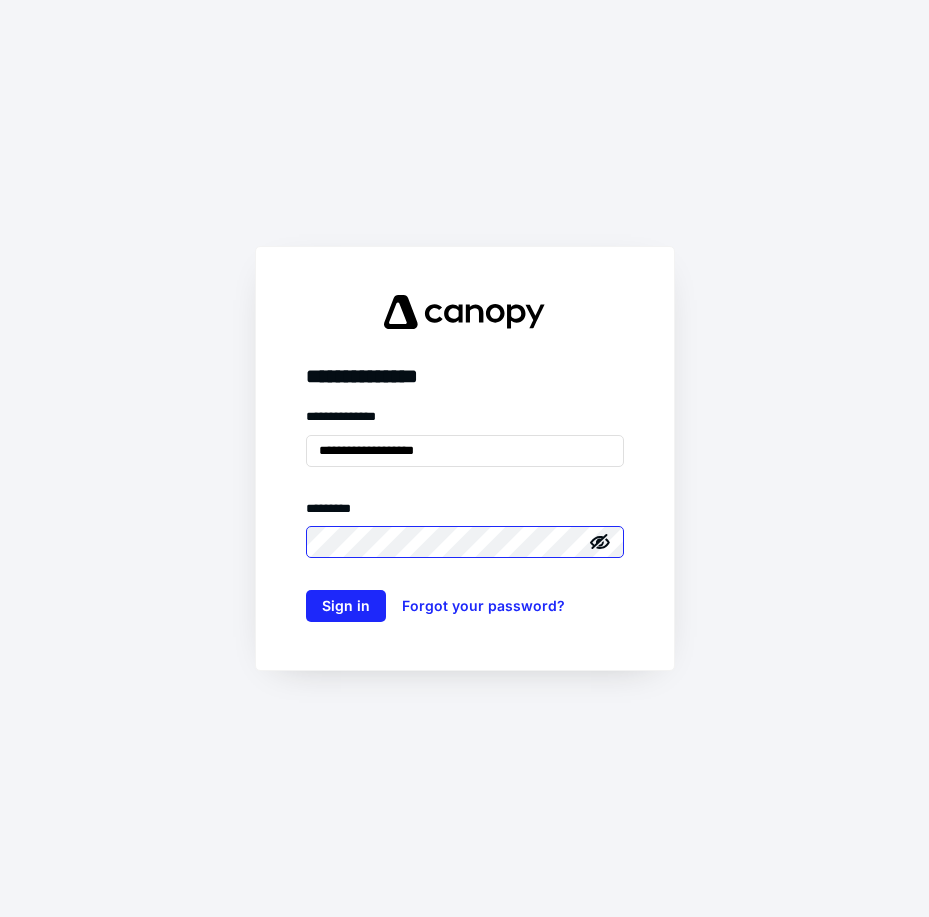 click on "Sign in" at bounding box center (346, 606) 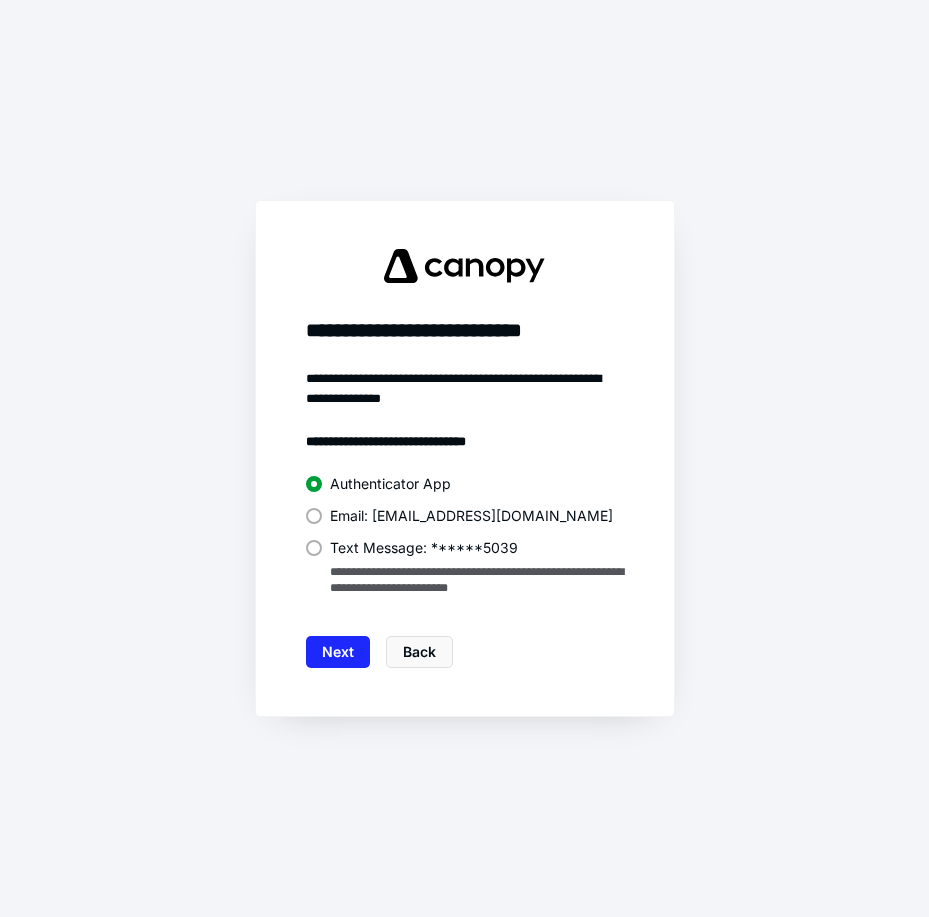 click at bounding box center [314, 548] 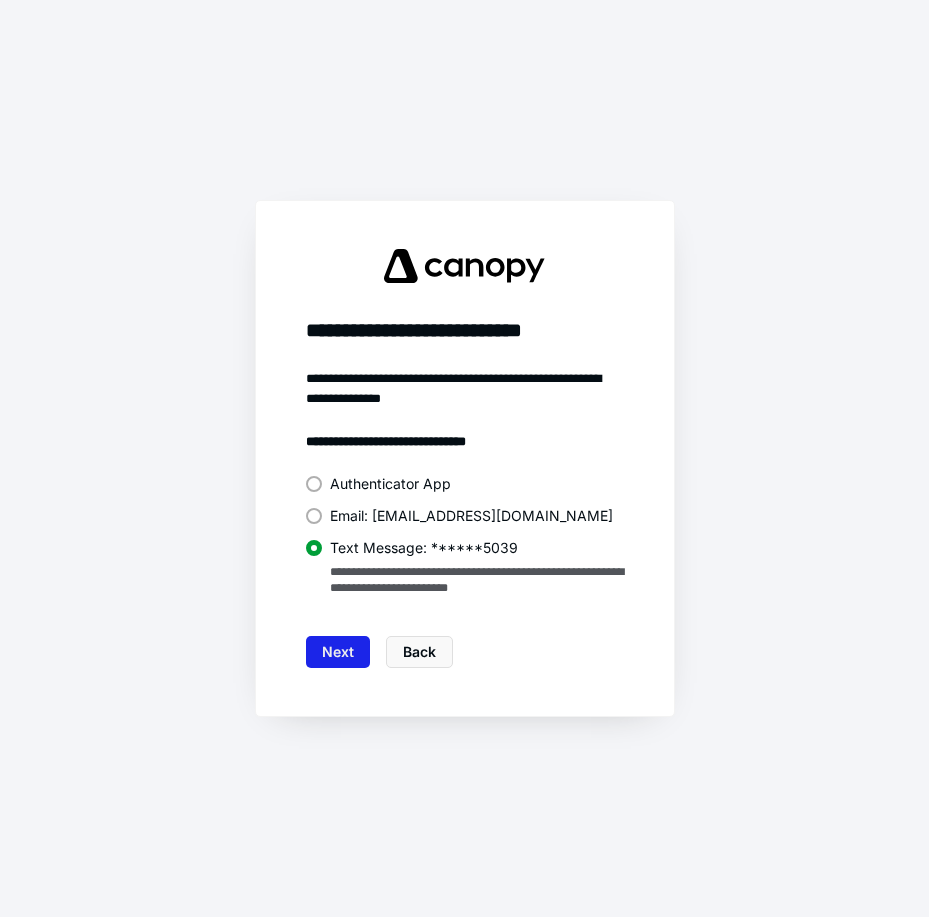 click on "Next" at bounding box center [338, 652] 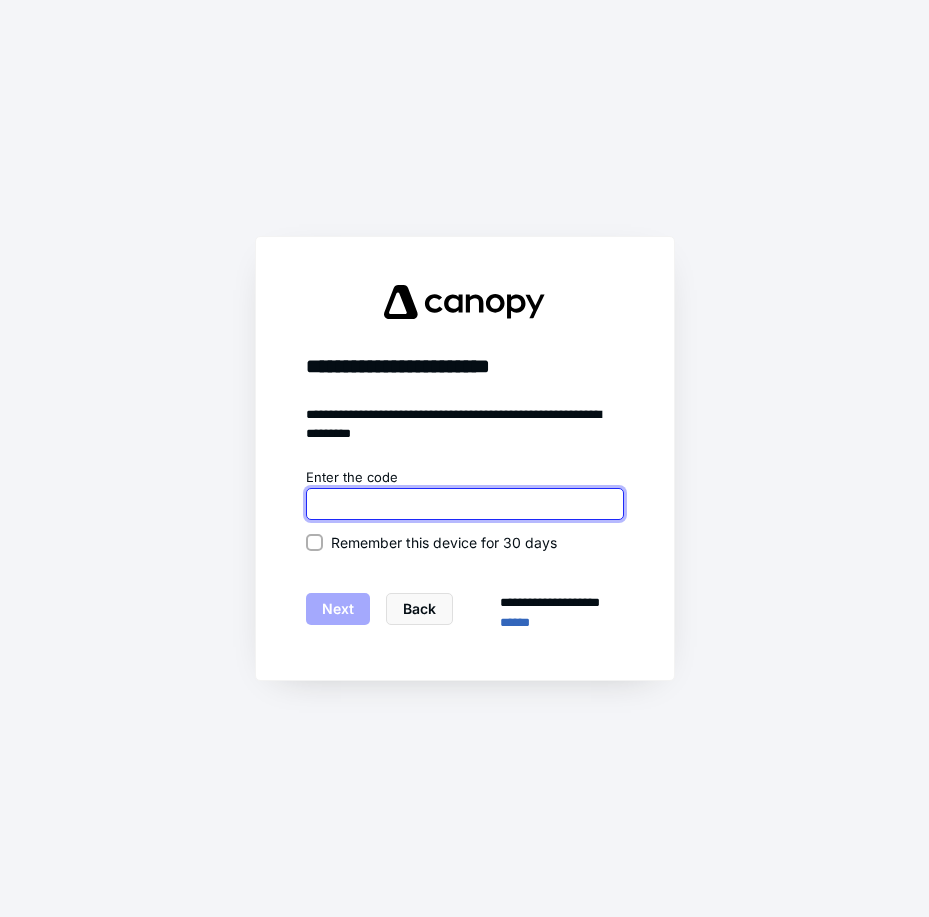 click at bounding box center [465, 504] 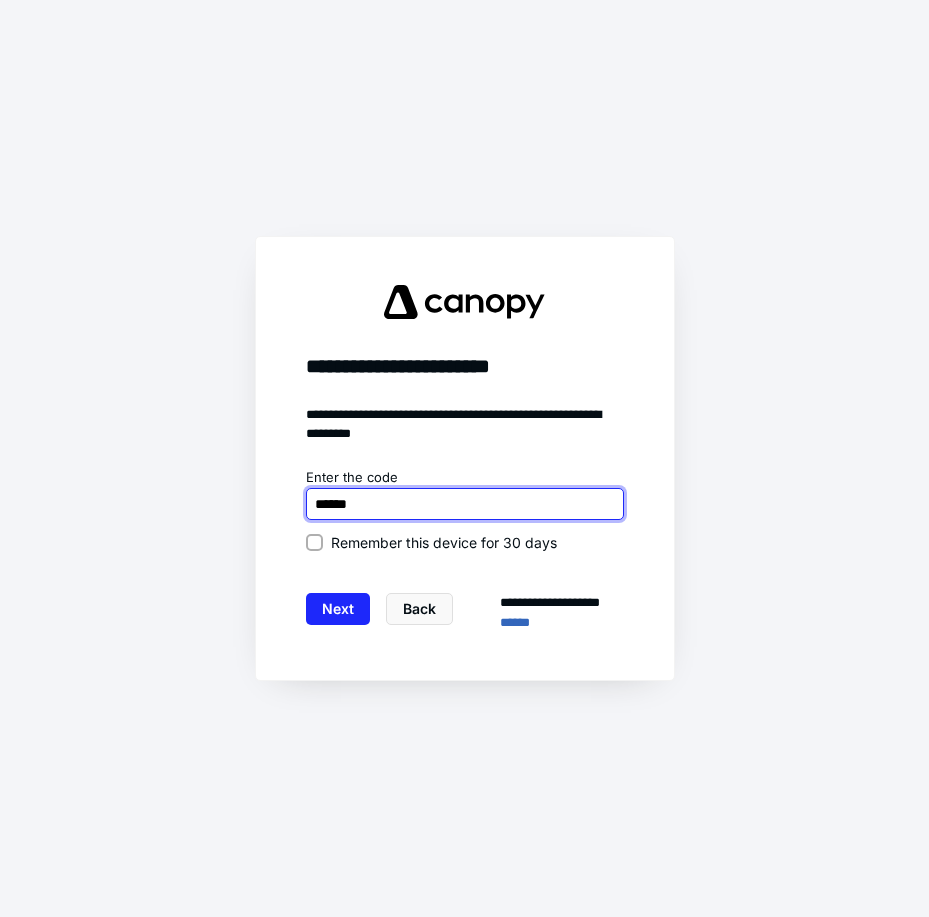 type on "******" 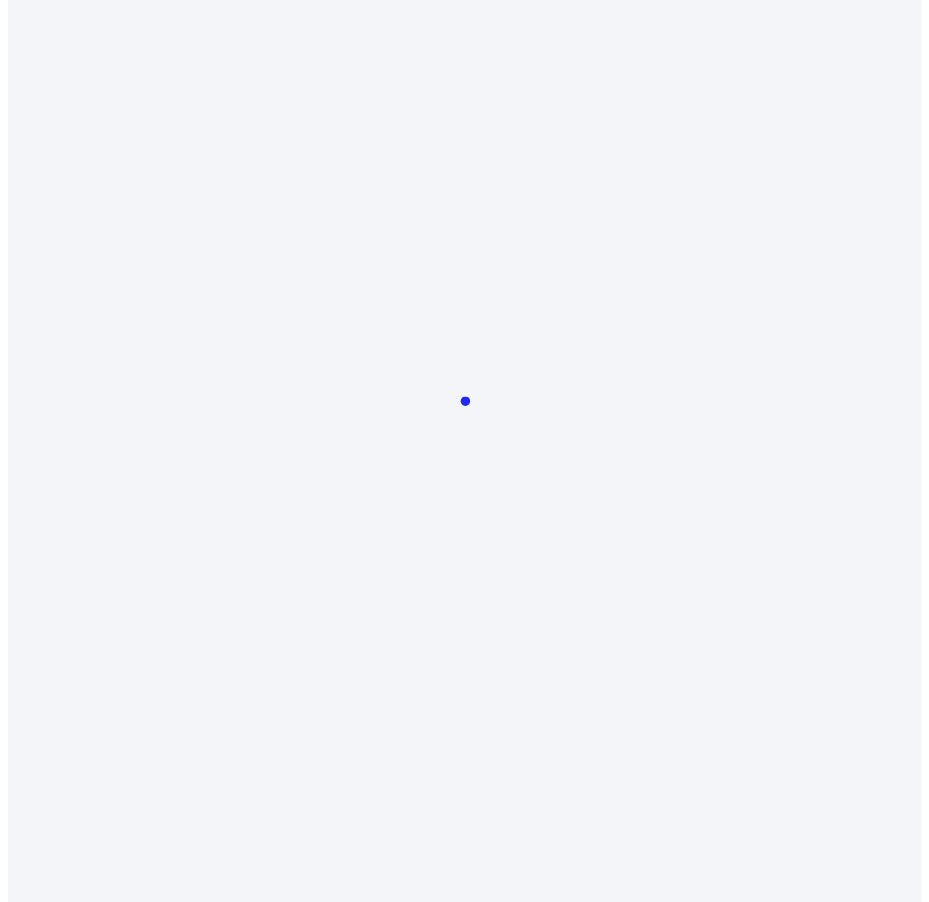 scroll, scrollTop: 0, scrollLeft: 0, axis: both 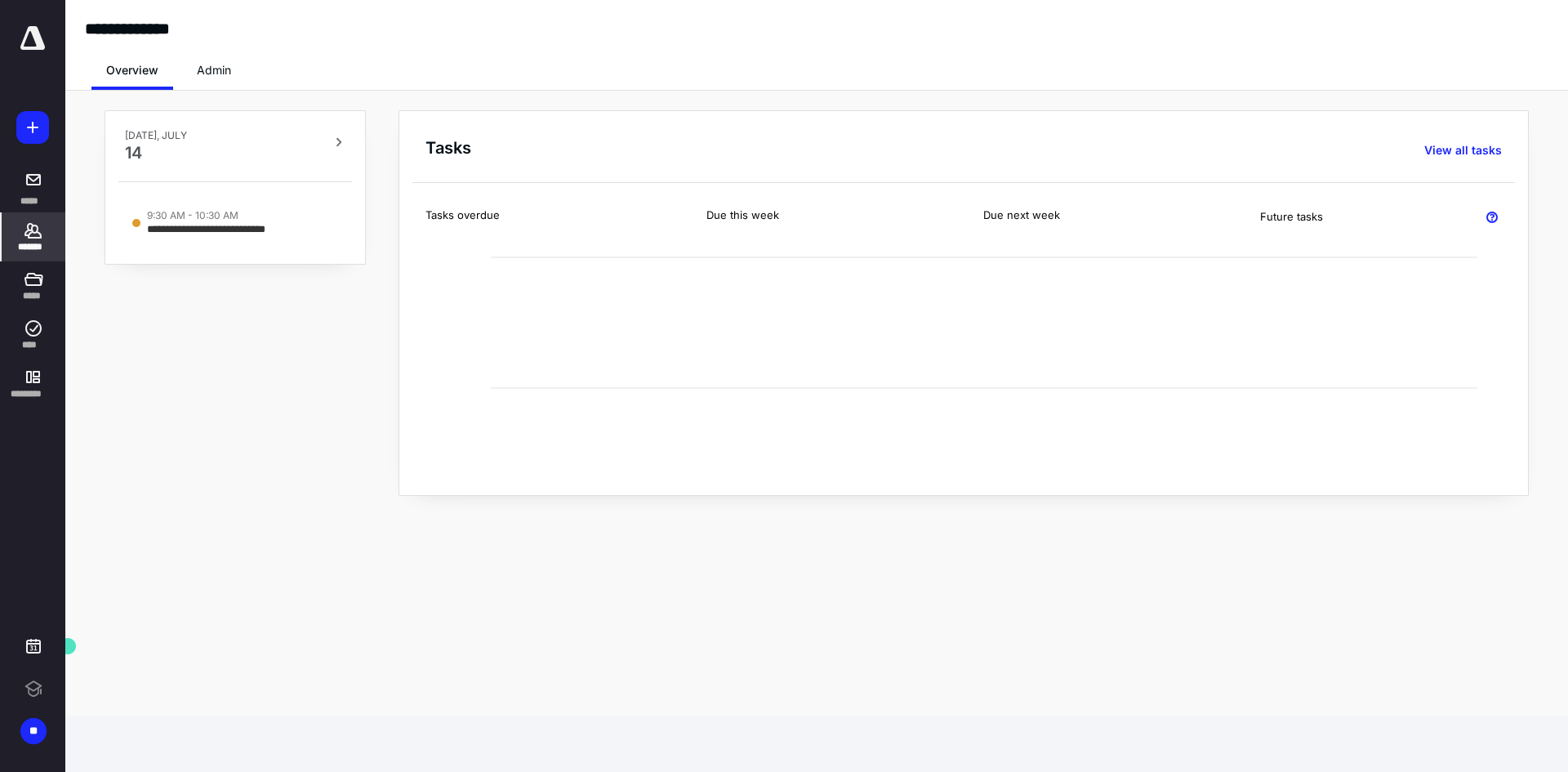 click 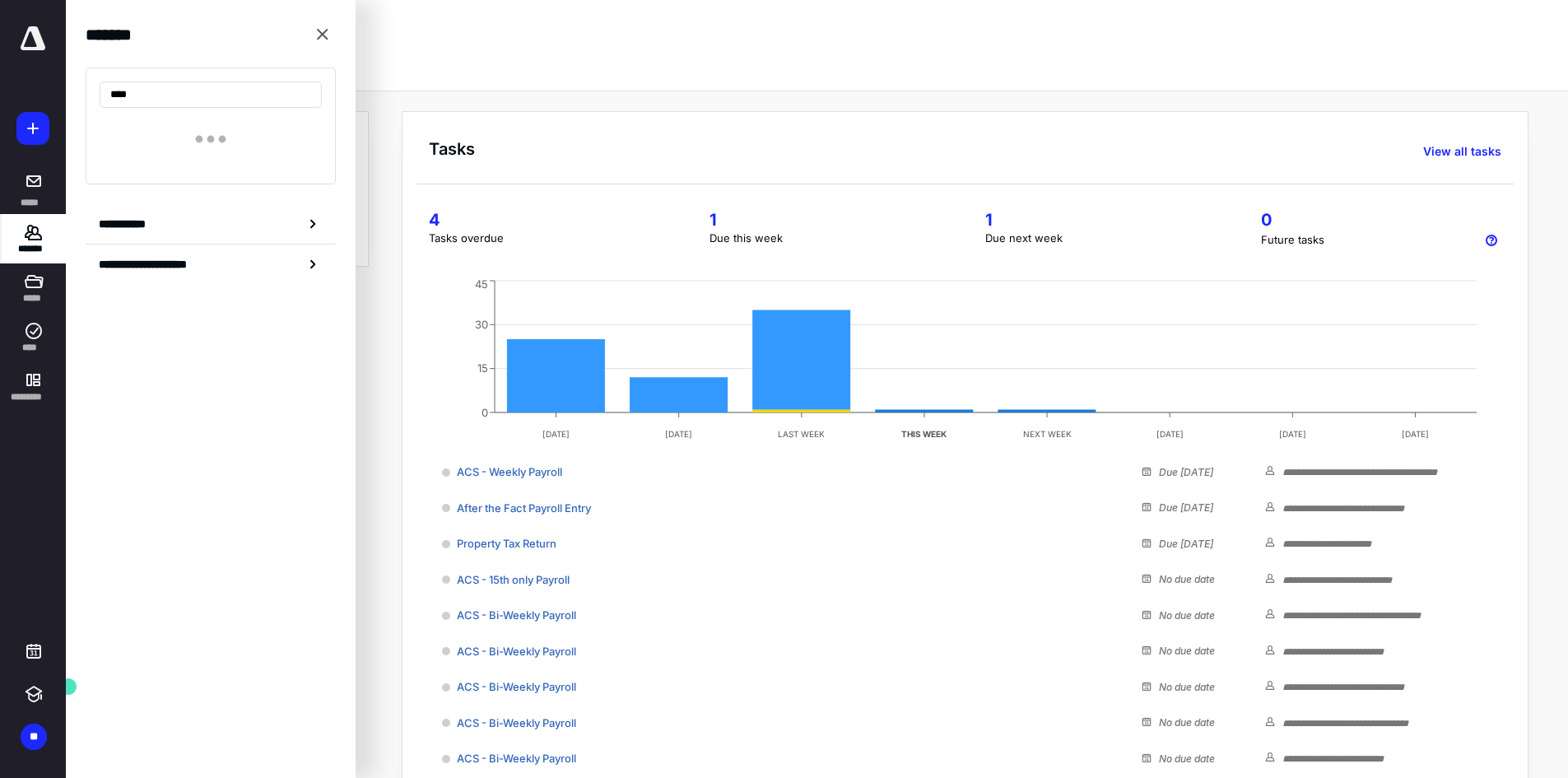 type on "*****" 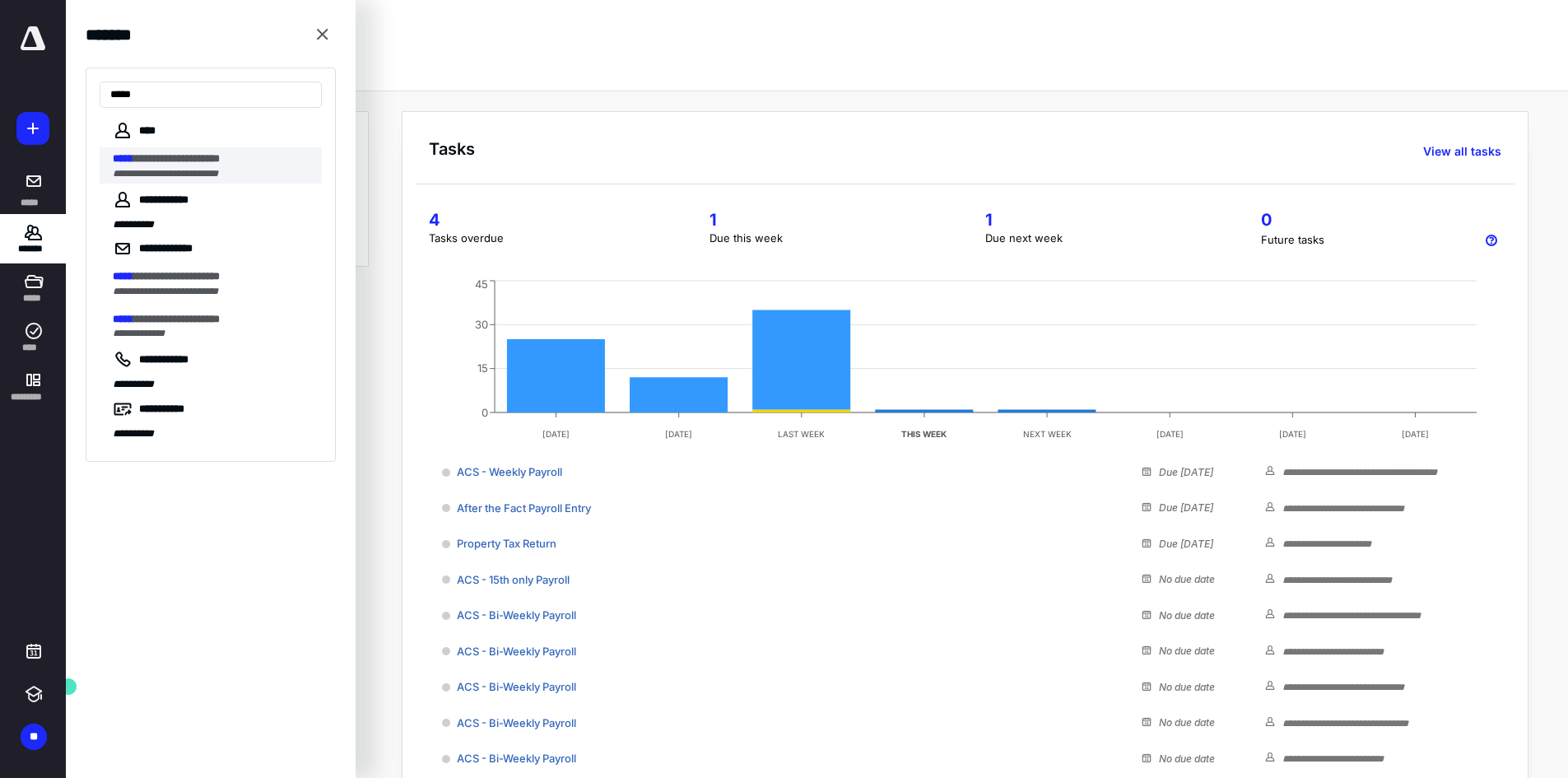 click on "**********" at bounding box center (176, 158) 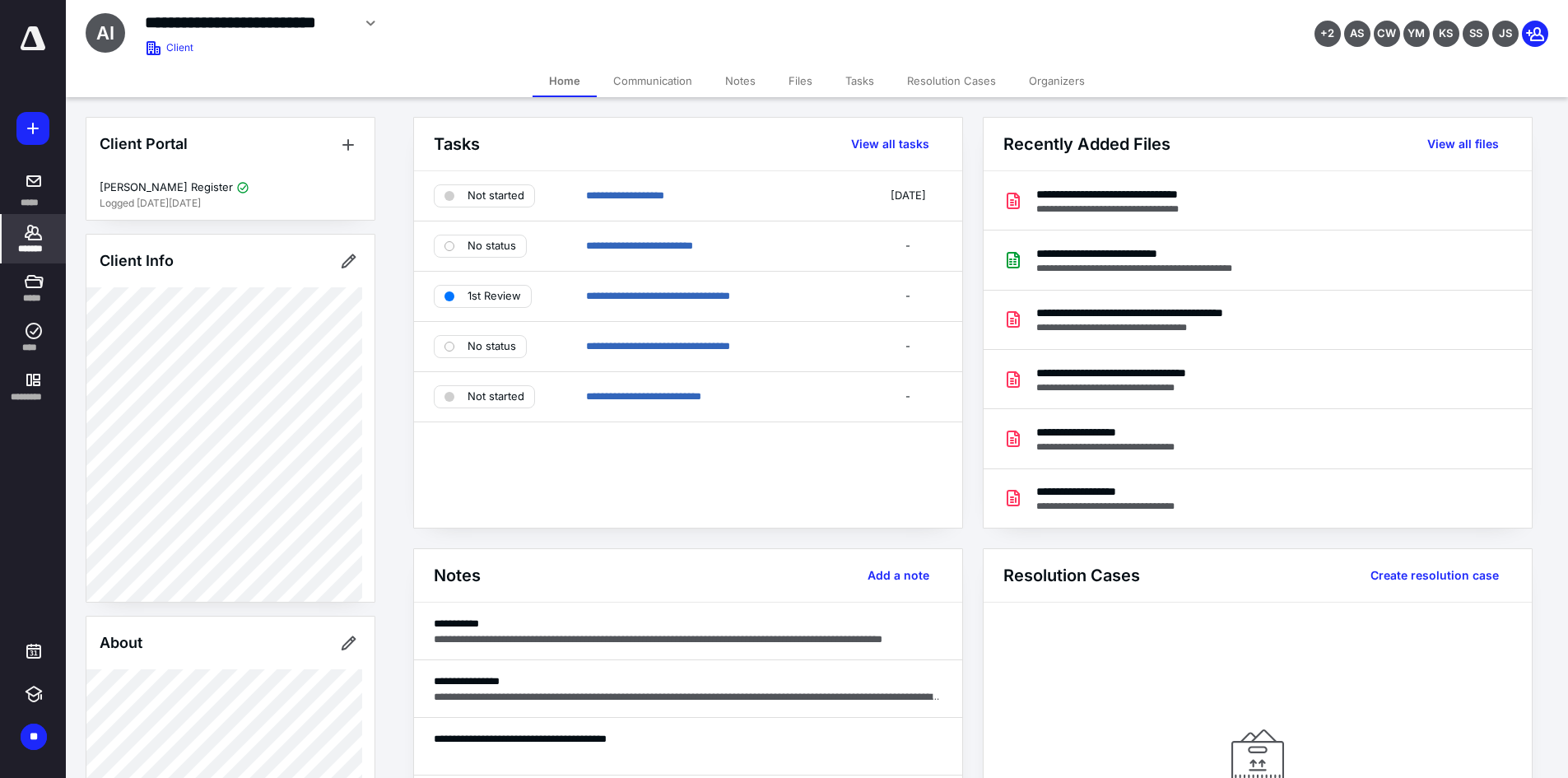 click on "Files" at bounding box center (800, 81) 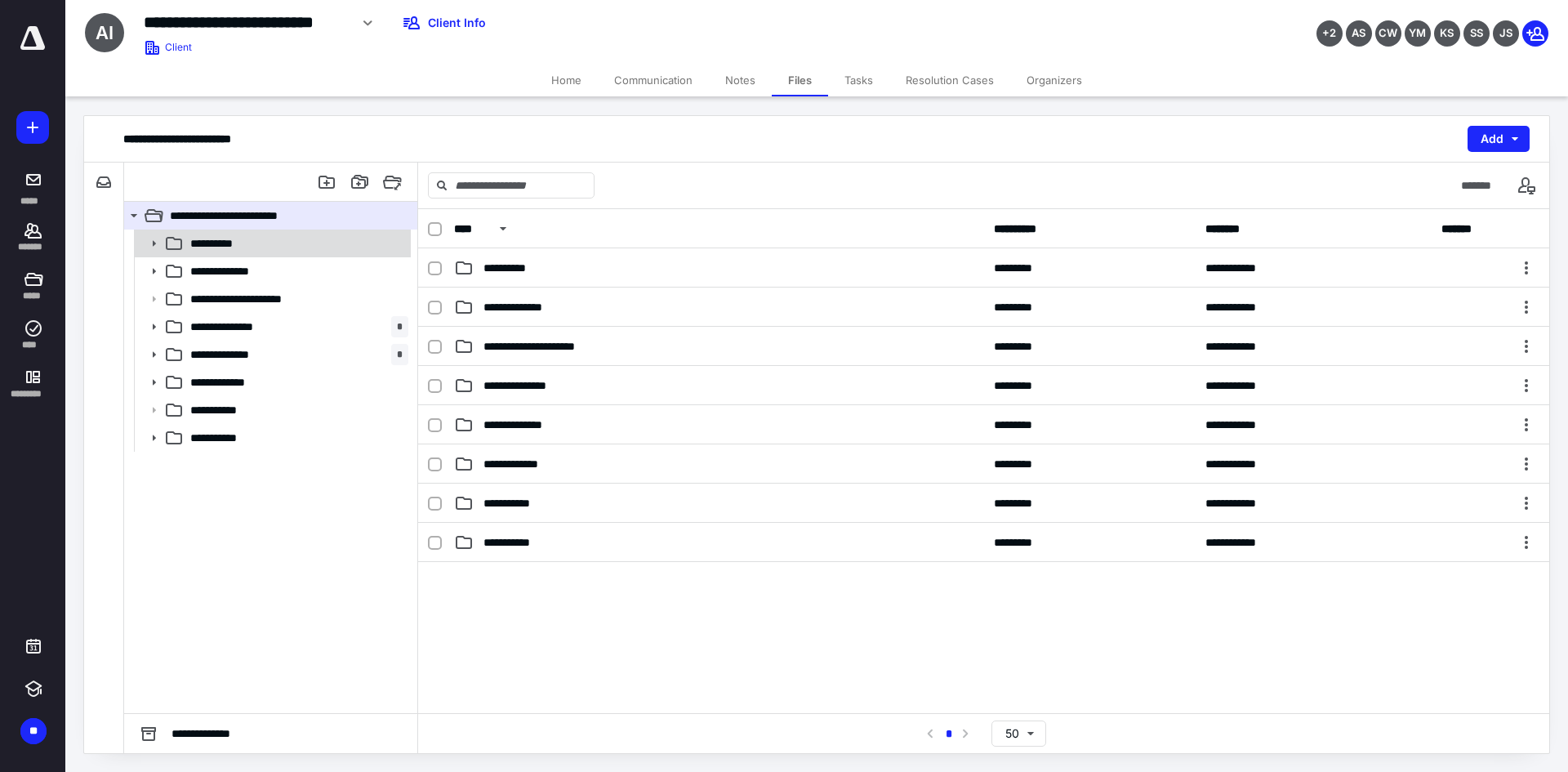click 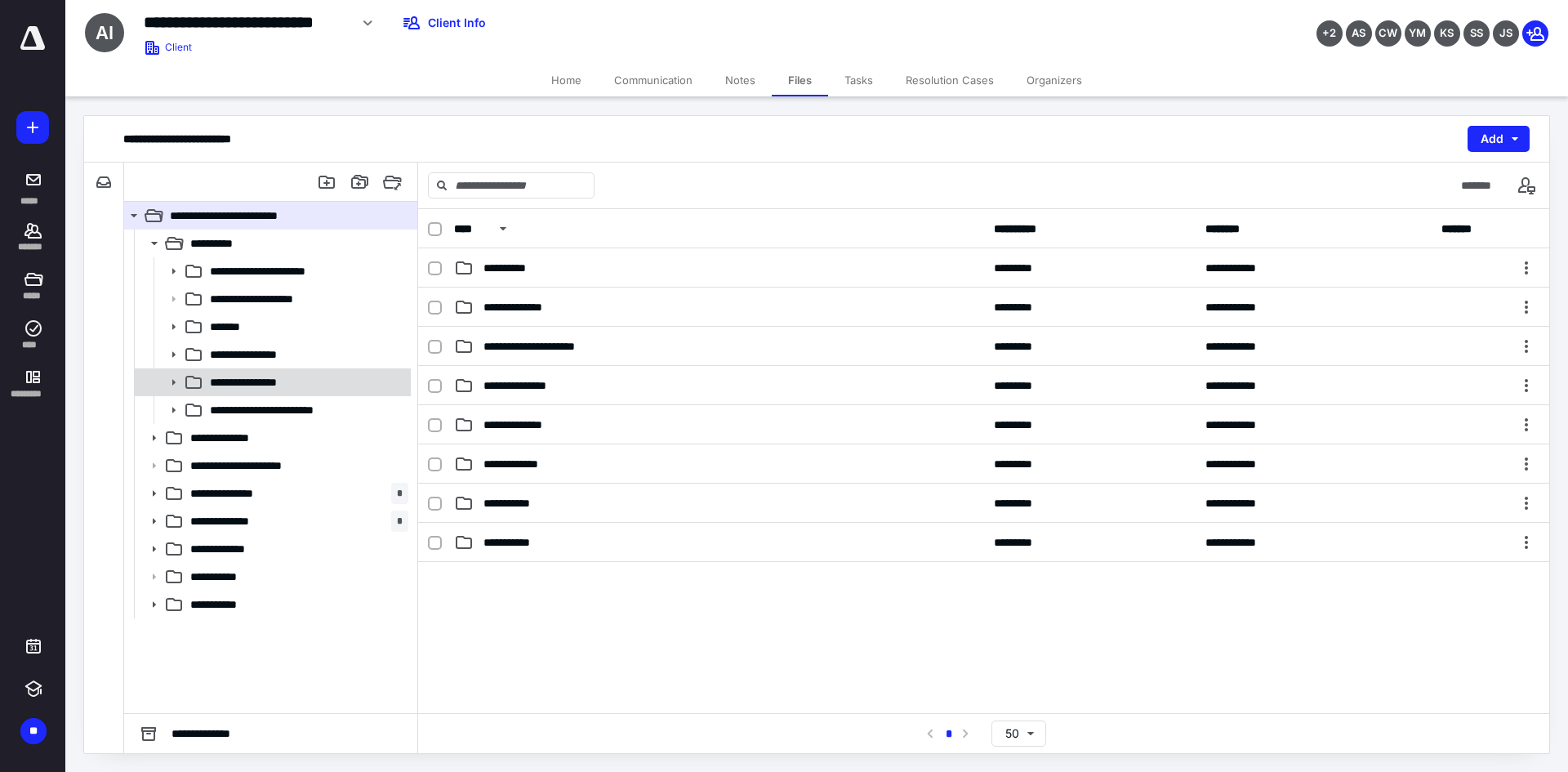 click 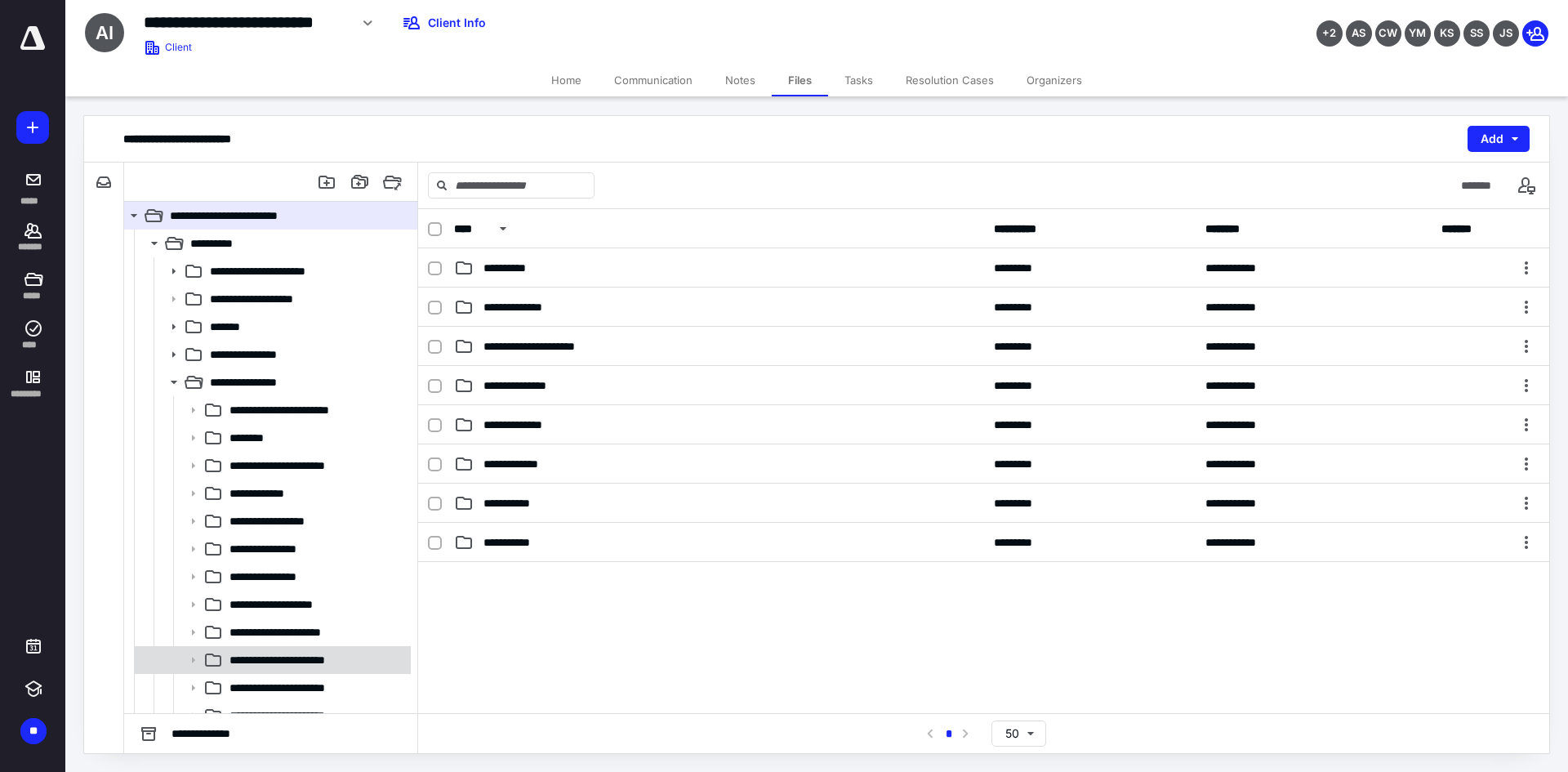 scroll, scrollTop: 245, scrollLeft: 0, axis: vertical 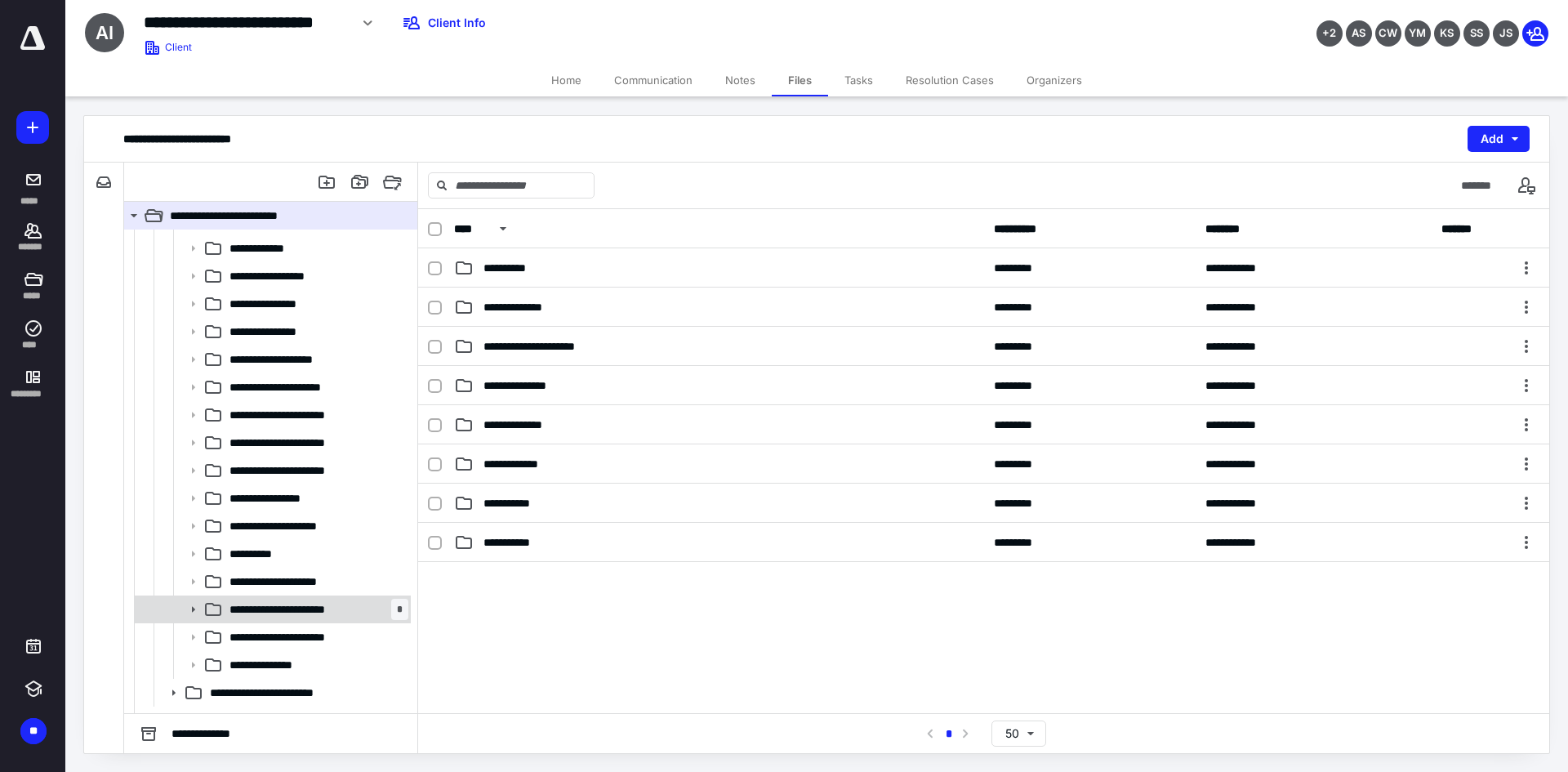 click 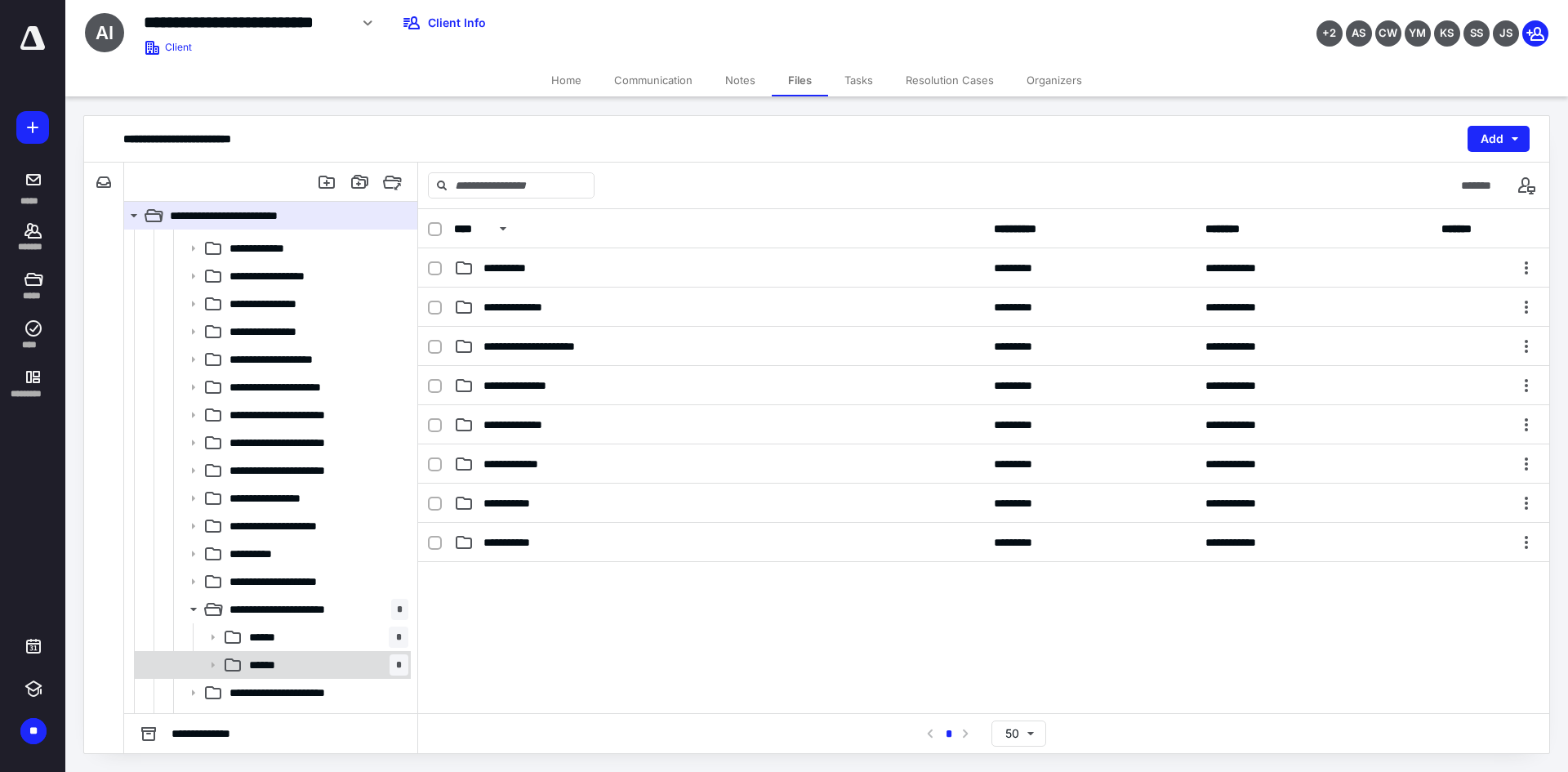 click 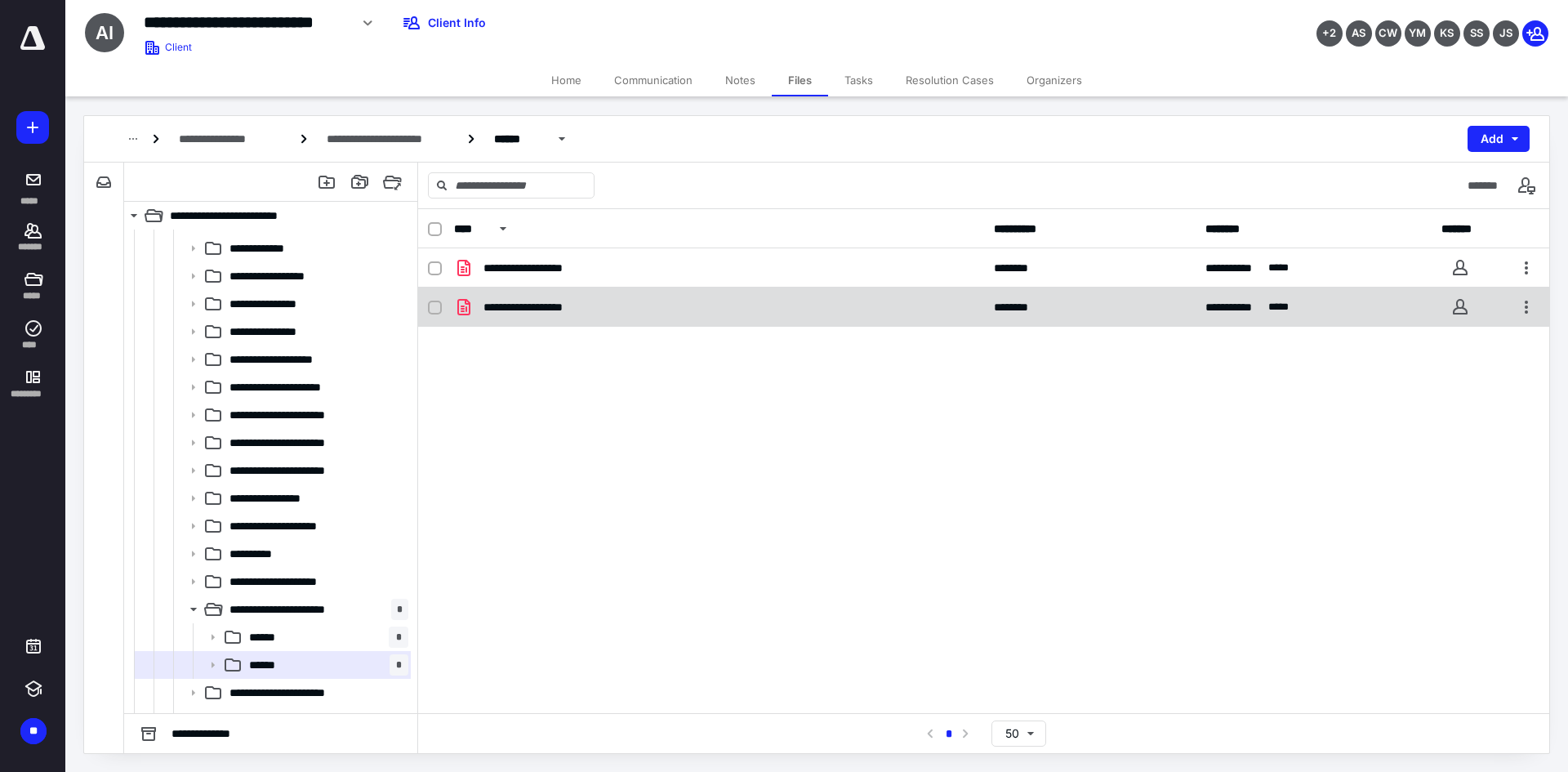drag, startPoint x: 623, startPoint y: 275, endPoint x: 639, endPoint y: 294, distance: 24.839485 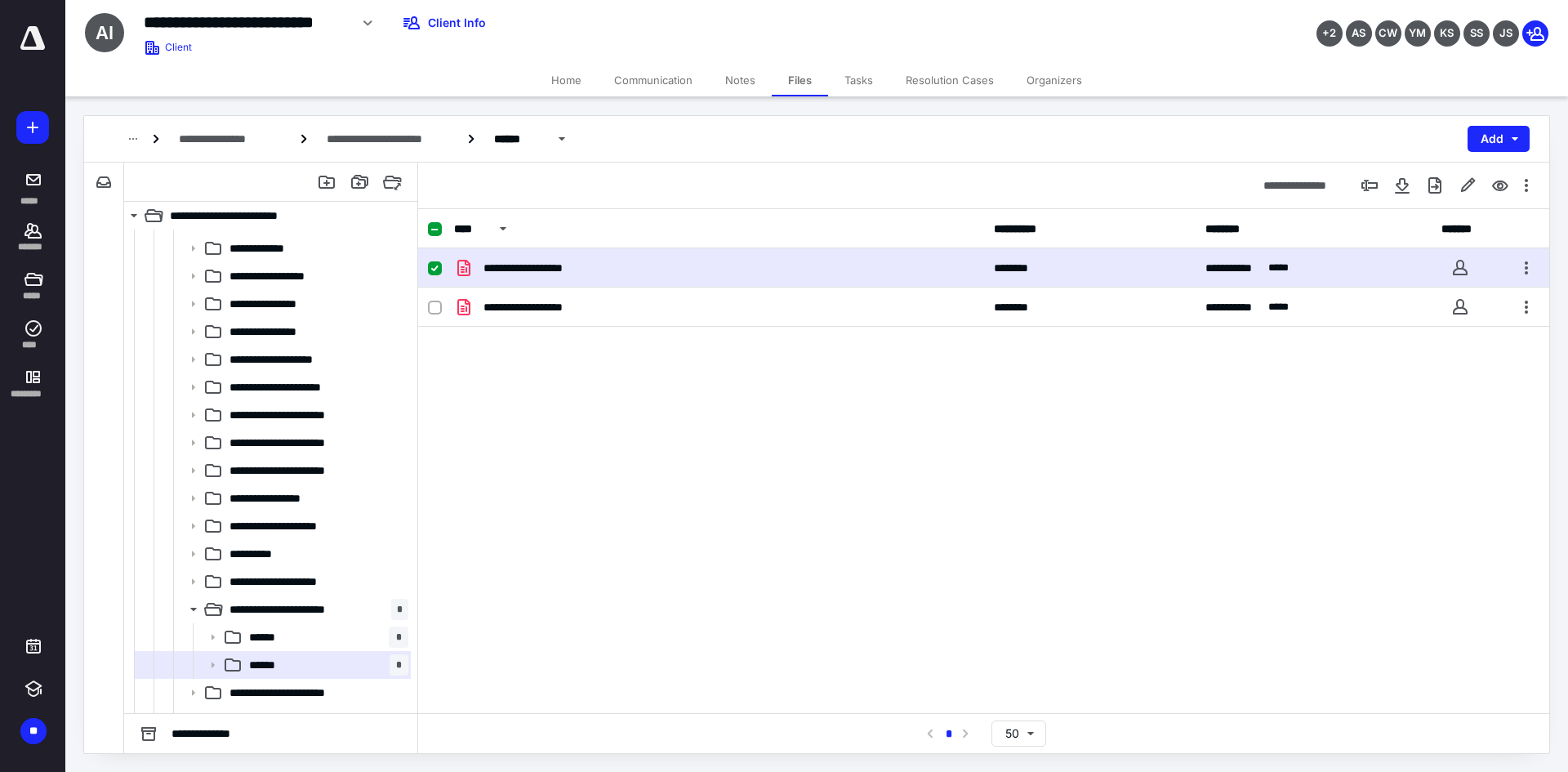 click on "**********" at bounding box center [549, 268] 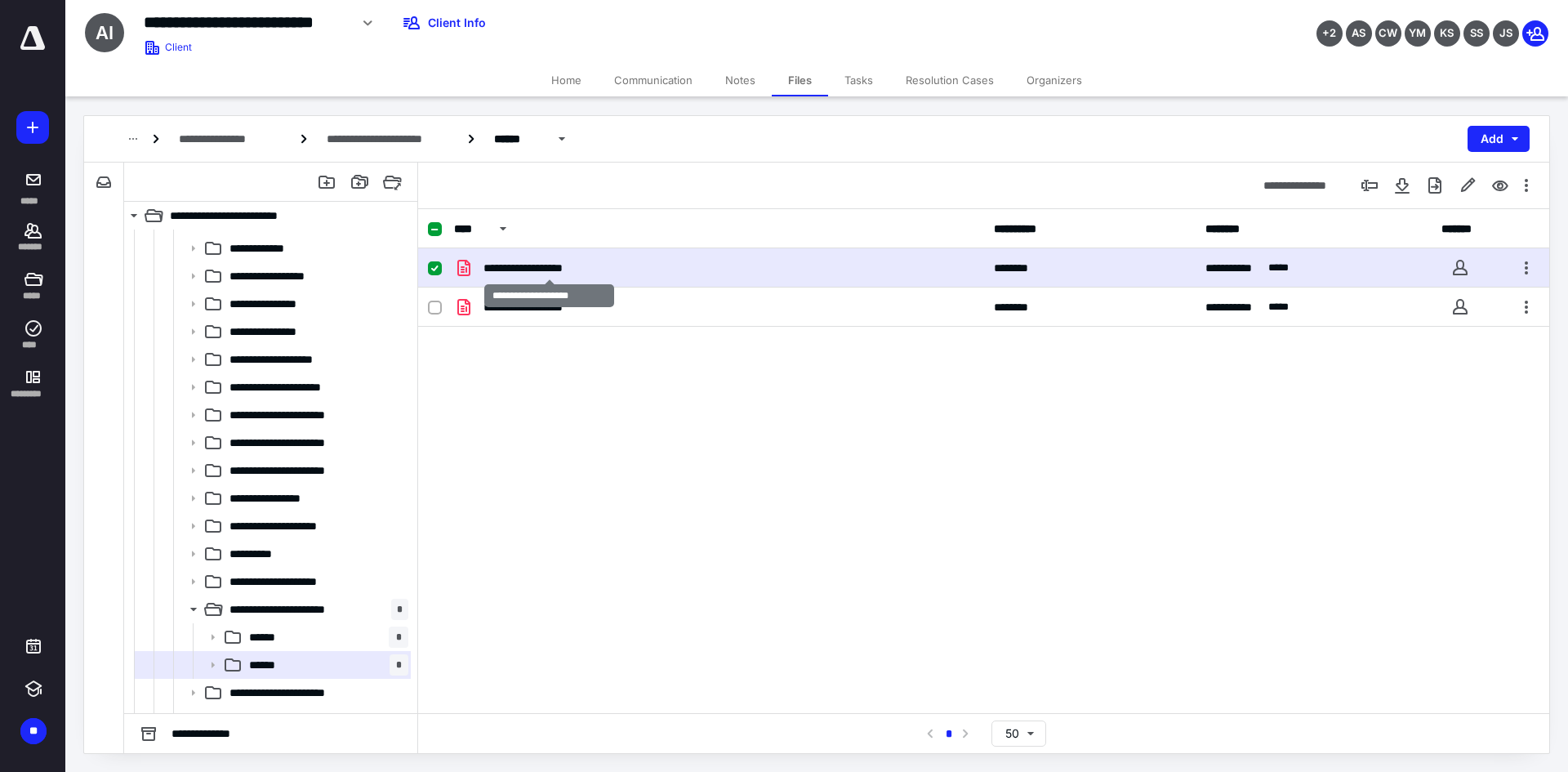 click on "**********" at bounding box center [549, 268] 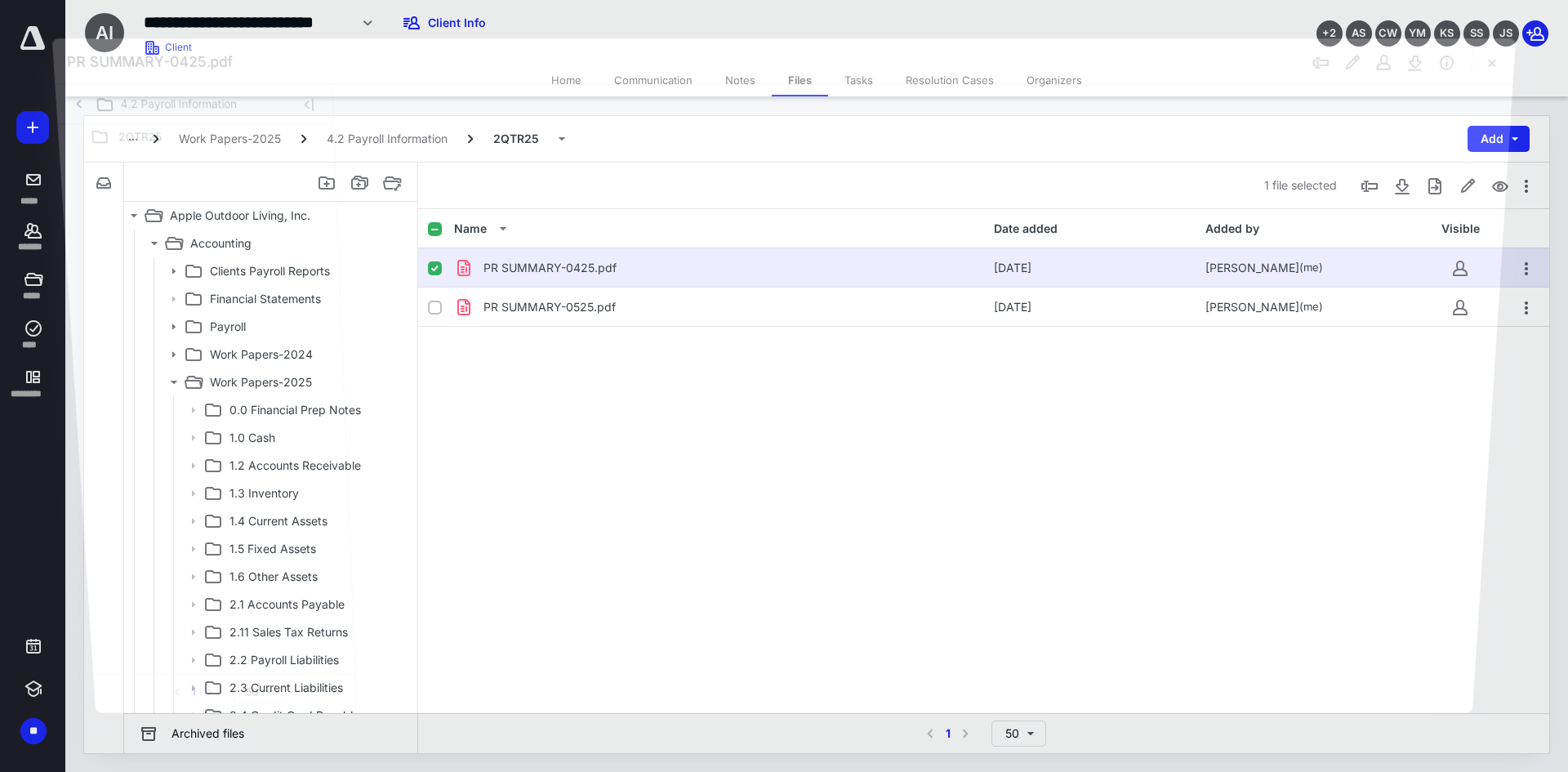 scroll, scrollTop: 245, scrollLeft: 0, axis: vertical 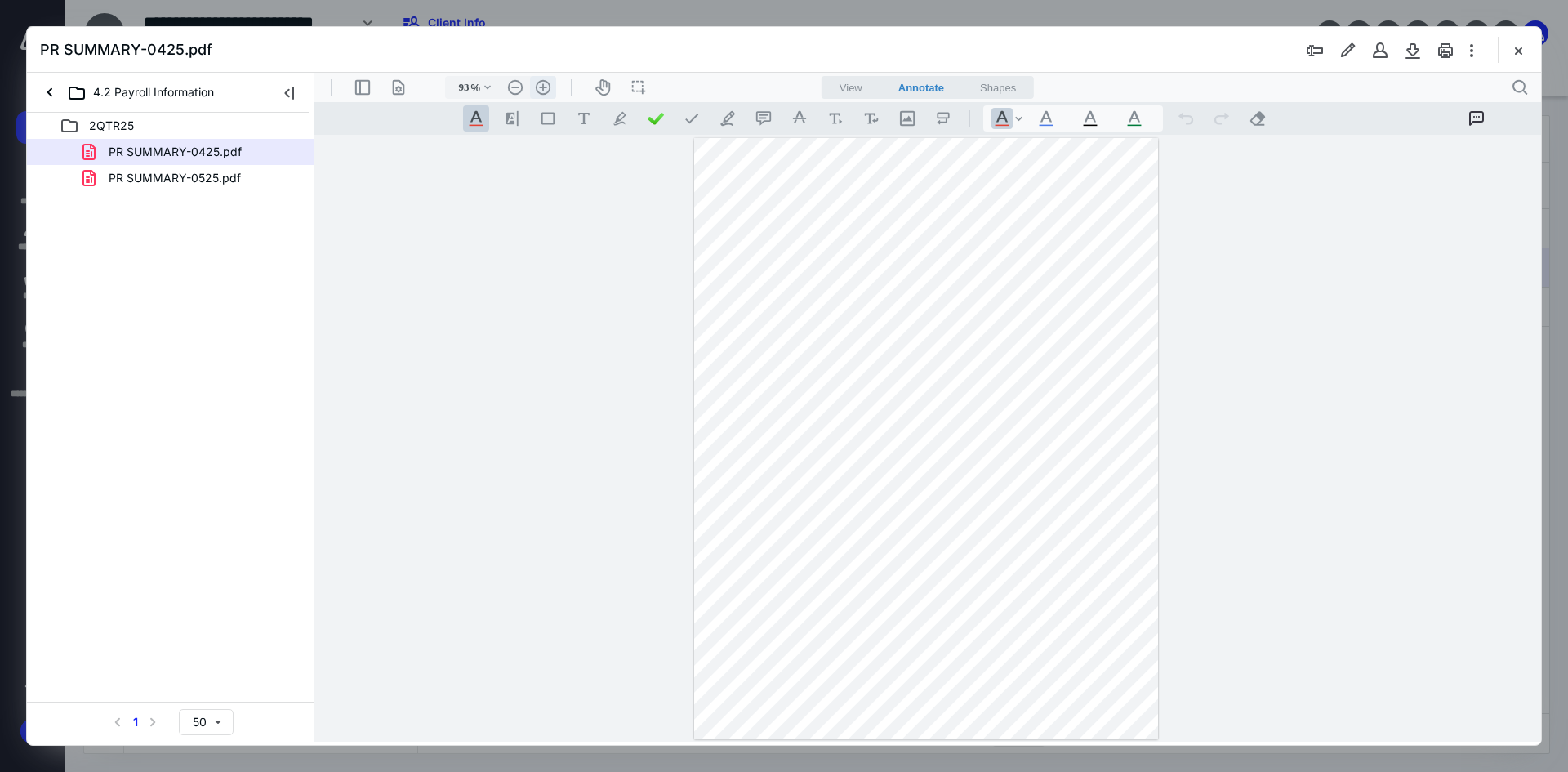 click on ".cls-1{fill:#abb0c4;} icon - header - zoom - in - line" at bounding box center [543, 87] 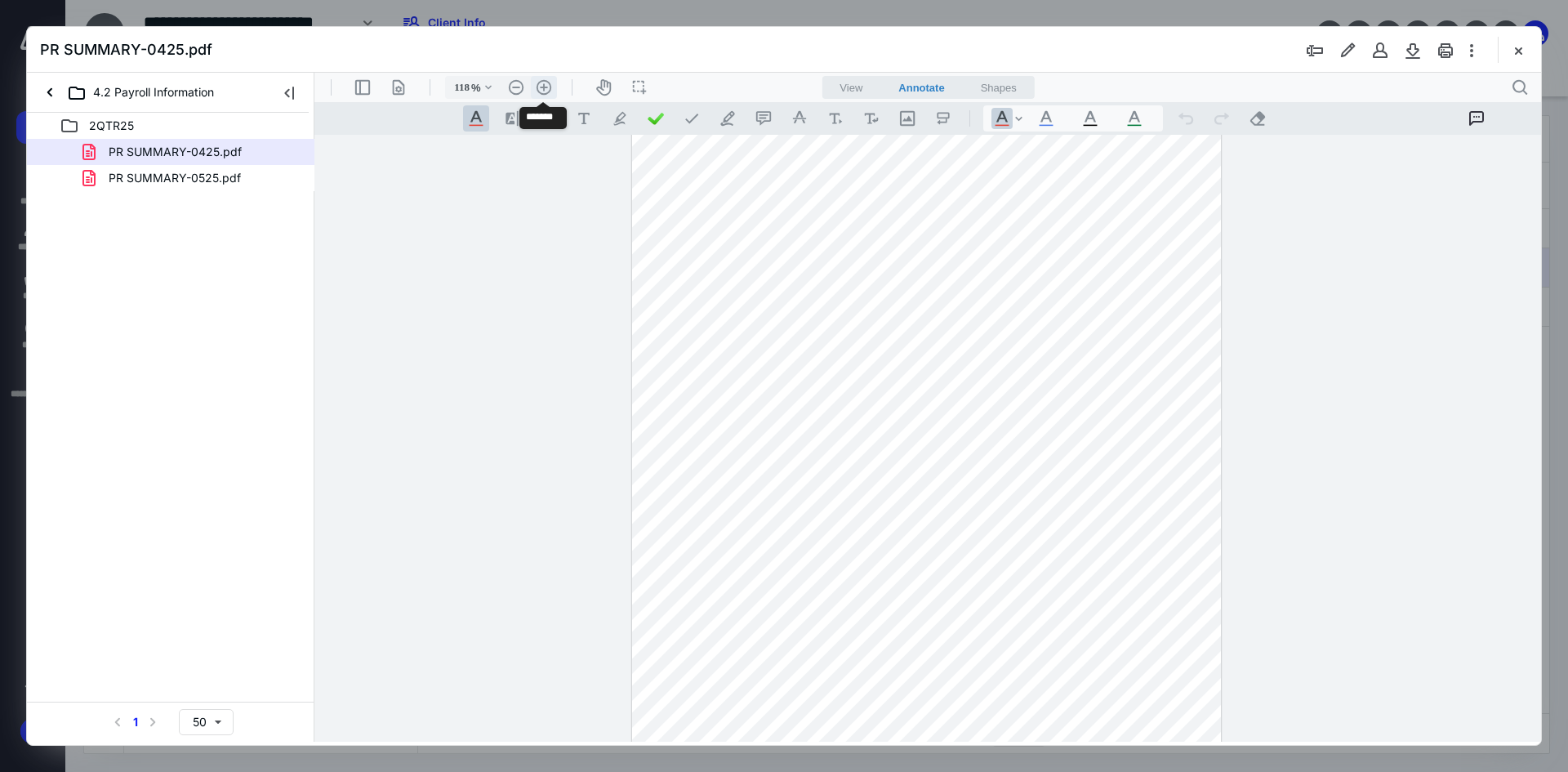click on ".cls-1{fill:#abb0c4;} icon - header - zoom - in - line" at bounding box center [544, 87] 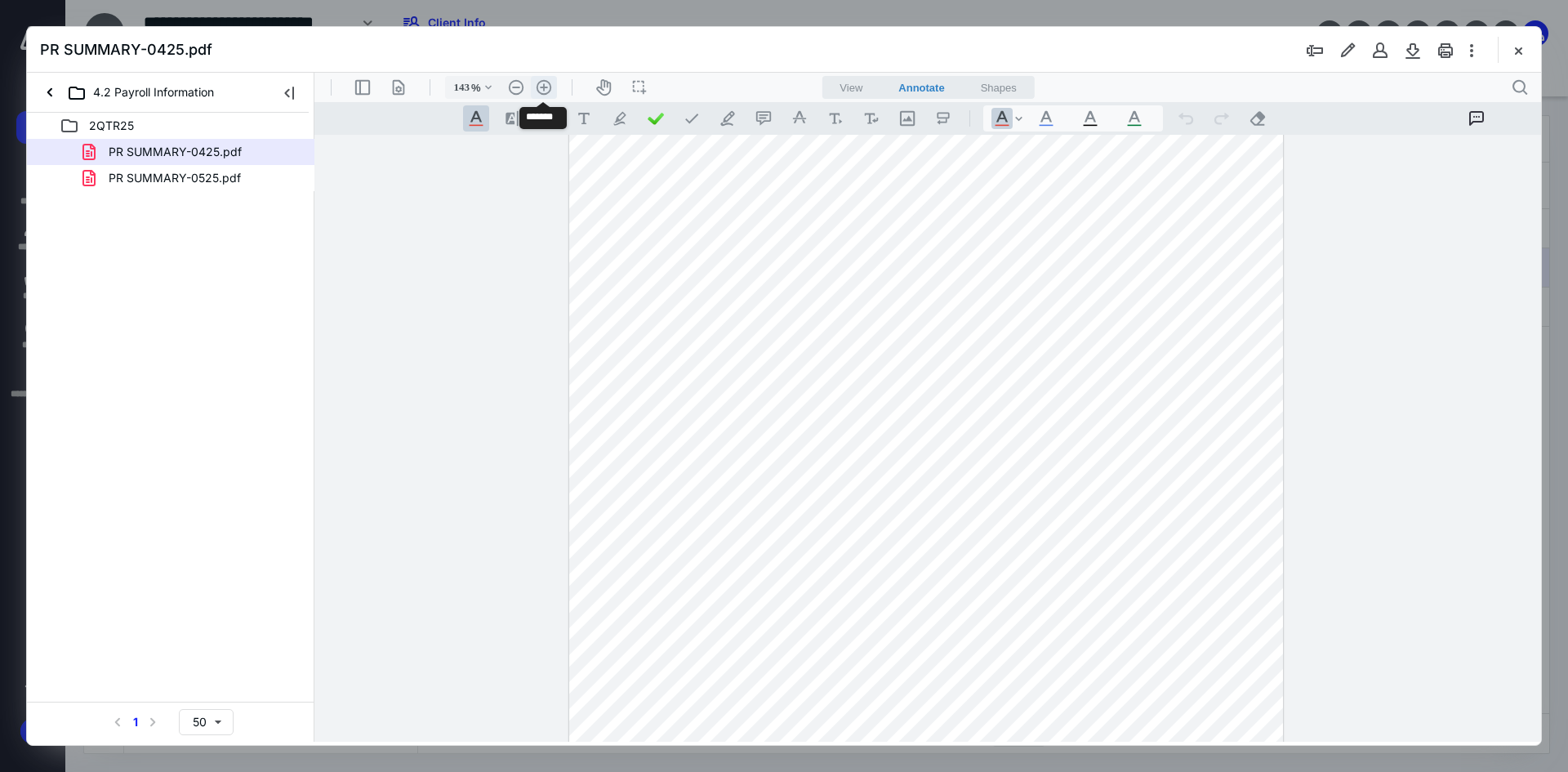 click on ".cls-1{fill:#abb0c4;} icon - header - zoom - in - line" at bounding box center (544, 87) 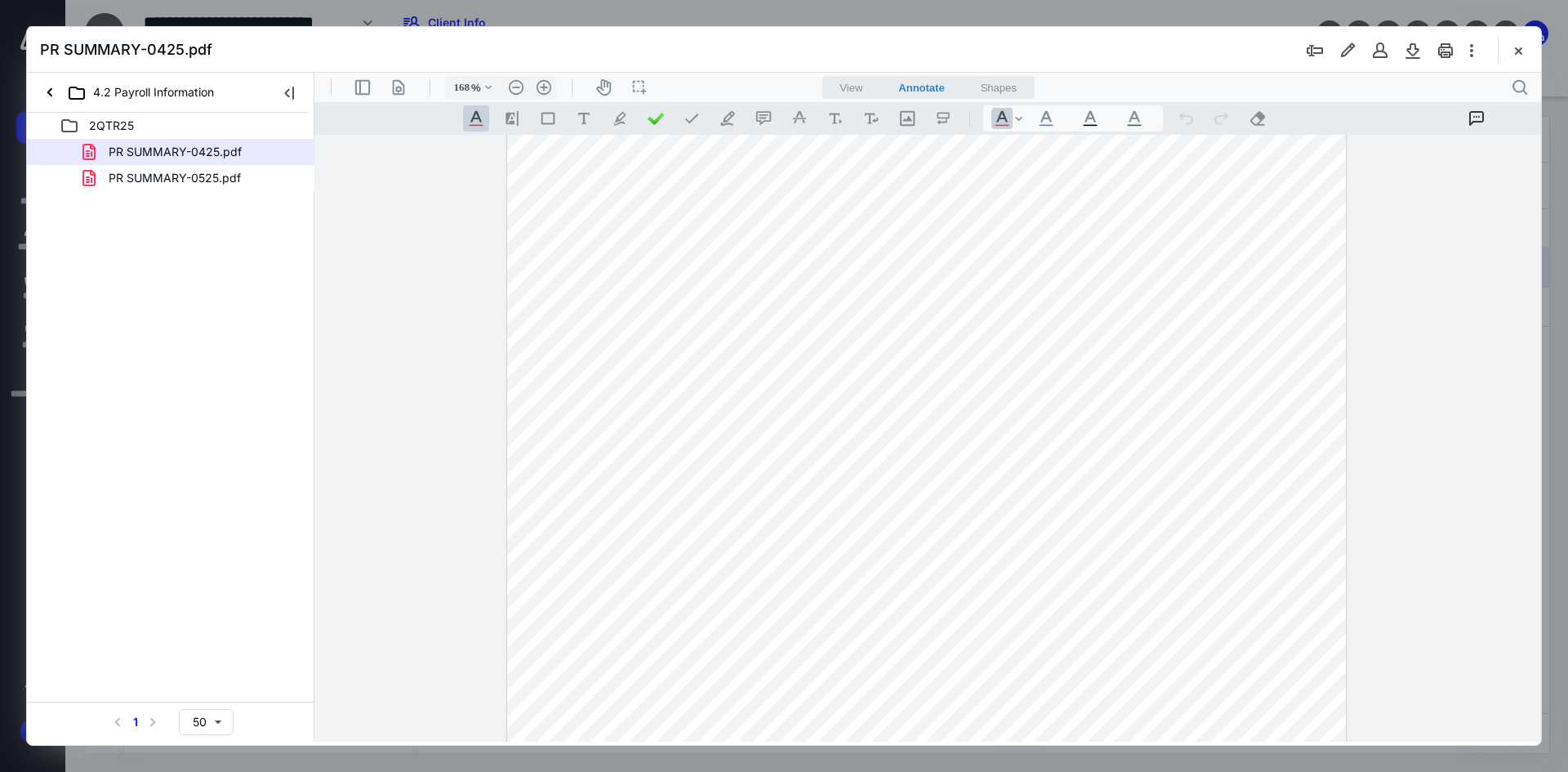 scroll, scrollTop: 0, scrollLeft: 0, axis: both 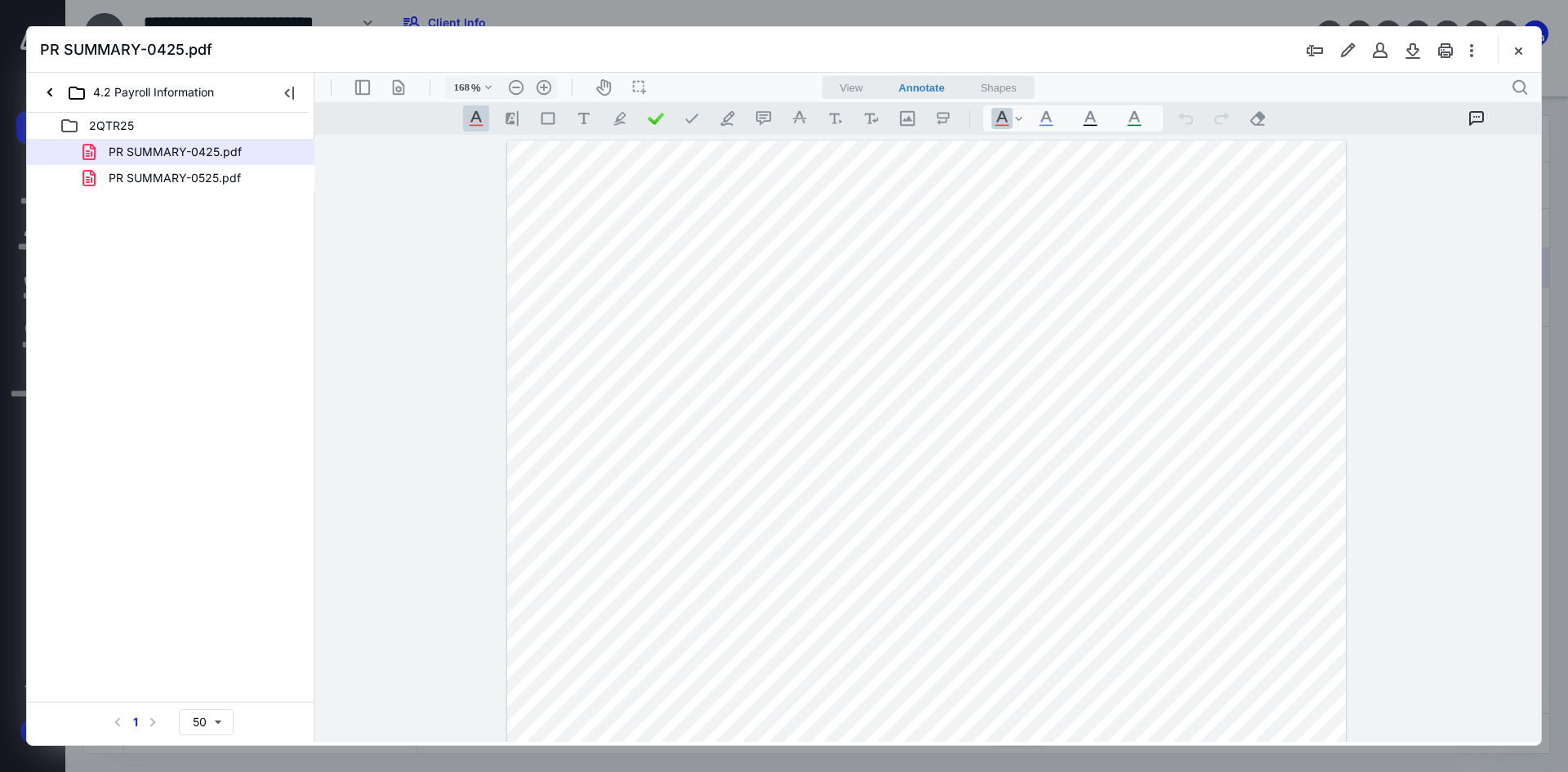 drag, startPoint x: 195, startPoint y: 166, endPoint x: 587, endPoint y: 171, distance: 392.0319 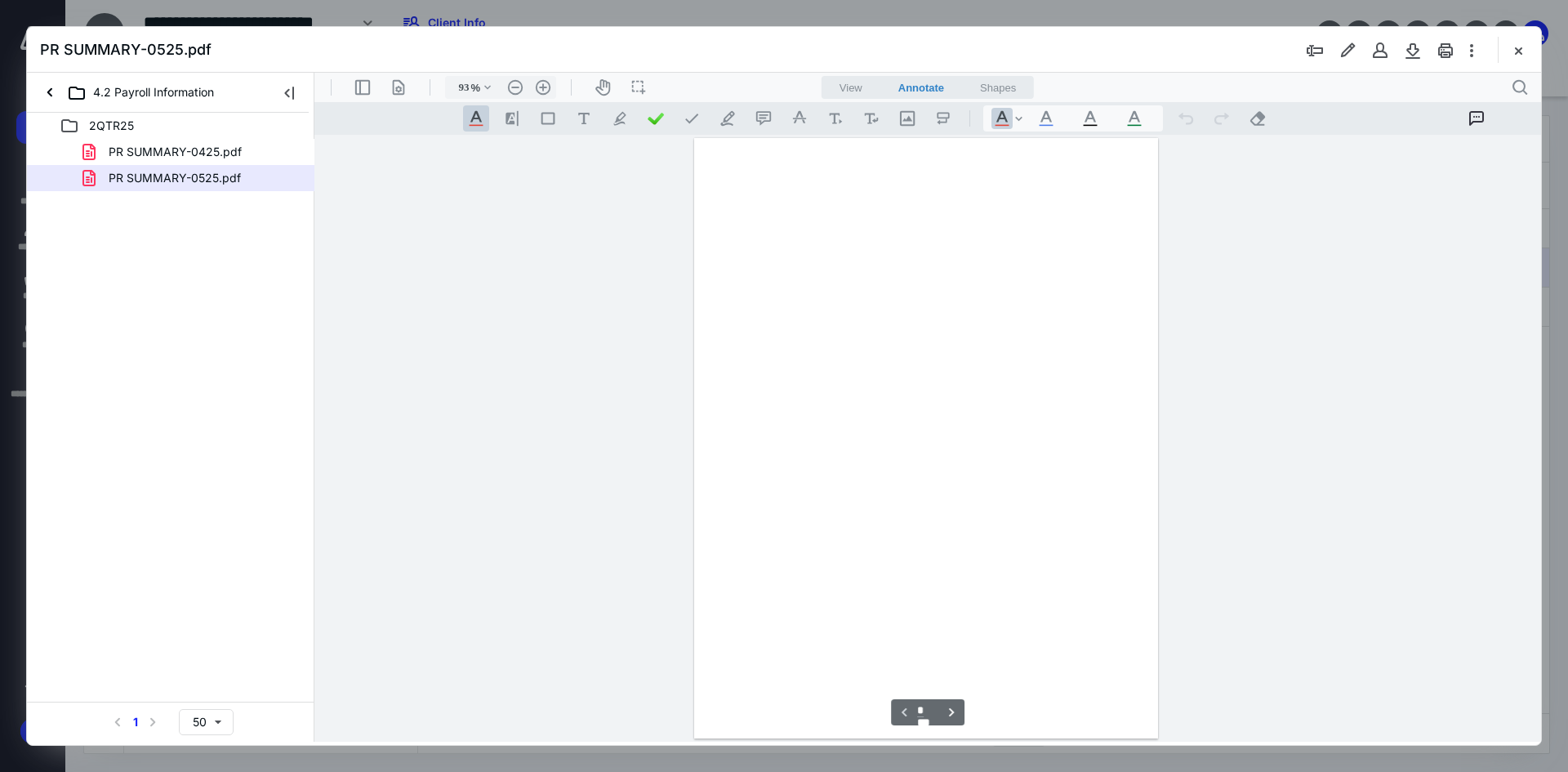 scroll, scrollTop: 65, scrollLeft: 0, axis: vertical 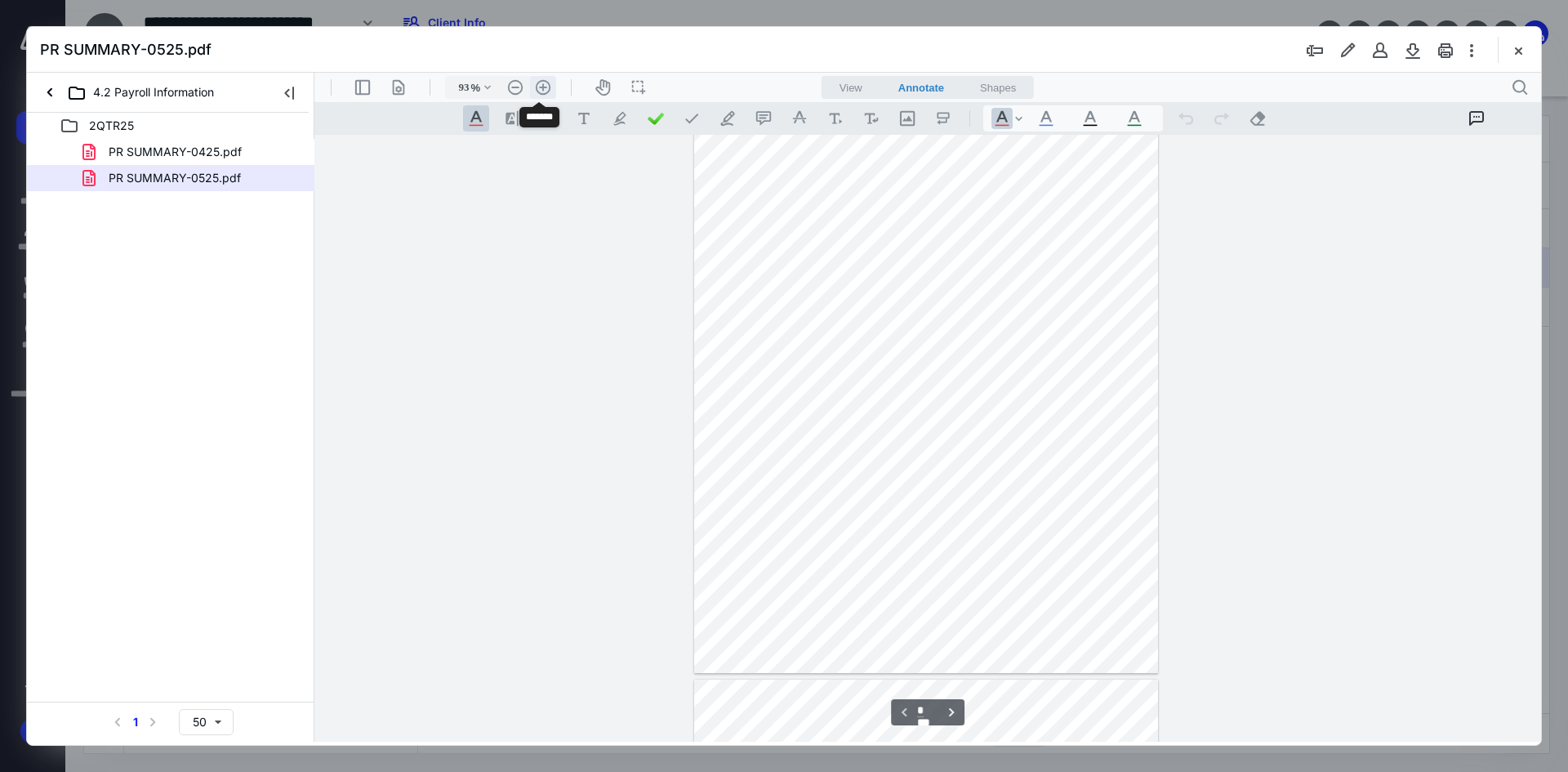 click on ".cls-1{fill:#abb0c4;} icon - header - zoom - in - line" at bounding box center [543, 87] 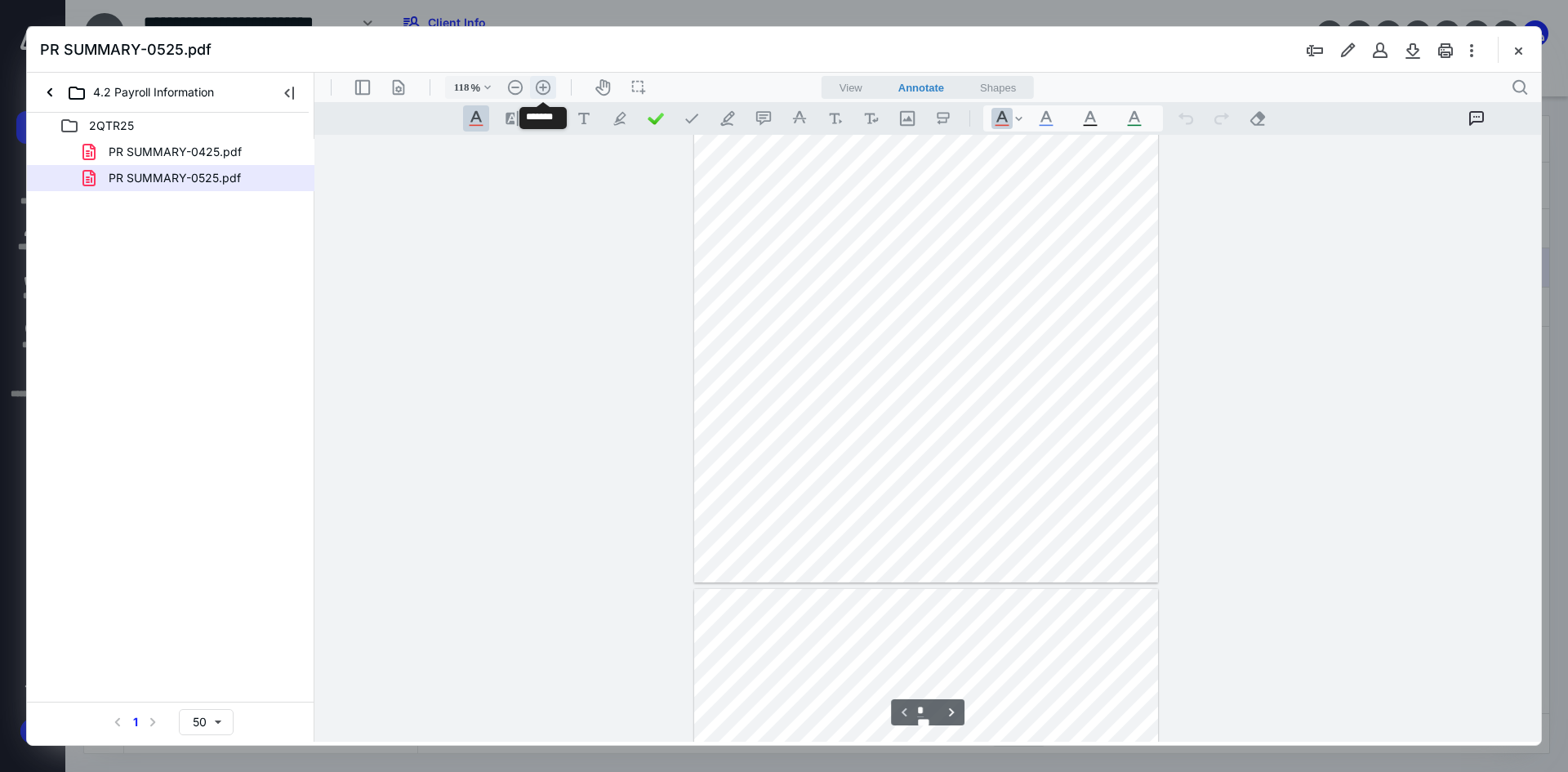 click on ".cls-1{fill:#abb0c4;} icon - header - zoom - in - line" at bounding box center (543, 87) 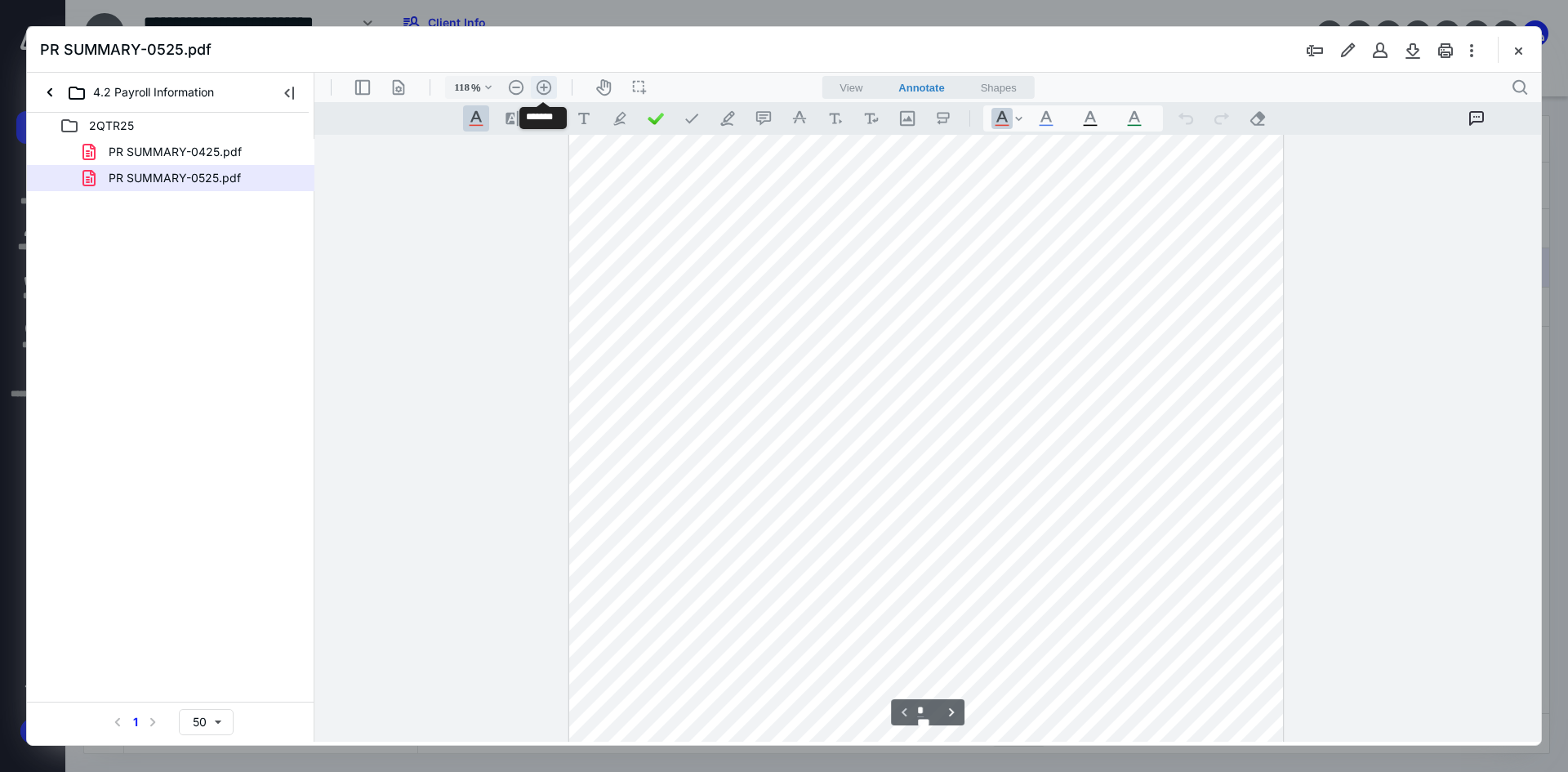 type on "143" 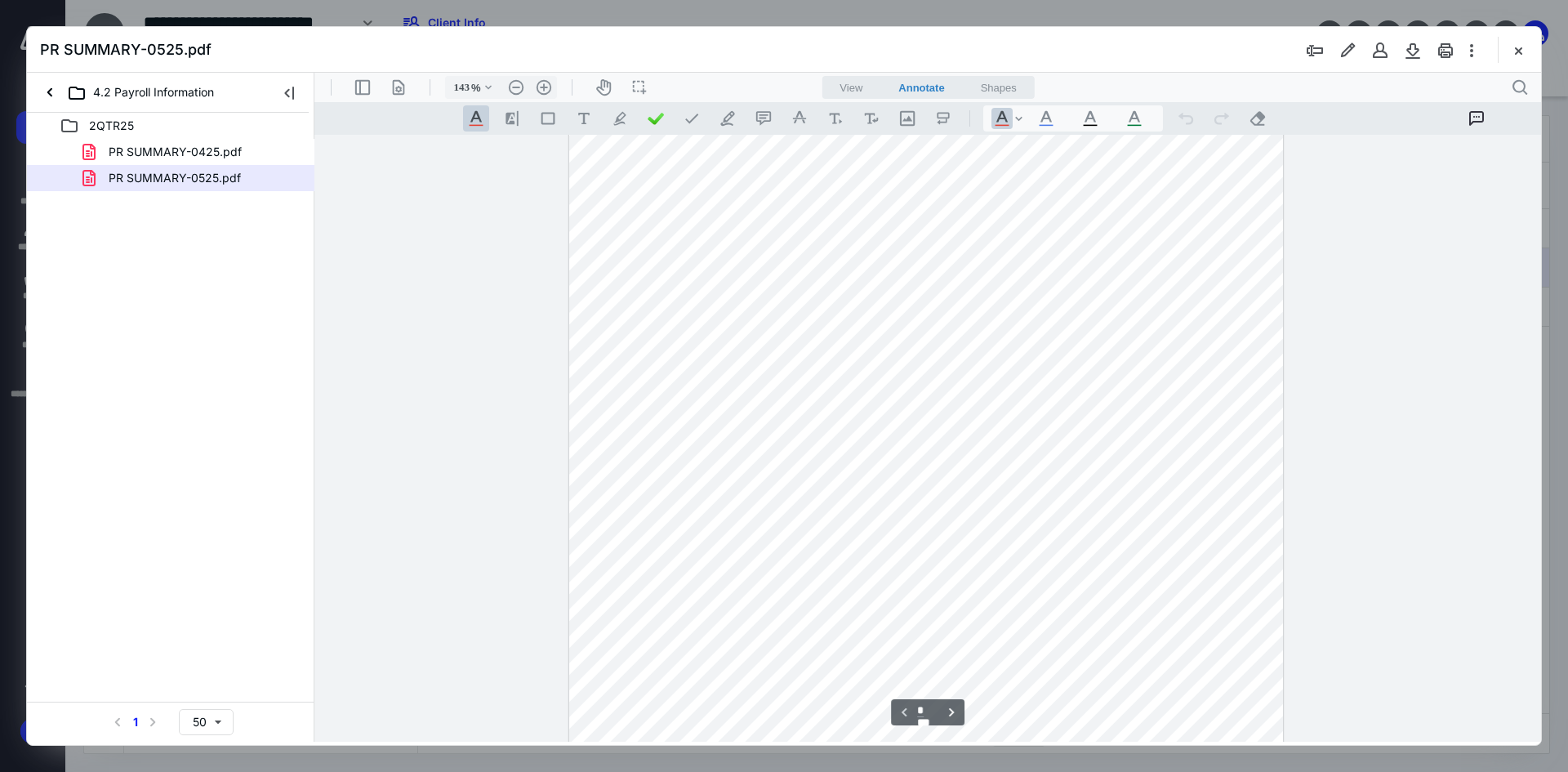 type on "*" 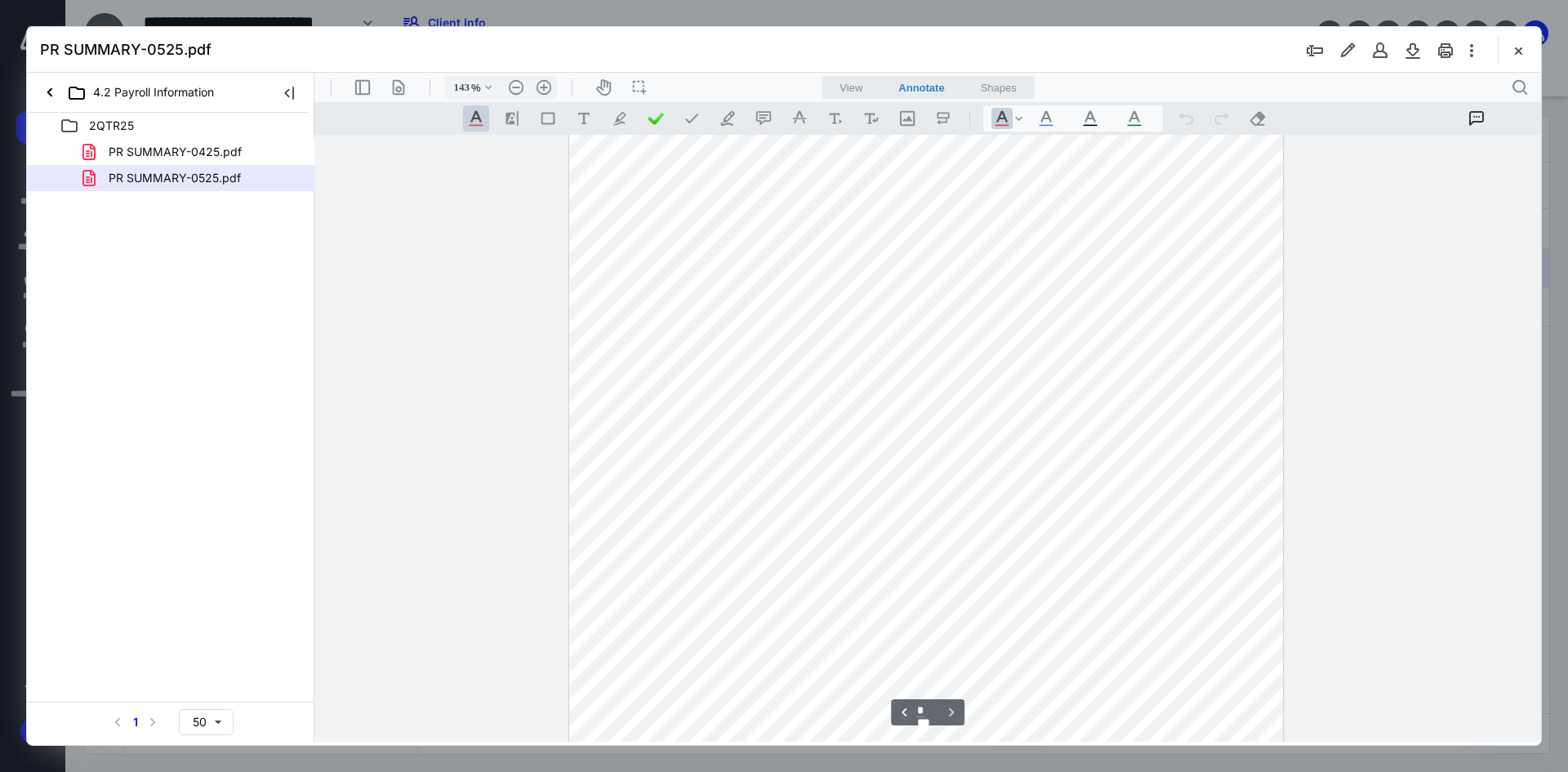 scroll, scrollTop: 1145, scrollLeft: 0, axis: vertical 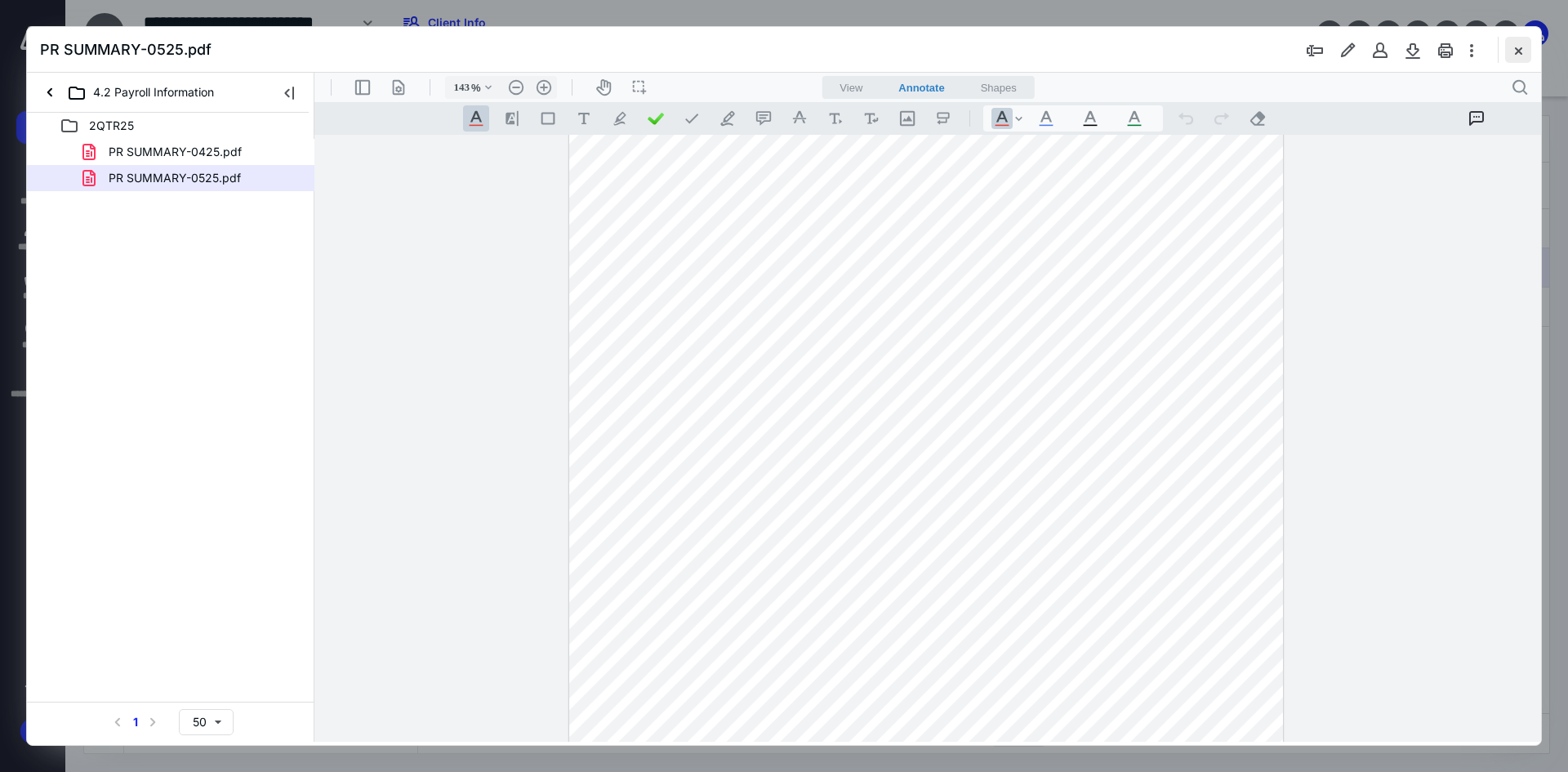click at bounding box center [1518, 50] 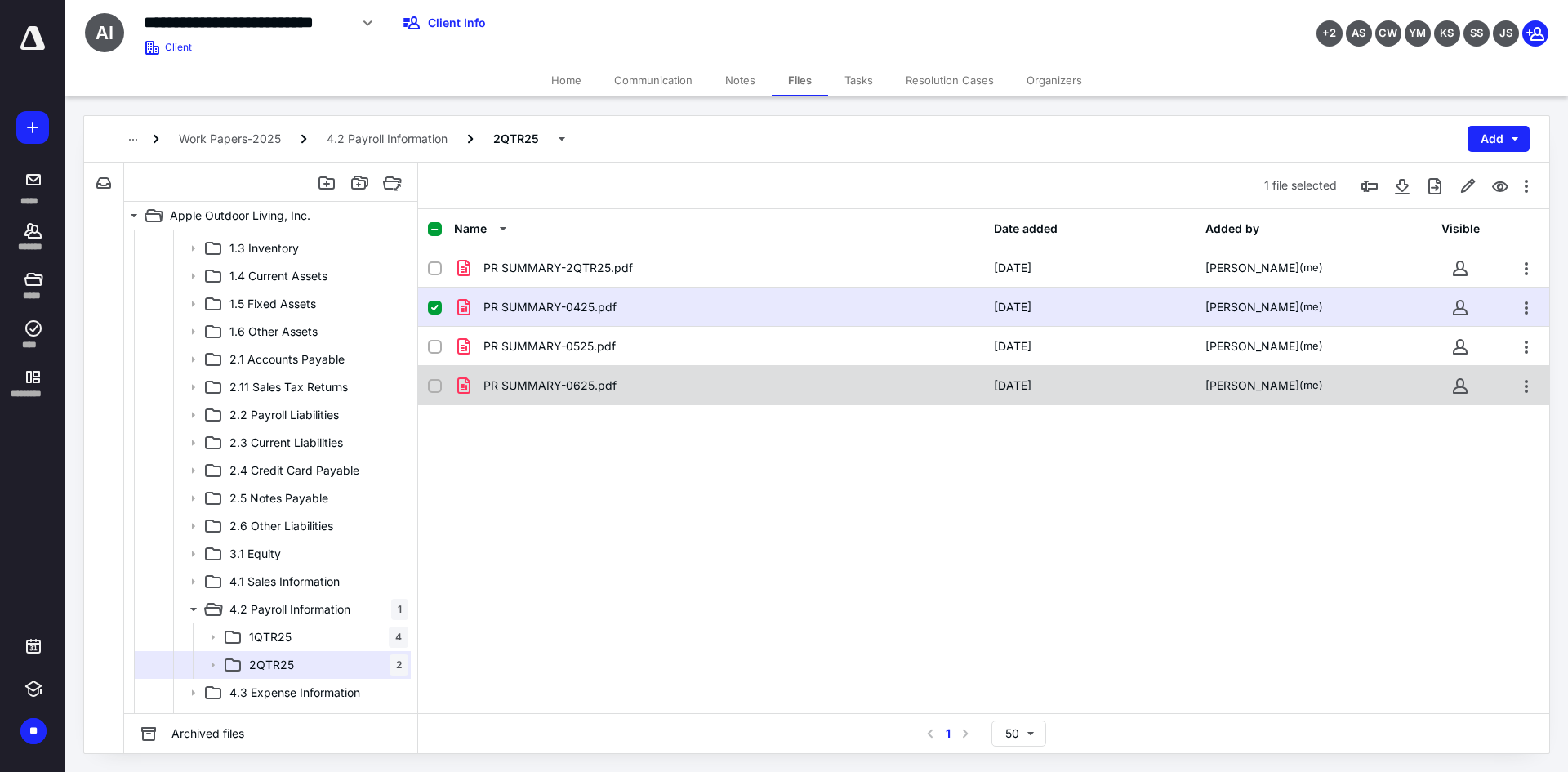 click on "PR SUMMARY-0625.pdf" at bounding box center [550, 386] 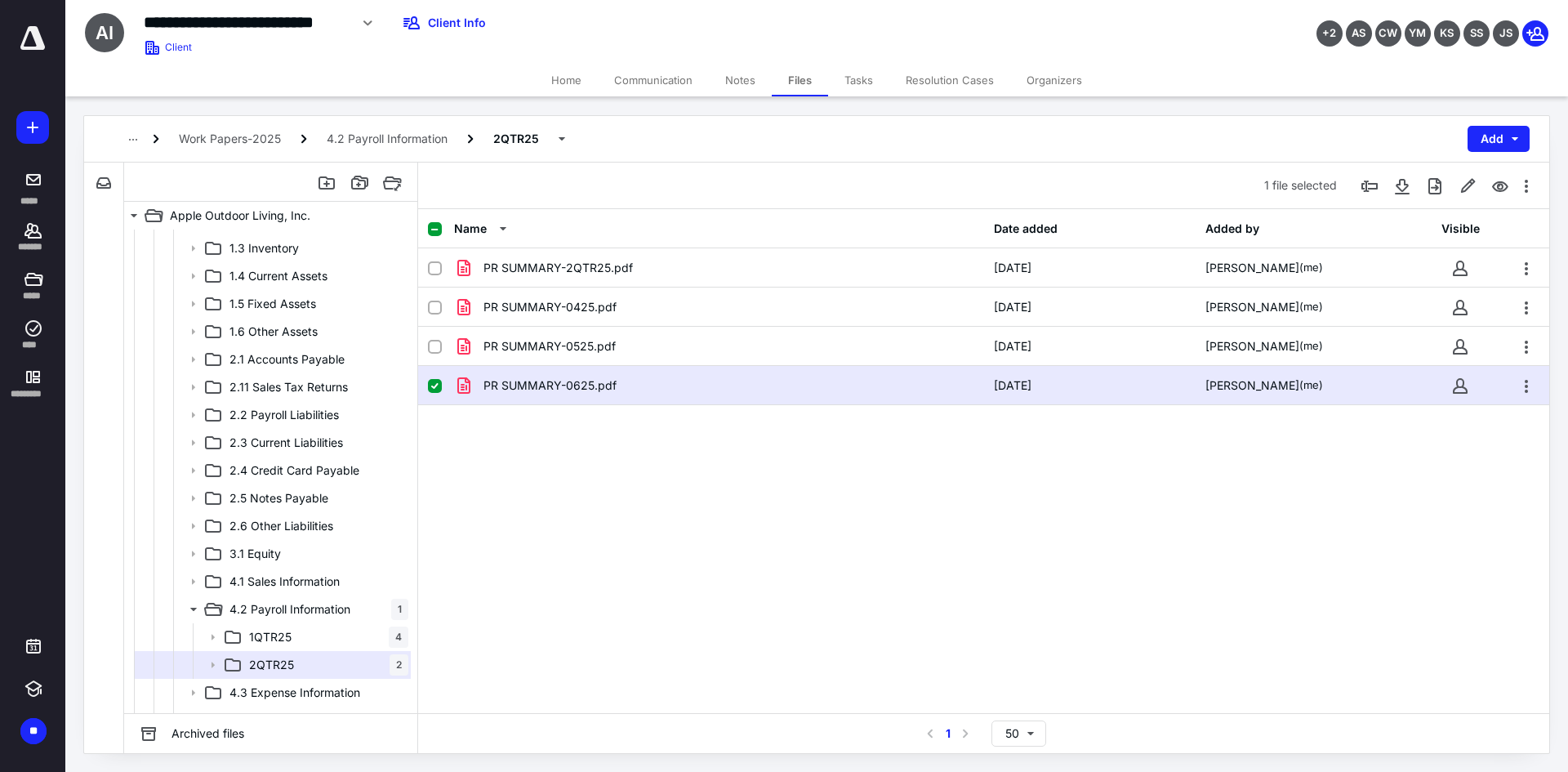 click on "PR SUMMARY-0625.pdf" at bounding box center [550, 386] 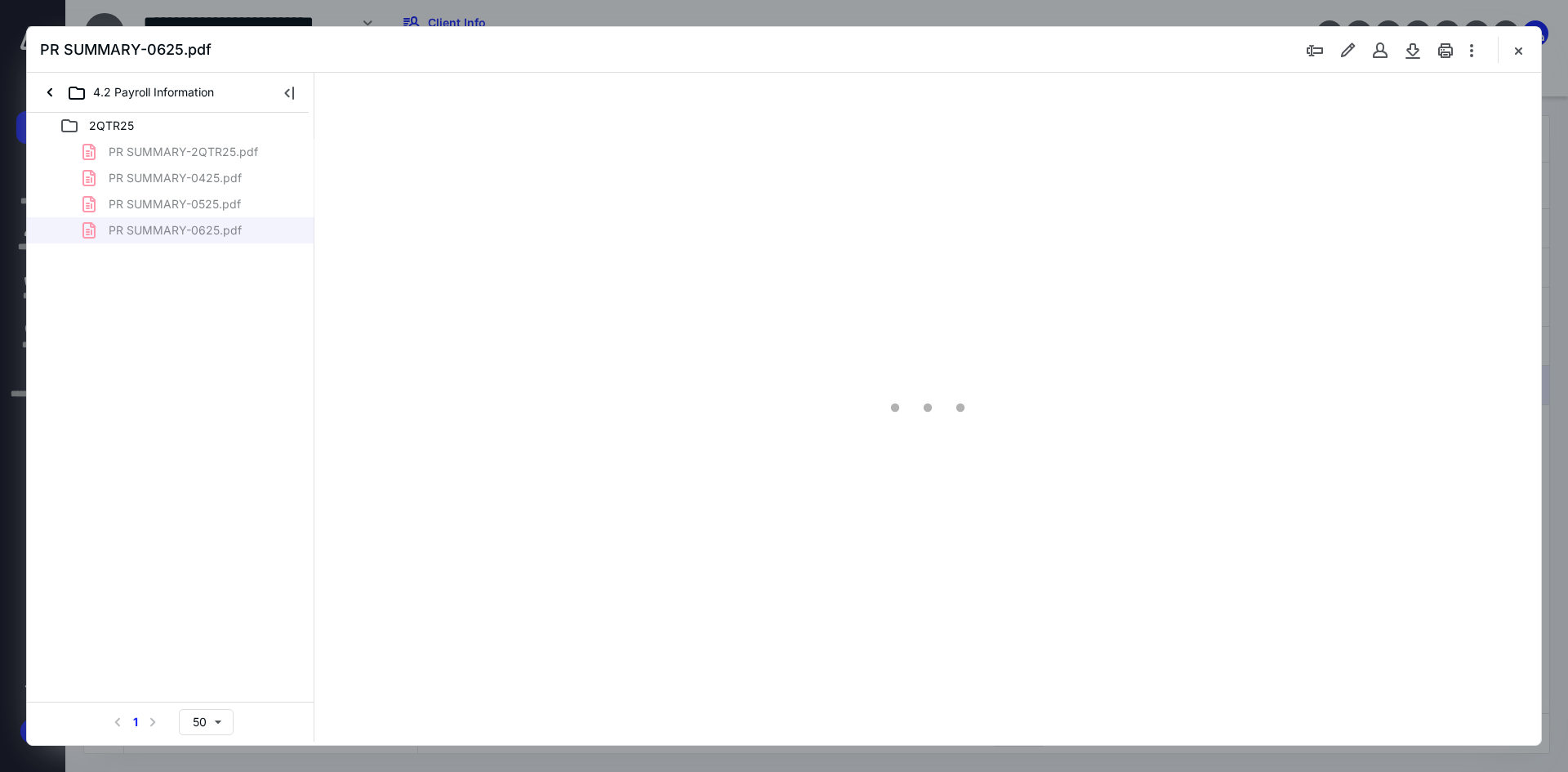 scroll, scrollTop: 0, scrollLeft: 0, axis: both 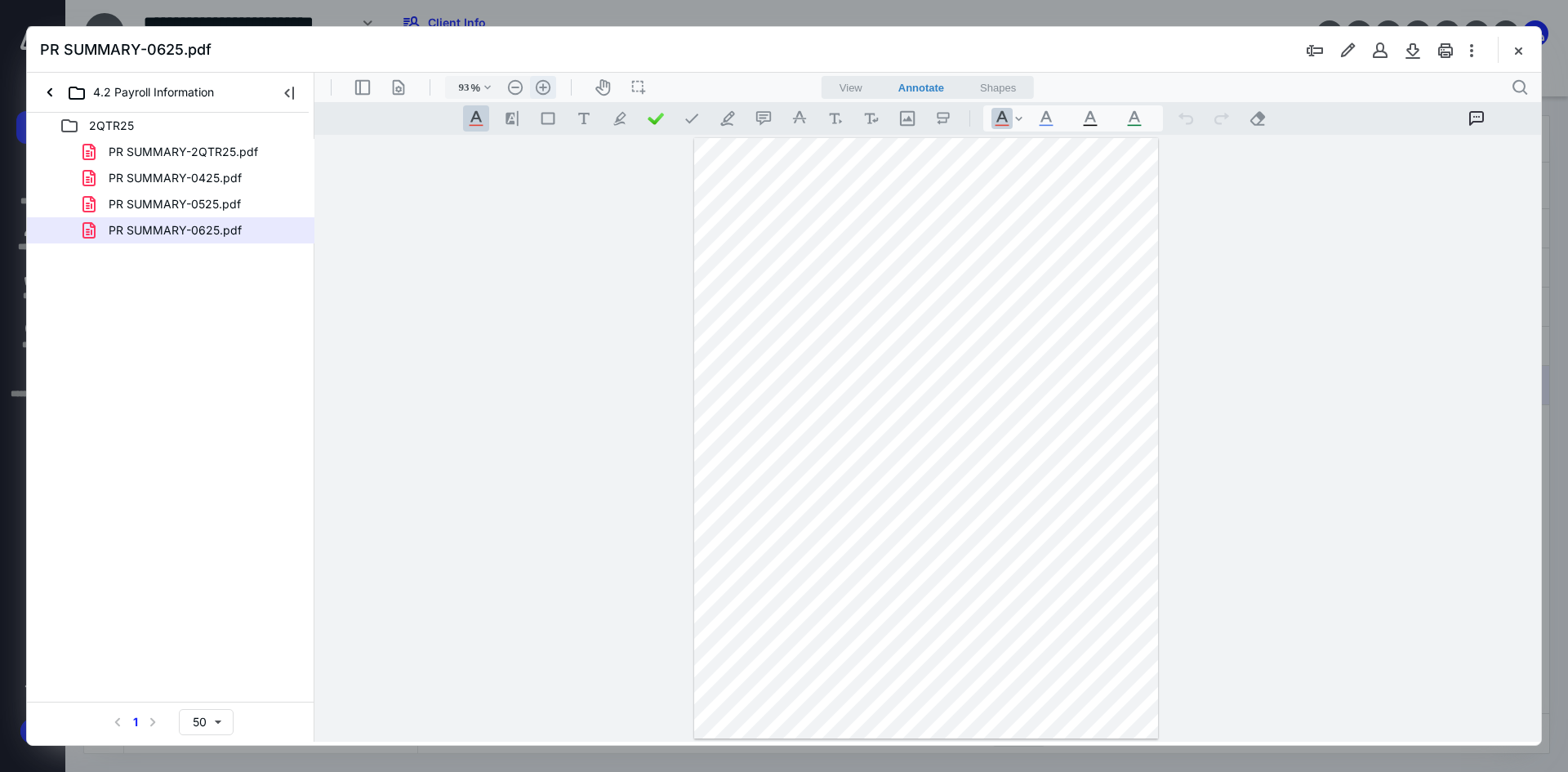 click on ".cls-1{fill:#abb0c4;} icon - header - zoom - in - line" at bounding box center (543, 87) 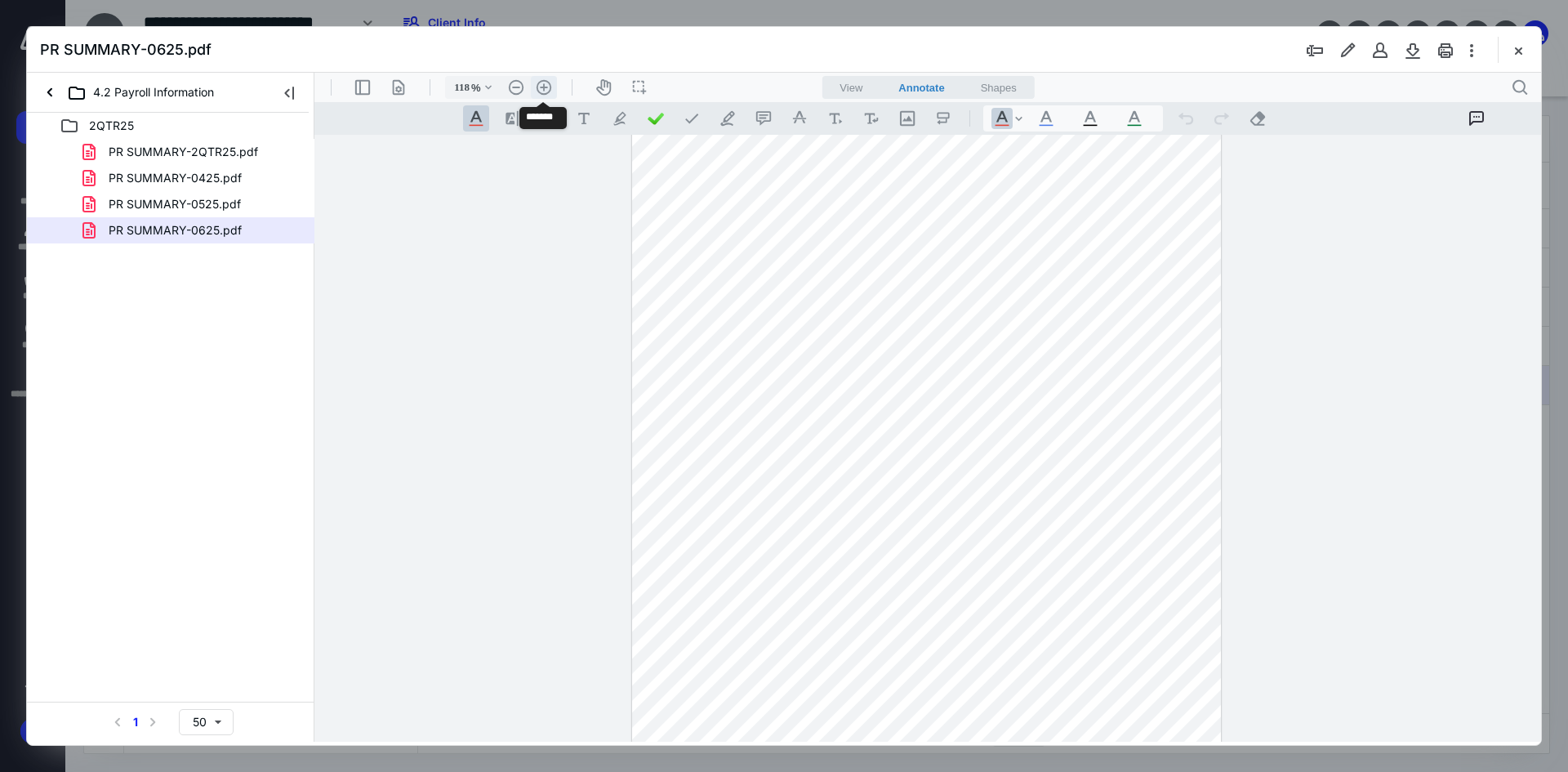 click on ".cls-1{fill:#abb0c4;} icon - header - zoom - in - line" at bounding box center (544, 87) 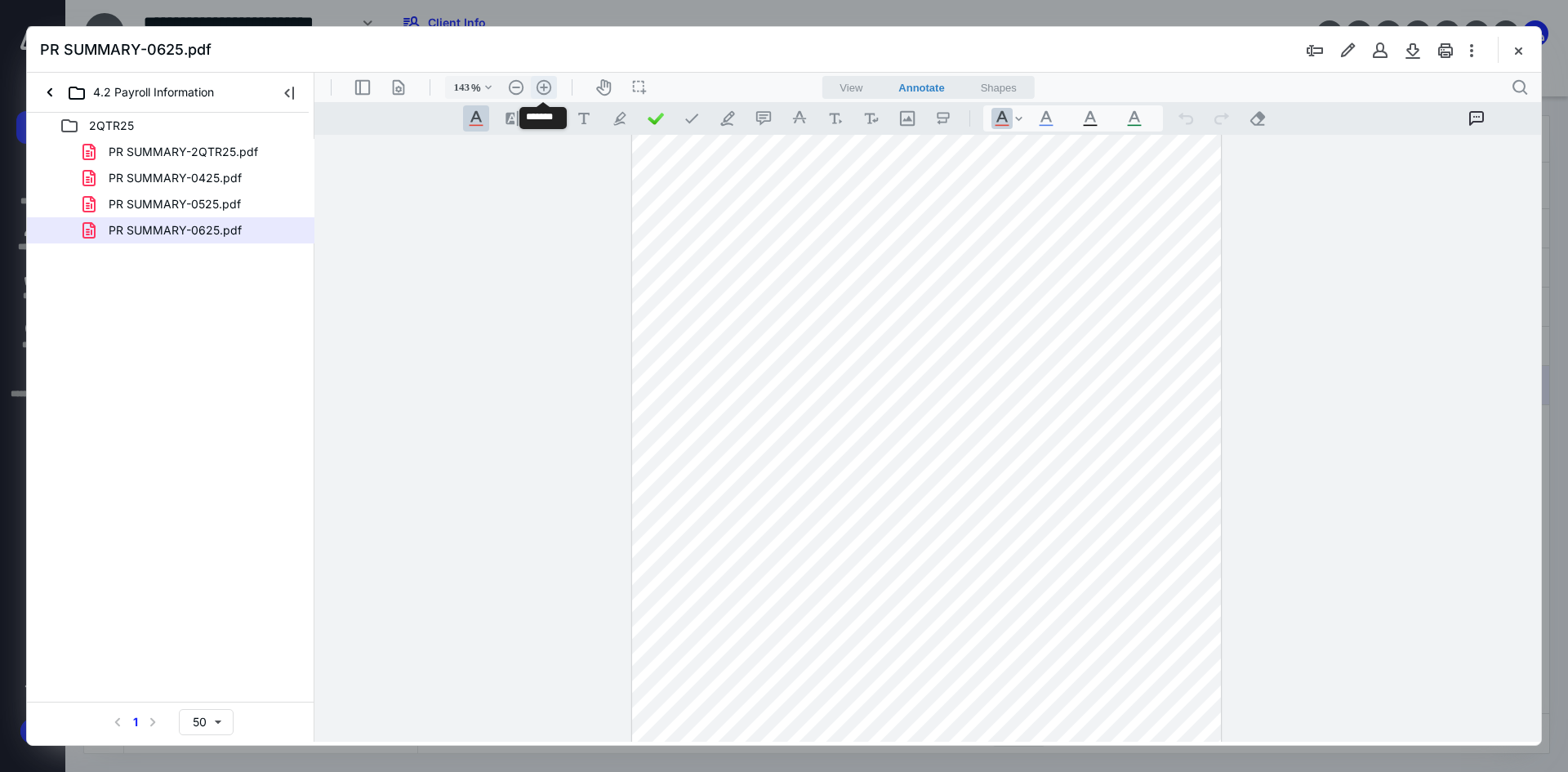 click on ".cls-1{fill:#abb0c4;} icon - header - zoom - in - line" at bounding box center [544, 87] 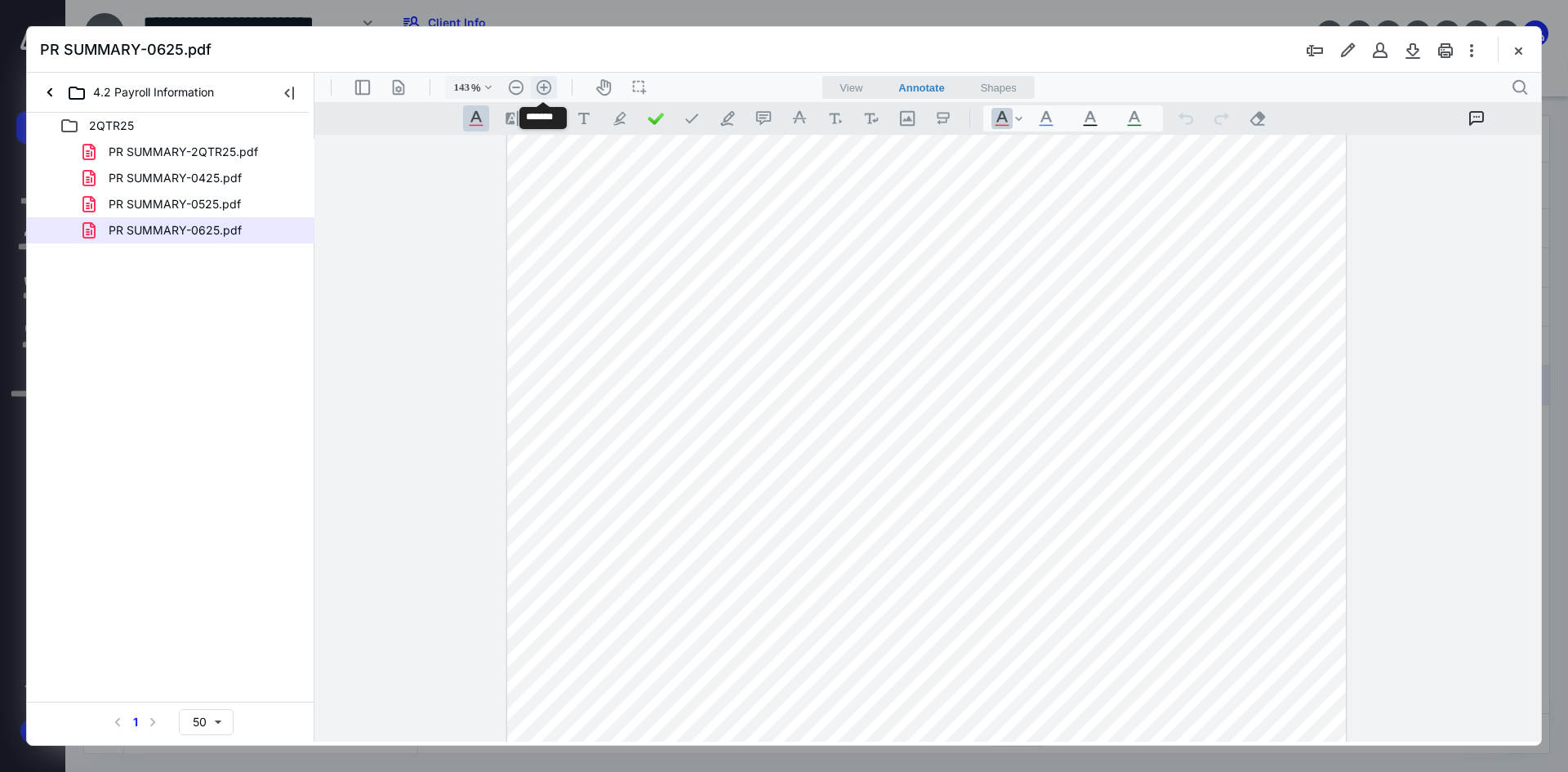 type on "168" 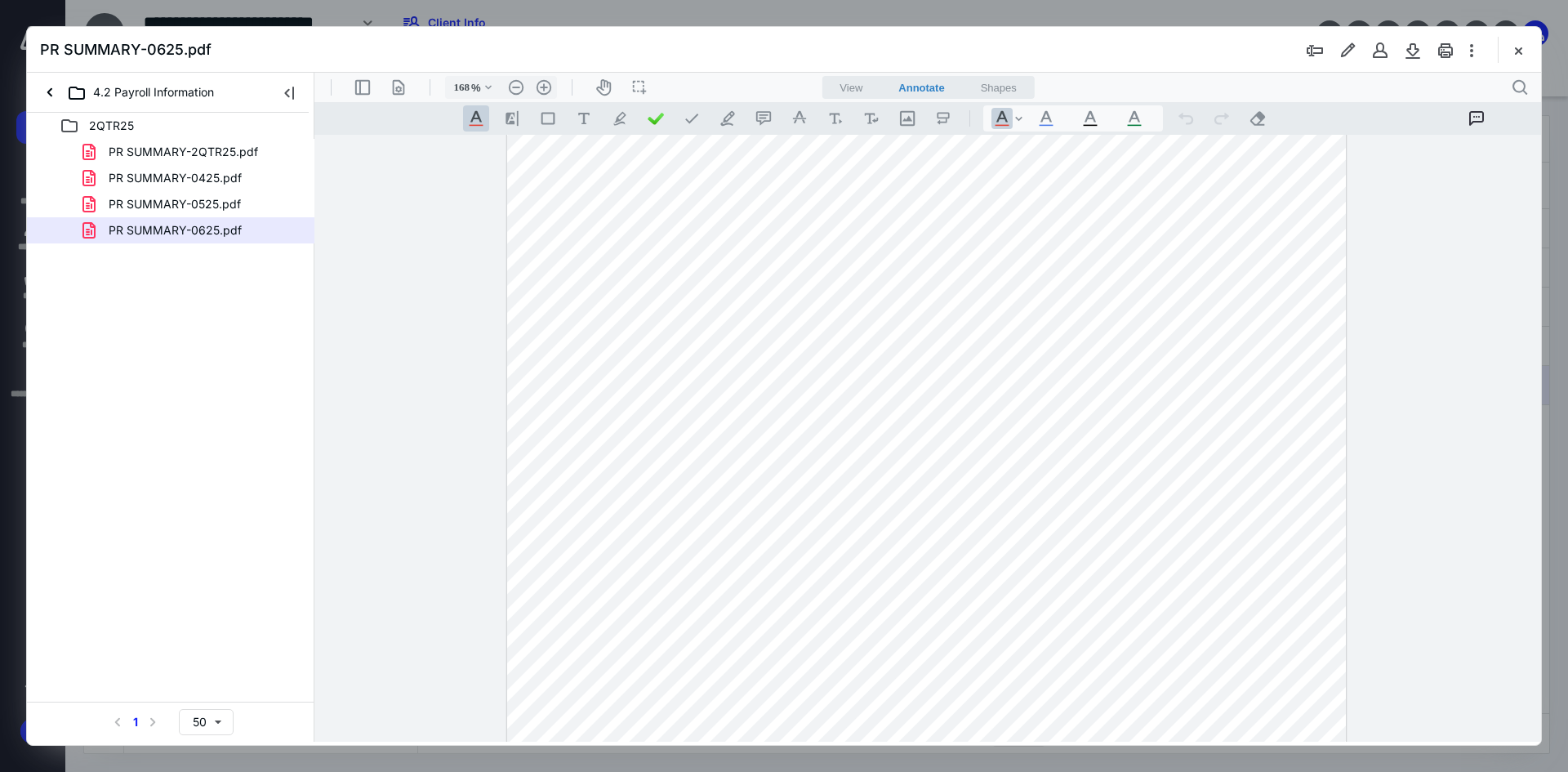 scroll, scrollTop: 57, scrollLeft: 0, axis: vertical 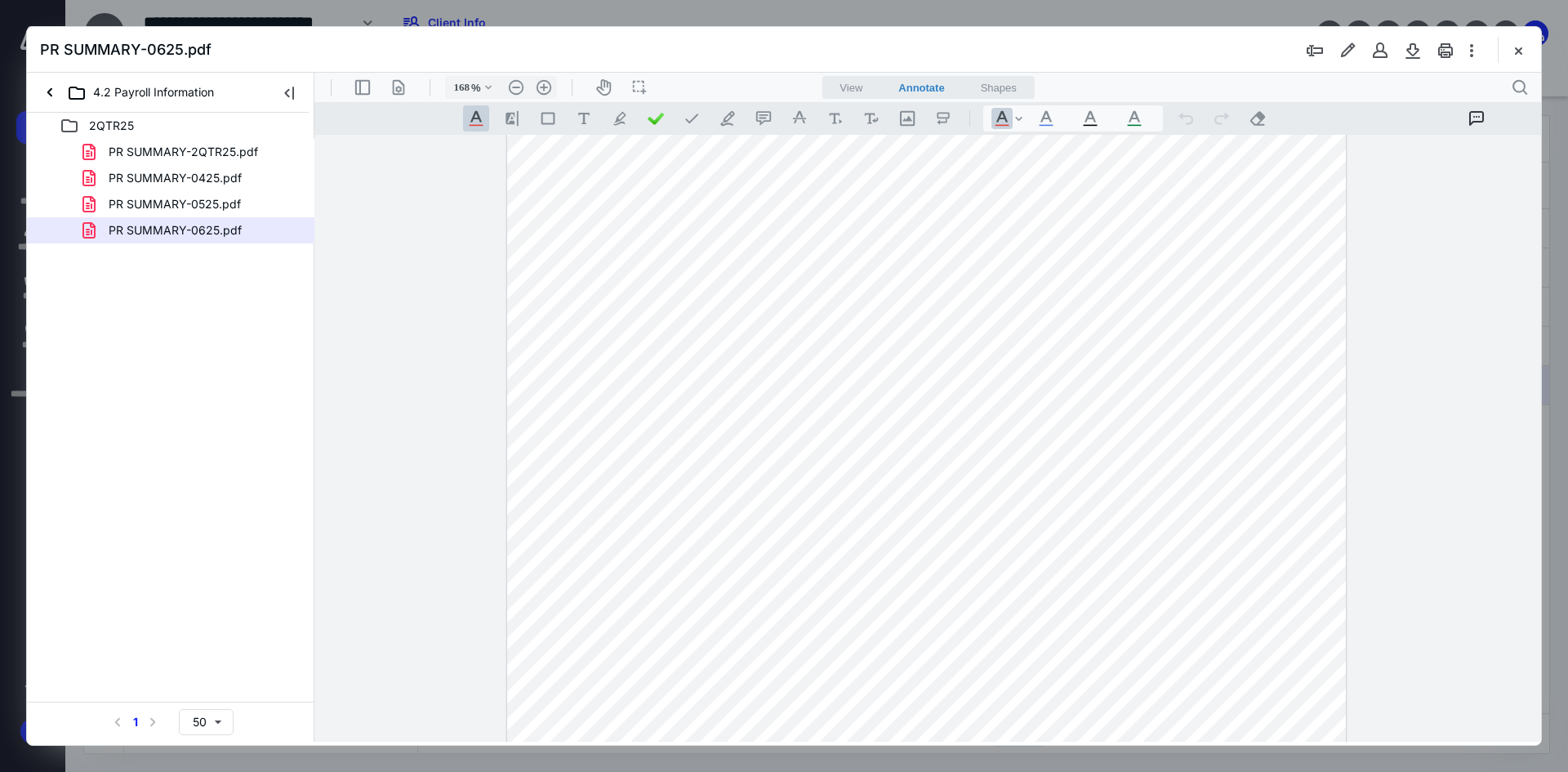 drag, startPoint x: 1514, startPoint y: 51, endPoint x: 1510, endPoint y: 246, distance: 195.04102 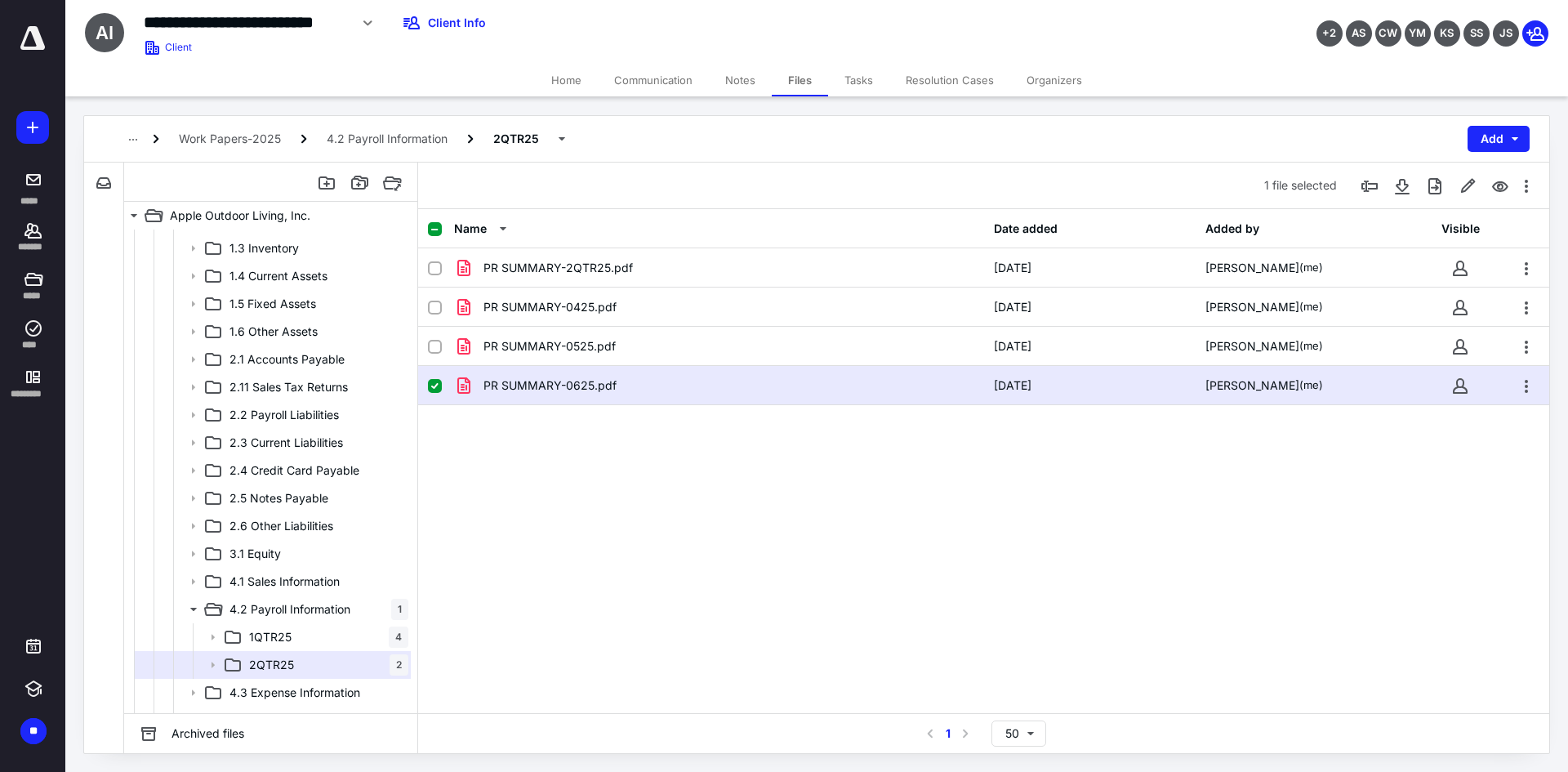 scroll, scrollTop: 0, scrollLeft: 0, axis: both 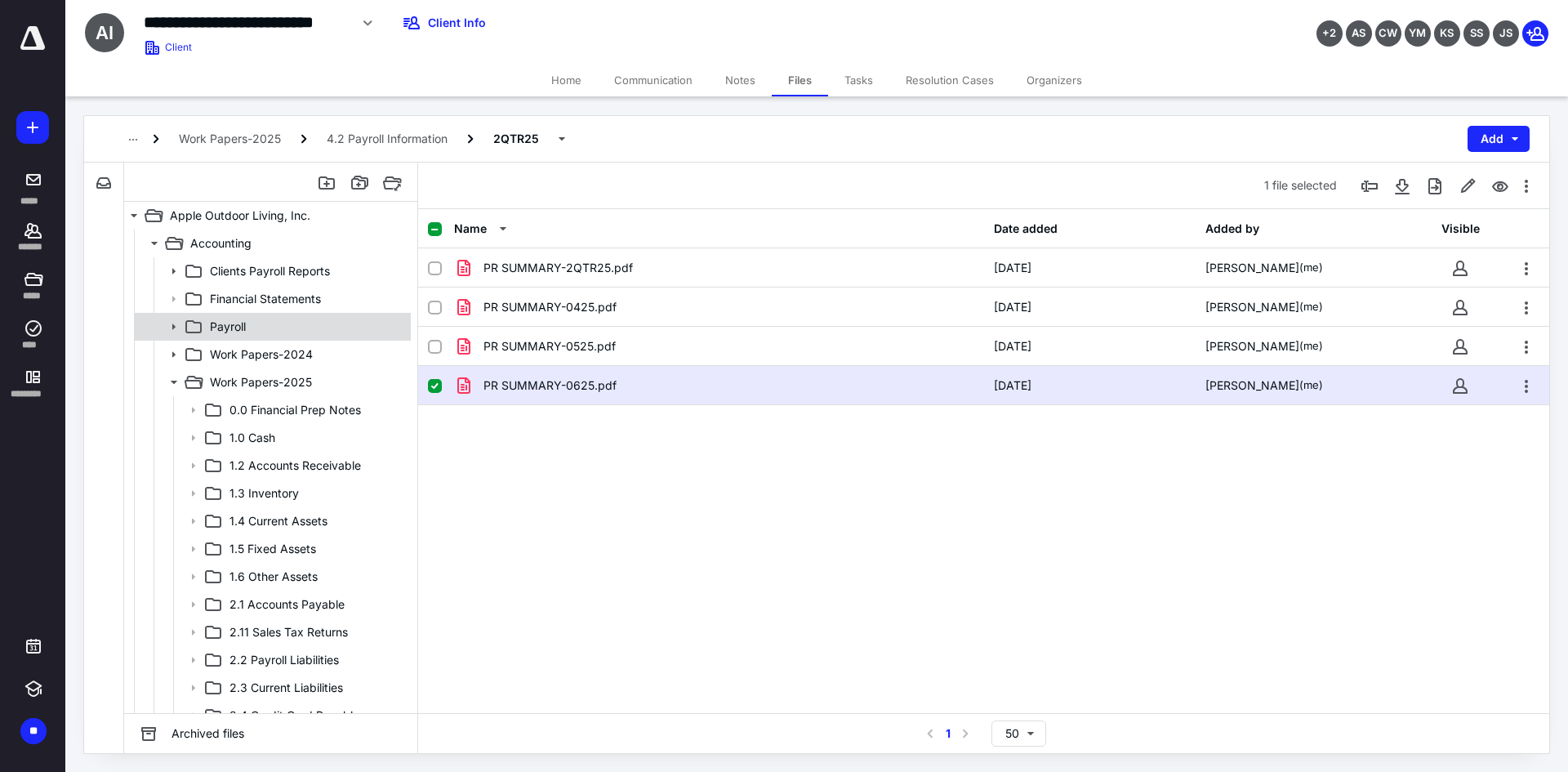 click on "Payroll" at bounding box center [305, 327] 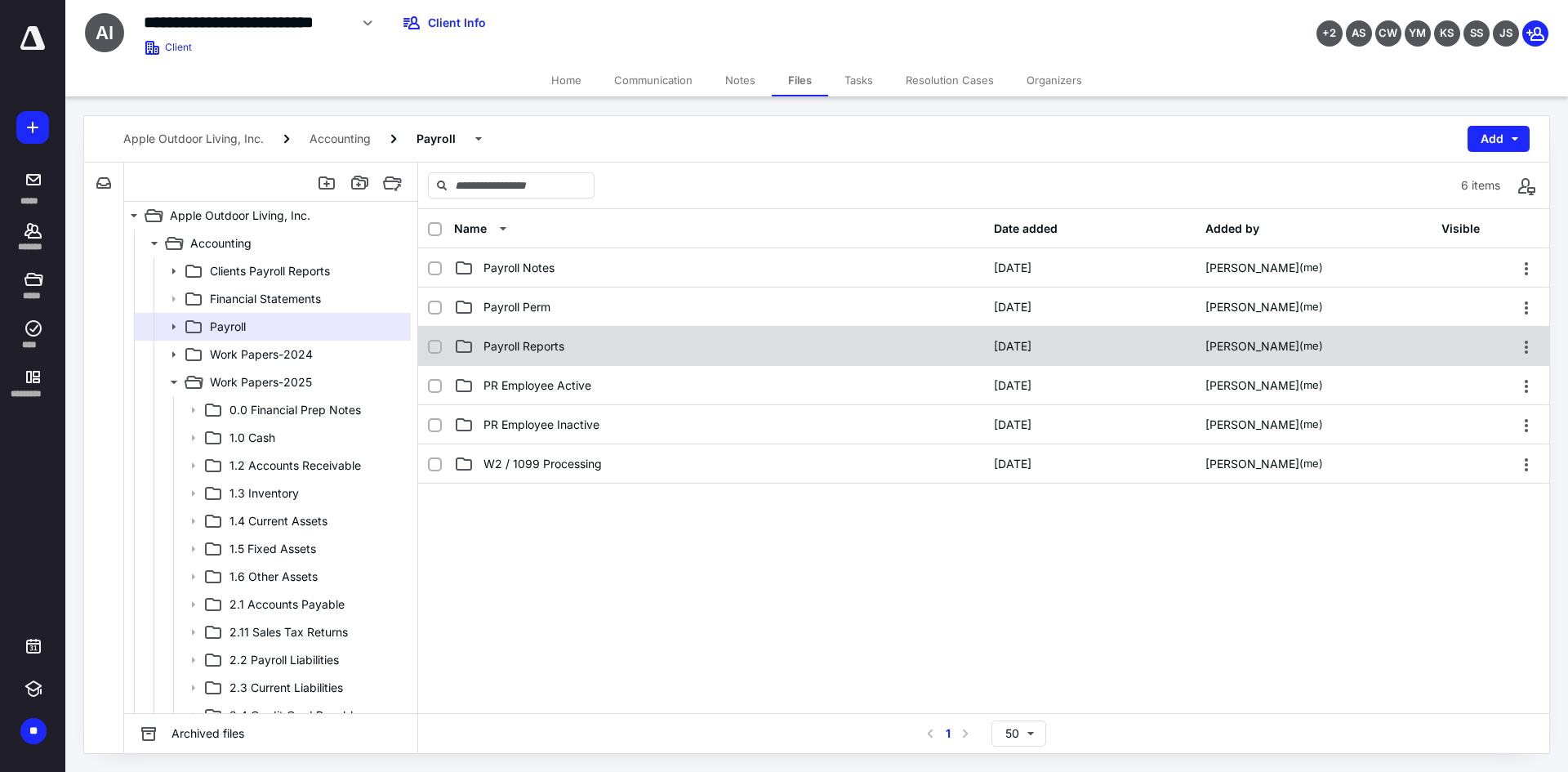 click on "Payroll Reports" at bounding box center [523, 346] 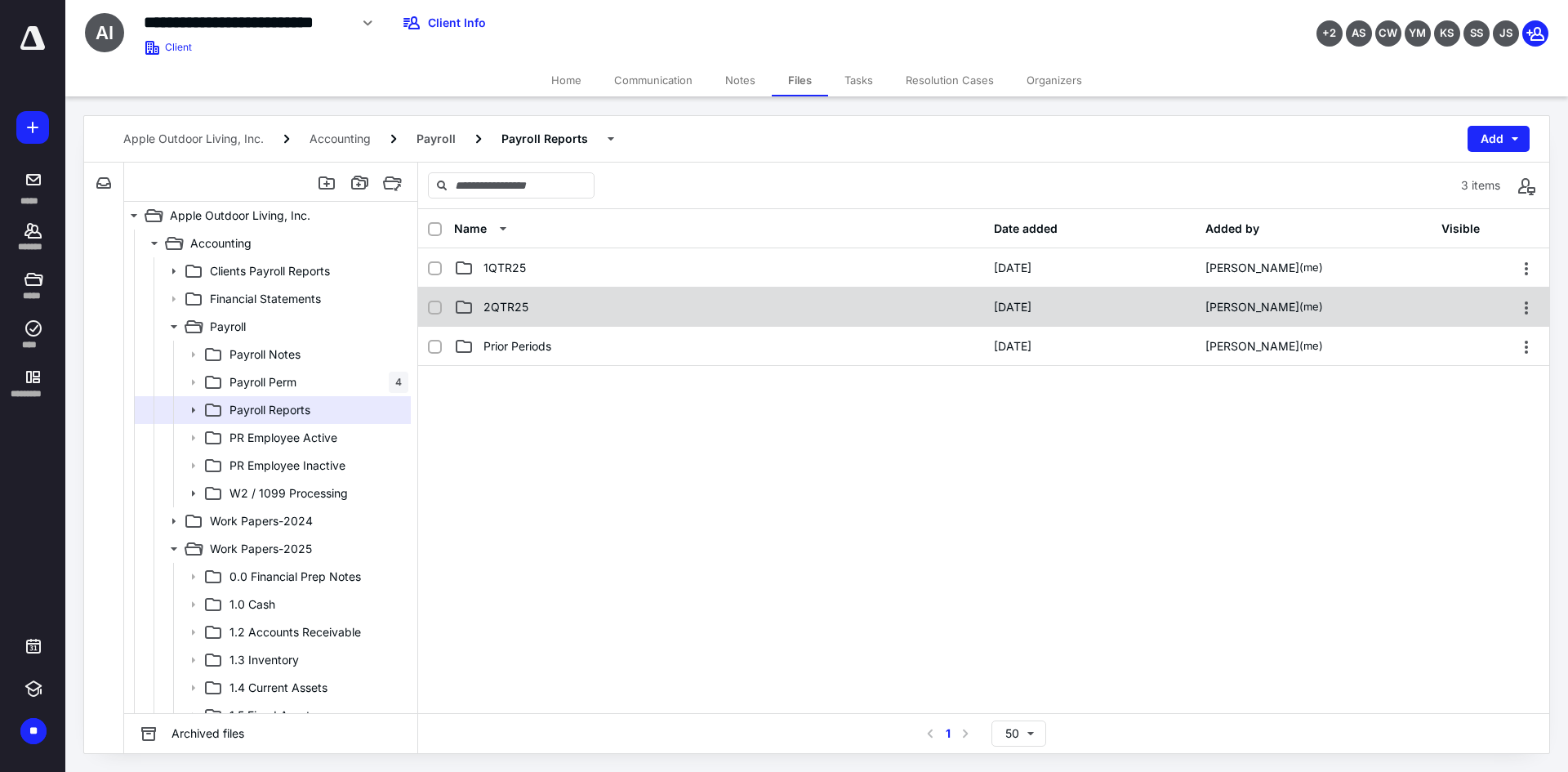 click on "2QTR25 5/15/2025 Sara Bryant  (me)" at bounding box center (983, 307) 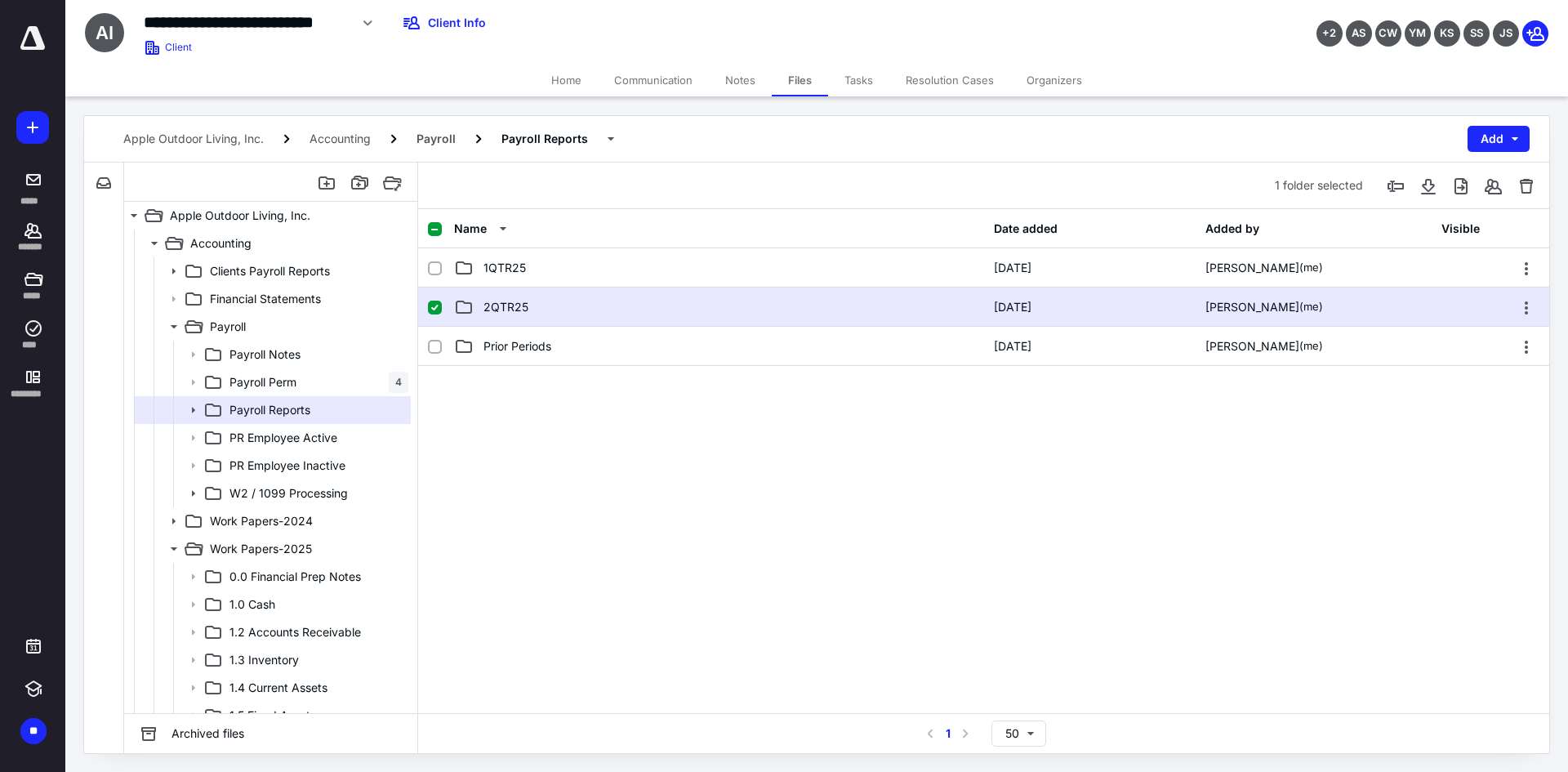 click on "2QTR25 5/15/2025 Sara Bryant  (me)" at bounding box center [983, 307] 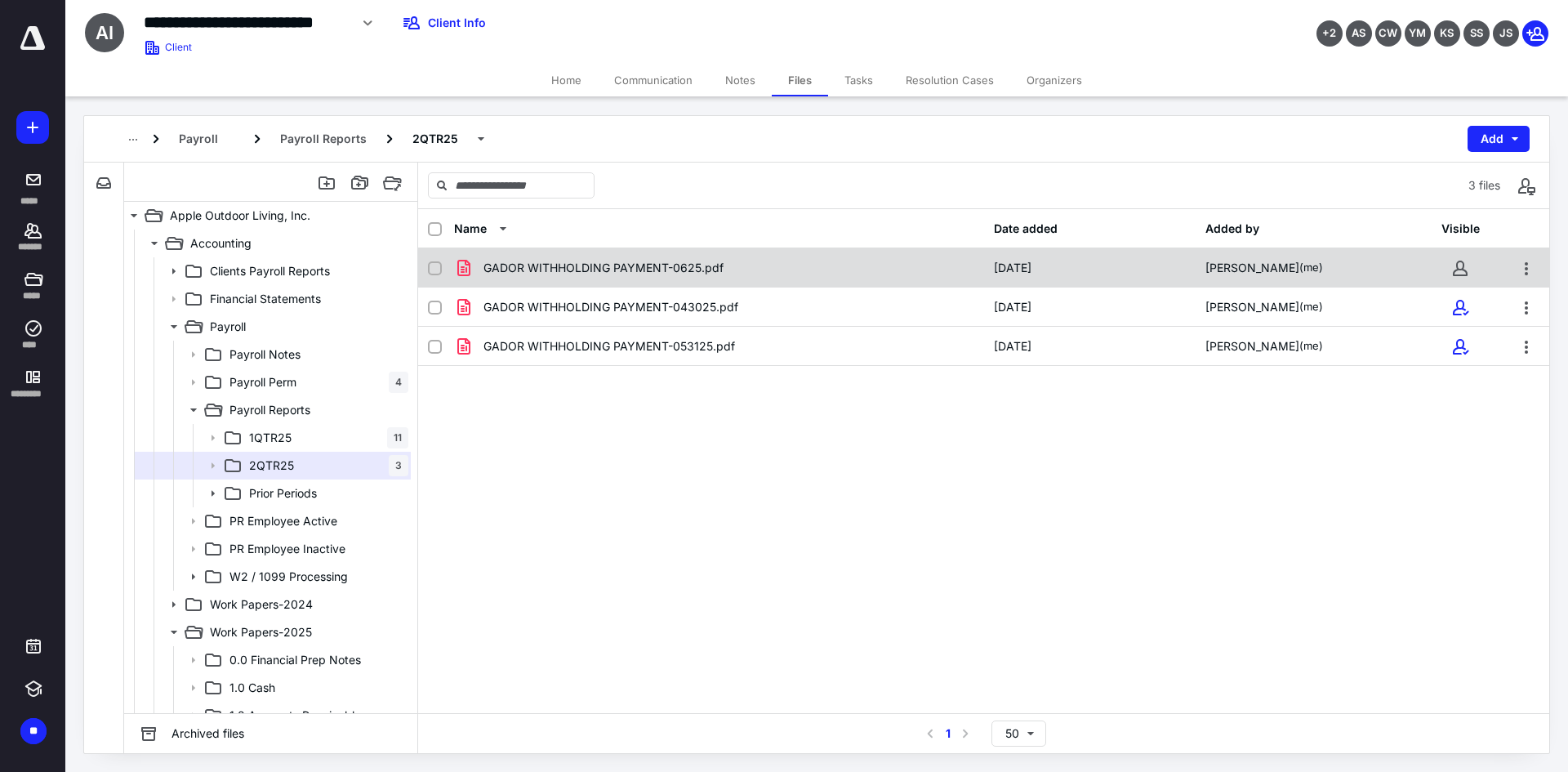 checkbox on "true" 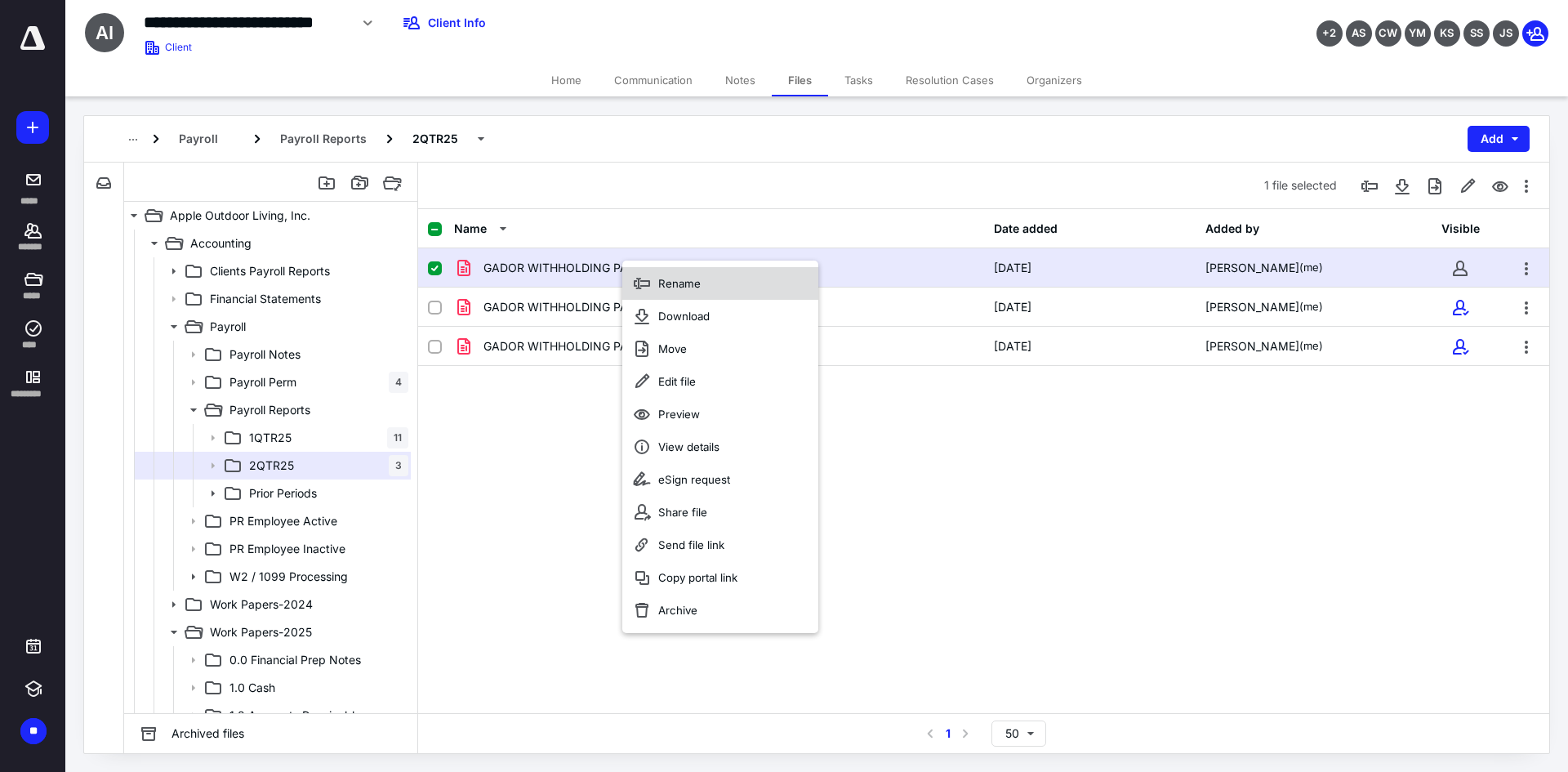 click on "Rename" at bounding box center [679, 283] 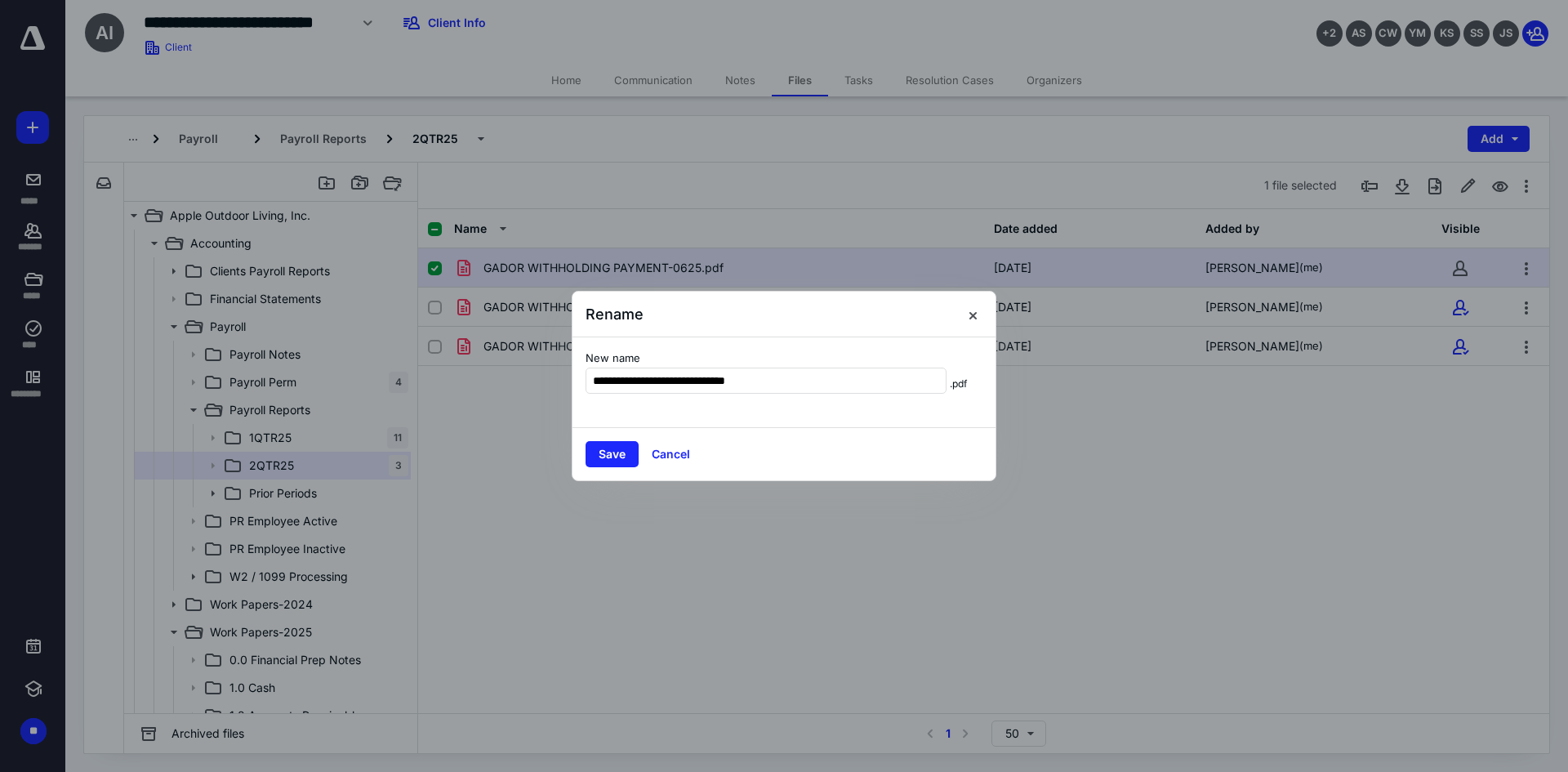 type on "**********" 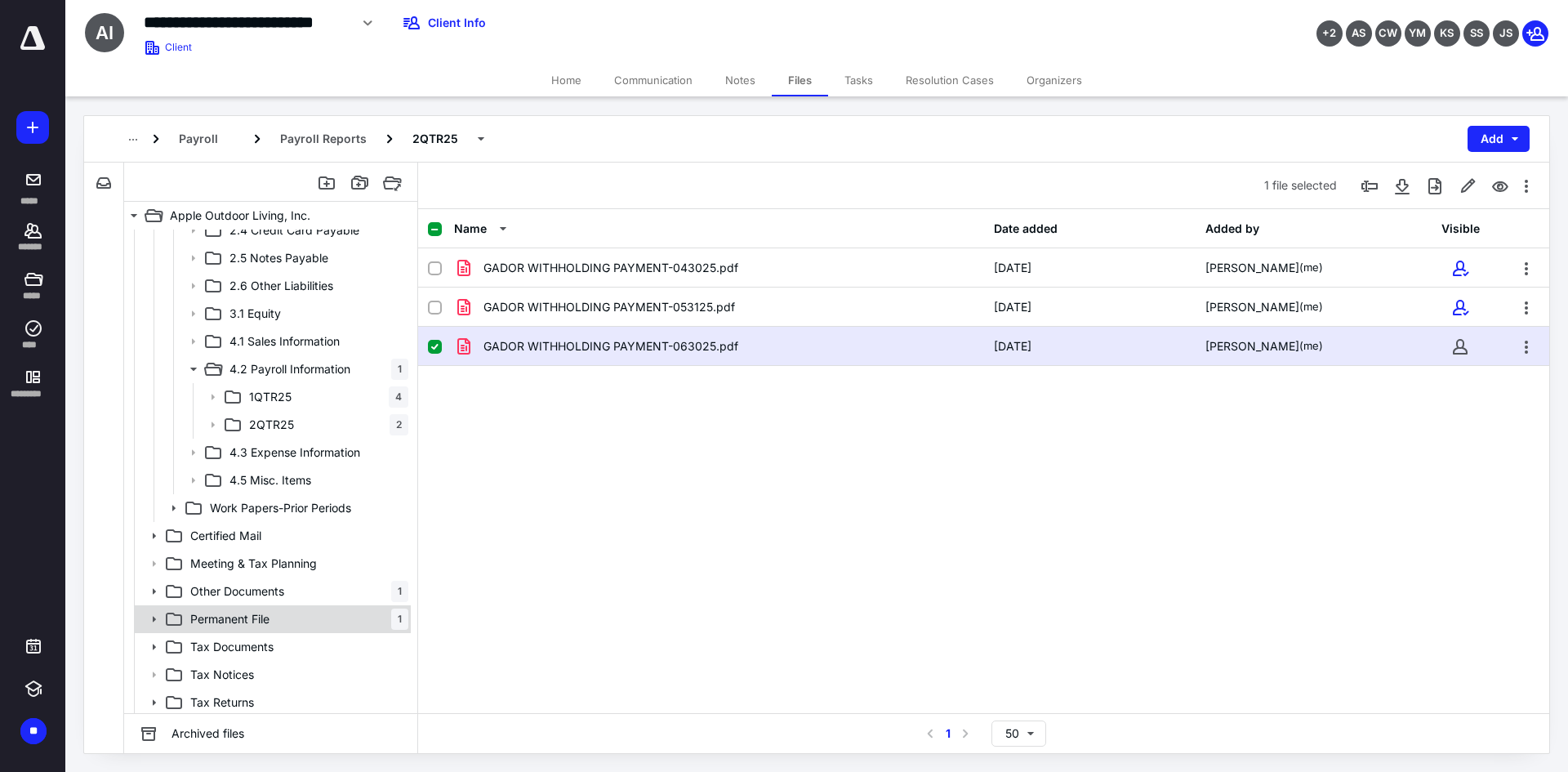 scroll, scrollTop: 739, scrollLeft: 0, axis: vertical 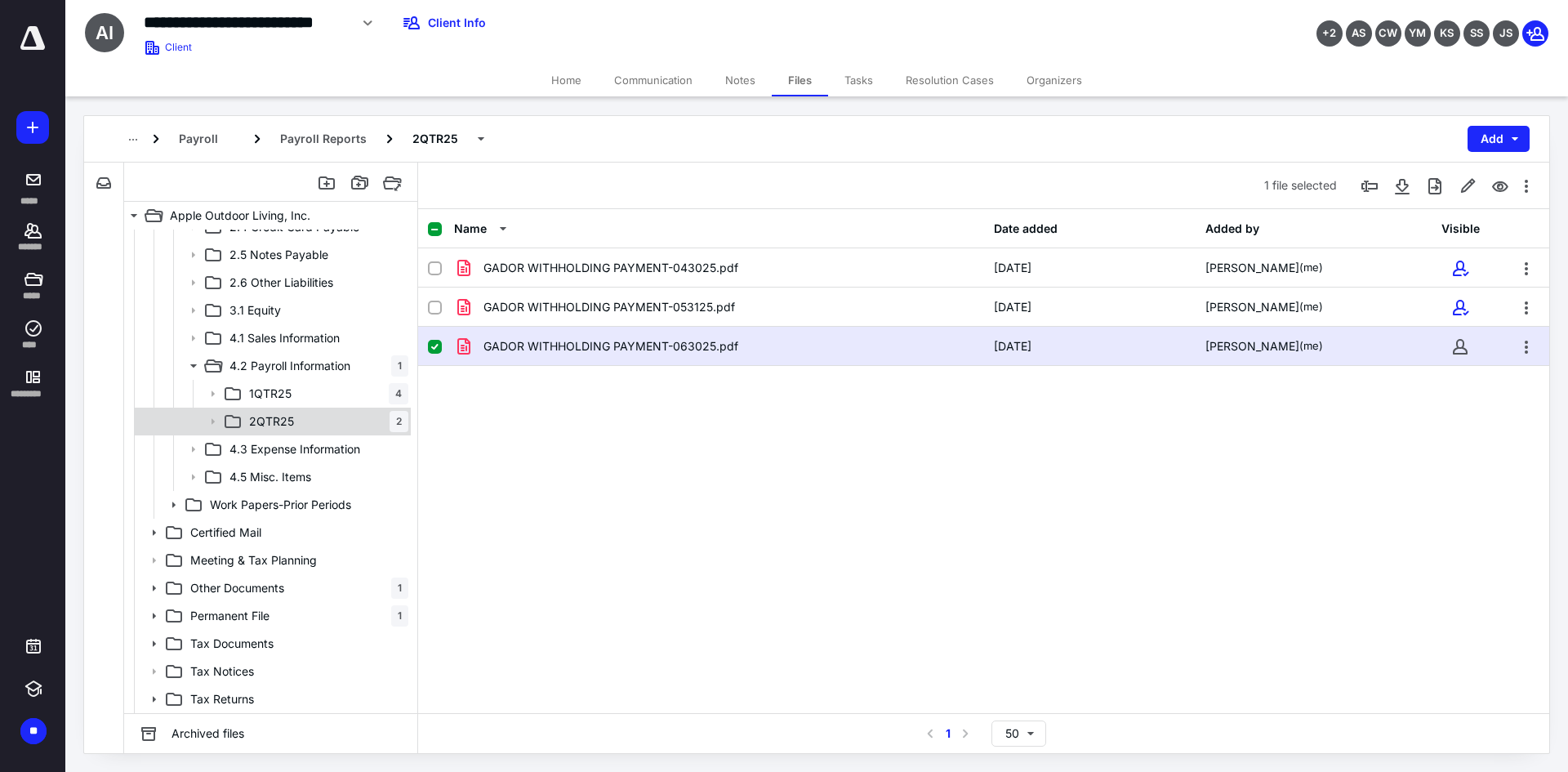 click on "2QTR25" at bounding box center (271, 422) 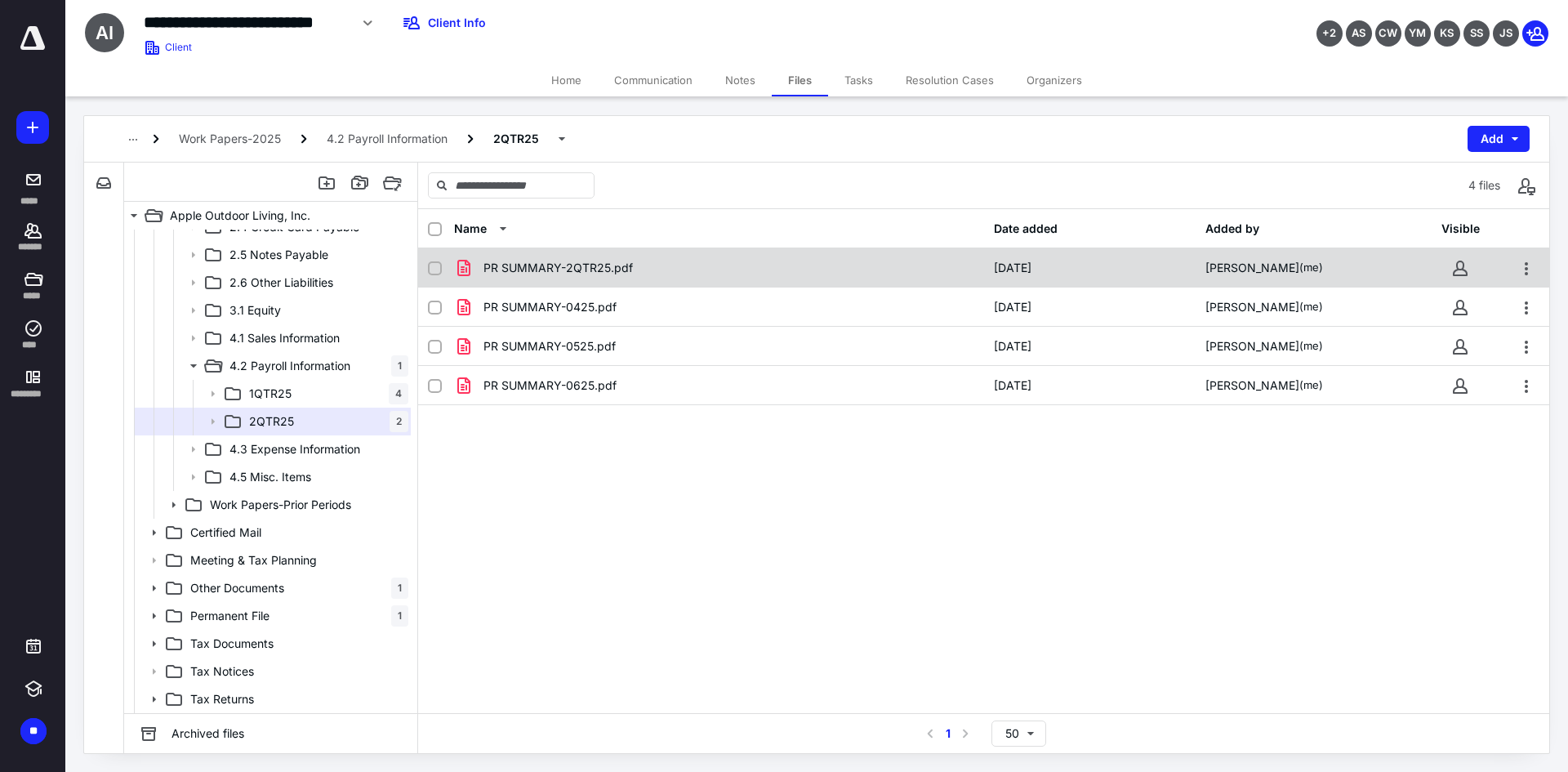 click on "PR SUMMARY-2QTR25.pdf" at bounding box center [719, 268] 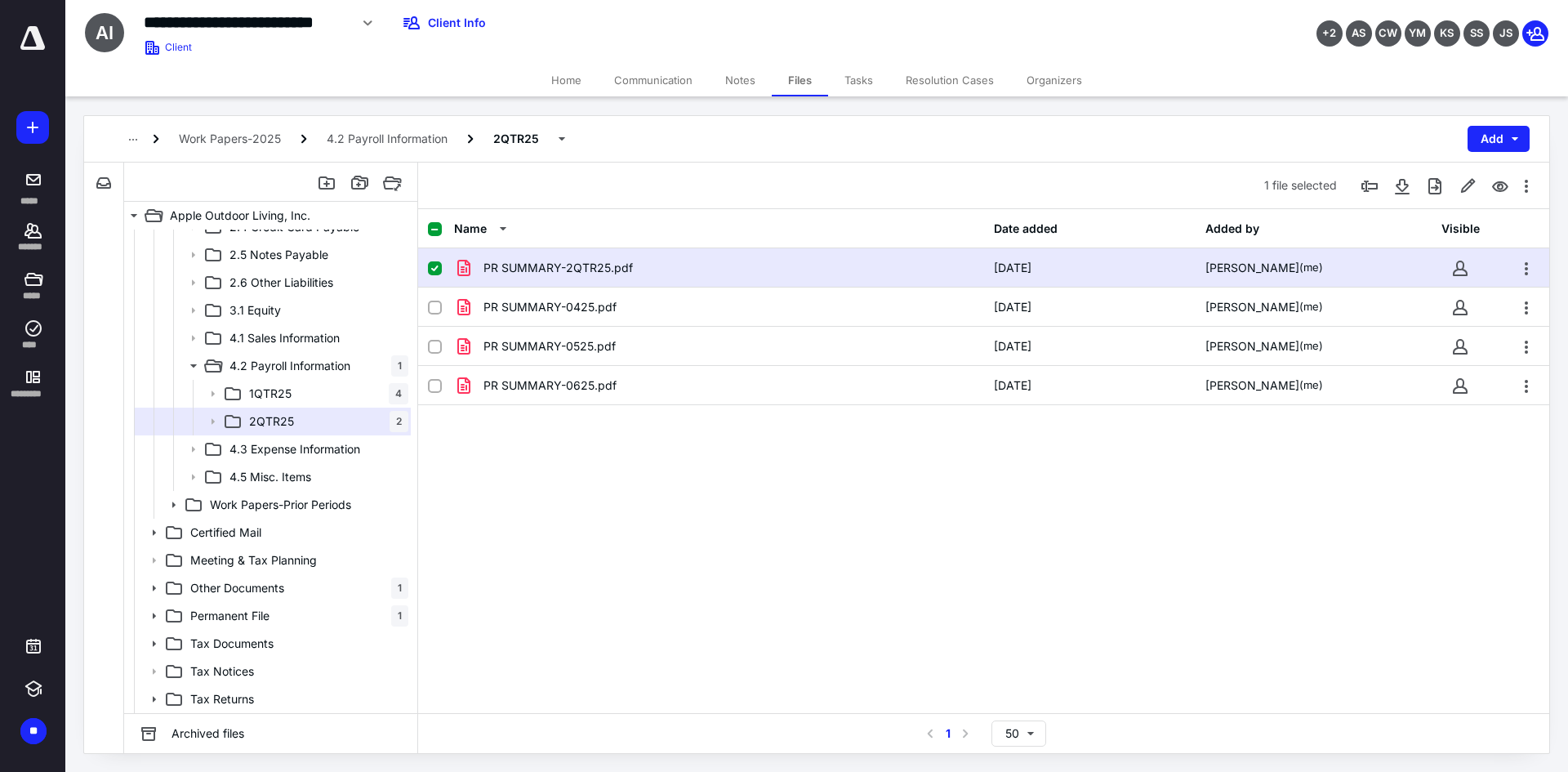 click on "PR SUMMARY-2QTR25.pdf" at bounding box center [719, 268] 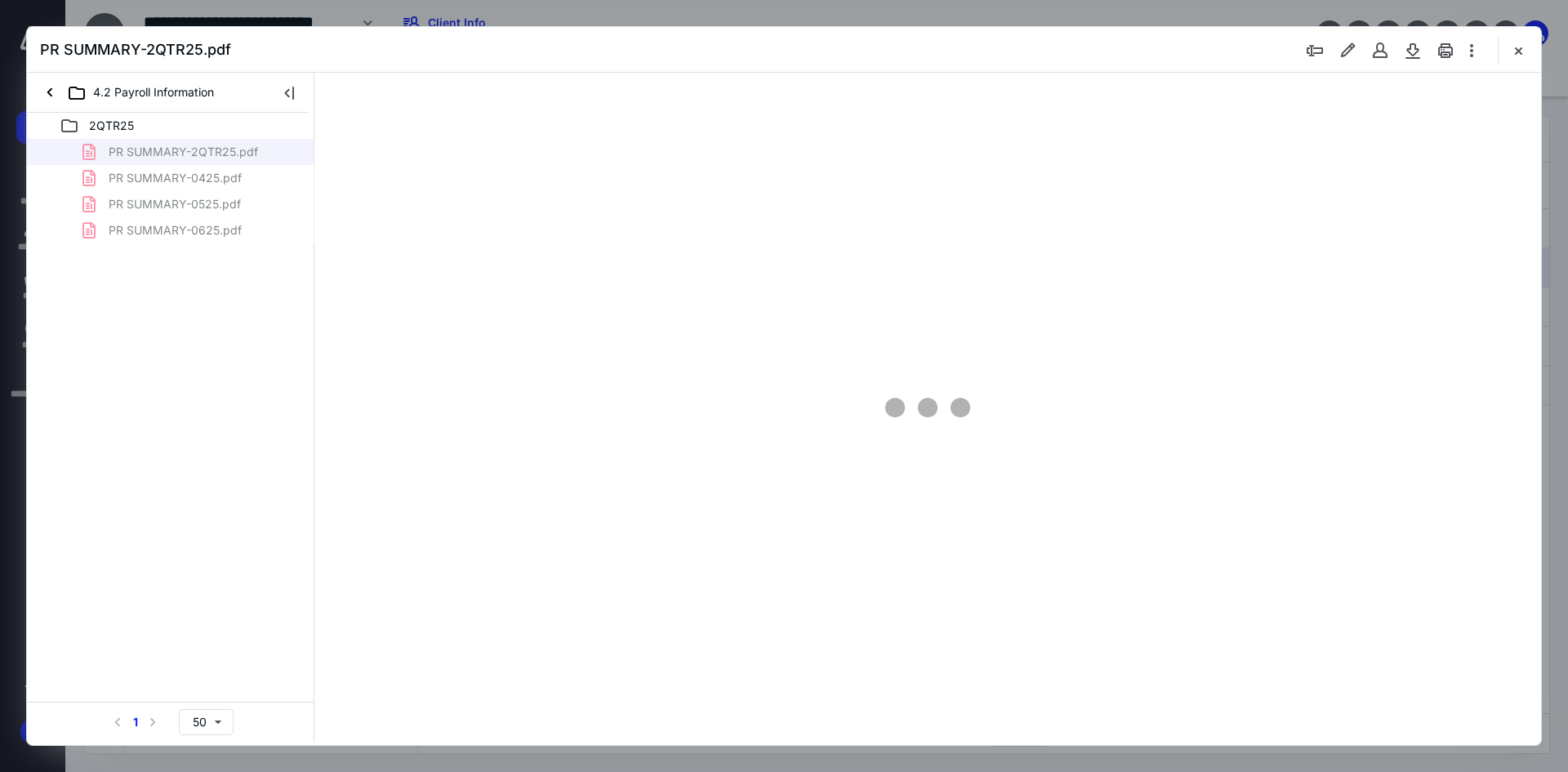 scroll, scrollTop: 0, scrollLeft: 0, axis: both 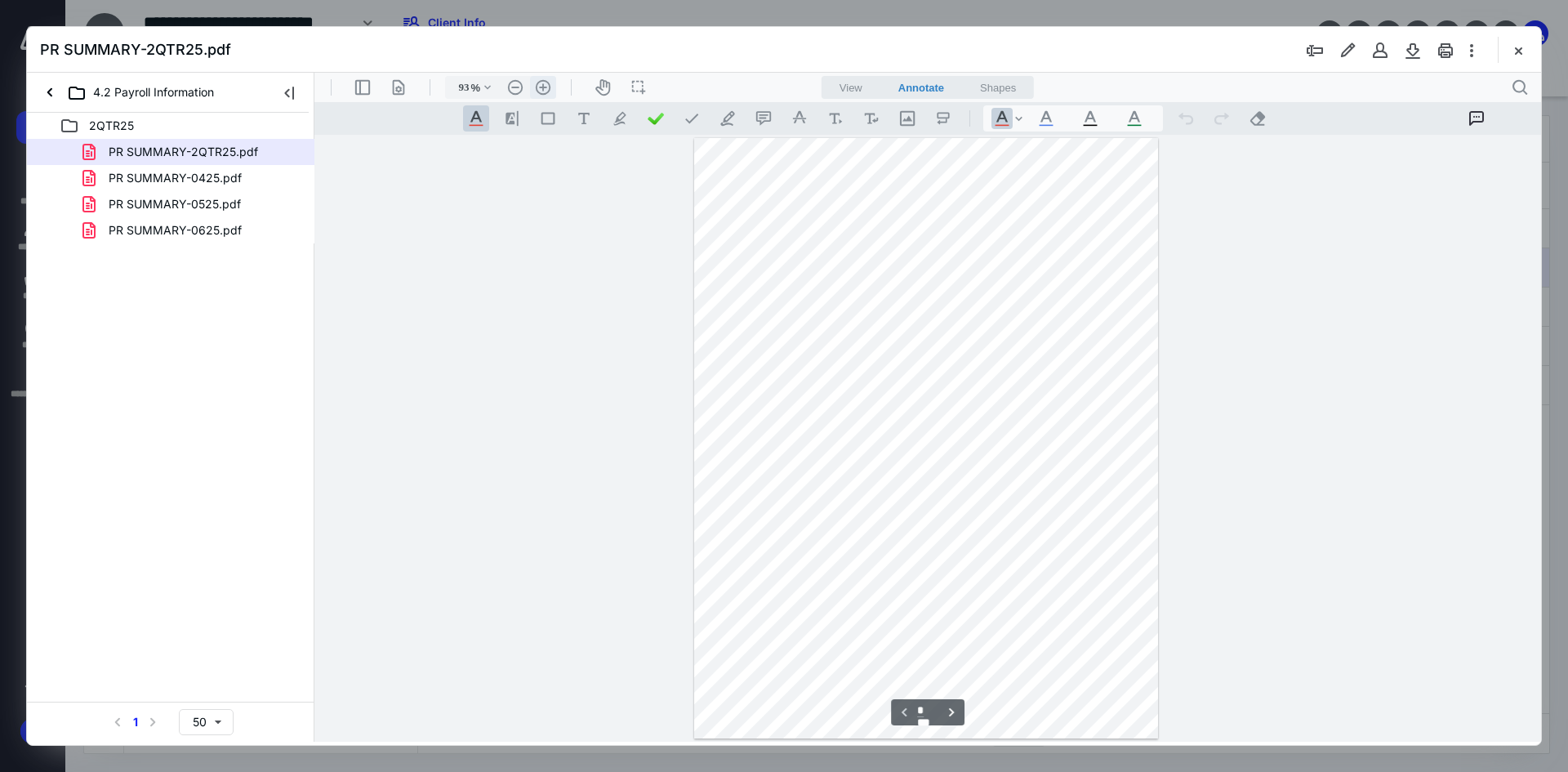 click on ".cls-1{fill:#abb0c4;} icon - header - zoom - in - line" at bounding box center [543, 87] 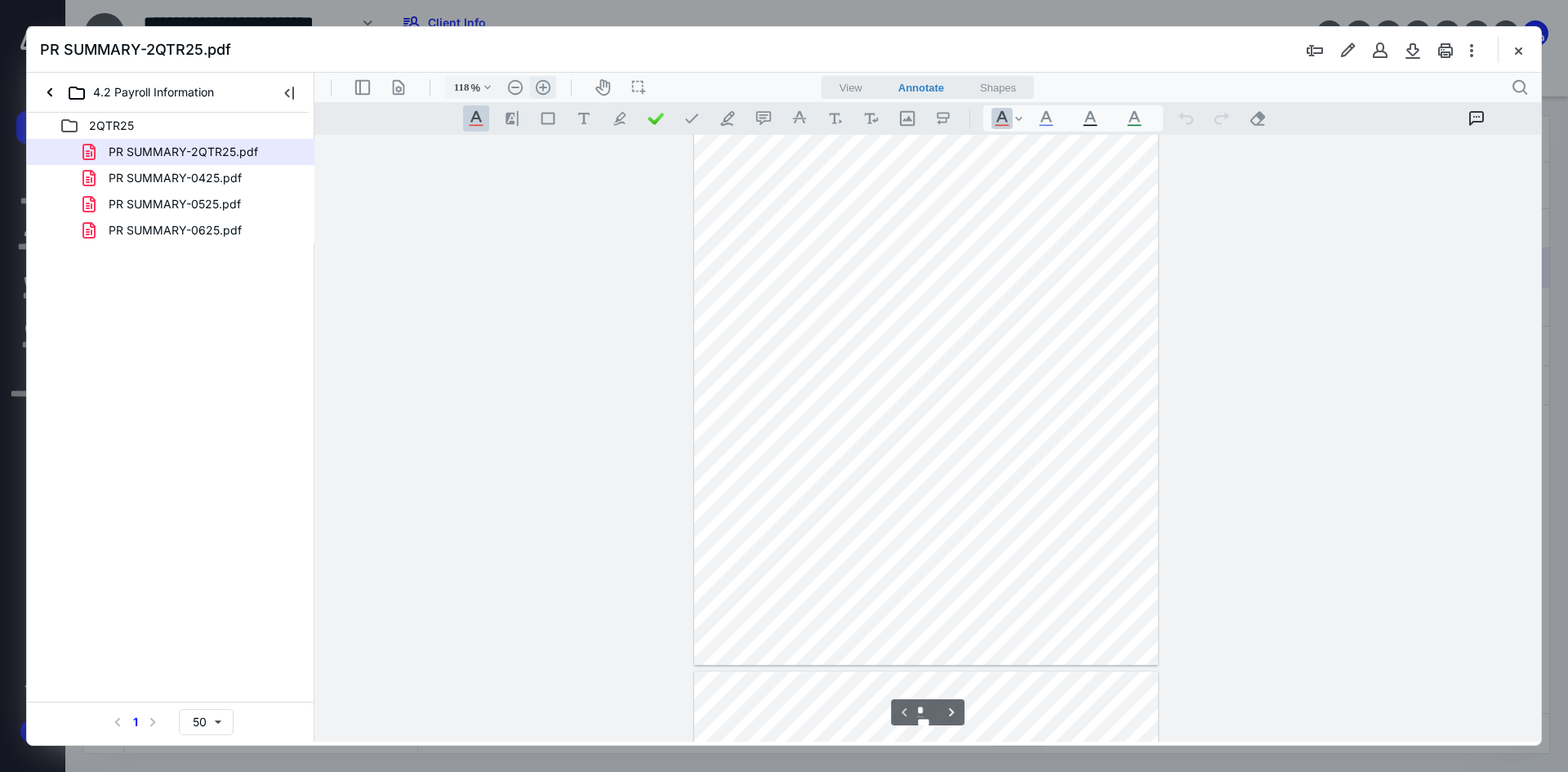 click on ".cls-1{fill:#abb0c4;} icon - header - zoom - in - line" at bounding box center [543, 87] 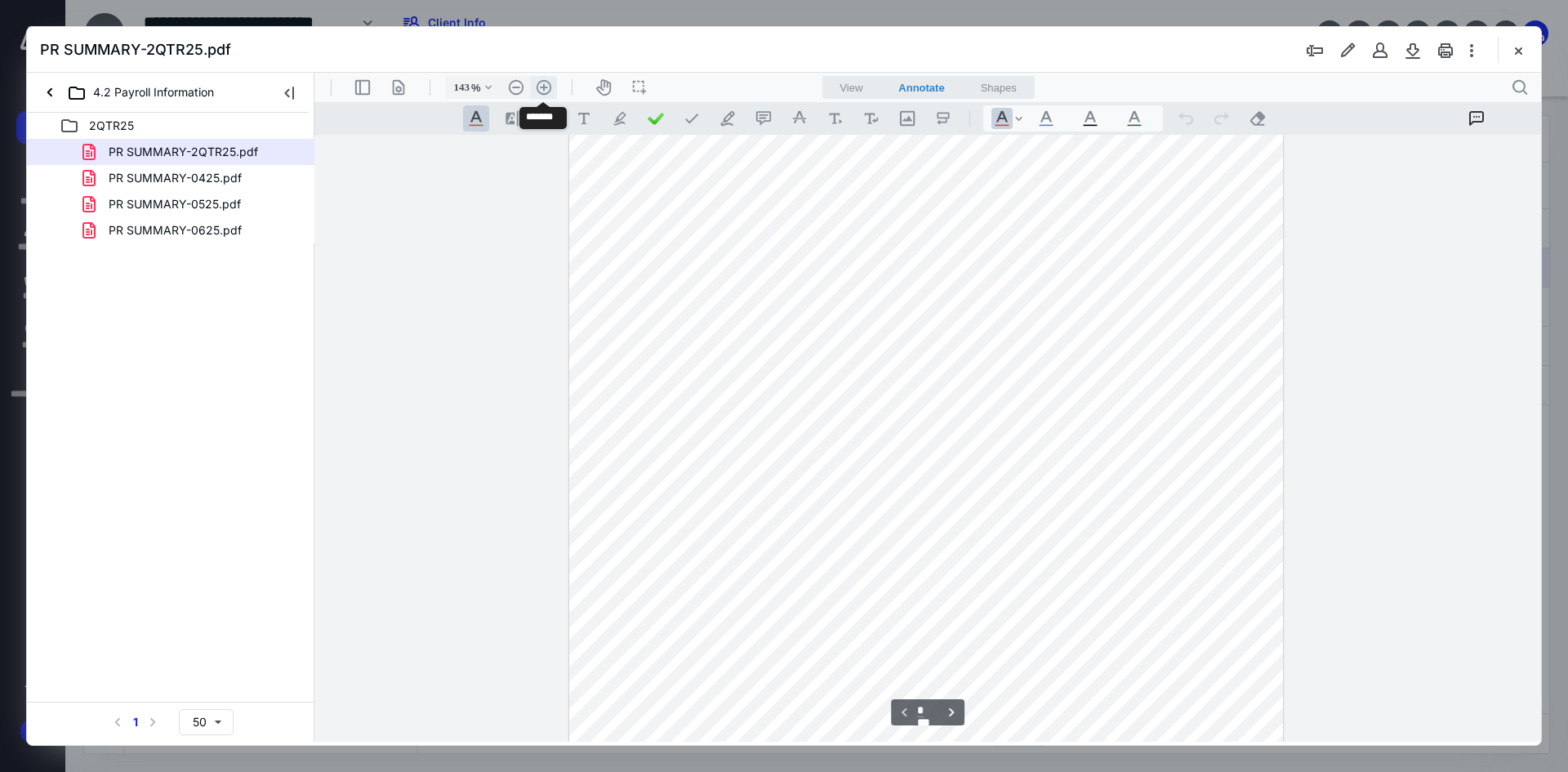 click on ".cls-1{fill:#abb0c4;} icon - header - zoom - in - line" at bounding box center [544, 87] 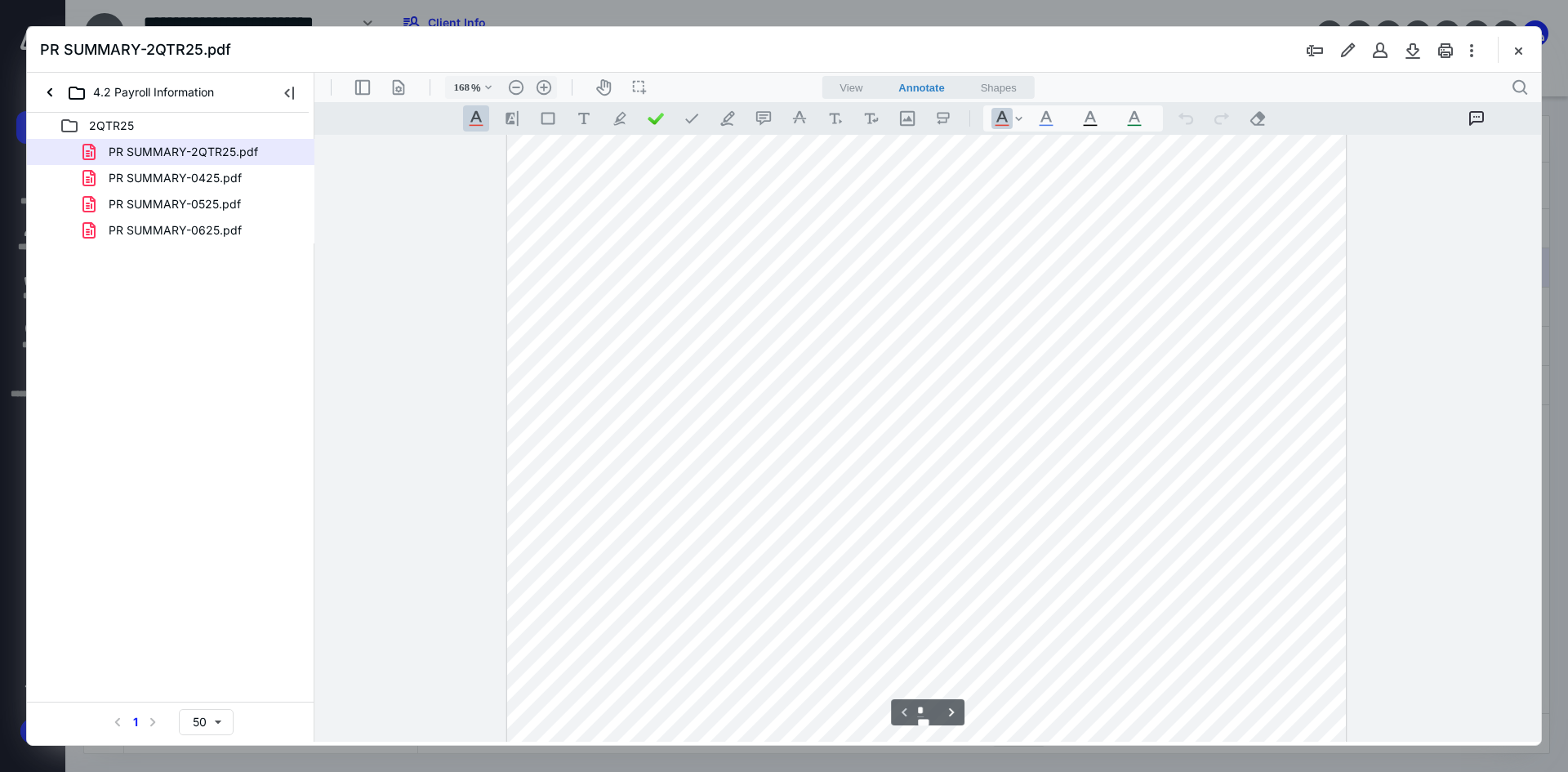 scroll, scrollTop: 0, scrollLeft: 0, axis: both 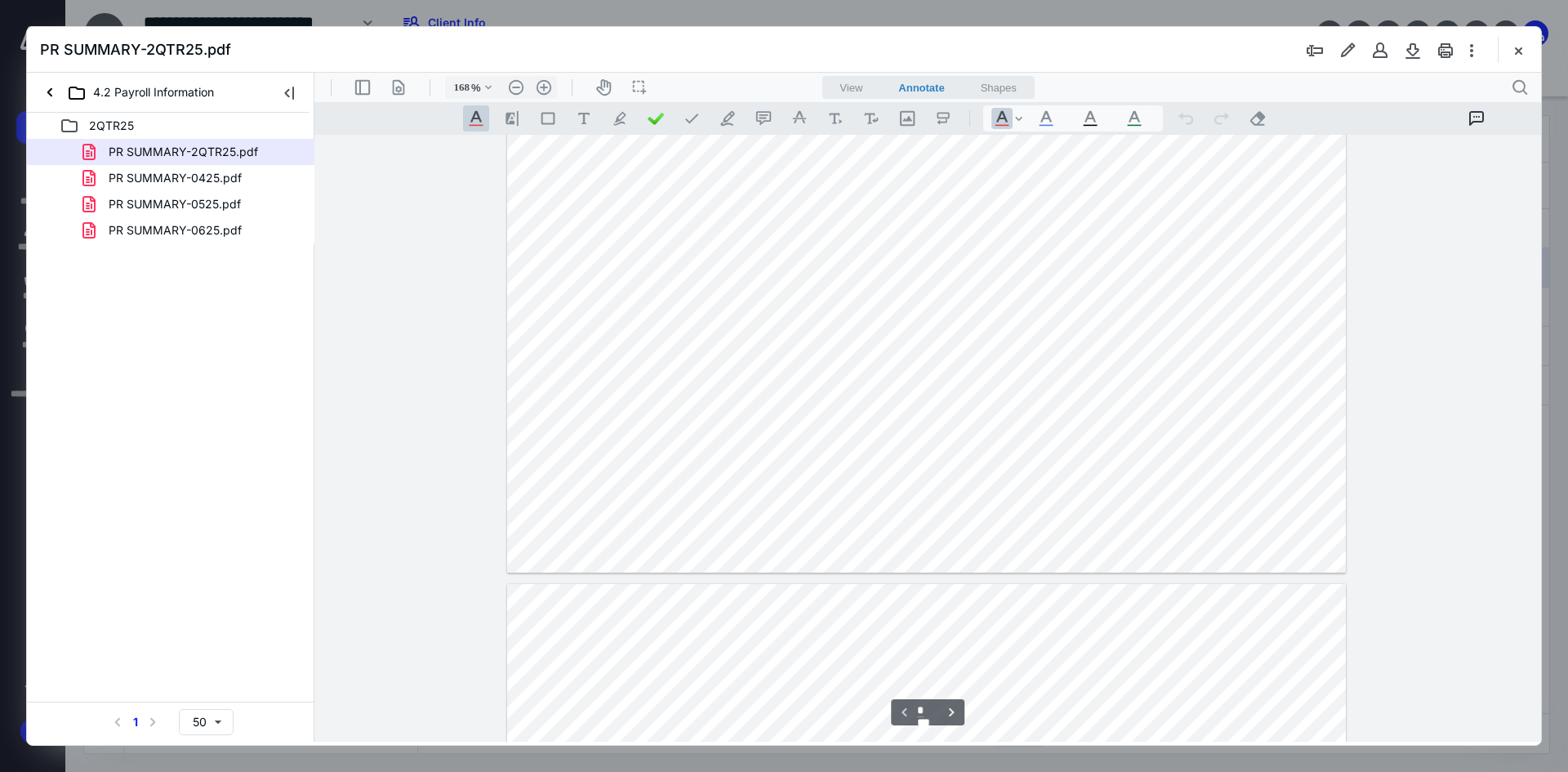 type on "*" 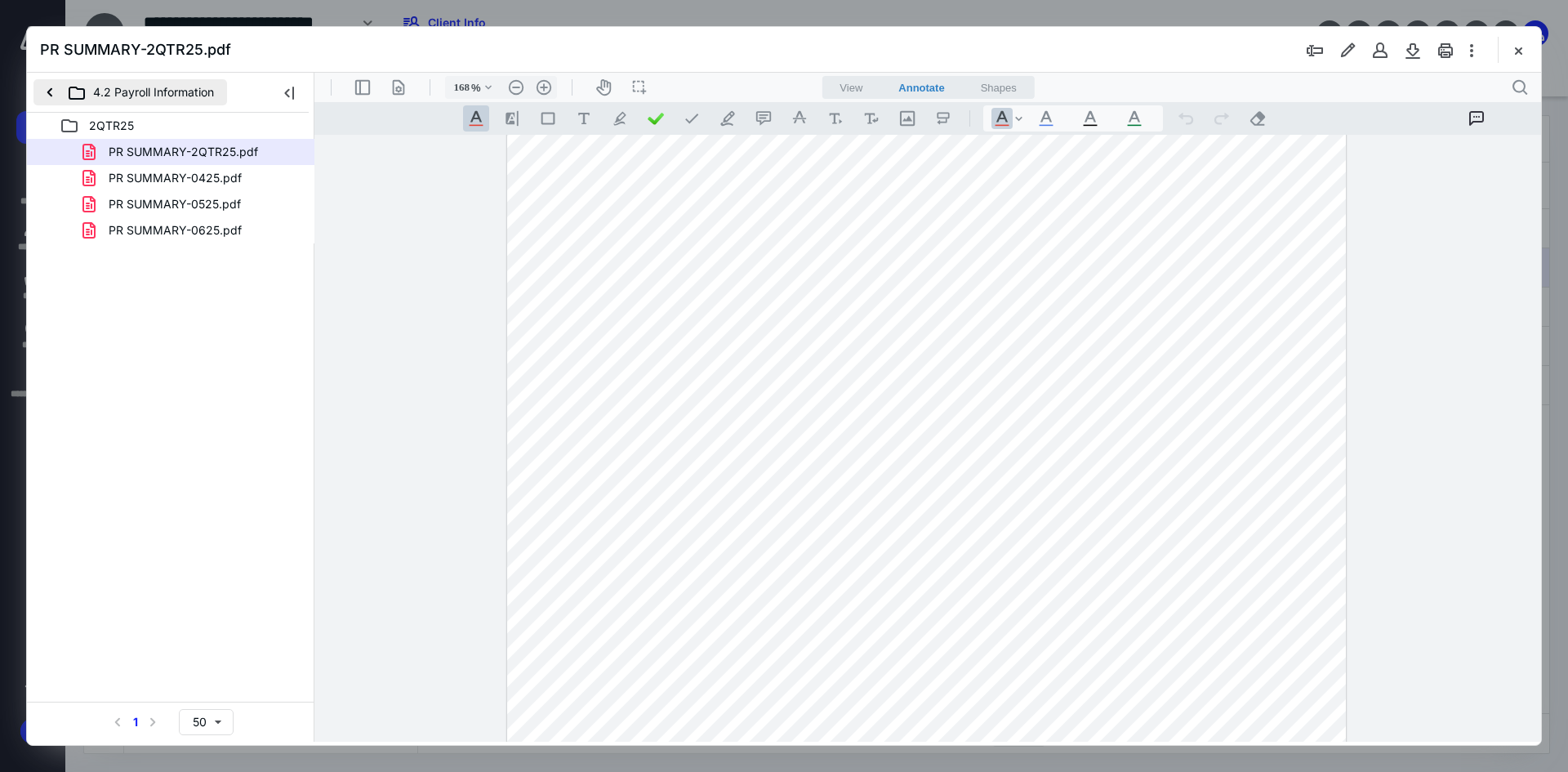 click on "4.2 Payroll Information" at bounding box center (130, 92) 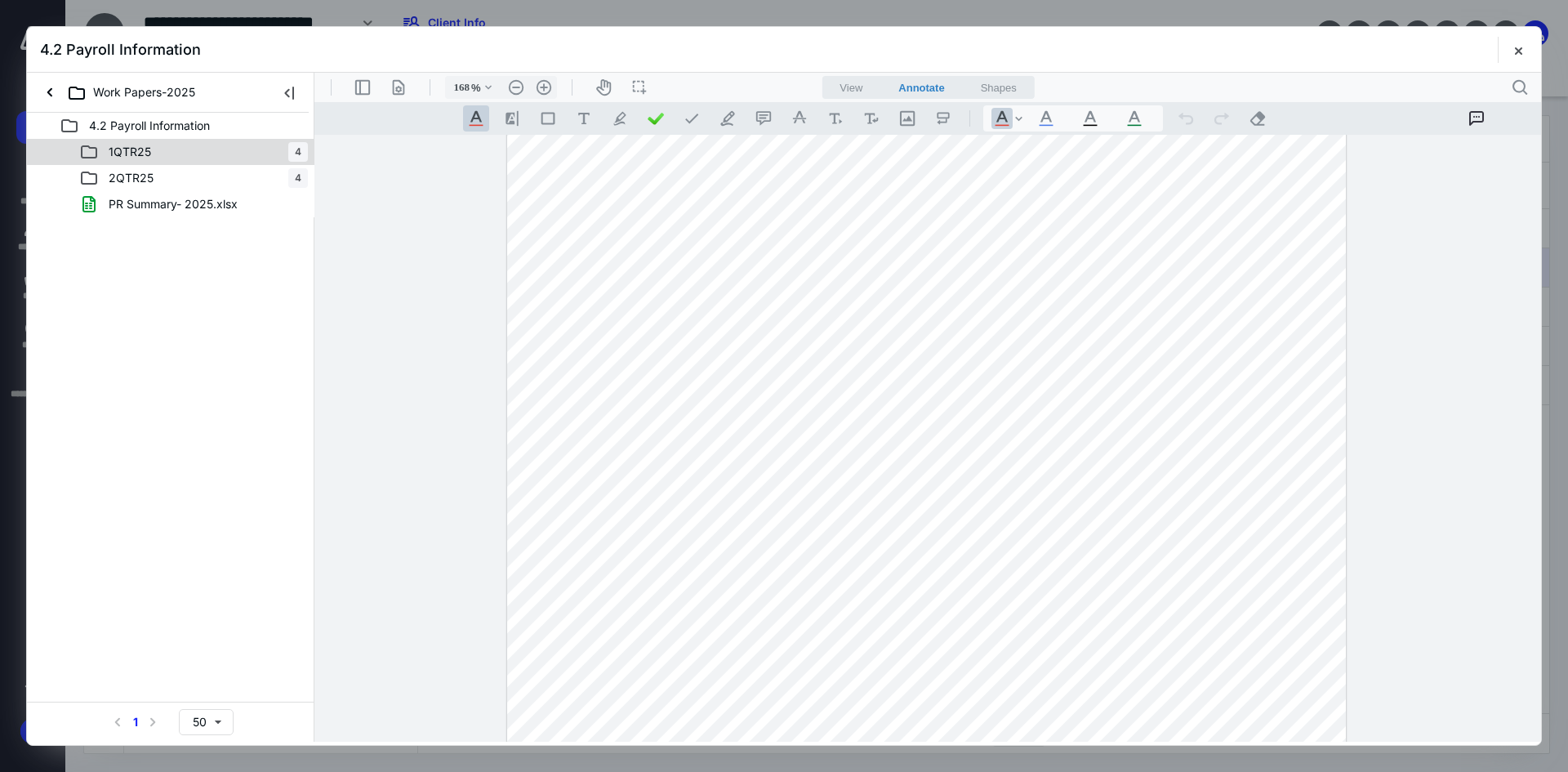 click on "1QTR25" at bounding box center [130, 152] 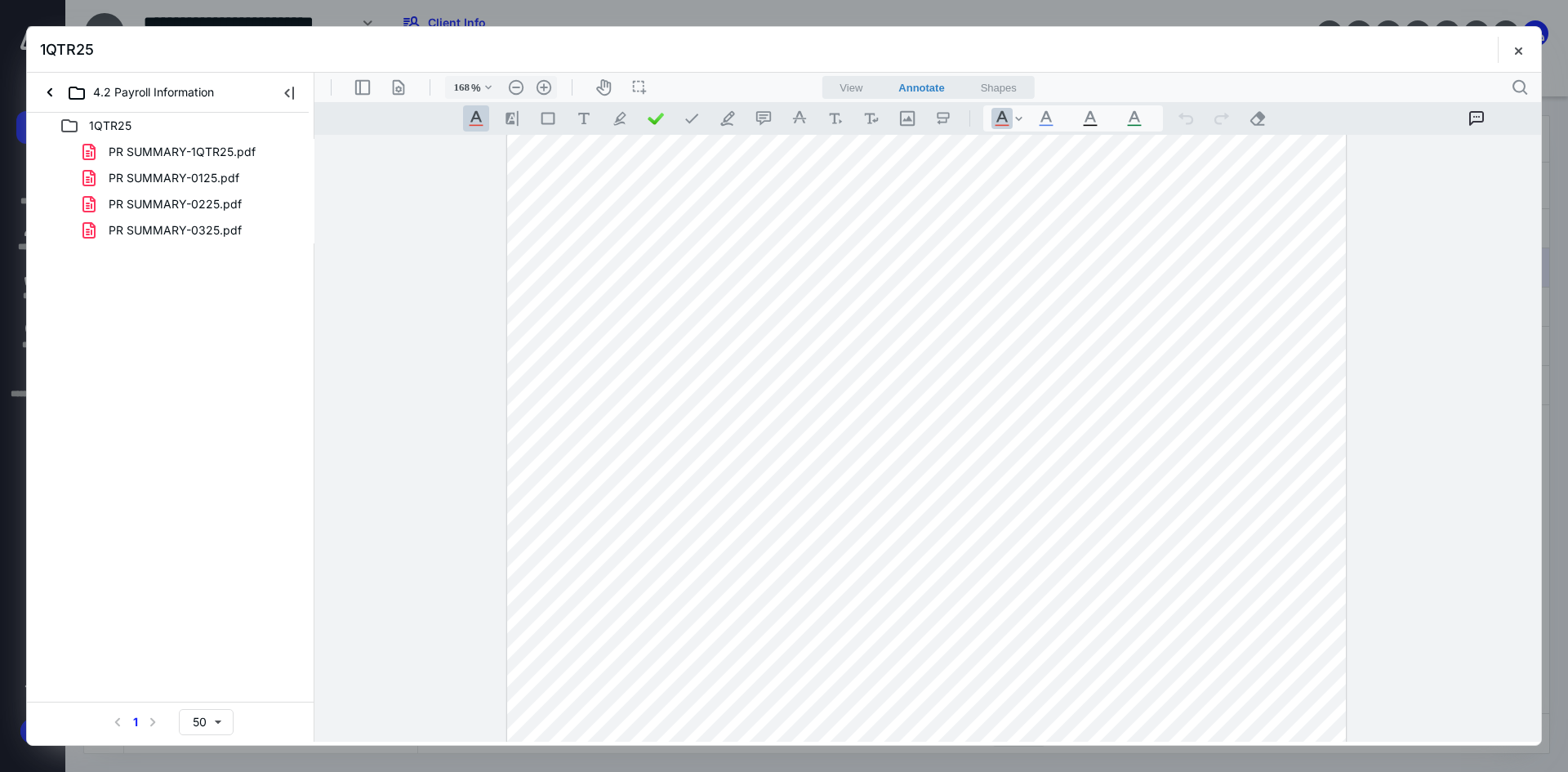 click on "PR SUMMARY-1QTR25.pdf" at bounding box center (182, 152) 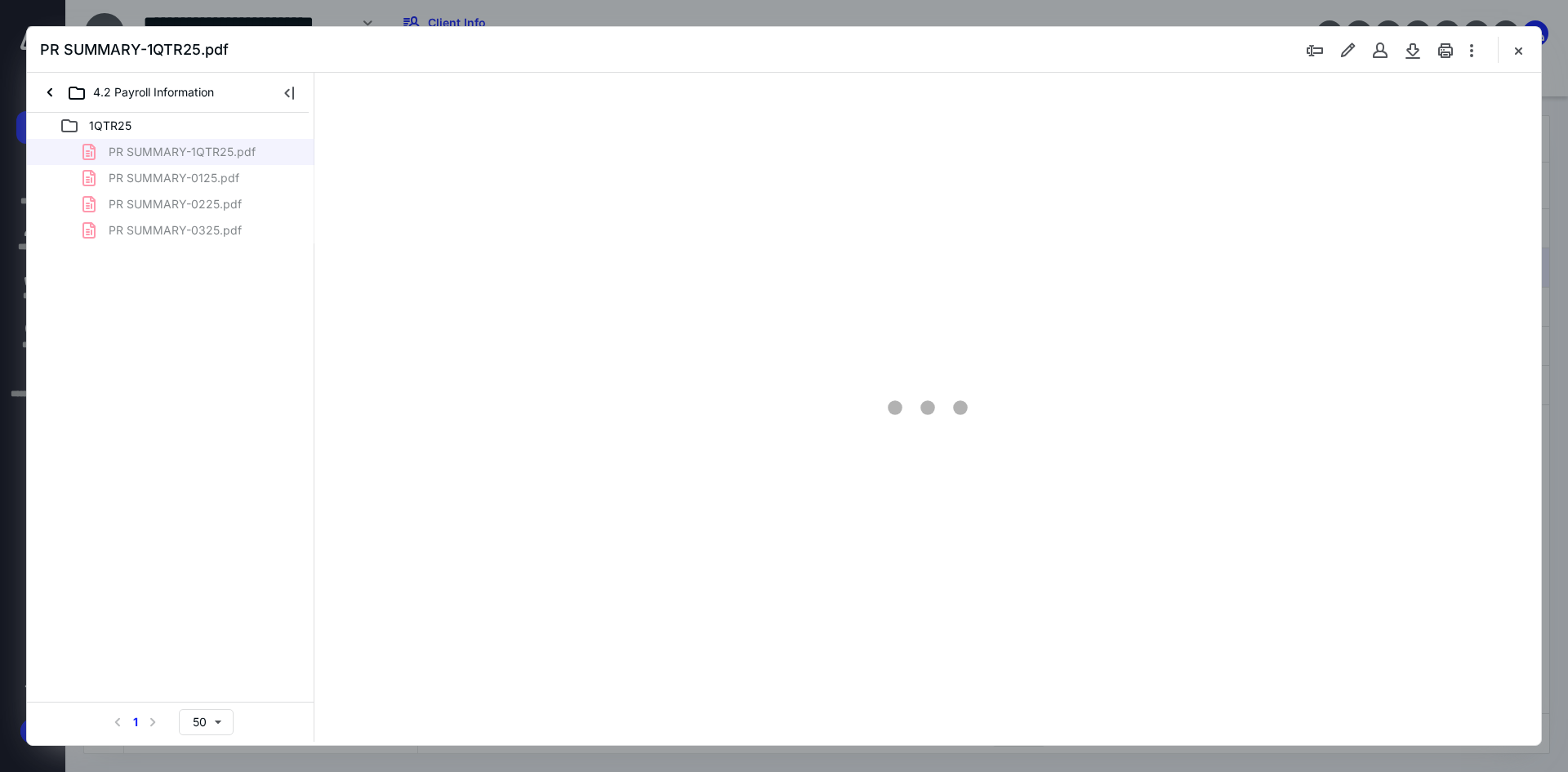 scroll, scrollTop: 65, scrollLeft: 0, axis: vertical 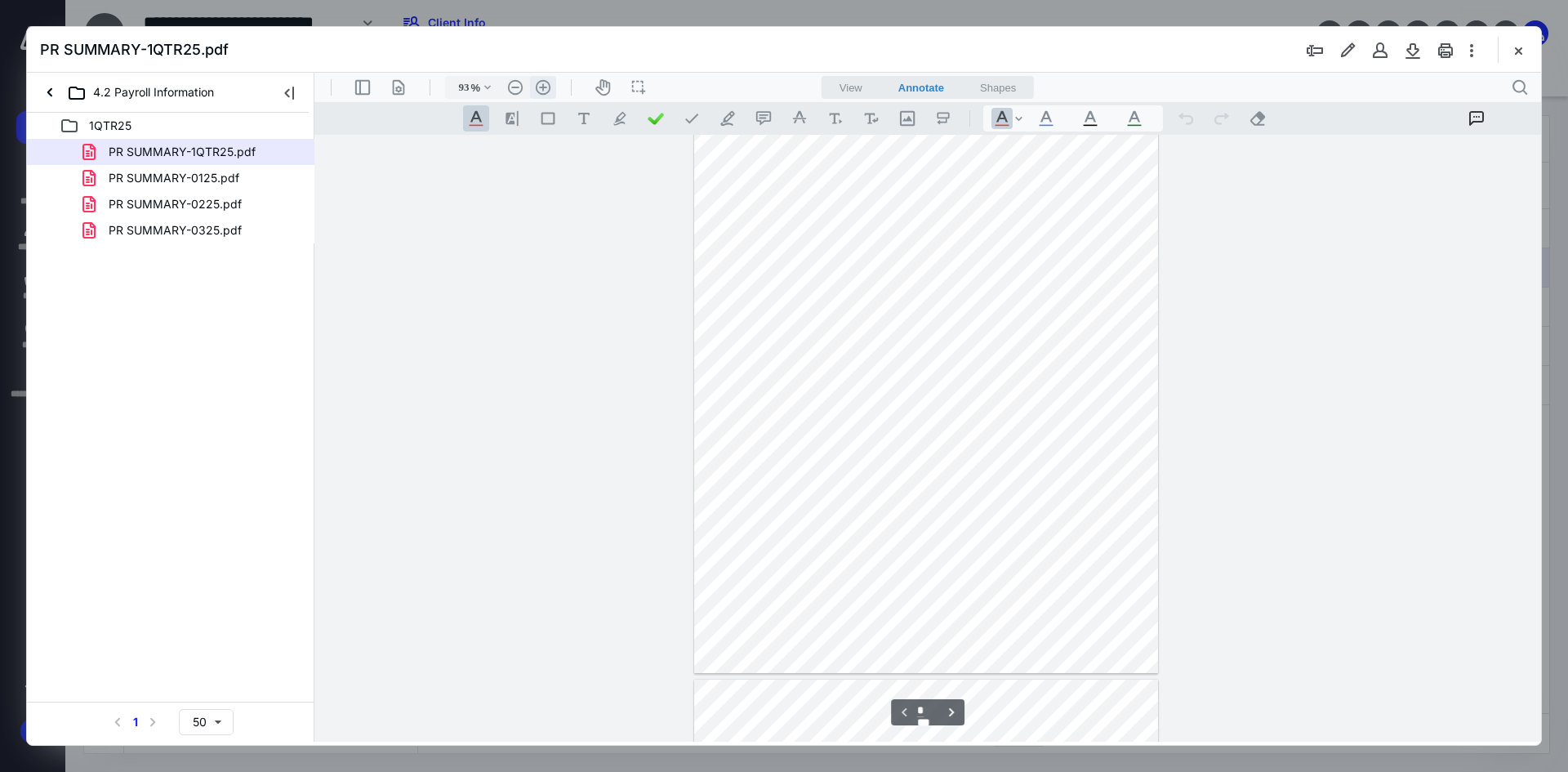 click on ".cls-1{fill:#abb0c4;} icon - header - zoom - in - line" at bounding box center (543, 87) 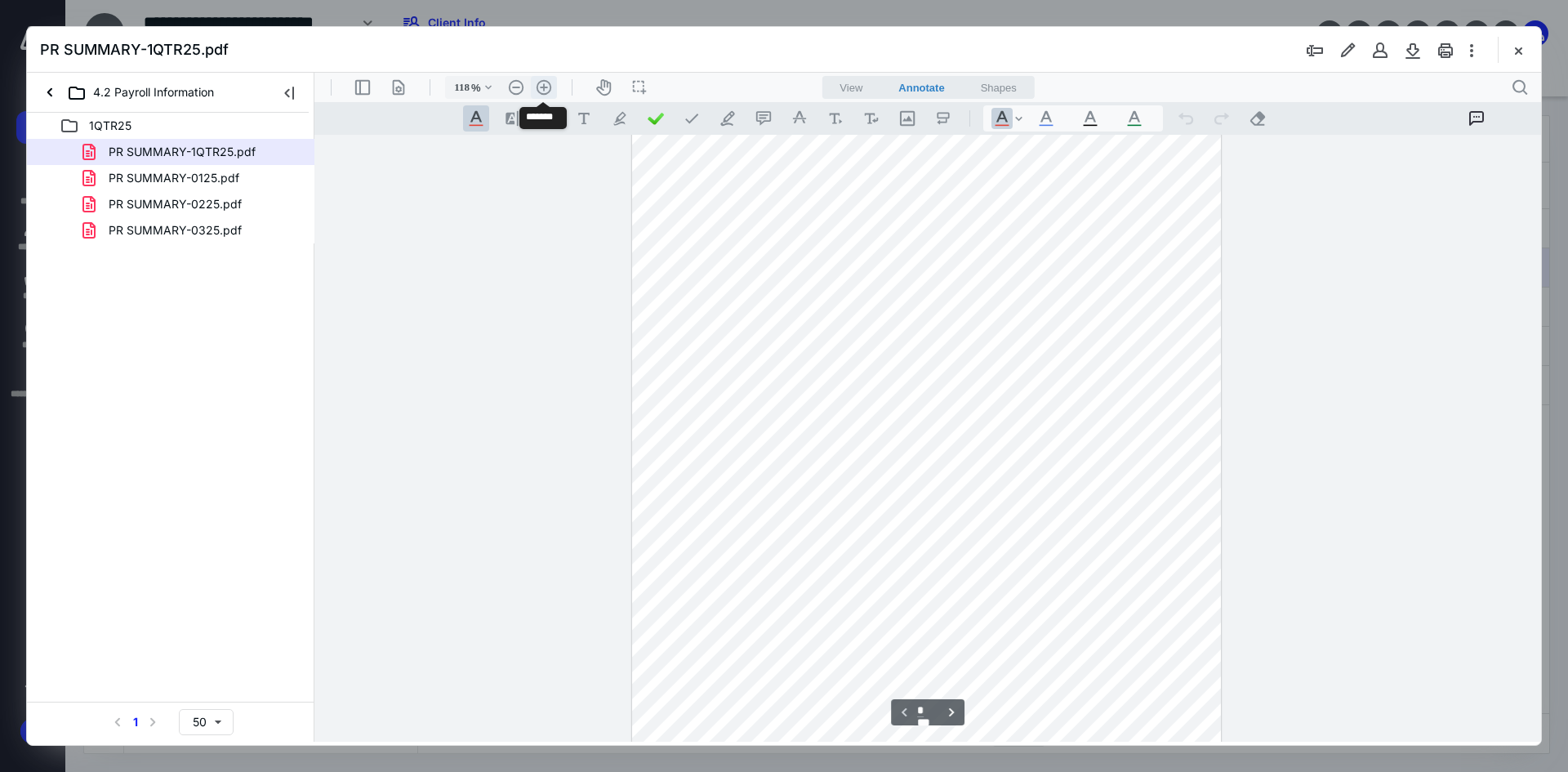 click on ".cls-1{fill:#abb0c4;} icon - header - zoom - in - line" at bounding box center [544, 87] 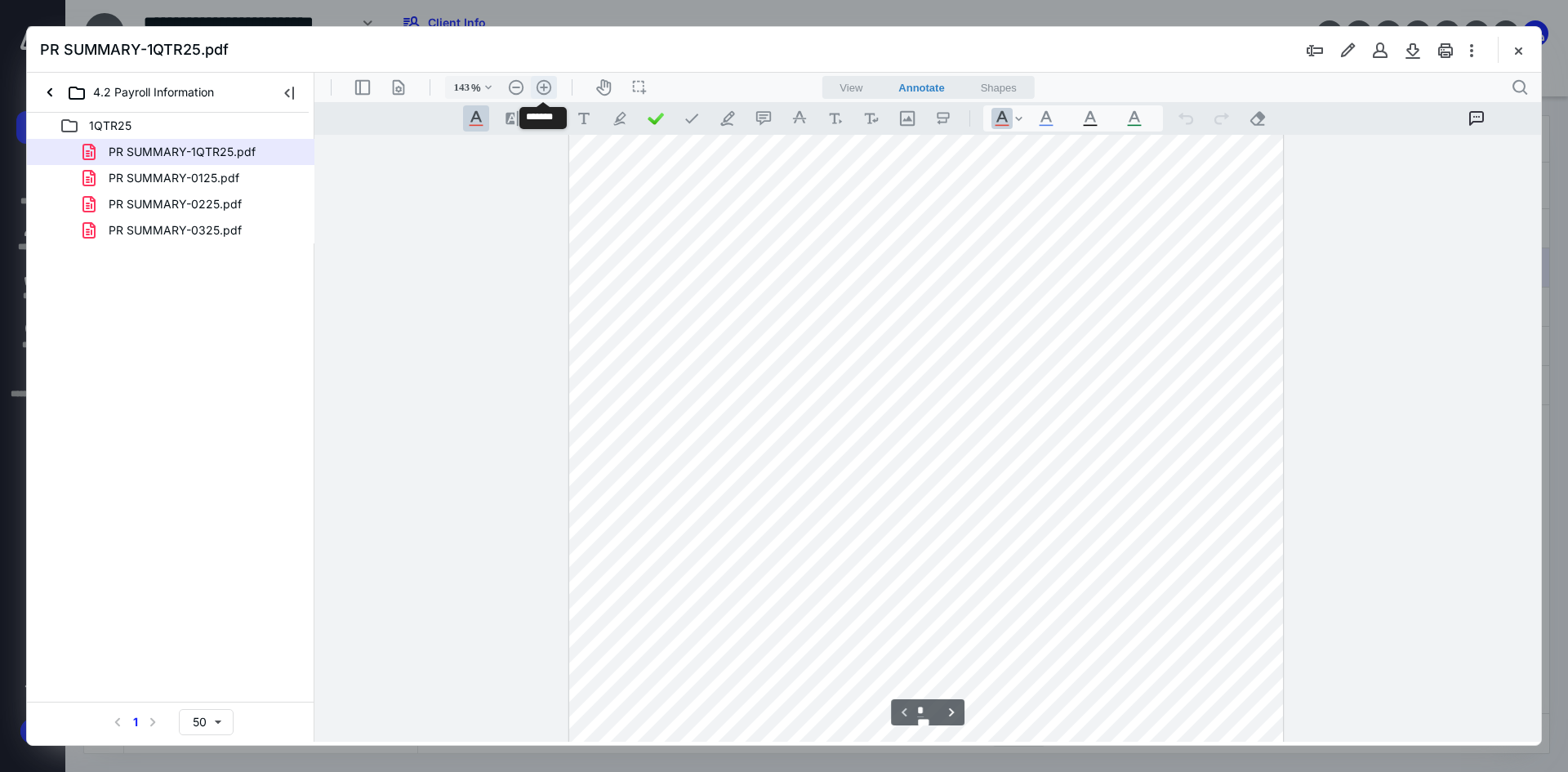 click on ".cls-1{fill:#abb0c4;} icon - header - zoom - in - line" at bounding box center (544, 87) 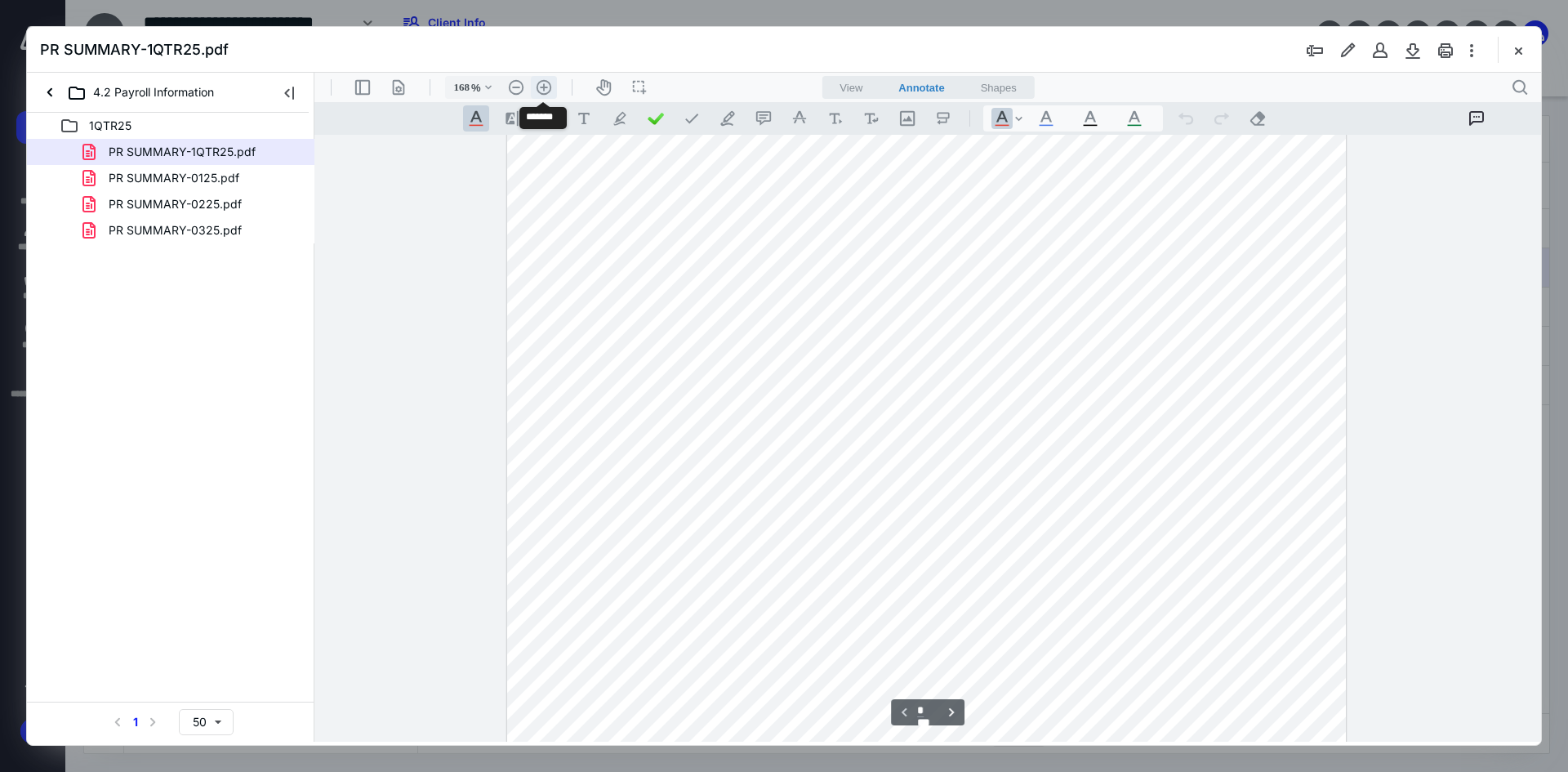 click on ".cls-1{fill:#abb0c4;} icon - header - zoom - in - line" at bounding box center (544, 87) 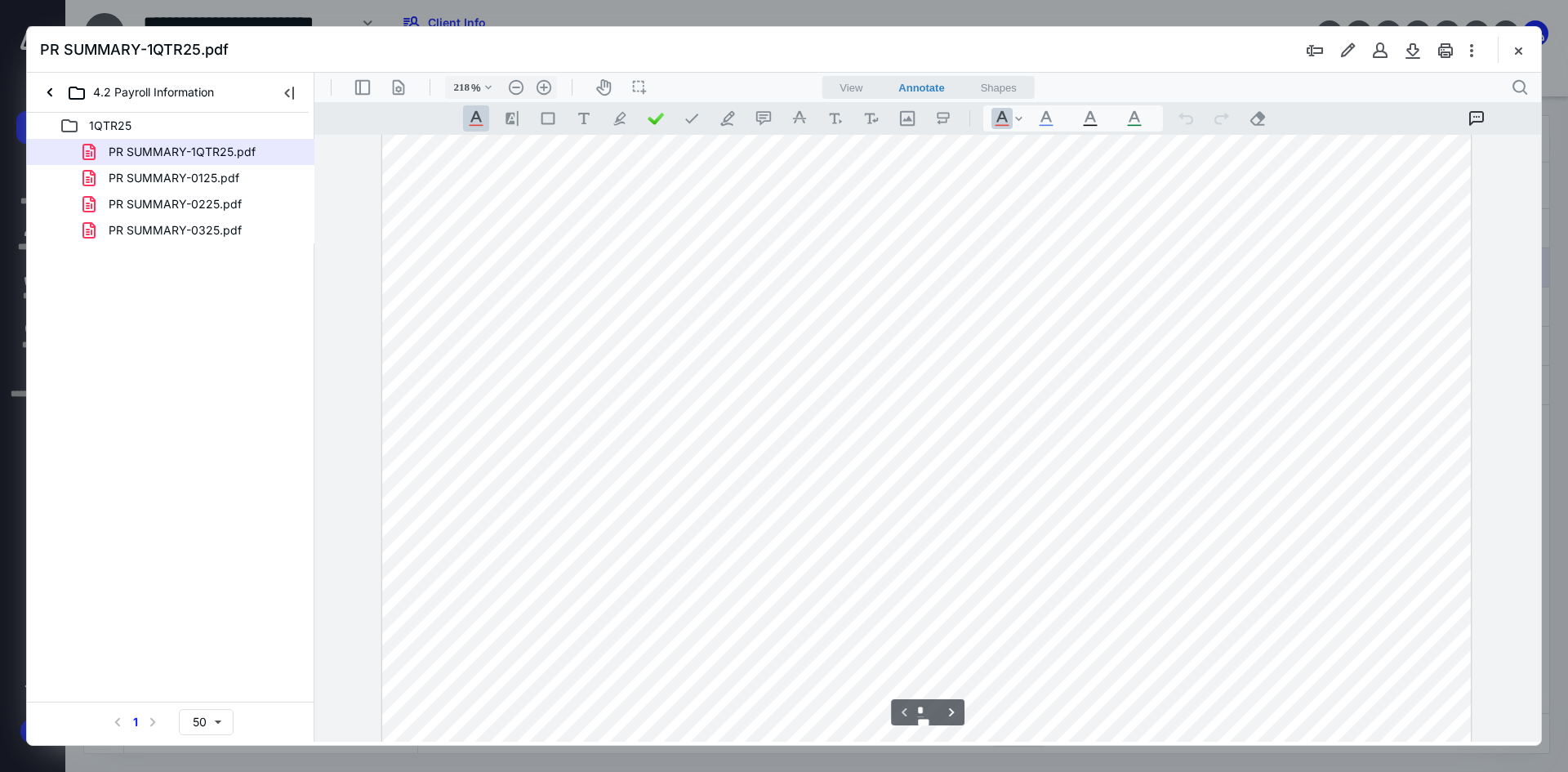 type on "*" 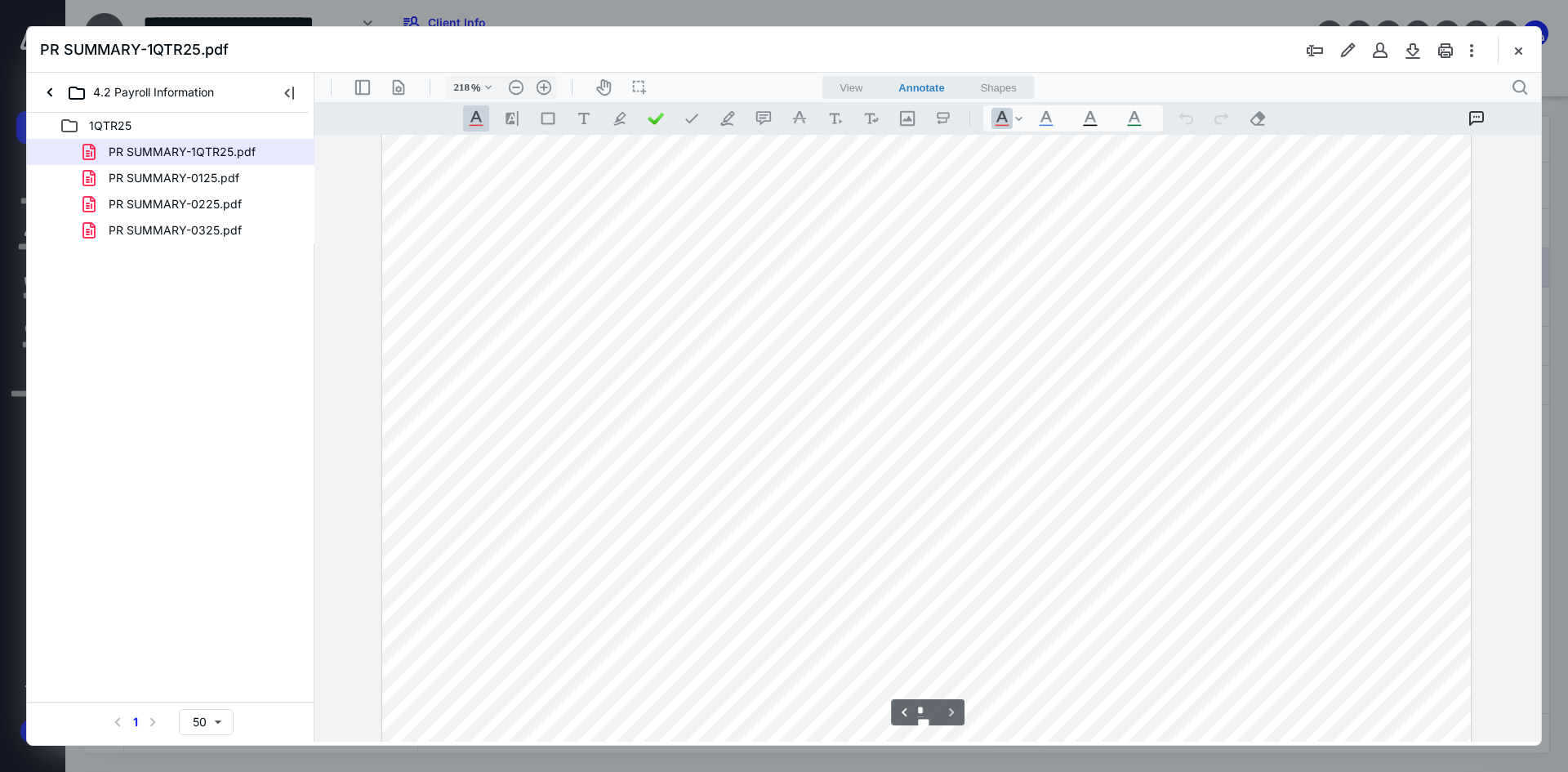 scroll, scrollTop: 1587, scrollLeft: 0, axis: vertical 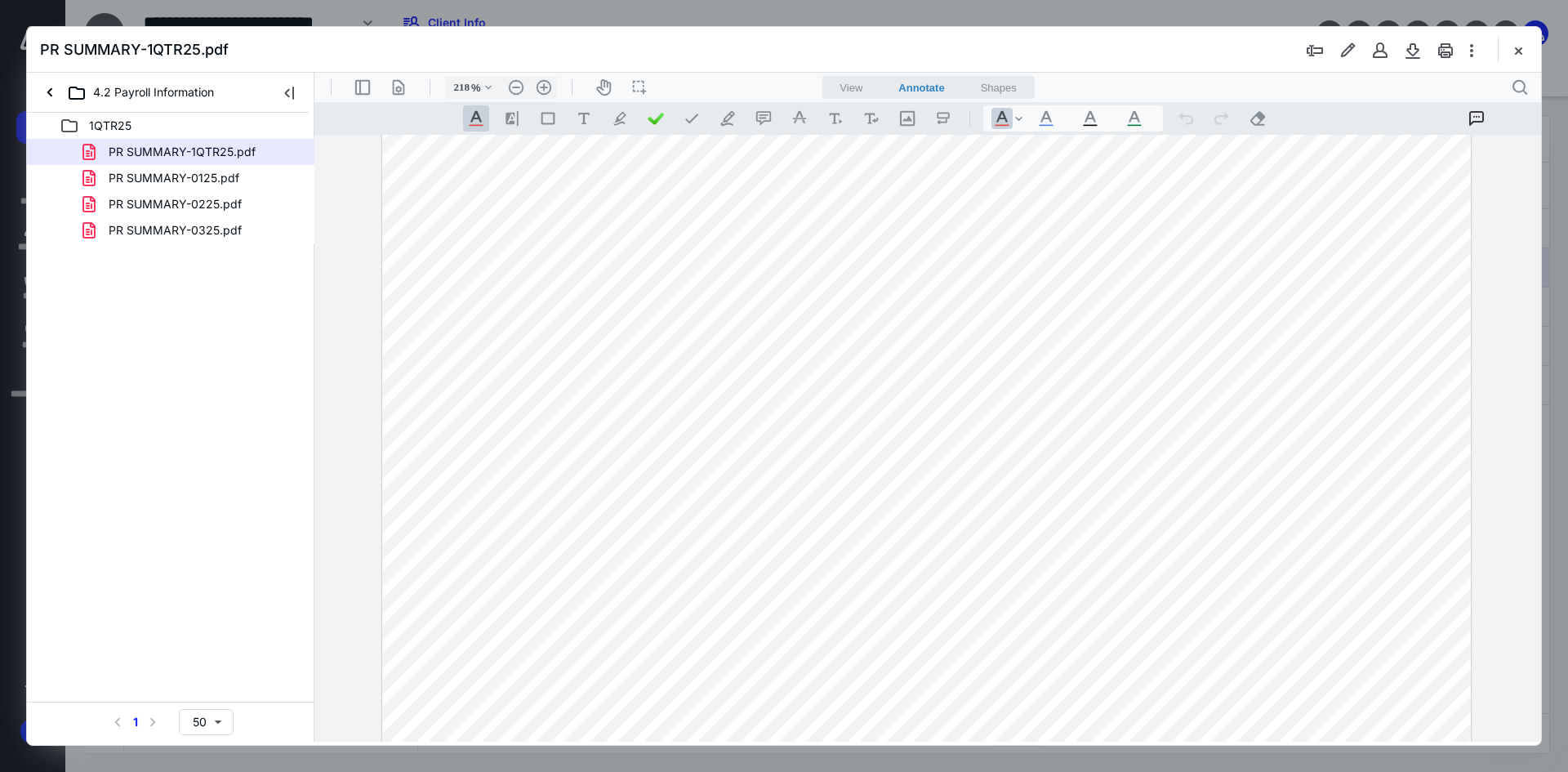 drag, startPoint x: 220, startPoint y: 176, endPoint x: 56, endPoint y: 176, distance: 164 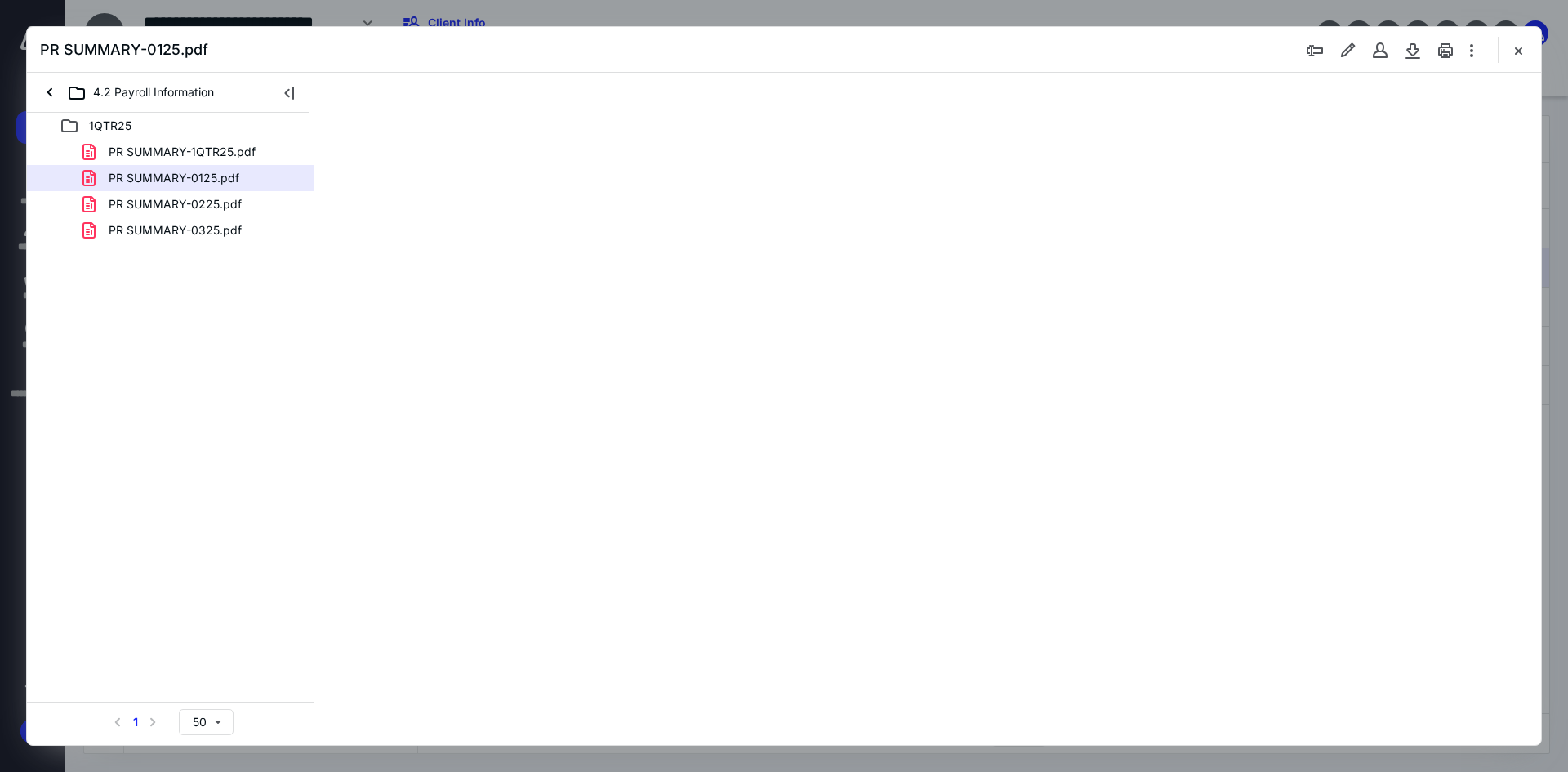scroll, scrollTop: 0, scrollLeft: 0, axis: both 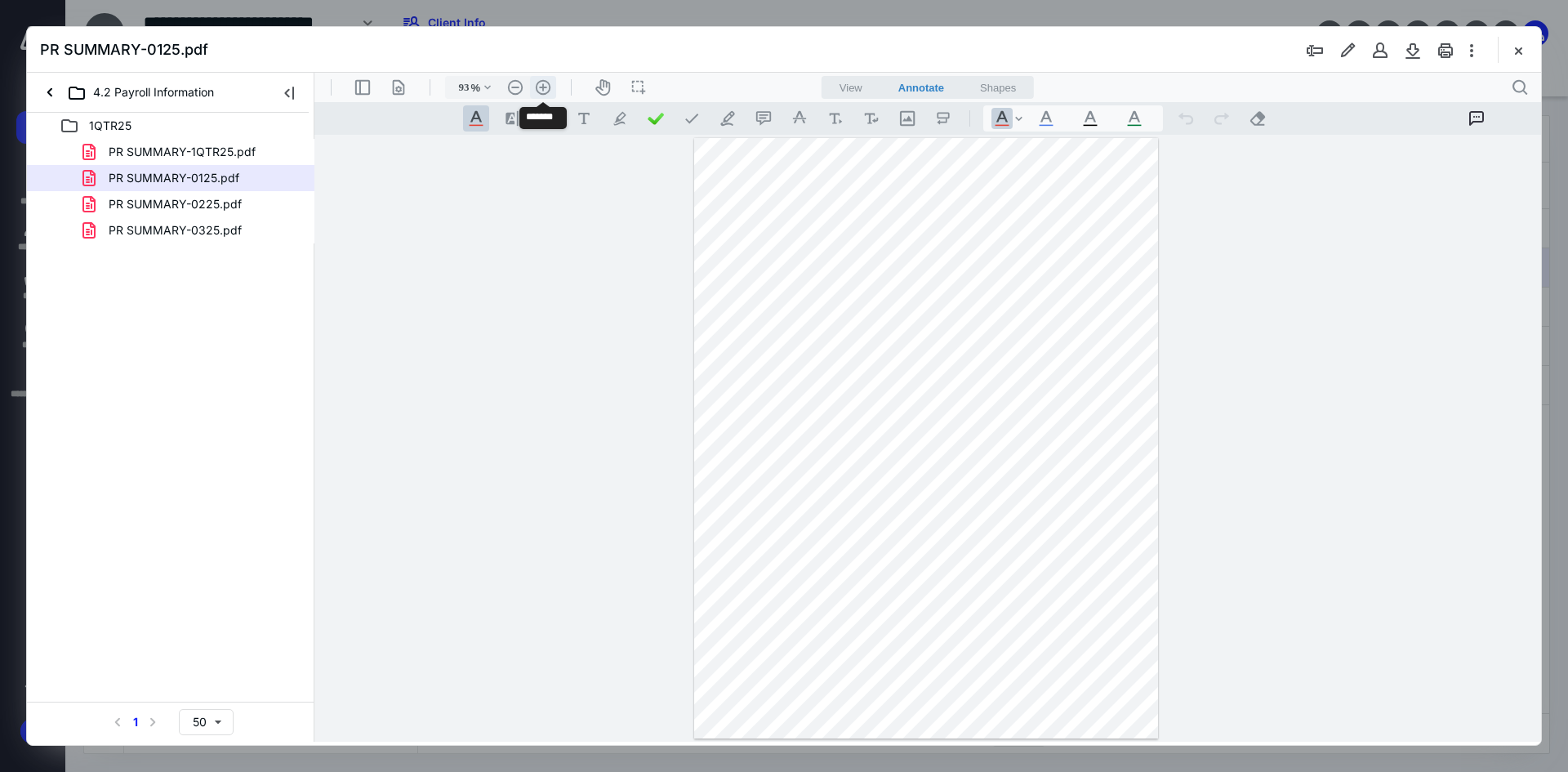 click on ".cls-1{fill:#abb0c4;} icon - header - zoom - in - line" at bounding box center [543, 87] 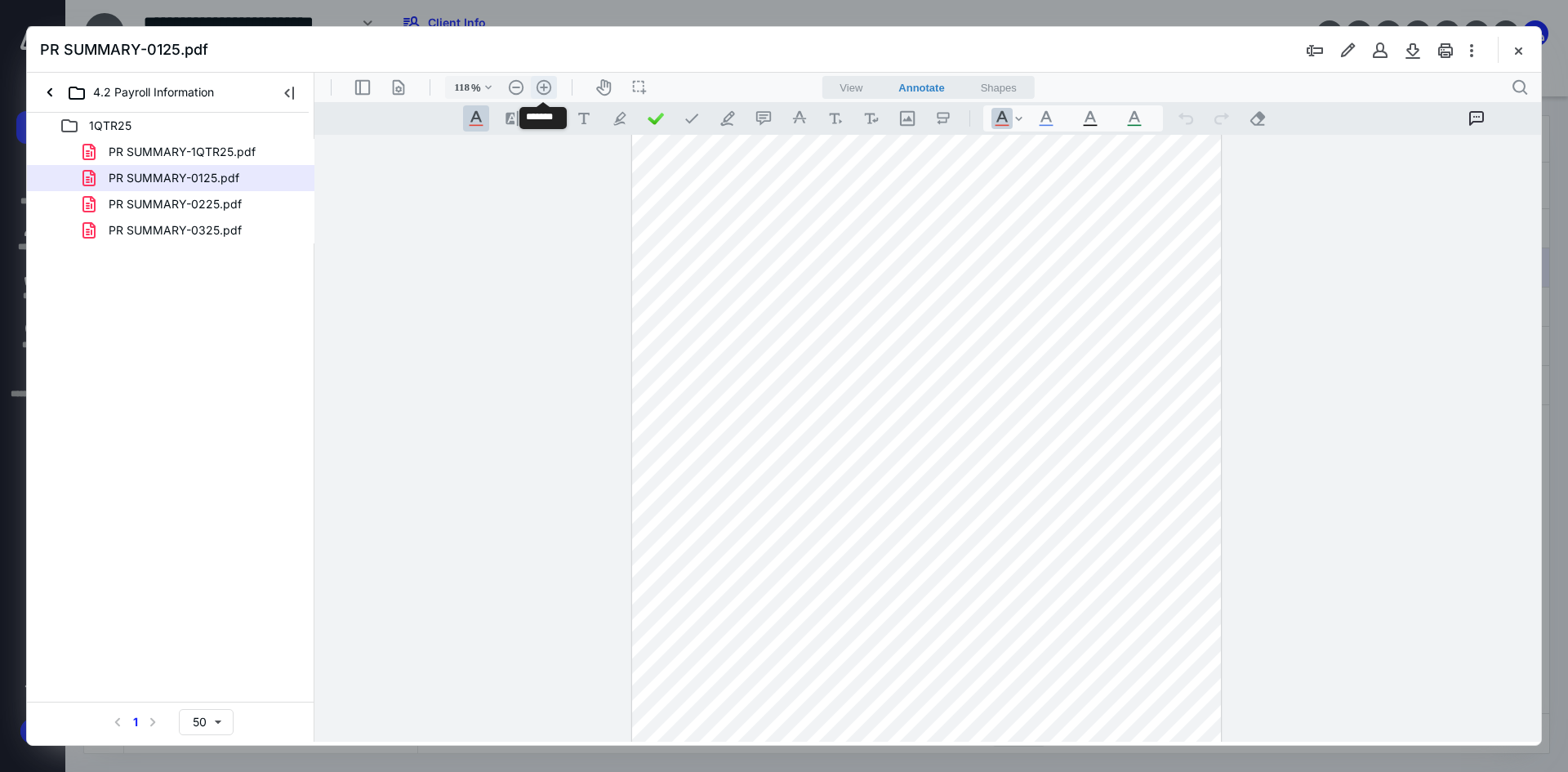 click on ".cls-1{fill:#abb0c4;} icon - header - zoom - in - line" at bounding box center [544, 87] 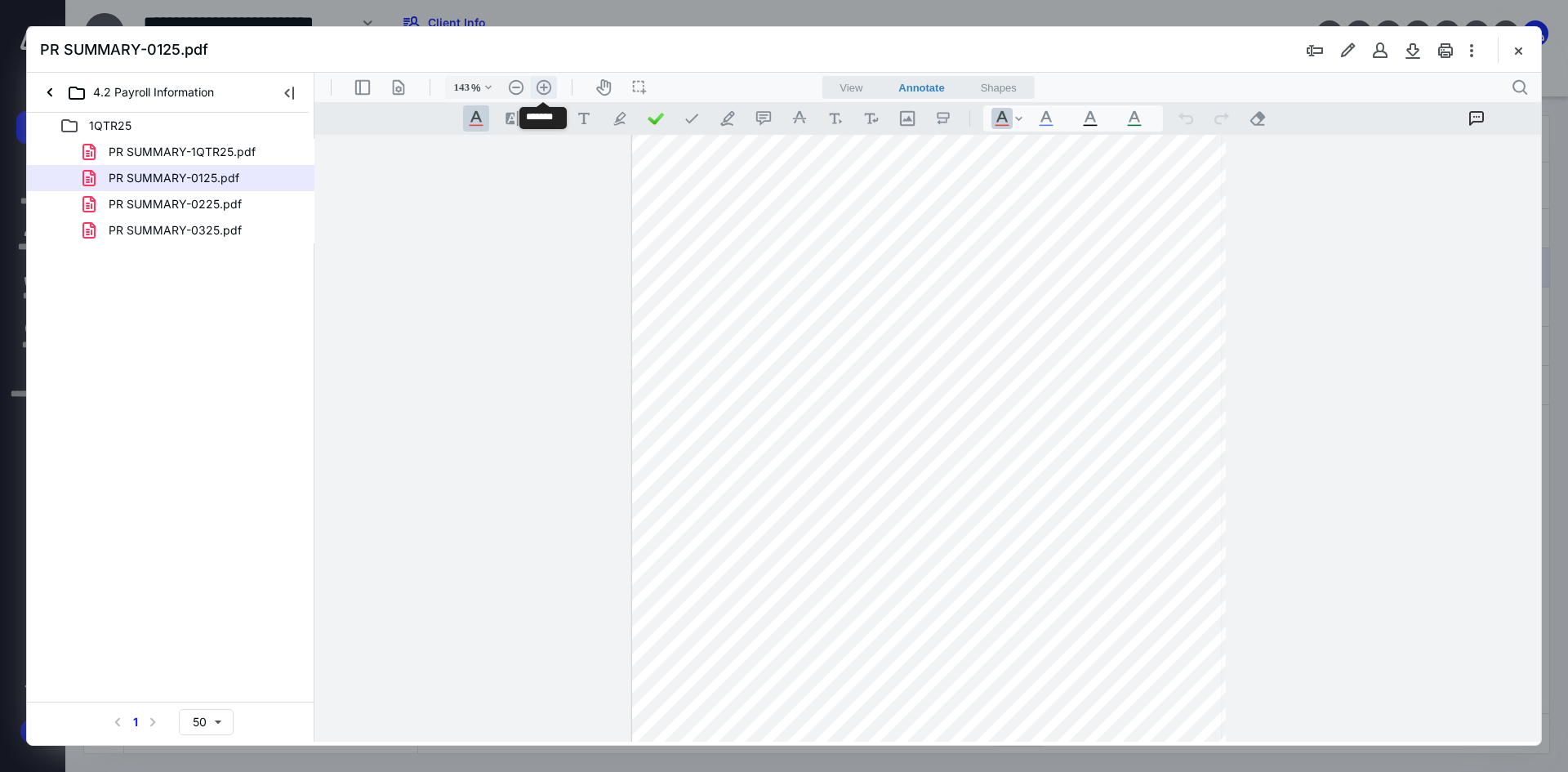 click on ".cls-1{fill:#abb0c4;} icon - header - zoom - in - line" at bounding box center (544, 87) 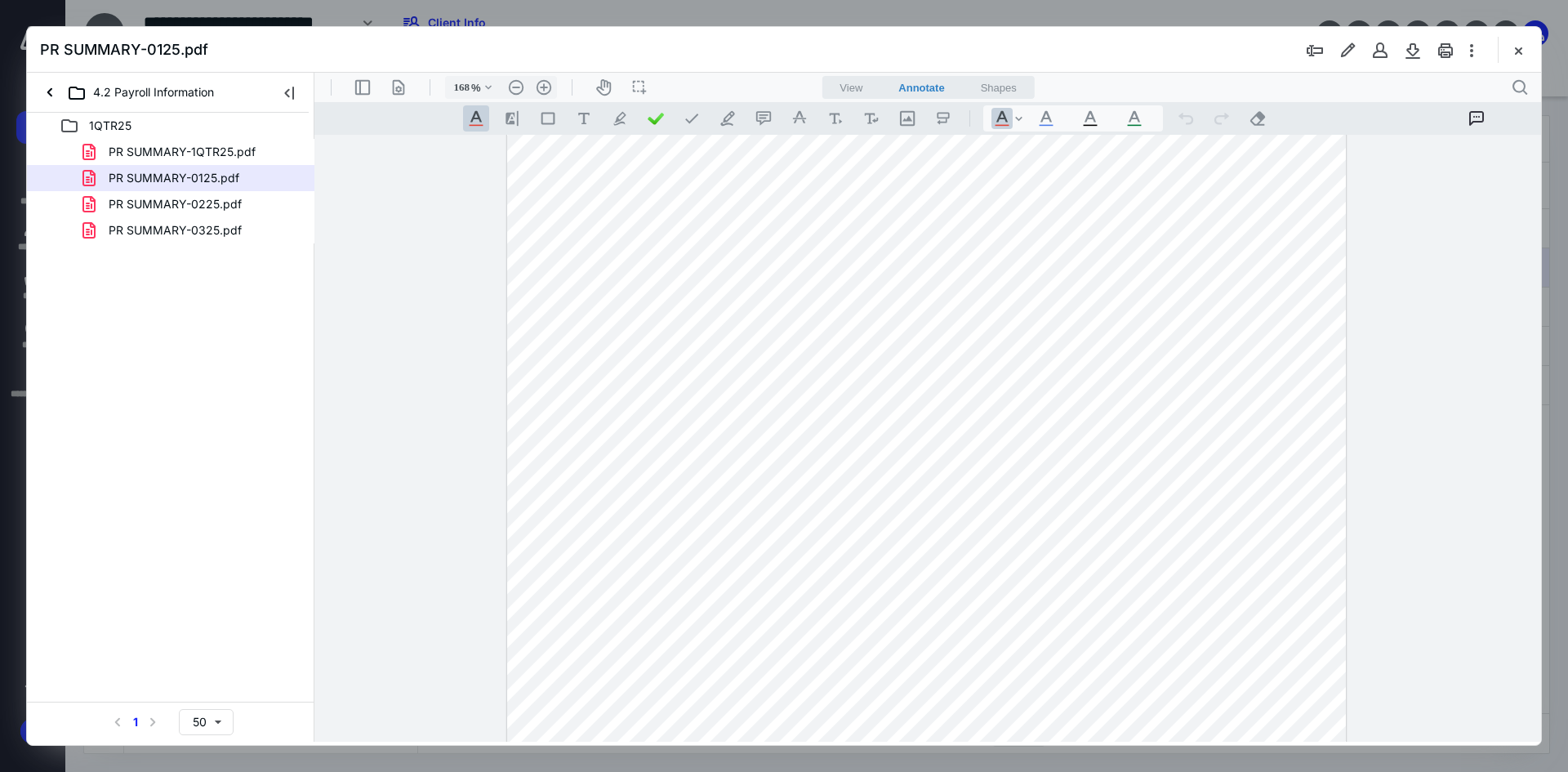 scroll, scrollTop: 0, scrollLeft: 0, axis: both 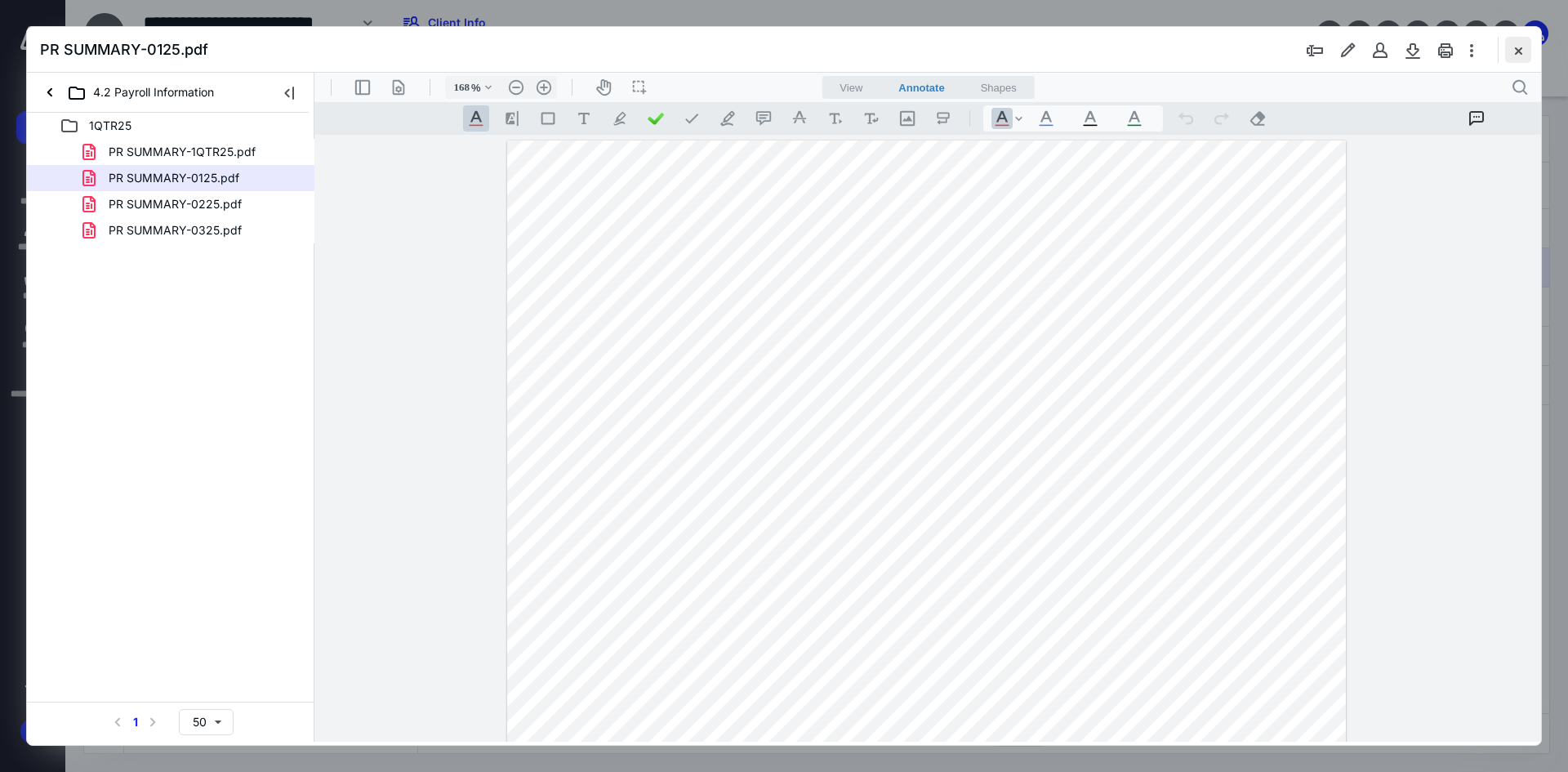 click at bounding box center (1518, 50) 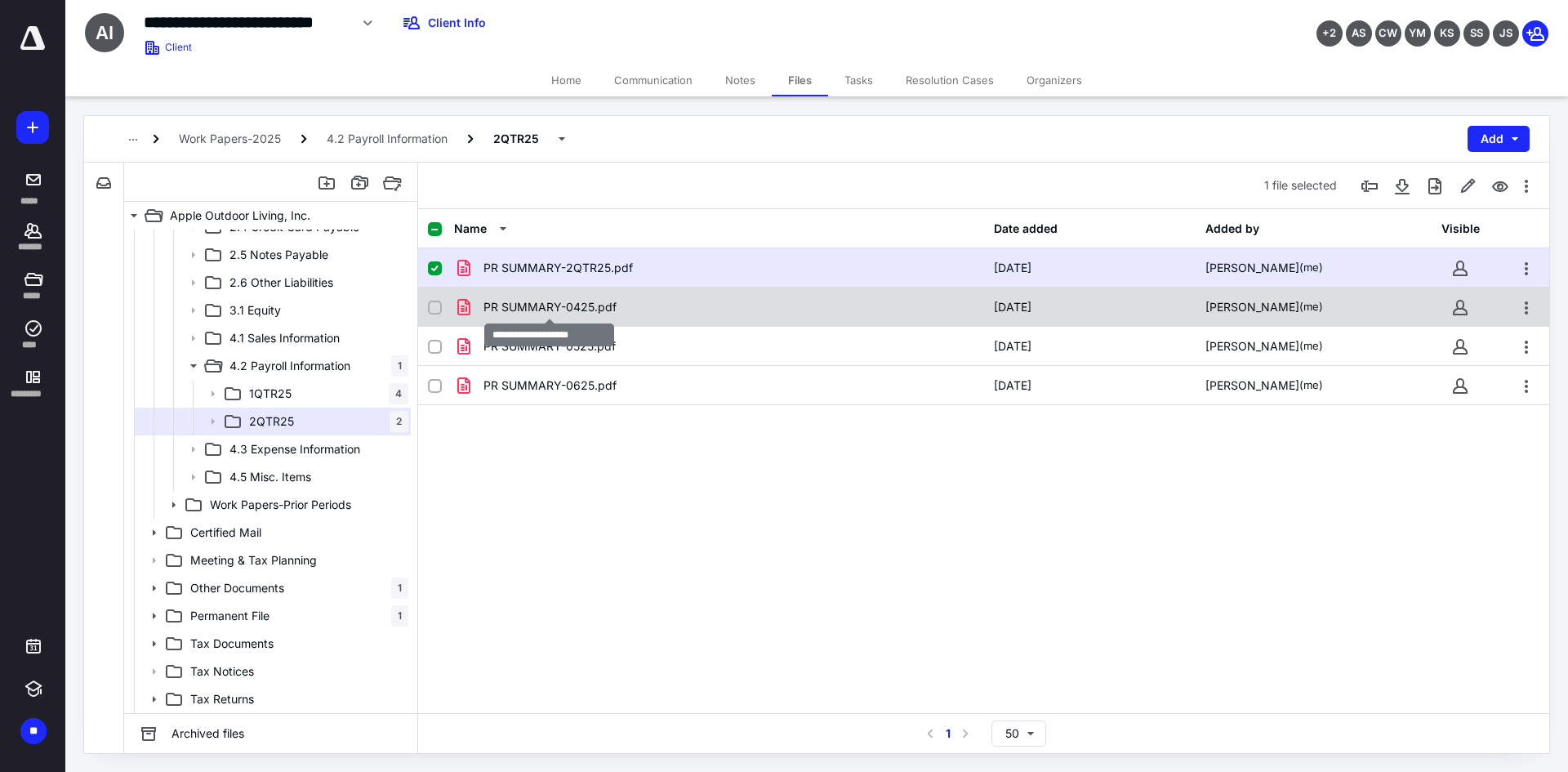 click on "PR SUMMARY-0425.pdf" at bounding box center (550, 307) 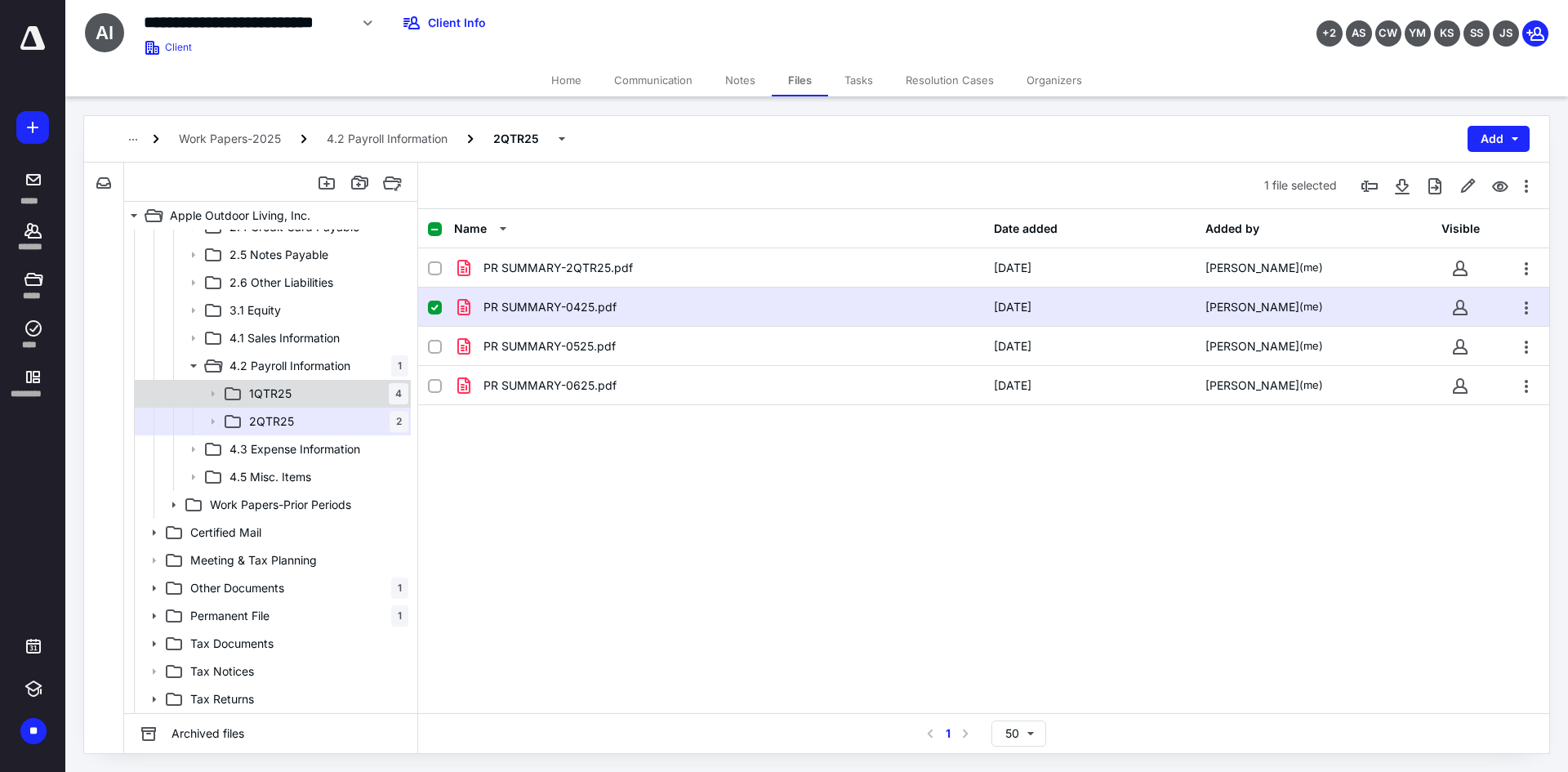 click on "1QTR25 4" at bounding box center [325, 394] 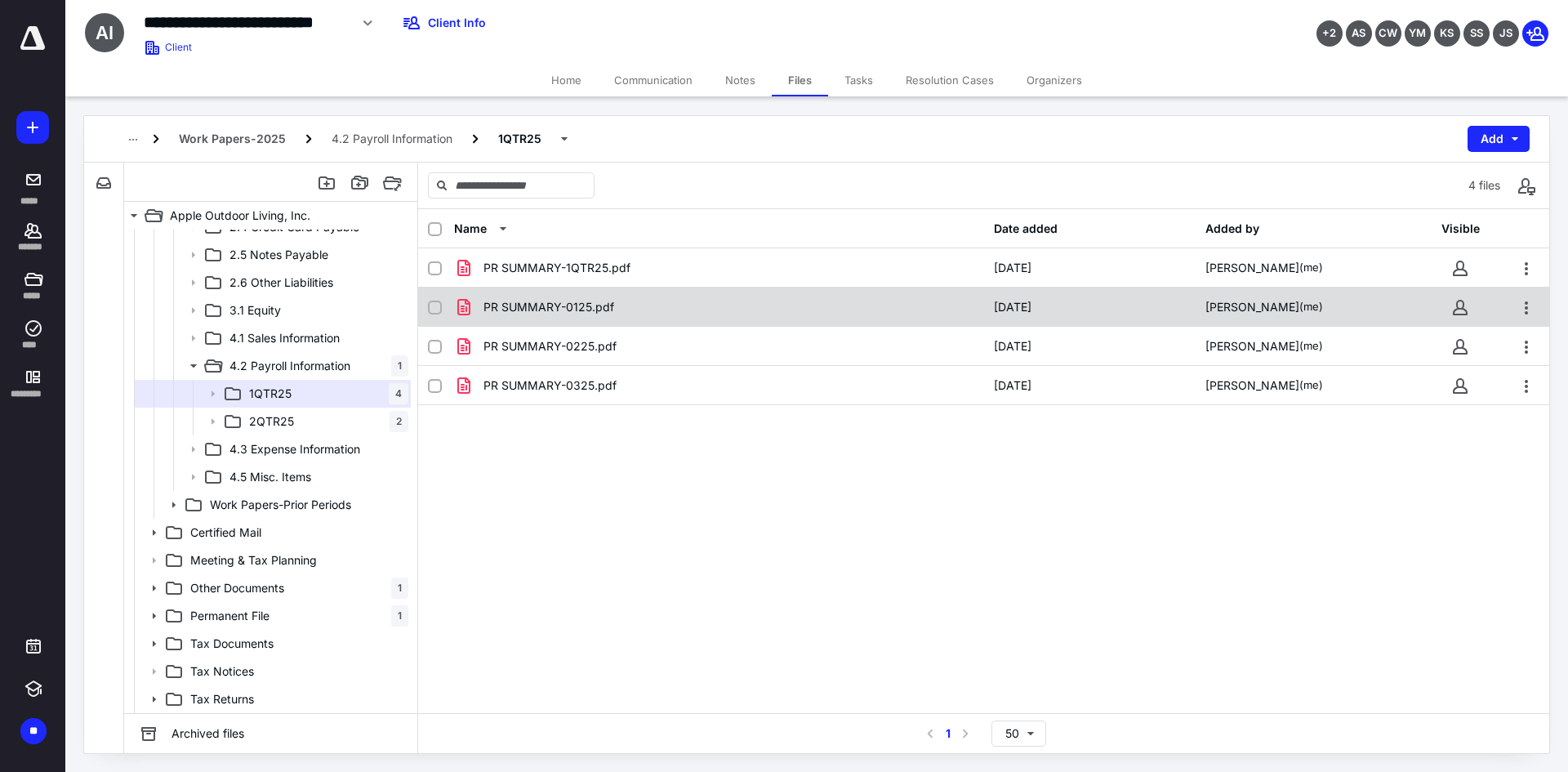 click on "PR SUMMARY-0125.pdf" at bounding box center [549, 307] 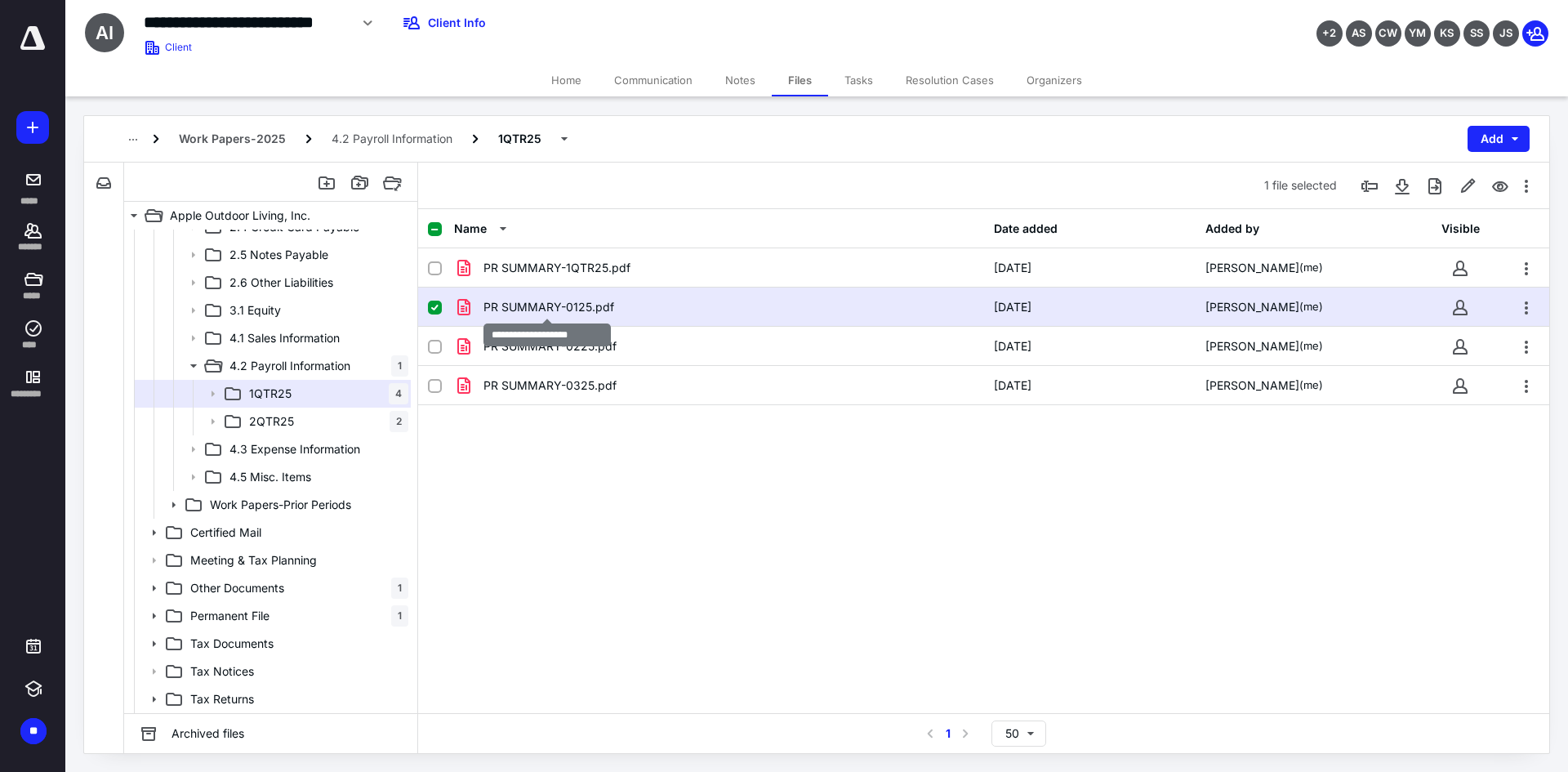 click on "PR SUMMARY-0125.pdf" at bounding box center [549, 307] 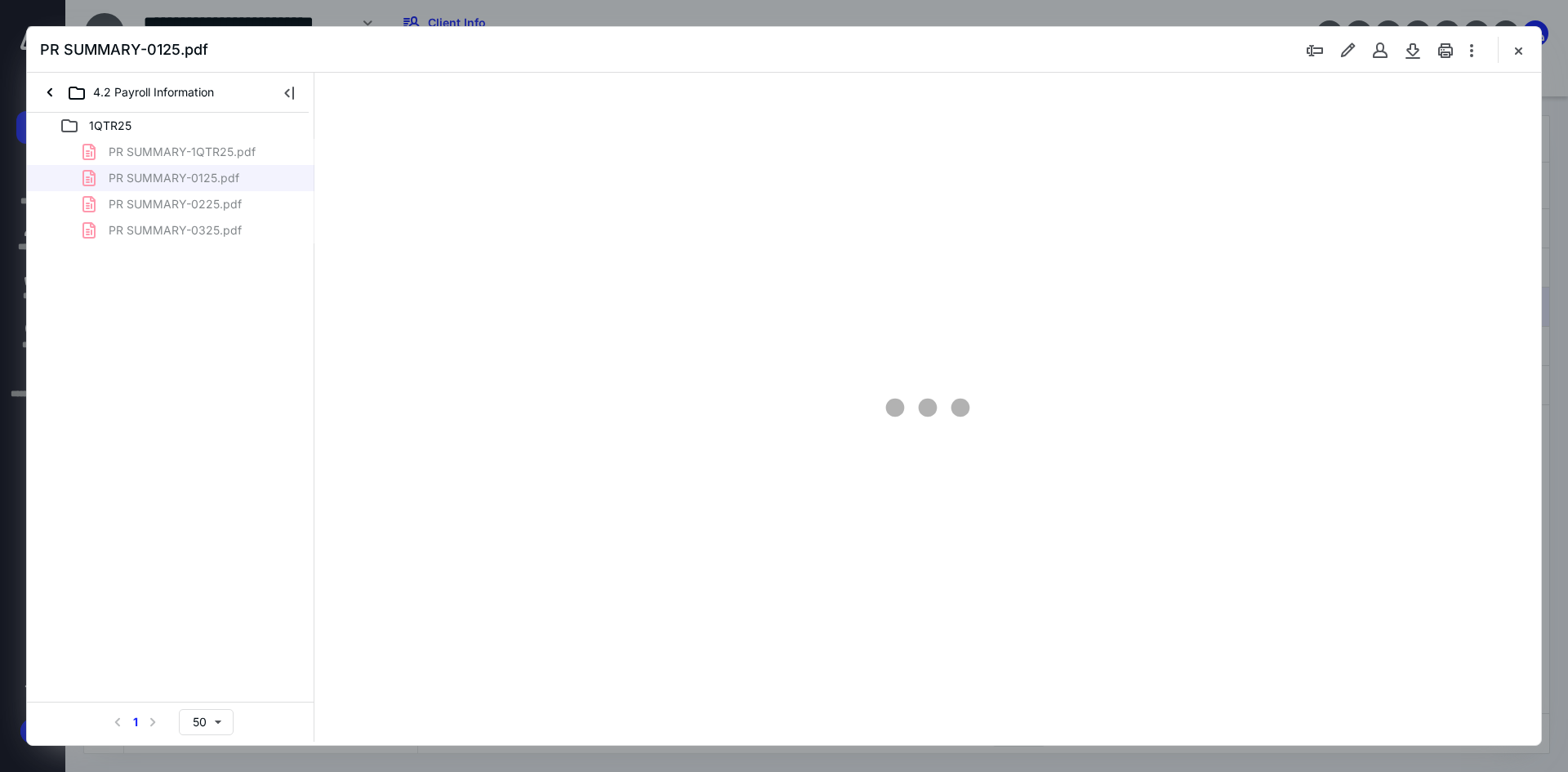 scroll, scrollTop: 0, scrollLeft: 0, axis: both 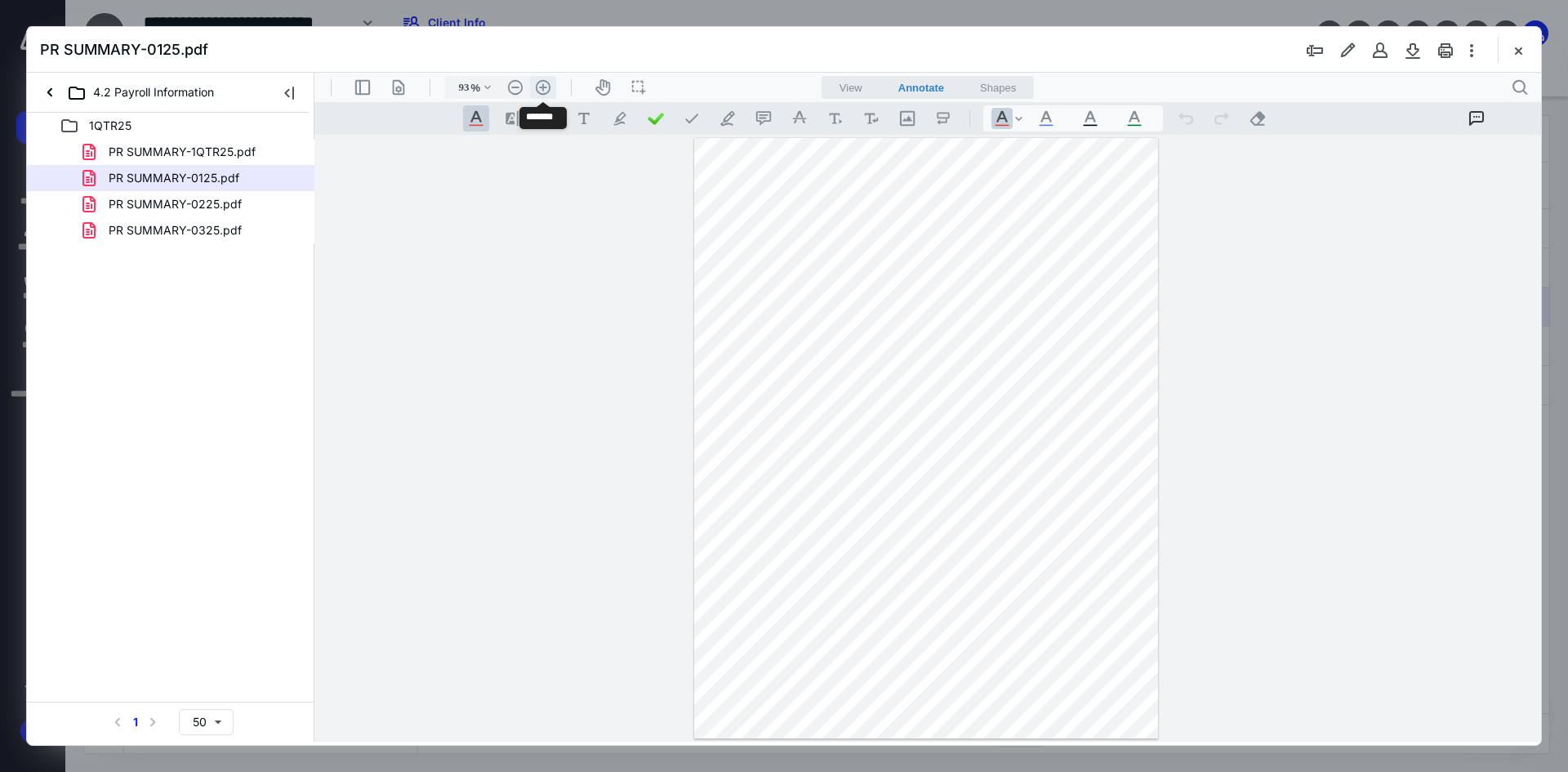 click on ".cls-1{fill:#abb0c4;} icon - header - zoom - in - line" at bounding box center (543, 87) 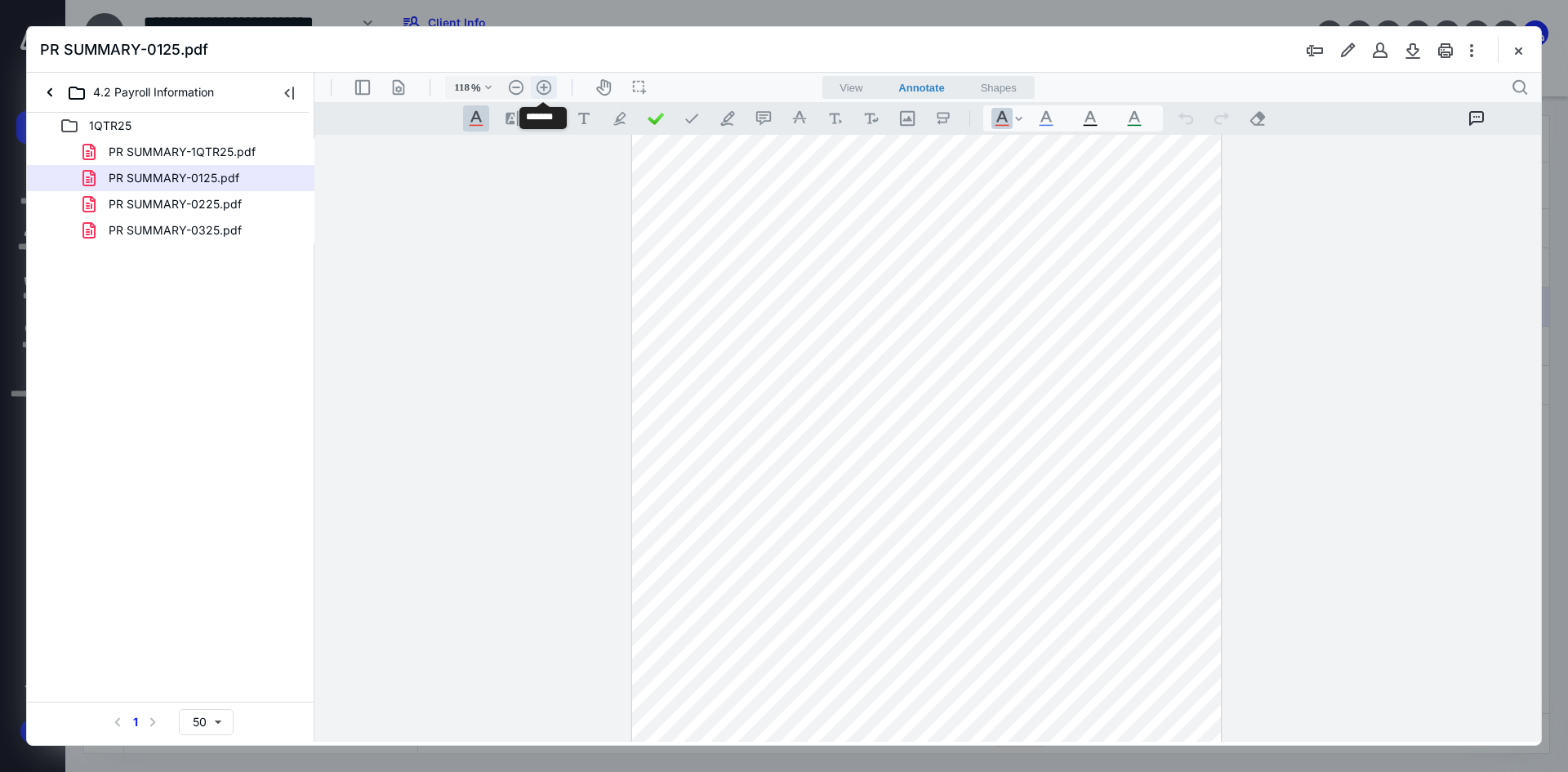 click on ".cls-1{fill:#abb0c4;} icon - header - zoom - in - line" at bounding box center (544, 87) 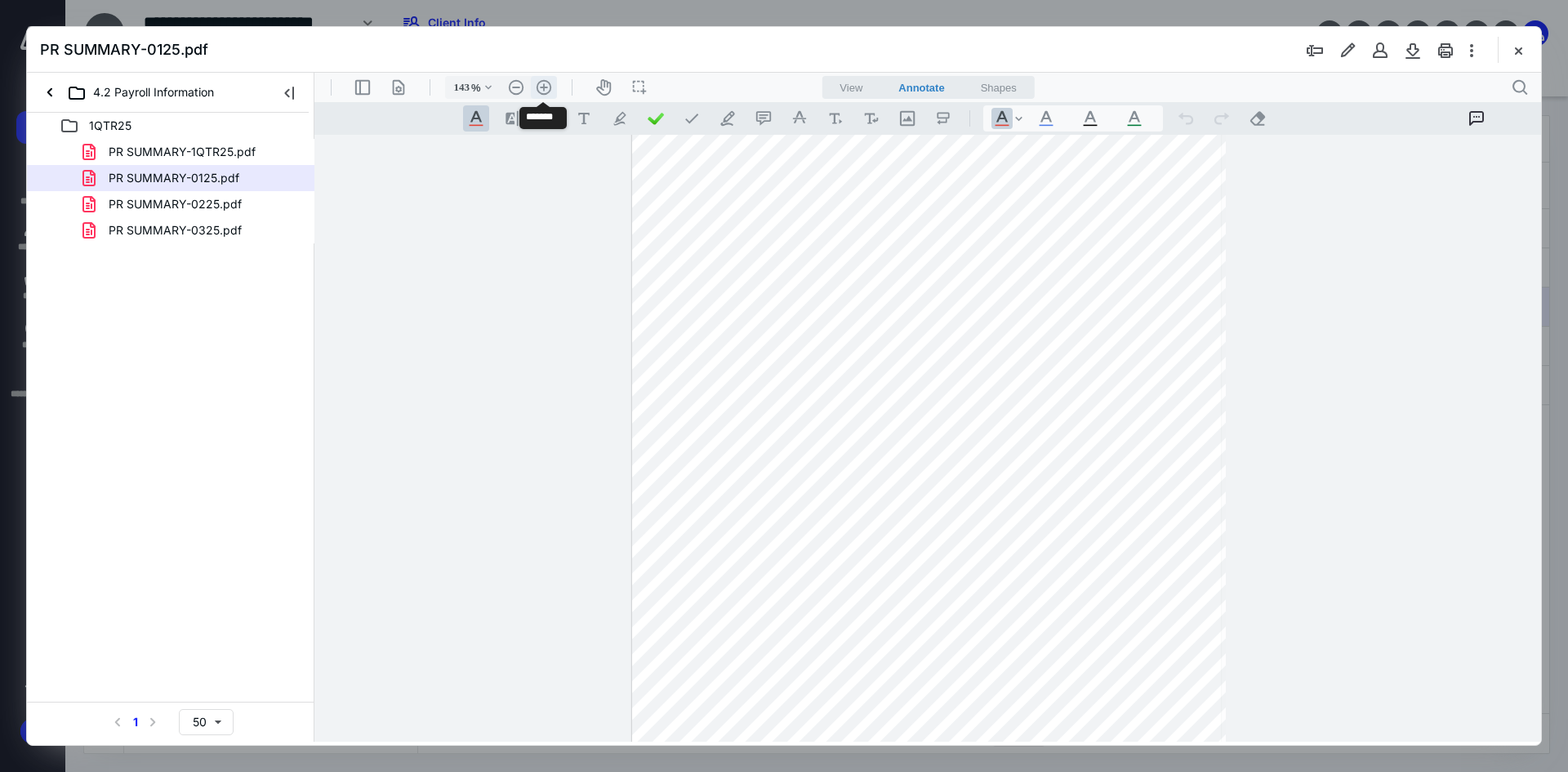 click on ".cls-1{fill:#abb0c4;} icon - header - zoom - in - line" at bounding box center [544, 87] 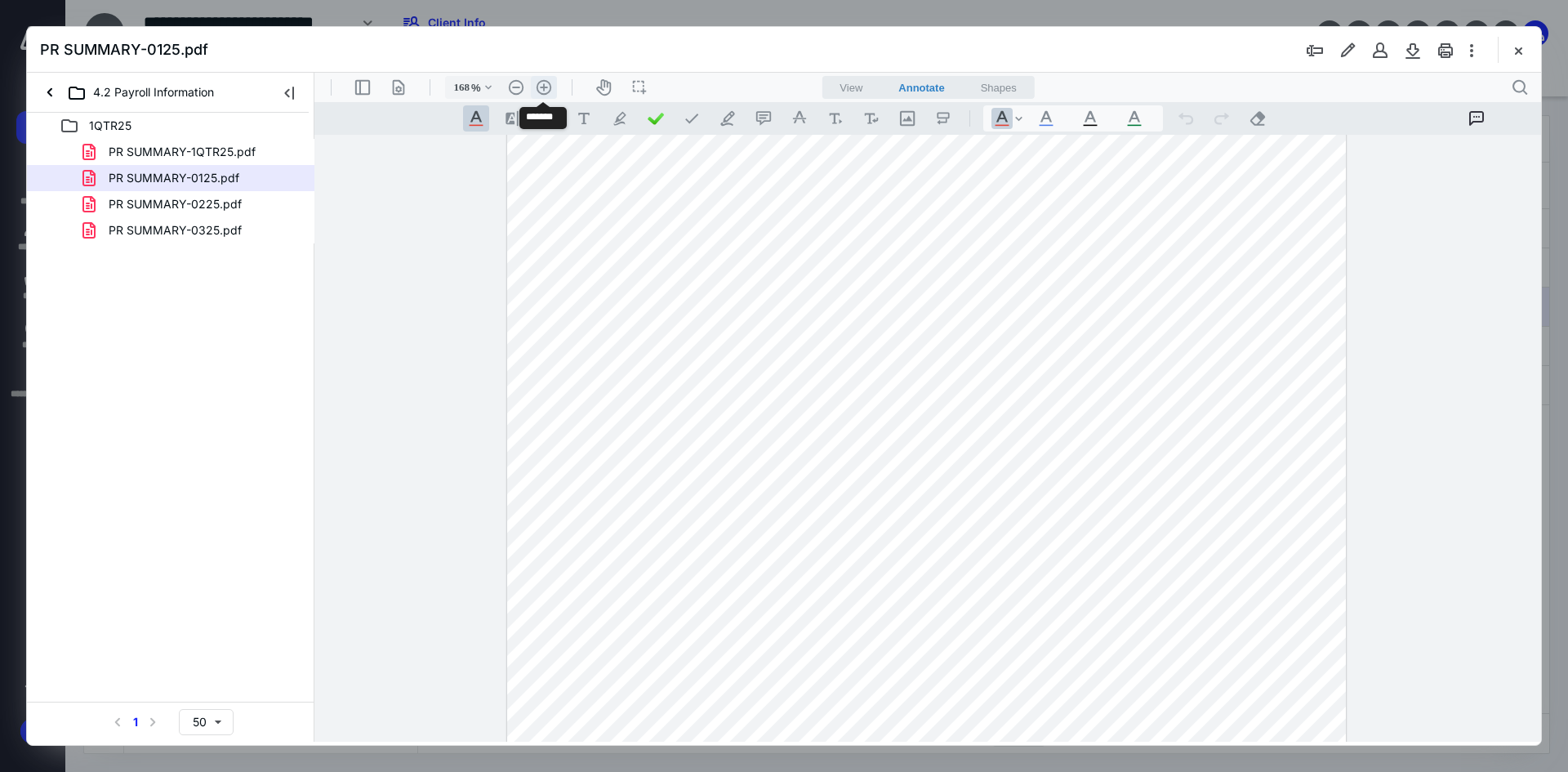 scroll, scrollTop: 221, scrollLeft: 0, axis: vertical 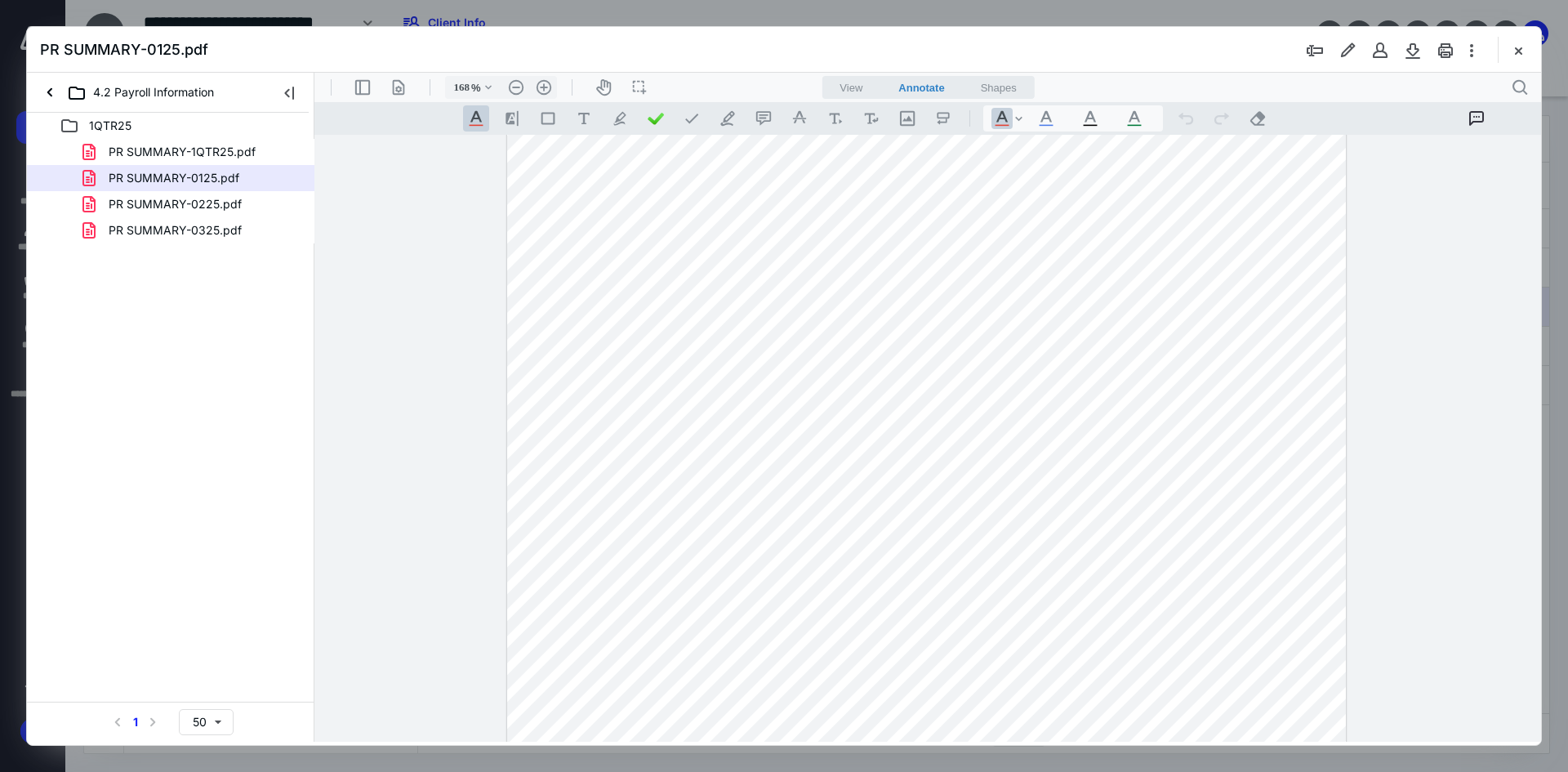 drag, startPoint x: 213, startPoint y: 201, endPoint x: 608, endPoint y: 158, distance: 397.33361 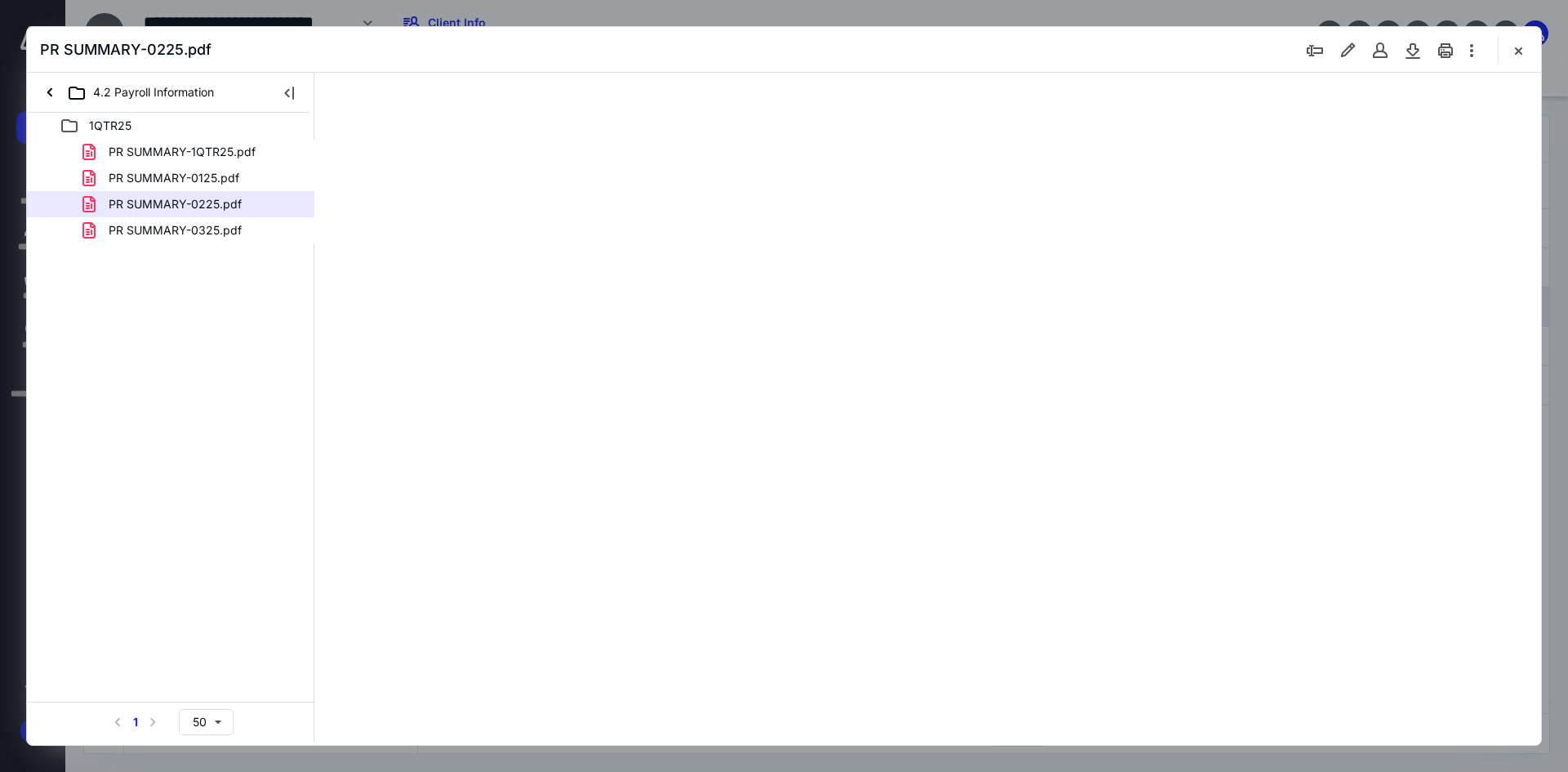 scroll, scrollTop: 0, scrollLeft: 0, axis: both 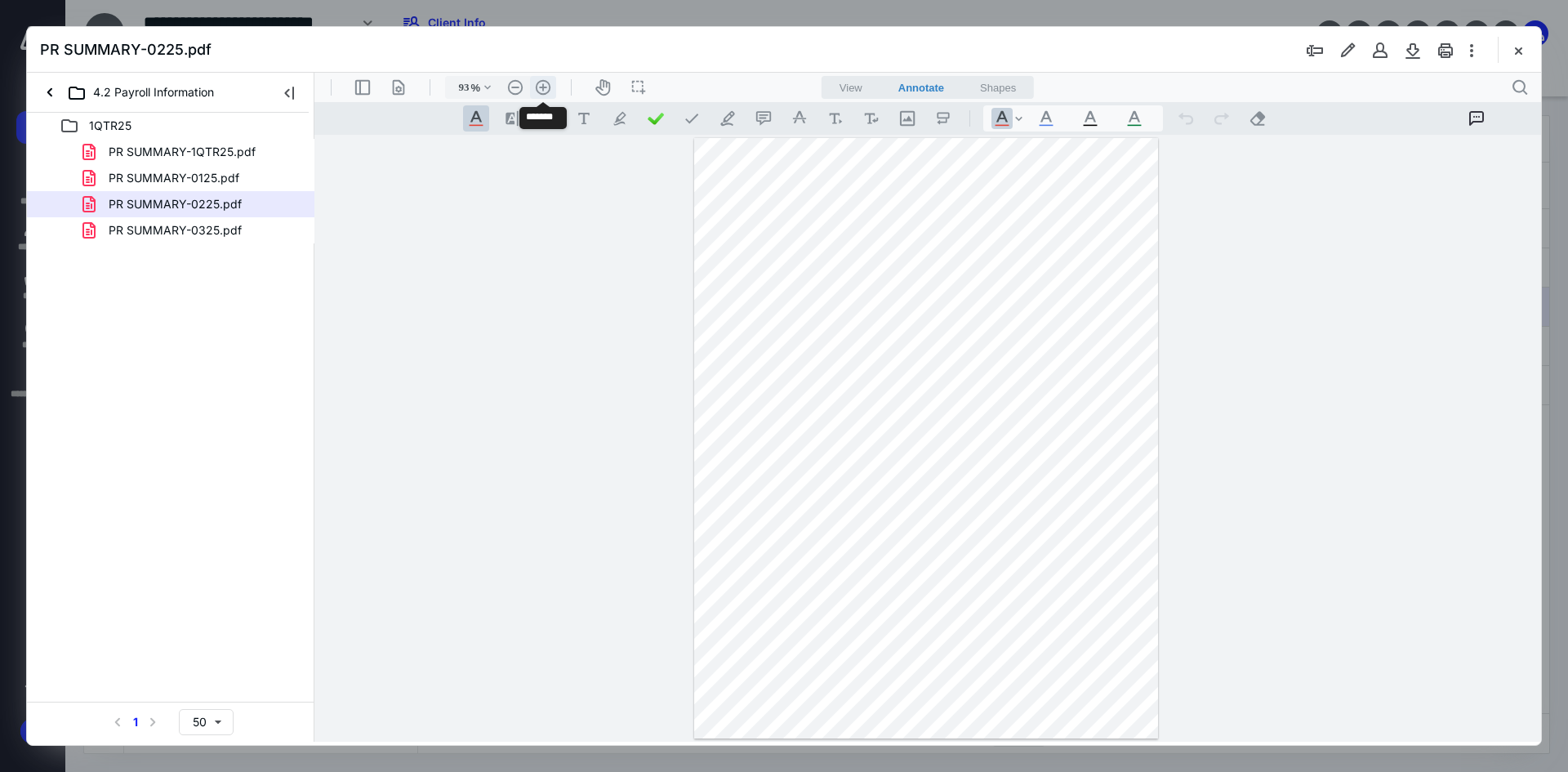 click on ".cls-1{fill:#abb0c4;} icon - header - zoom - in - line" at bounding box center [543, 87] 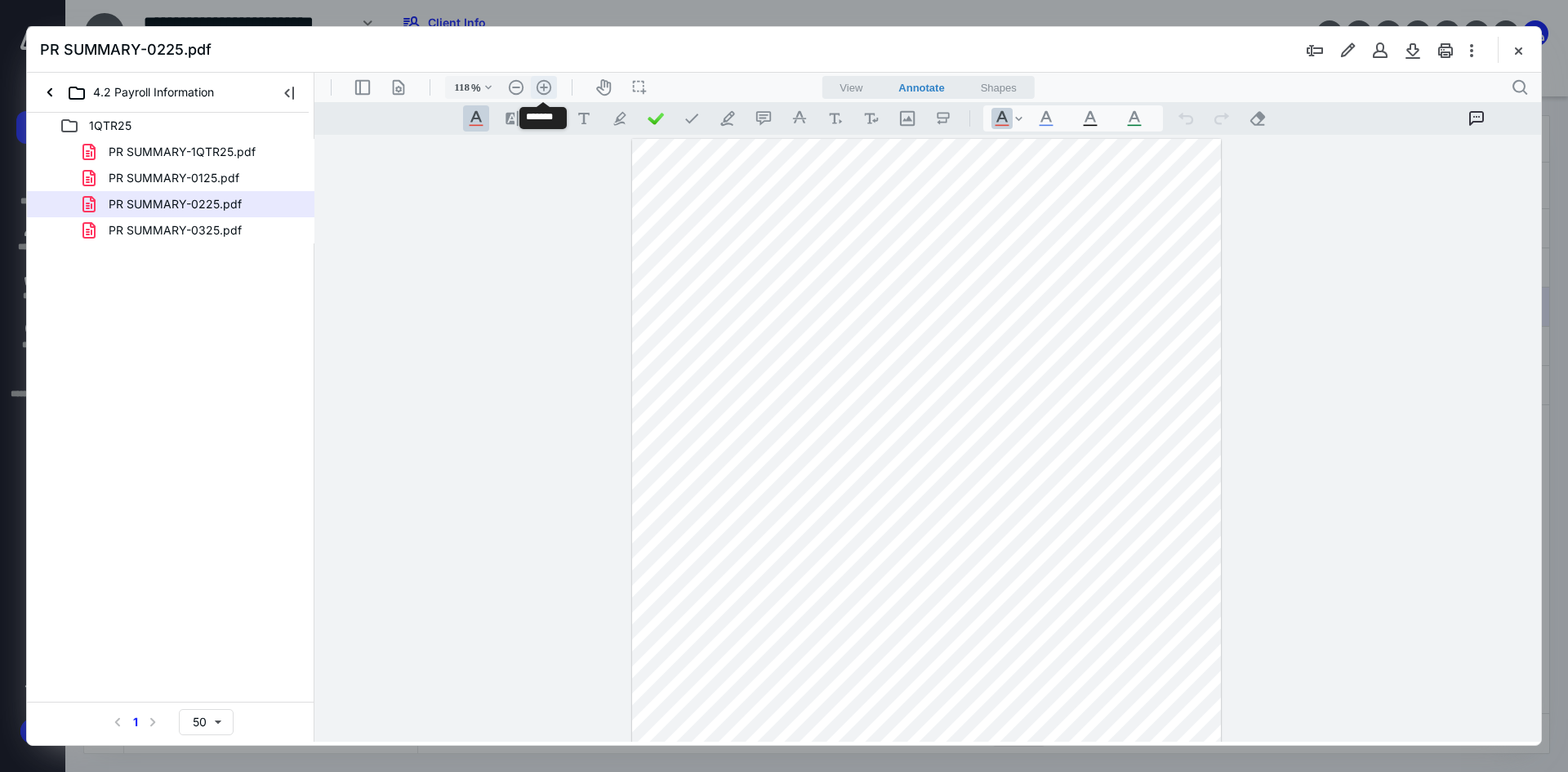 click on ".cls-1{fill:#abb0c4;} icon - header - zoom - in - line" at bounding box center [544, 87] 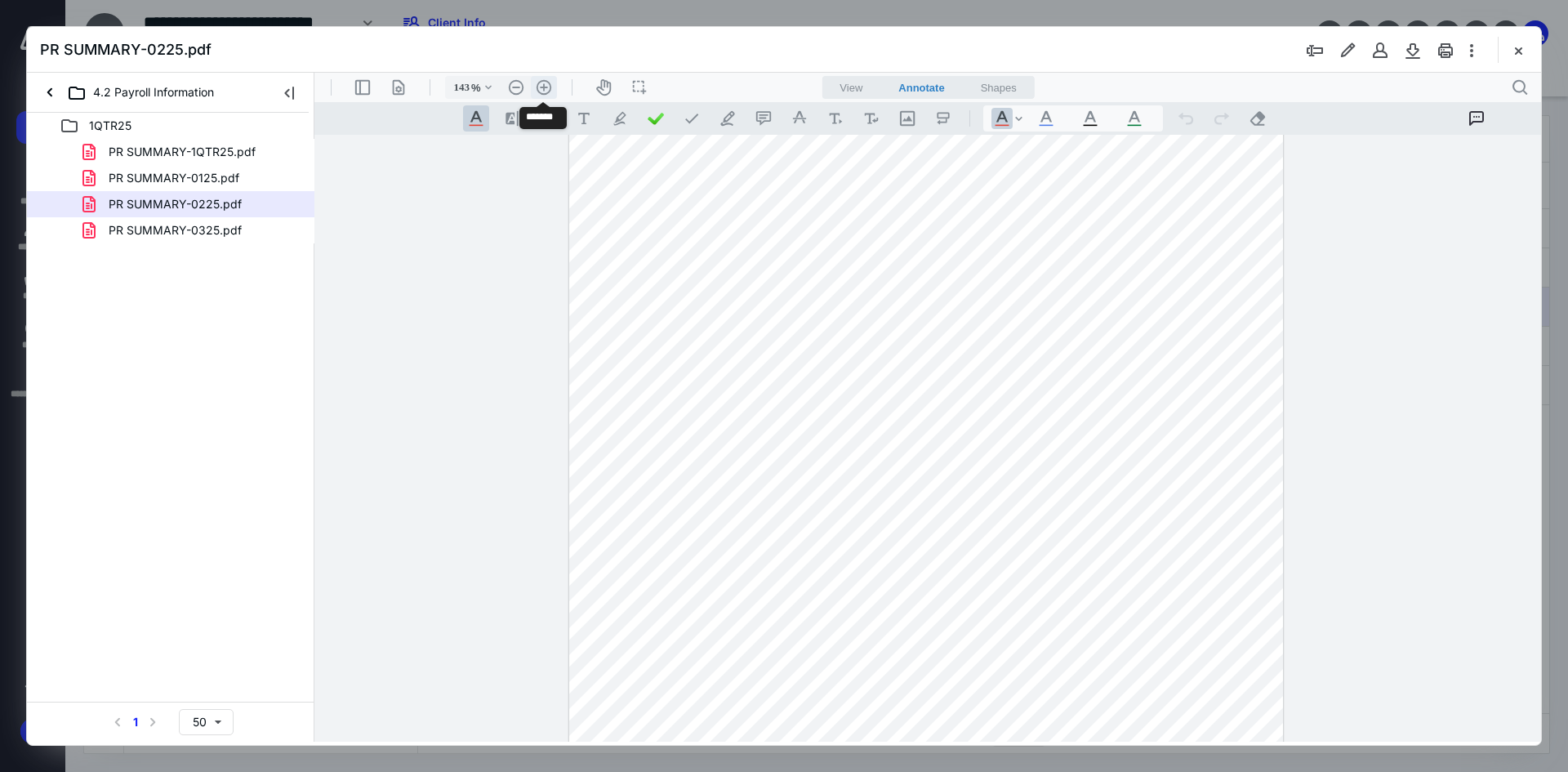 click on ".cls-1{fill:#abb0c4;} icon - header - zoom - in - line" at bounding box center [544, 87] 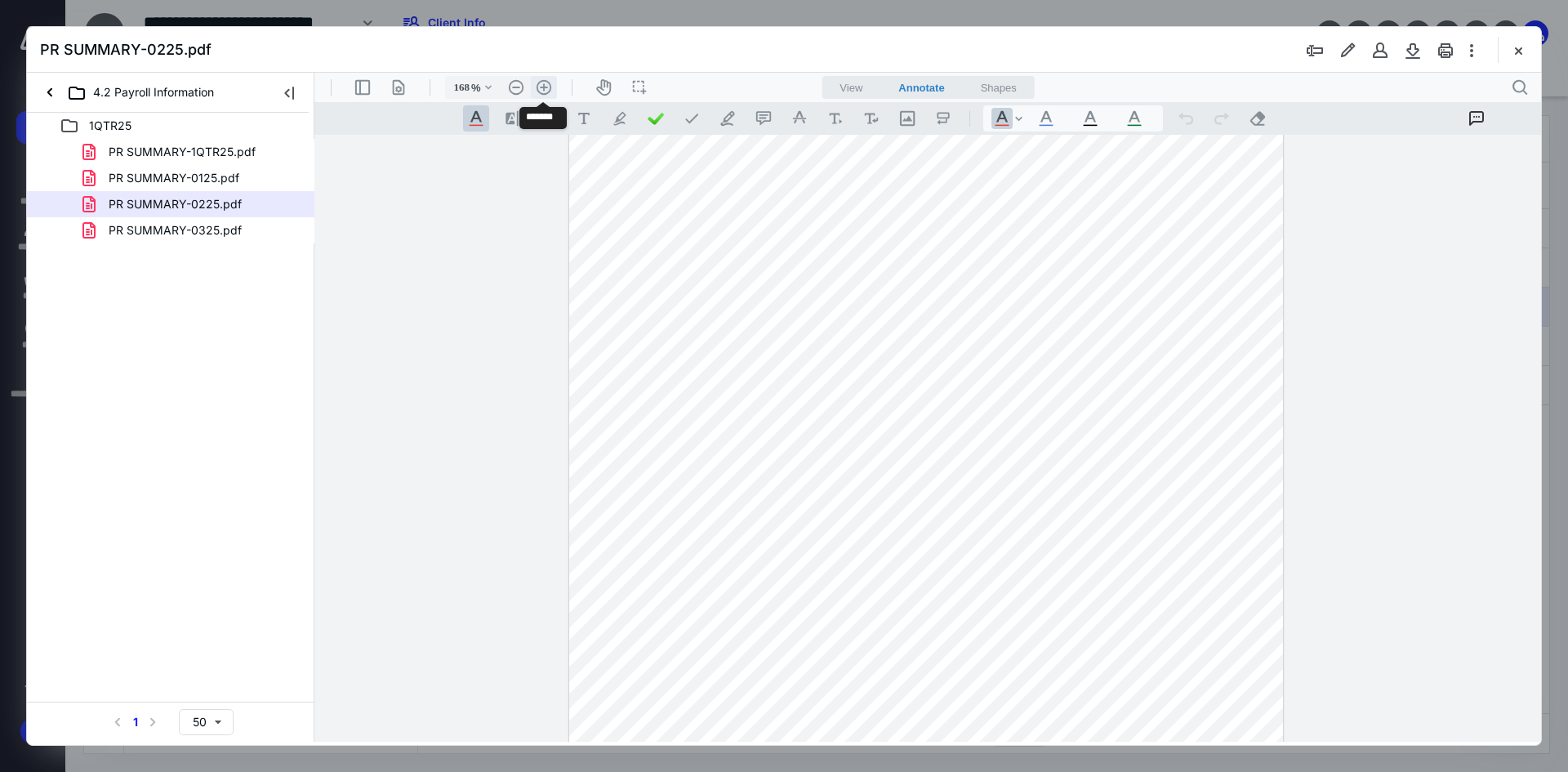 scroll, scrollTop: 221, scrollLeft: 0, axis: vertical 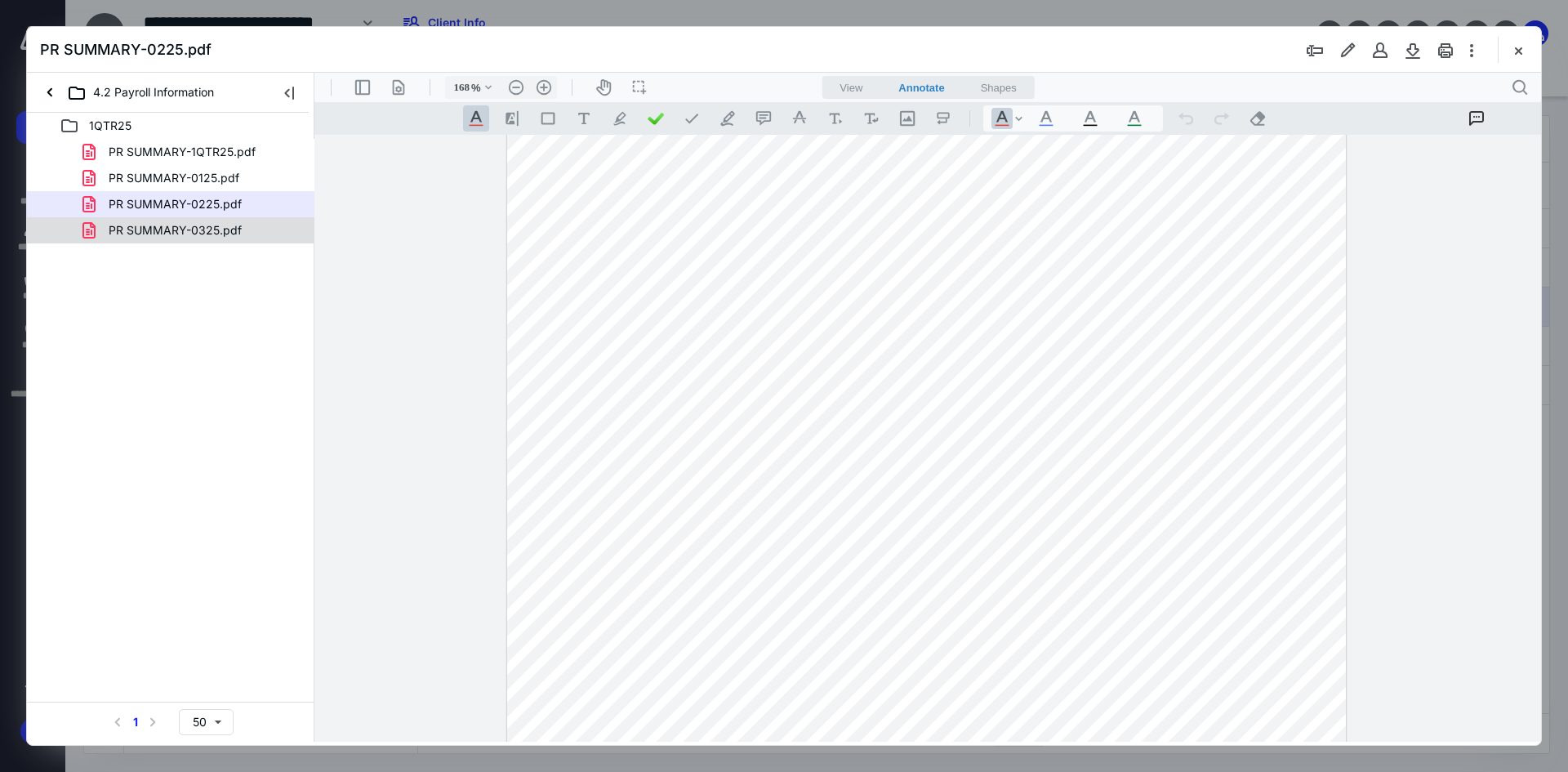 click on "PR SUMMARY-0325.pdf" at bounding box center (175, 230) 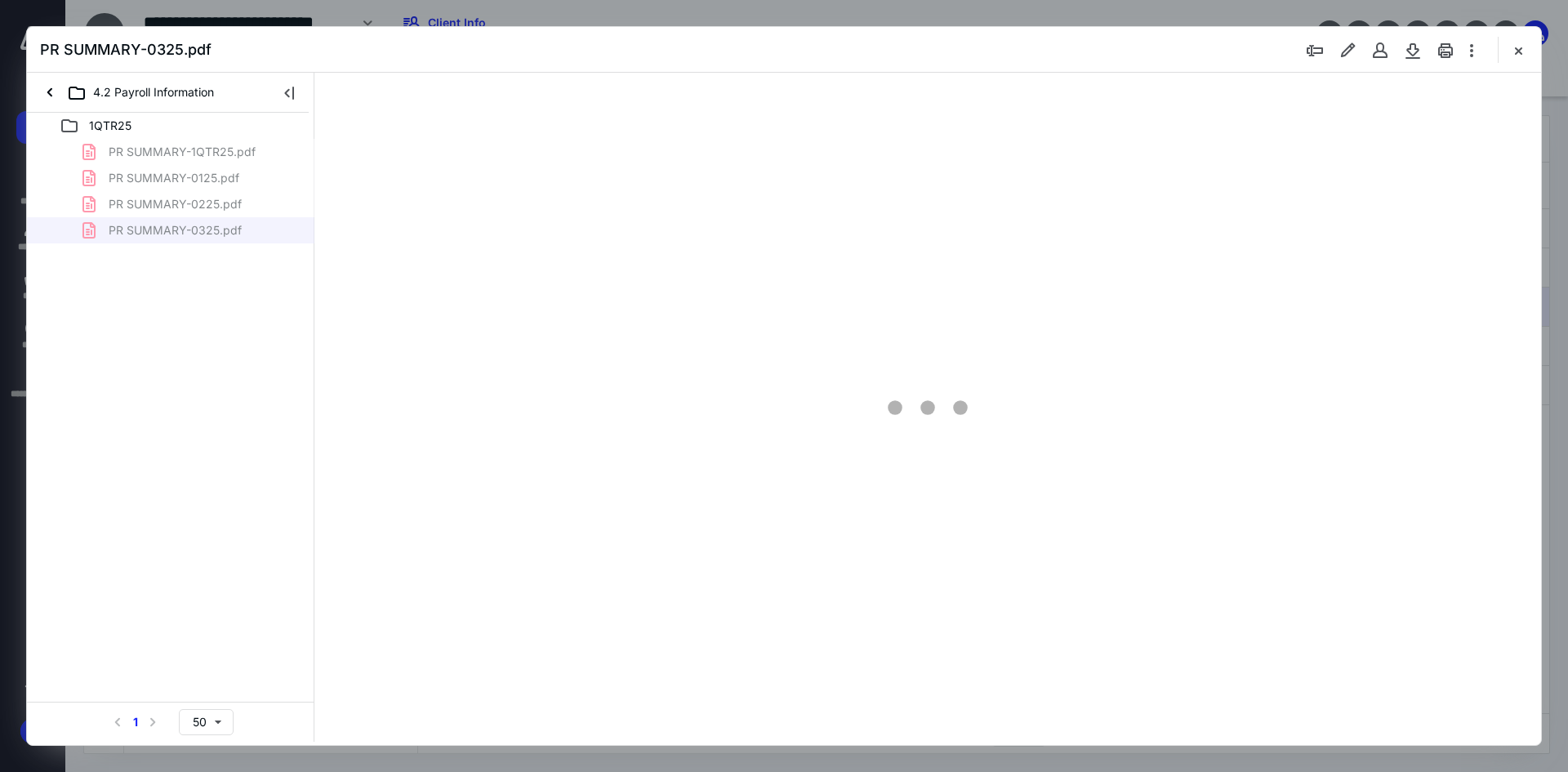 scroll, scrollTop: 0, scrollLeft: 0, axis: both 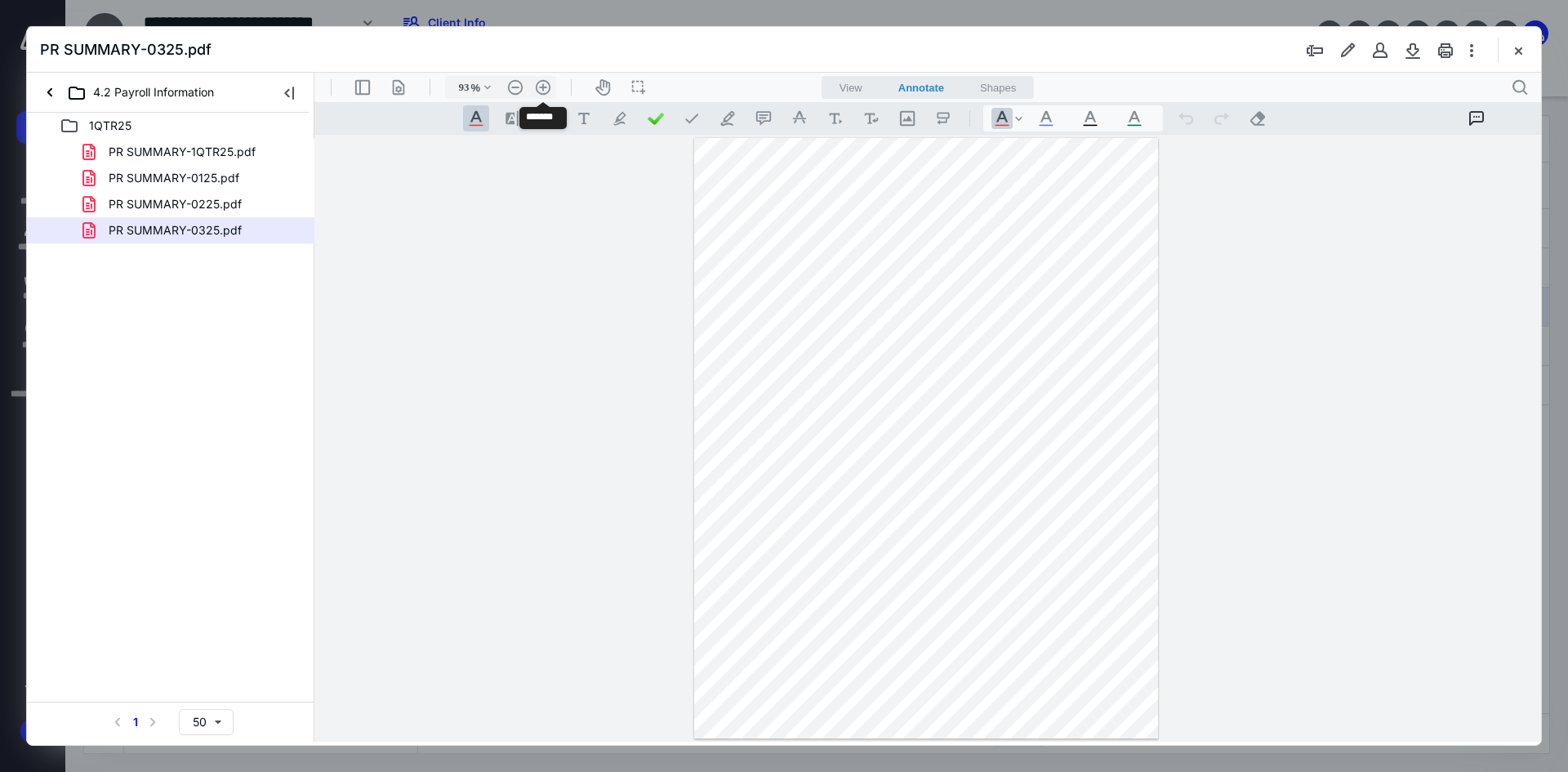 click on ".cls-1{fill:#abb0c4;} icon - header - zoom - in - line" at bounding box center [543, 87] 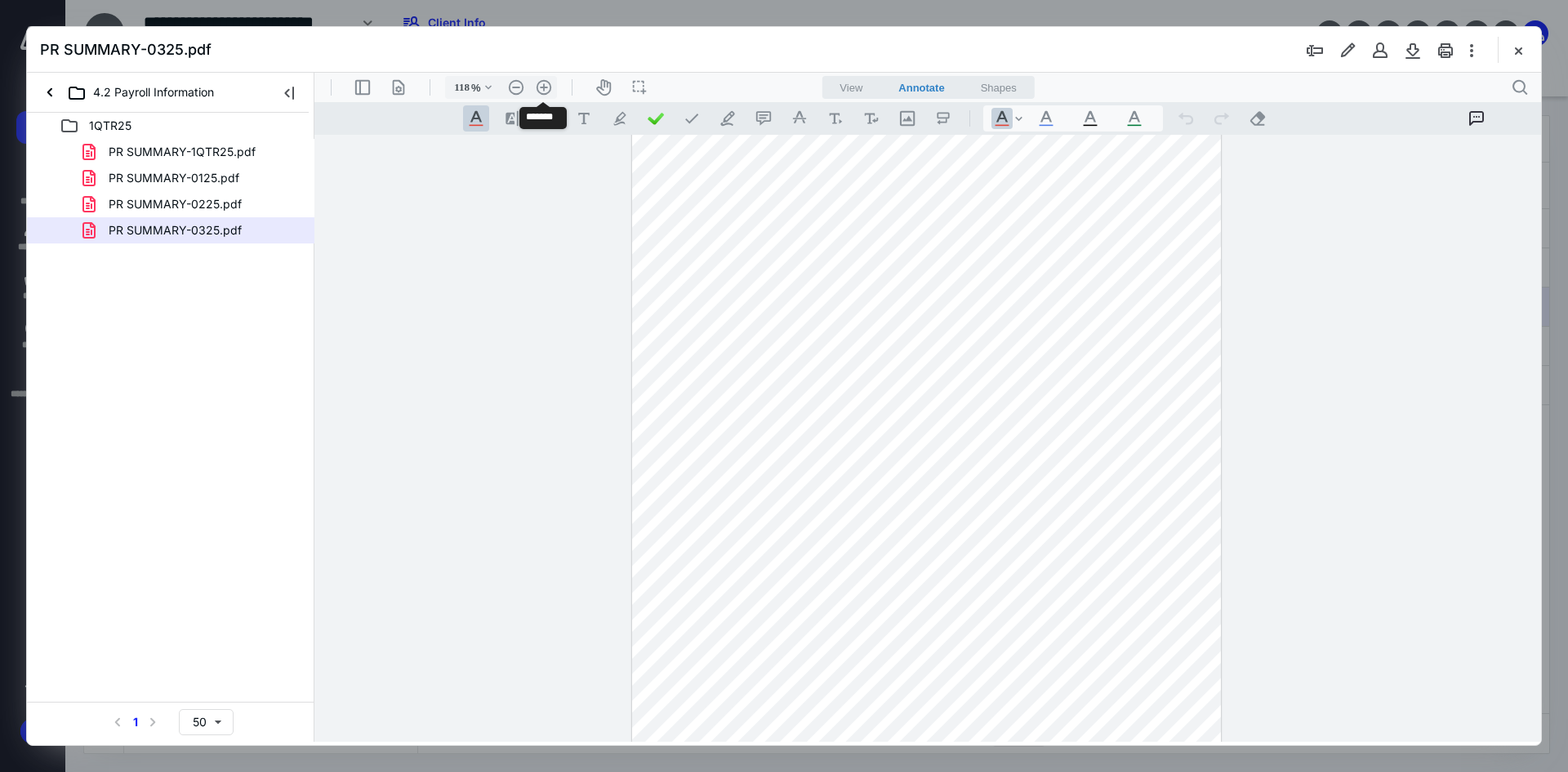click on ".cls-1{fill:#abb0c4;} icon - header - zoom - in - line" at bounding box center (544, 87) 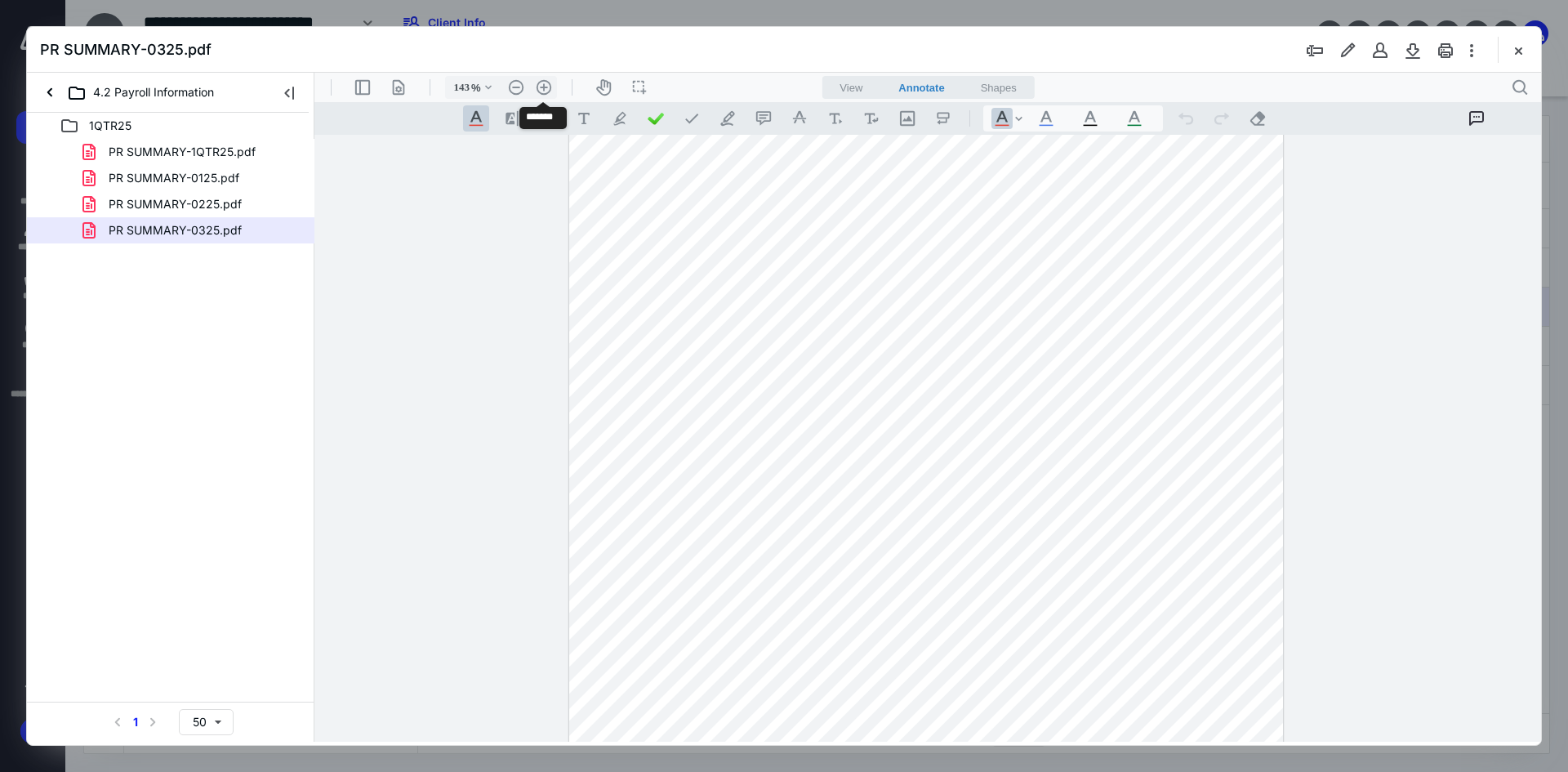 click on ".cls-1{fill:#abb0c4;} icon - header - zoom - in - line" at bounding box center (544, 87) 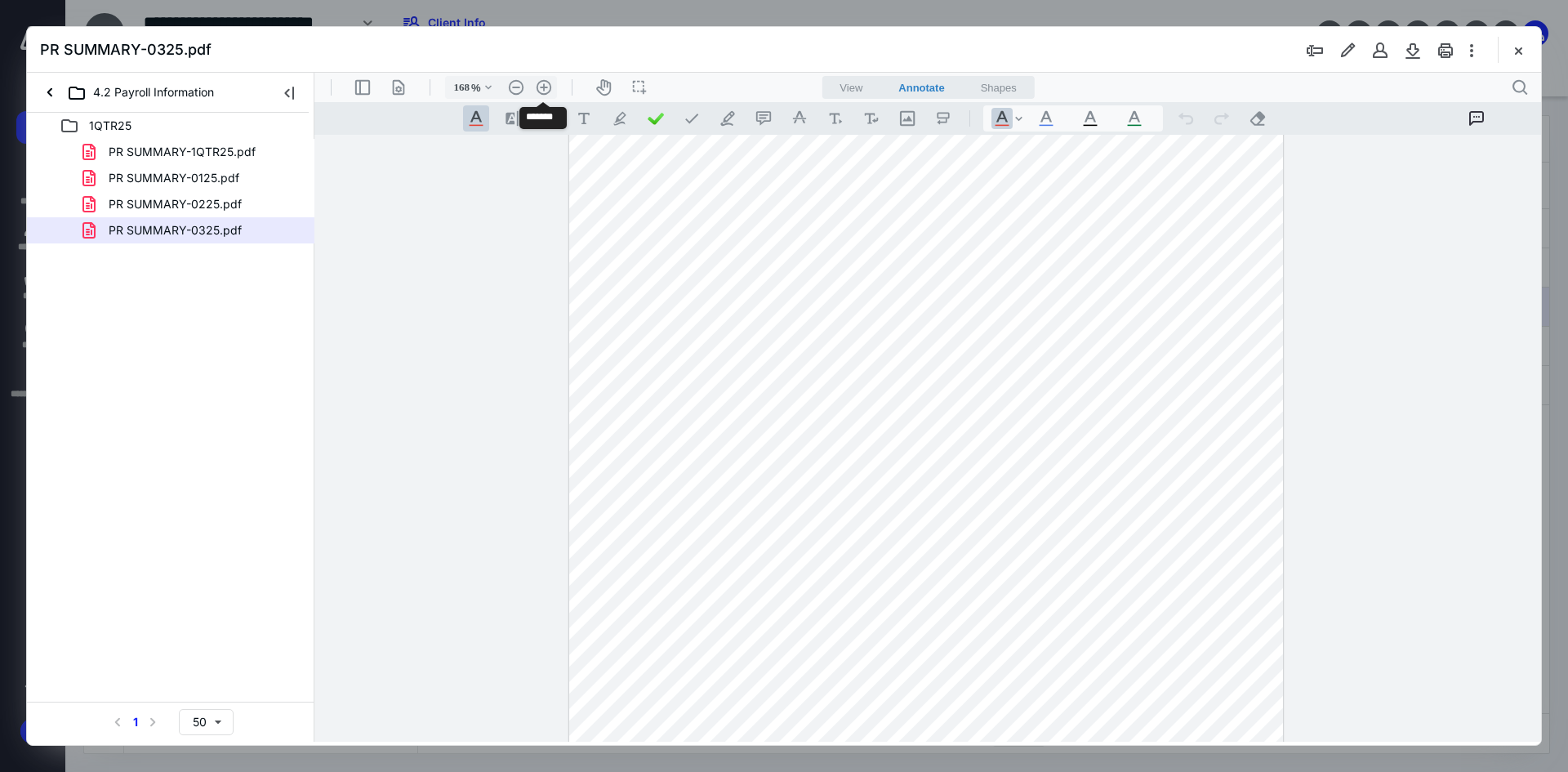 scroll, scrollTop: 221, scrollLeft: 0, axis: vertical 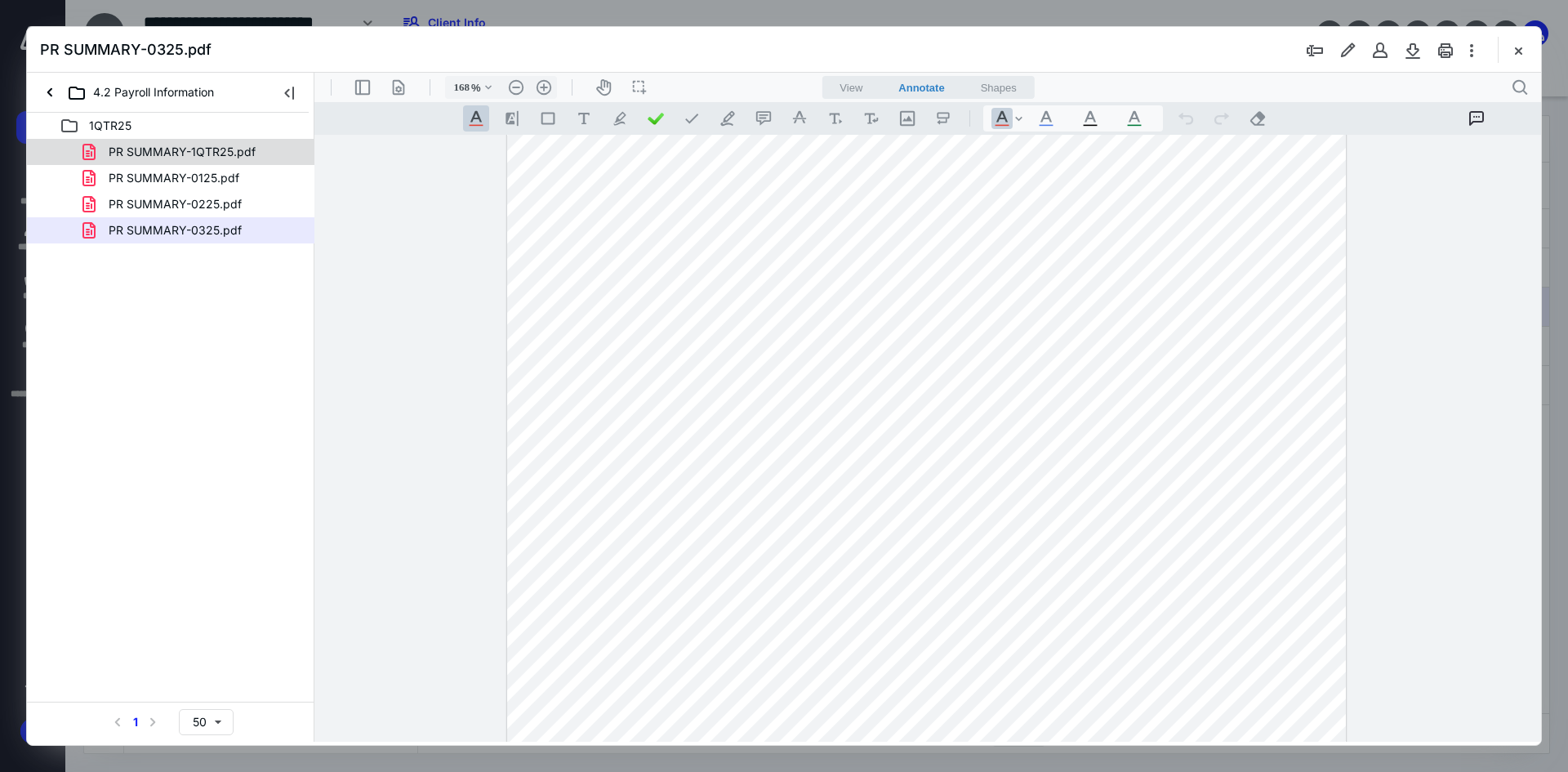 click on "PR SUMMARY-1QTR25.pdf" at bounding box center (171, 152) 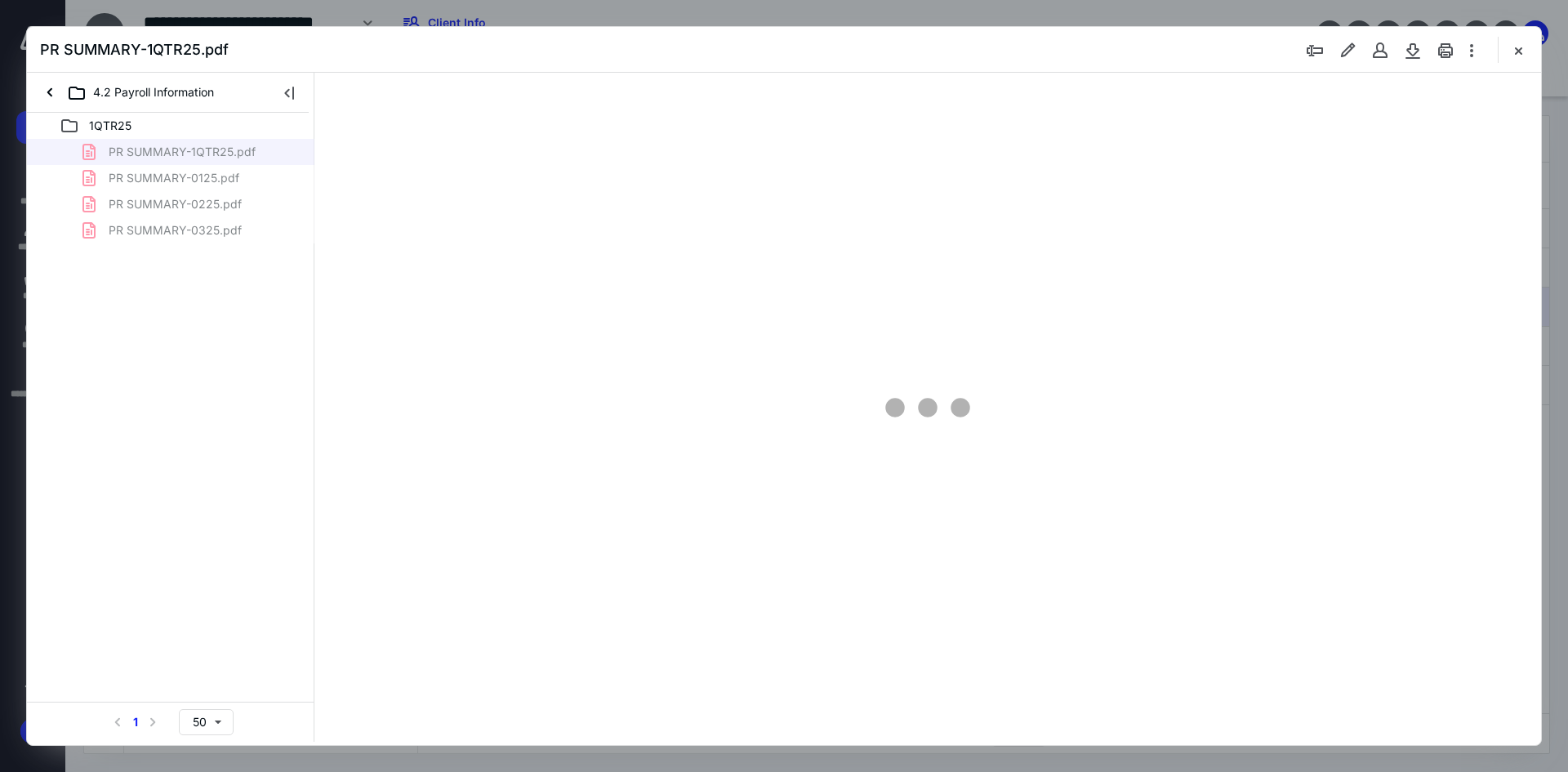 scroll, scrollTop: 0, scrollLeft: 0, axis: both 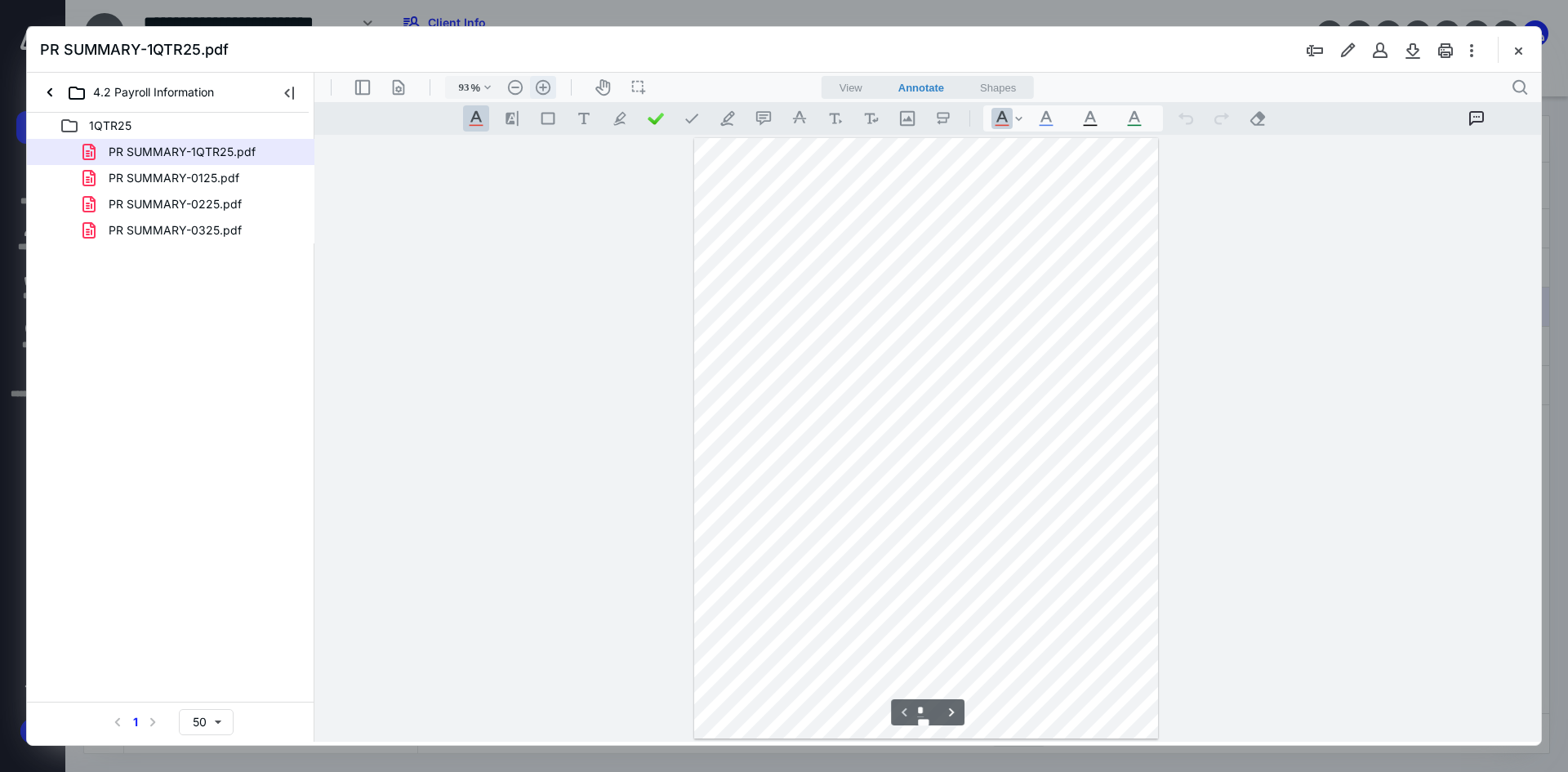 click on ".cls-1{fill:#abb0c4;} icon - header - zoom - in - line" at bounding box center [543, 87] 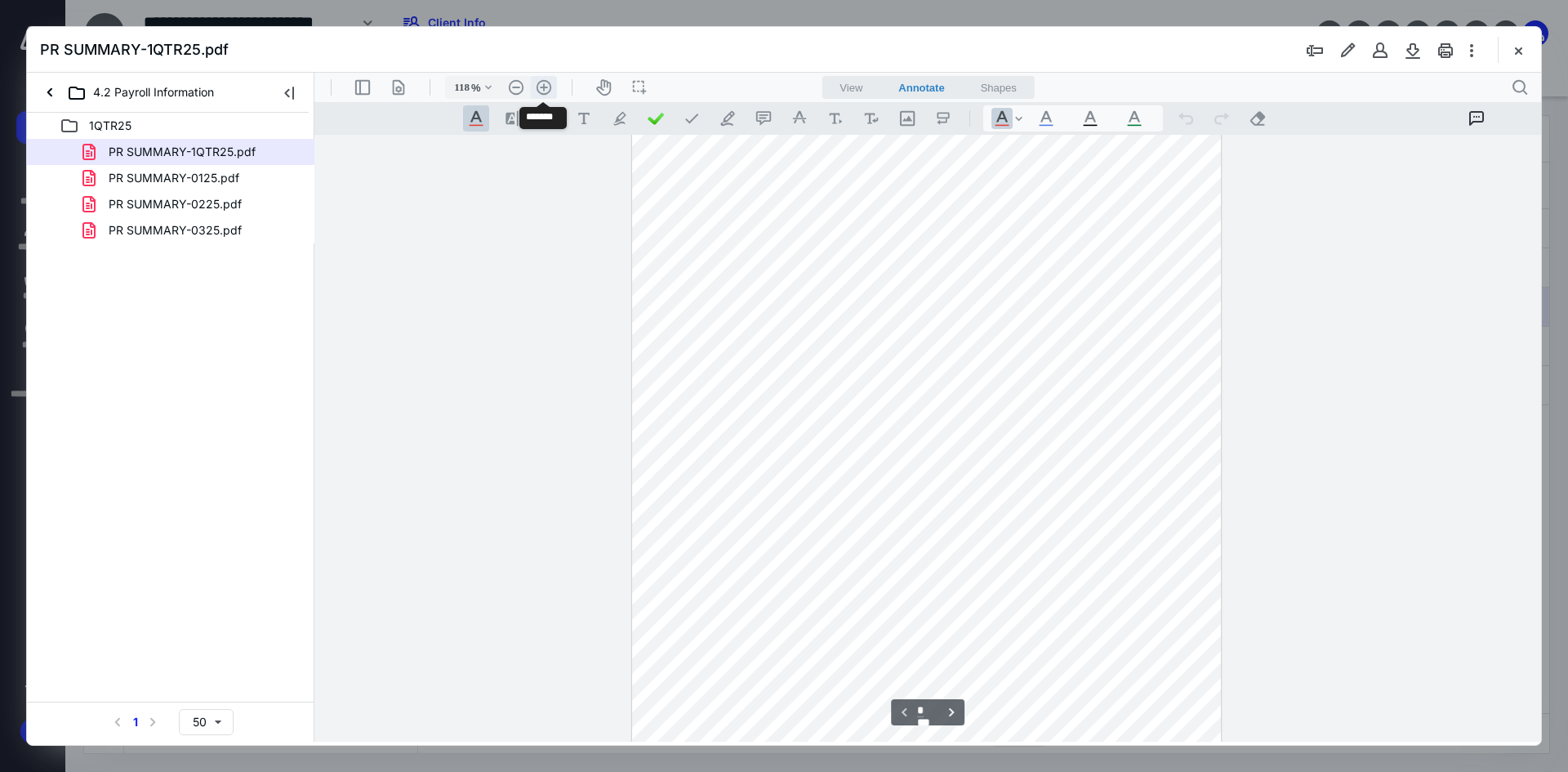 click on ".cls-1{fill:#abb0c4;} icon - header - zoom - in - line" at bounding box center [544, 87] 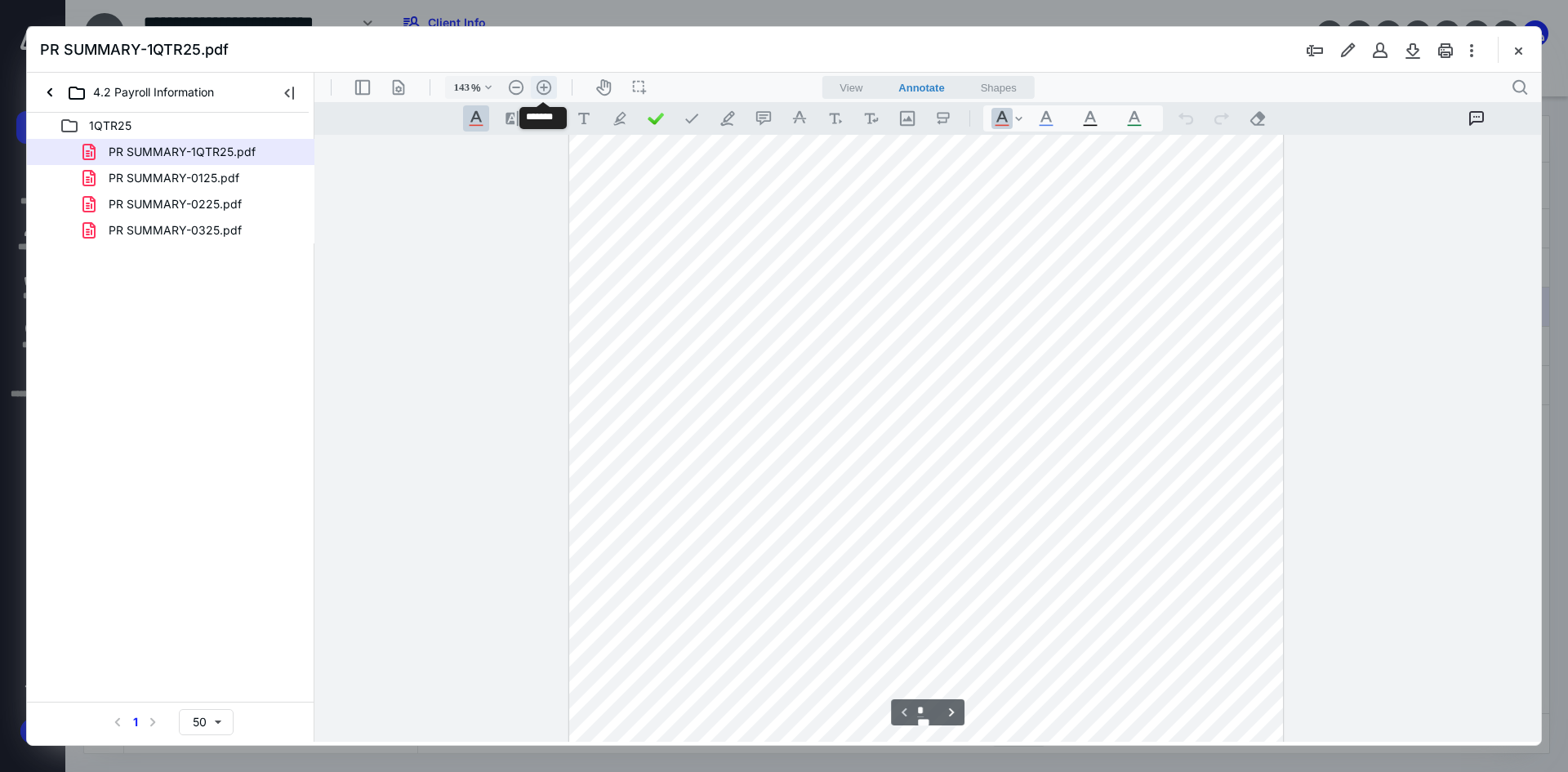 click on ".cls-1{fill:#abb0c4;} icon - header - zoom - in - line" at bounding box center (544, 87) 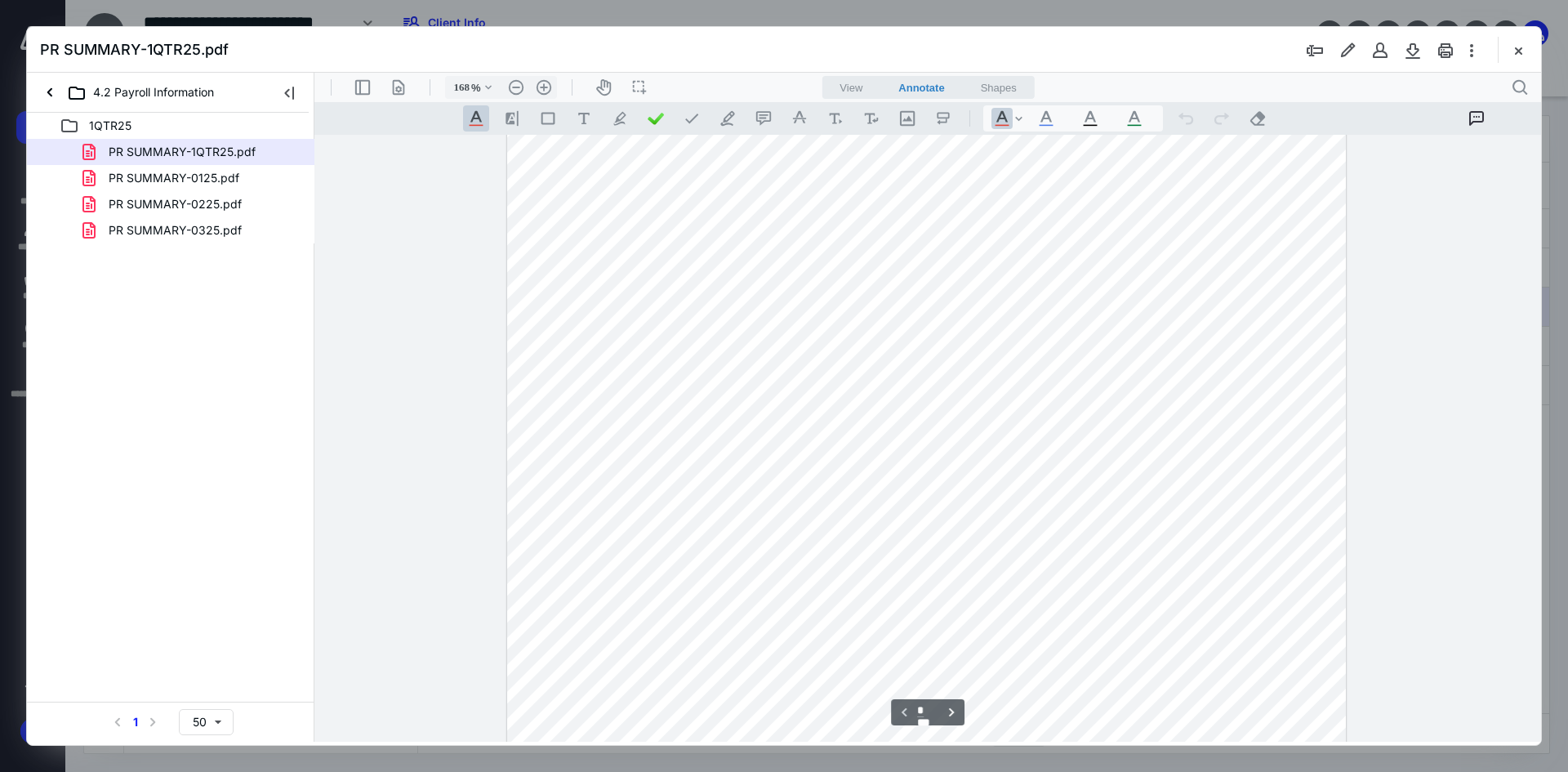 scroll, scrollTop: 0, scrollLeft: 0, axis: both 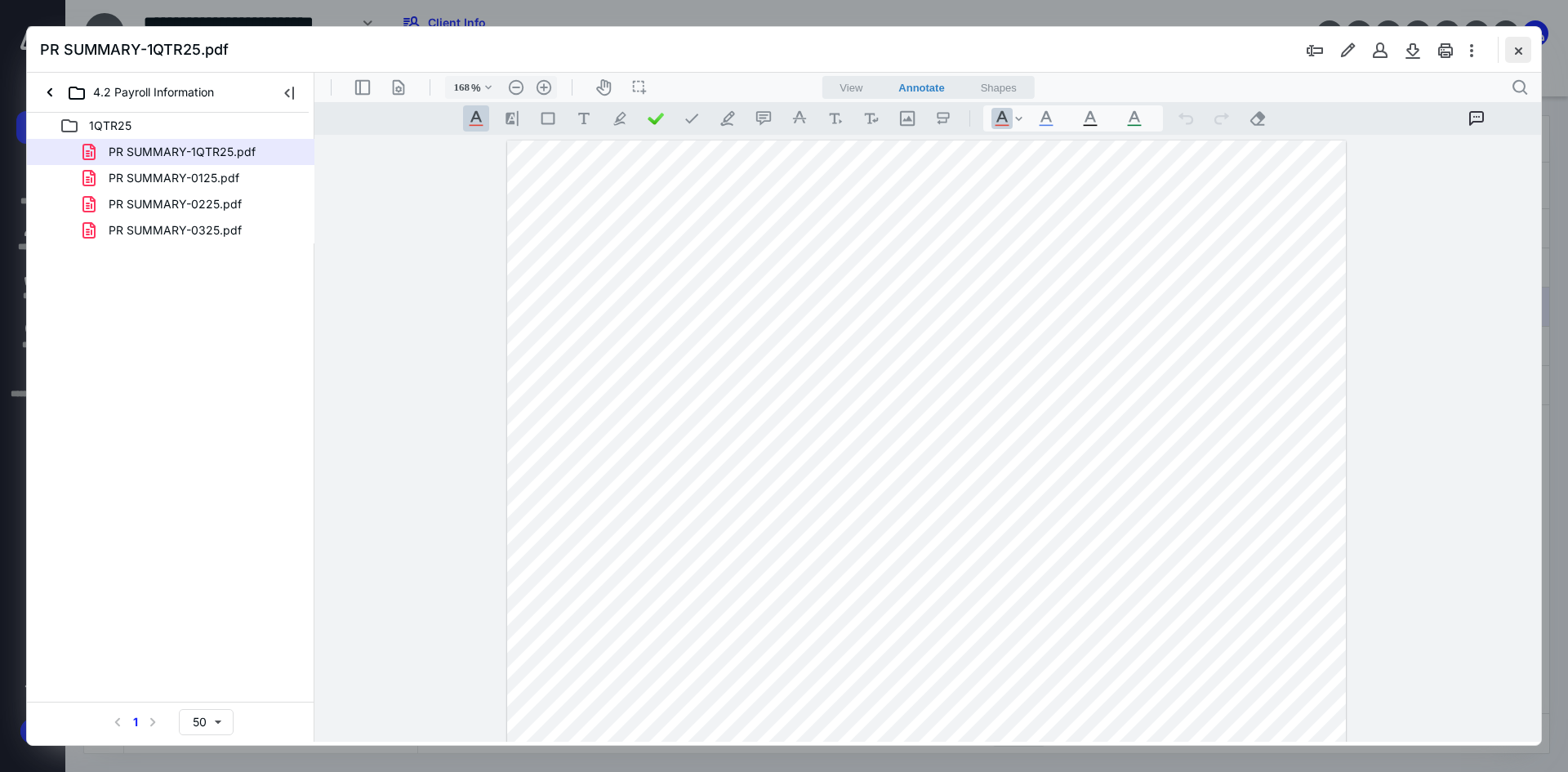 drag, startPoint x: 1519, startPoint y: 52, endPoint x: 973, endPoint y: 227, distance: 573.3594 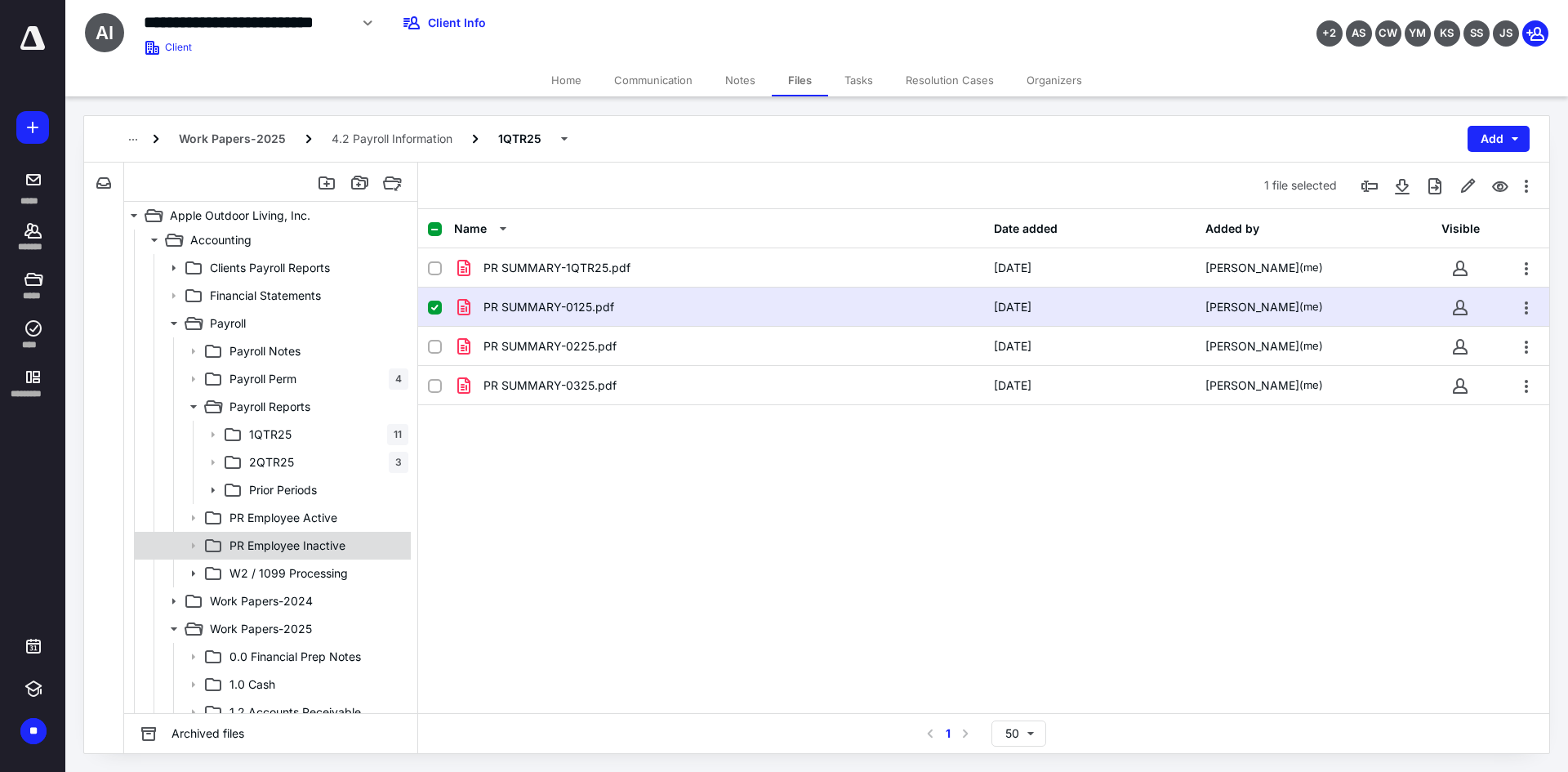 scroll, scrollTop: 0, scrollLeft: 0, axis: both 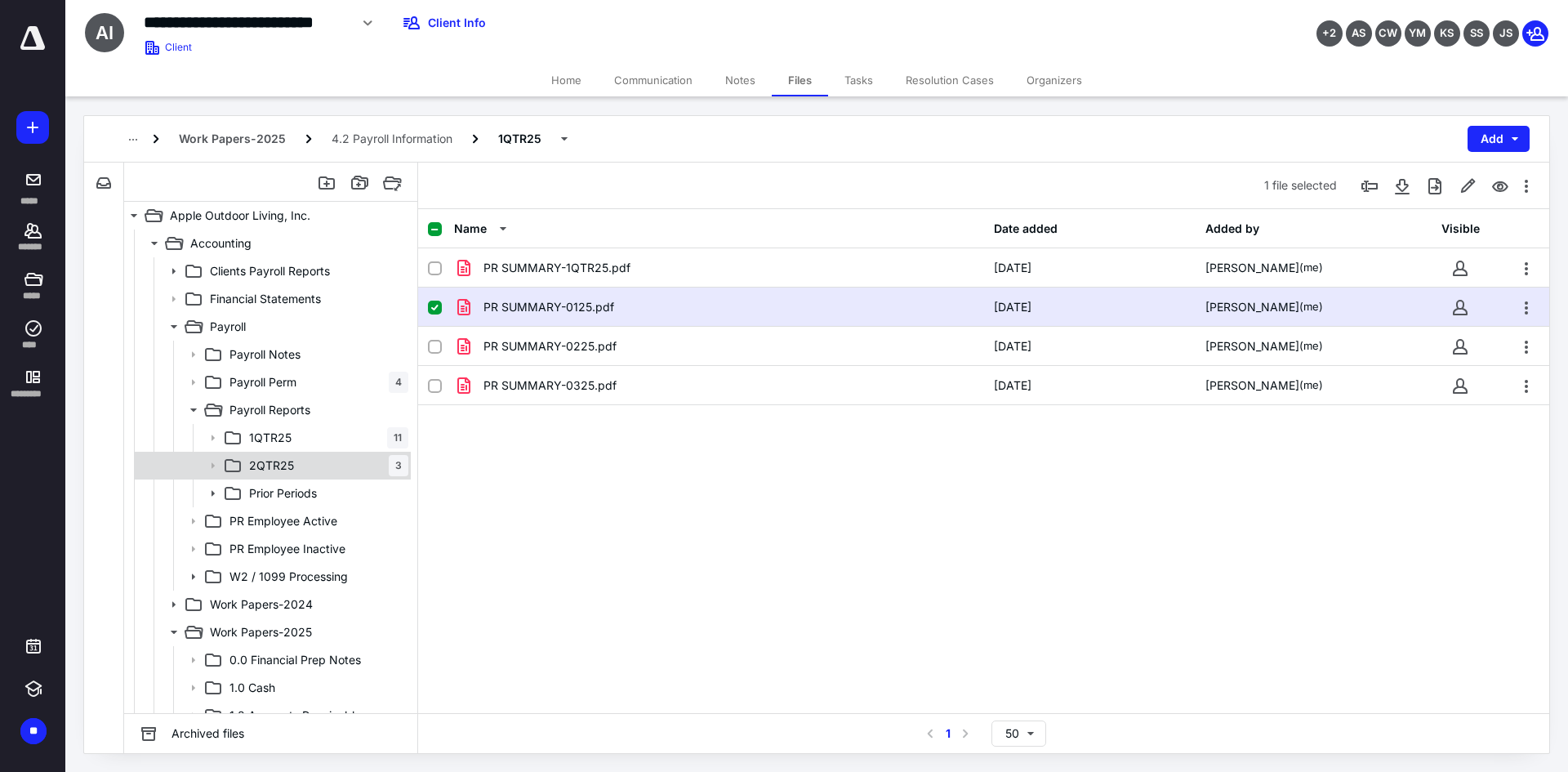 click on "2QTR25" at bounding box center (271, 466) 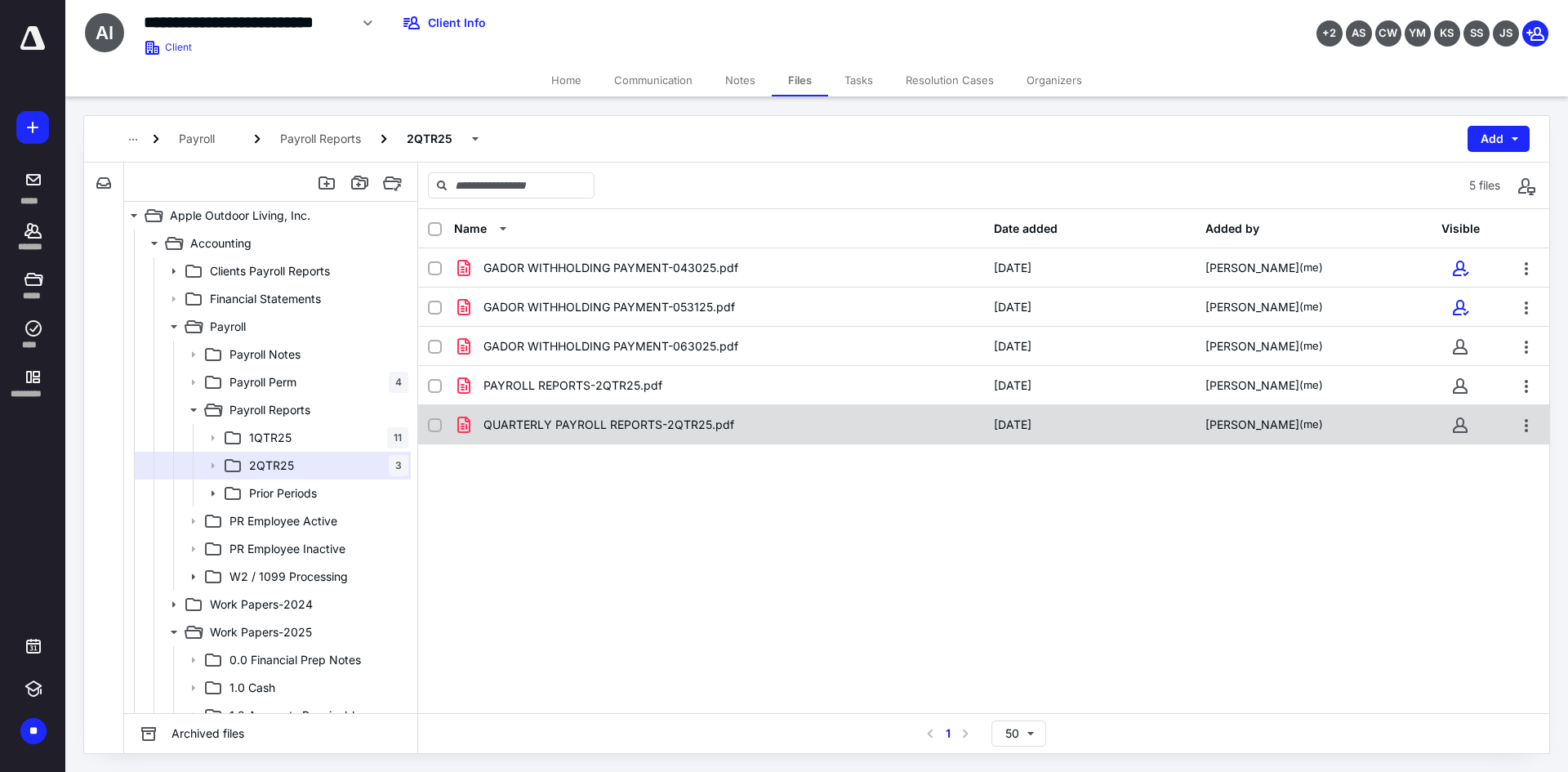 click on "QUARTERLY PAYROLL REPORTS-2QTR25.pdf 7/14/2025 Sara Bryant  (me)" at bounding box center [983, 425] 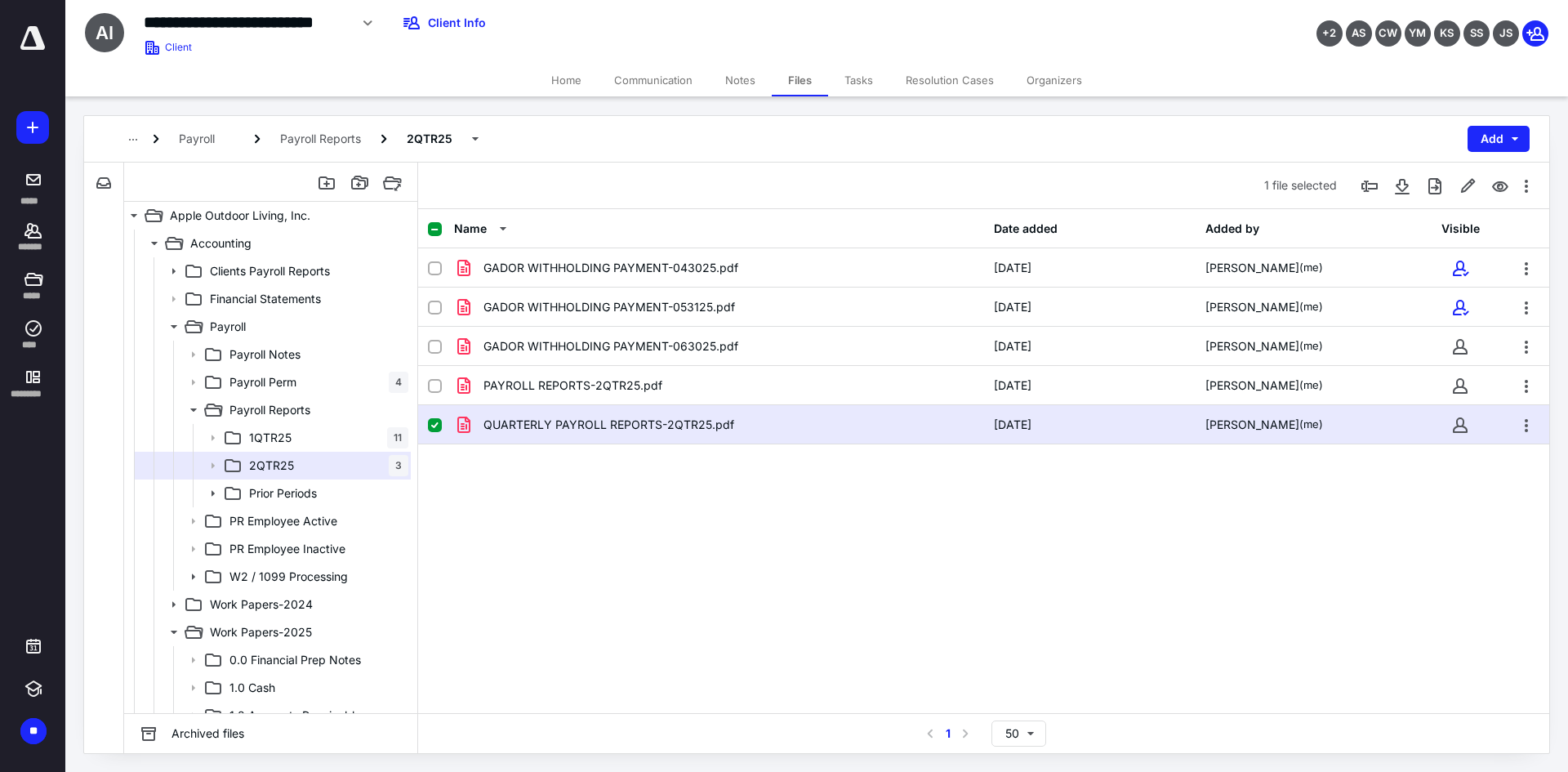 click on "QUARTERLY PAYROLL REPORTS-2QTR25.pdf" at bounding box center (719, 425) 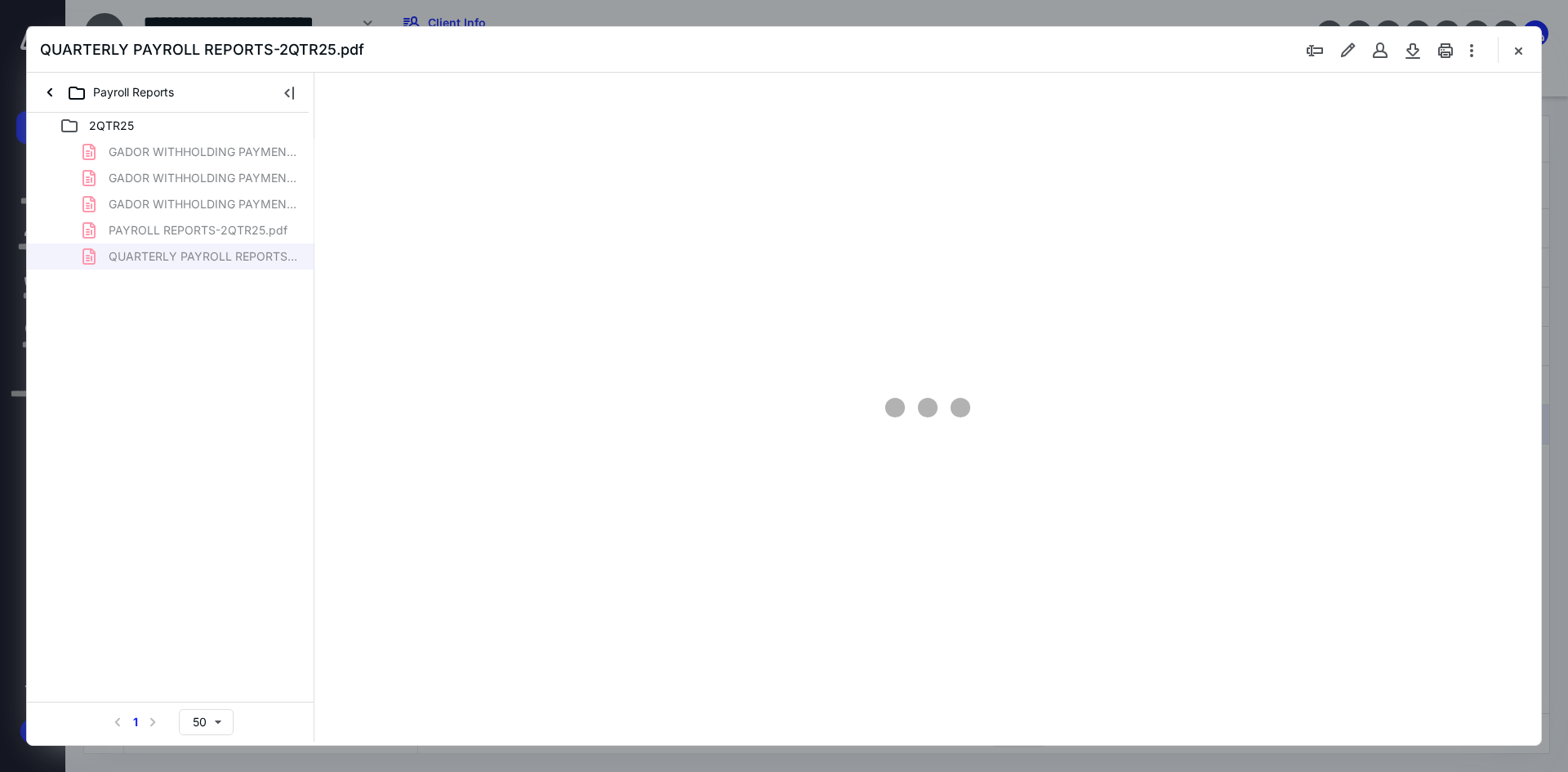 scroll, scrollTop: 0, scrollLeft: 0, axis: both 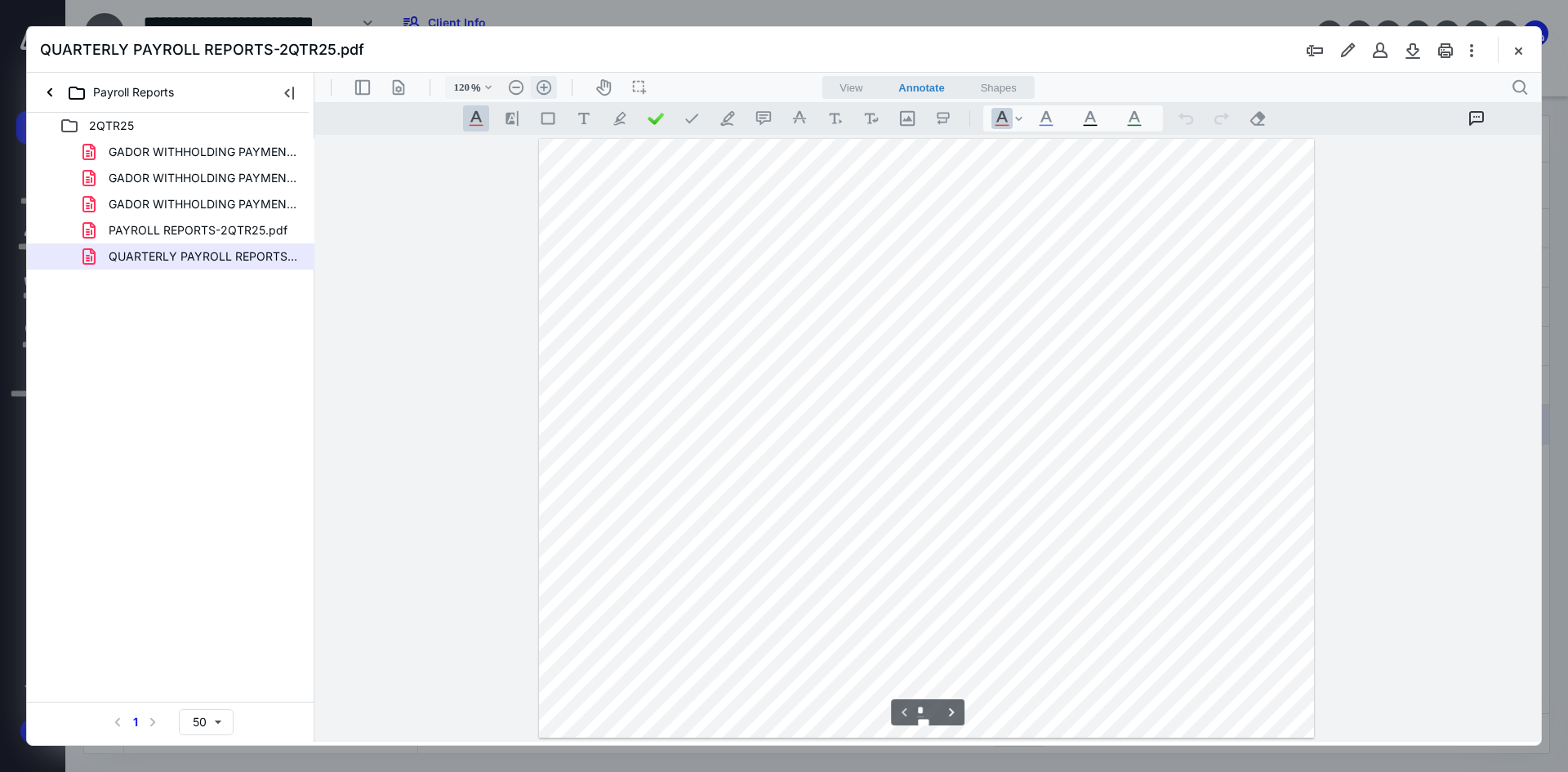 click on ".cls-1{fill:#abb0c4;} icon - header - zoom - in - line" at bounding box center [544, 87] 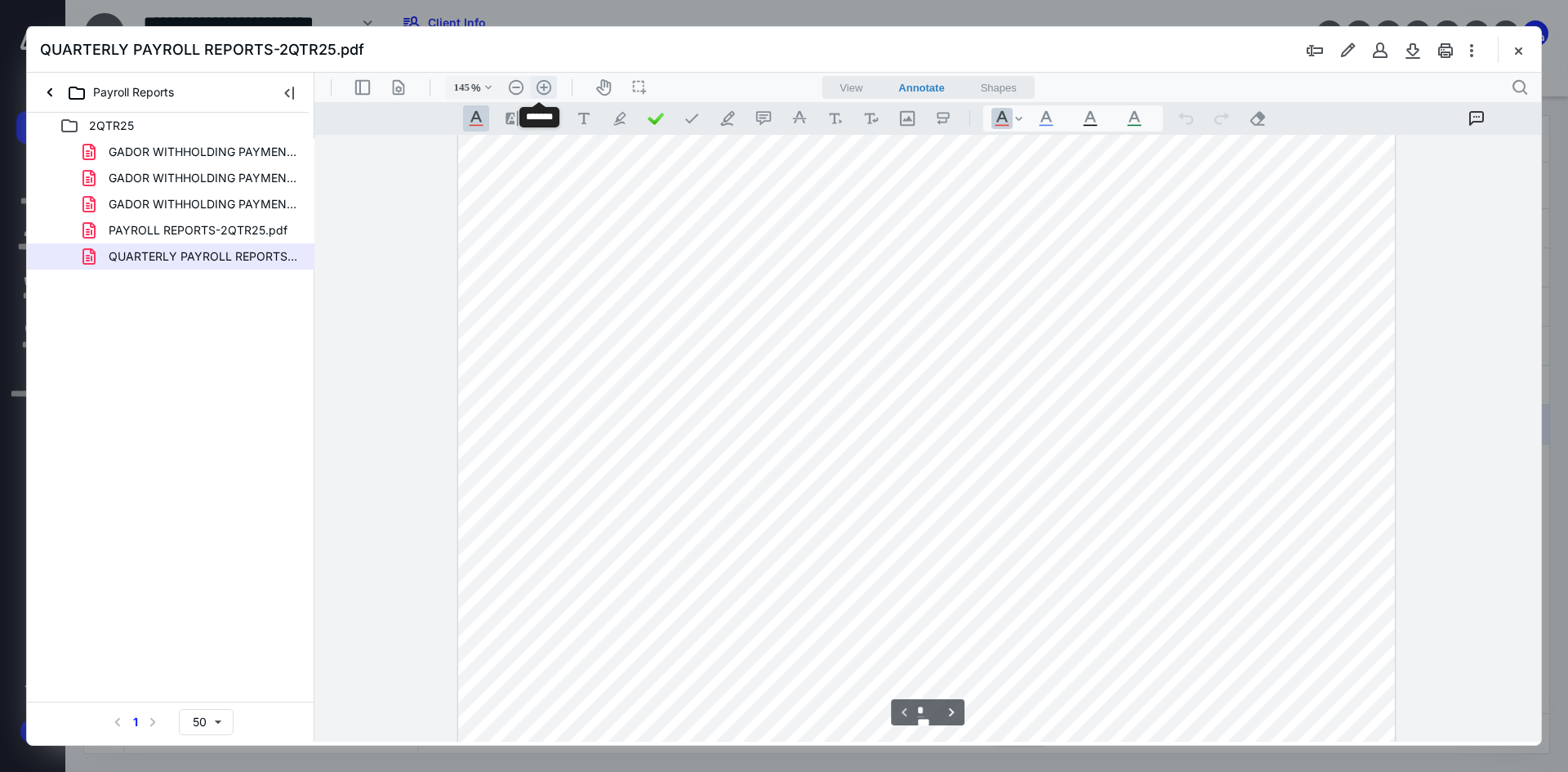 click on ".cls-1{fill:#abb0c4;} icon - header - zoom - in - line" at bounding box center (544, 87) 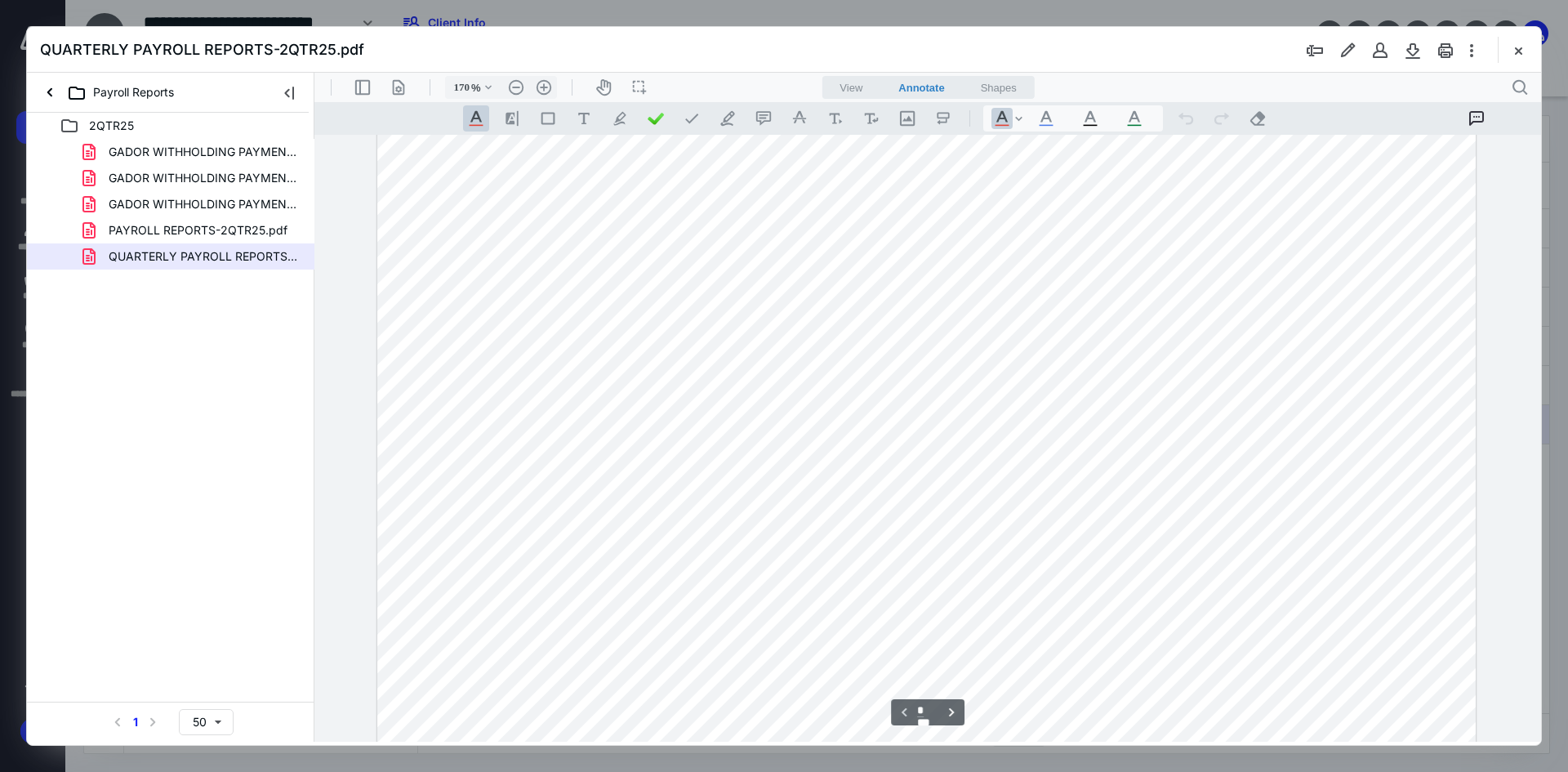 scroll, scrollTop: 0, scrollLeft: 0, axis: both 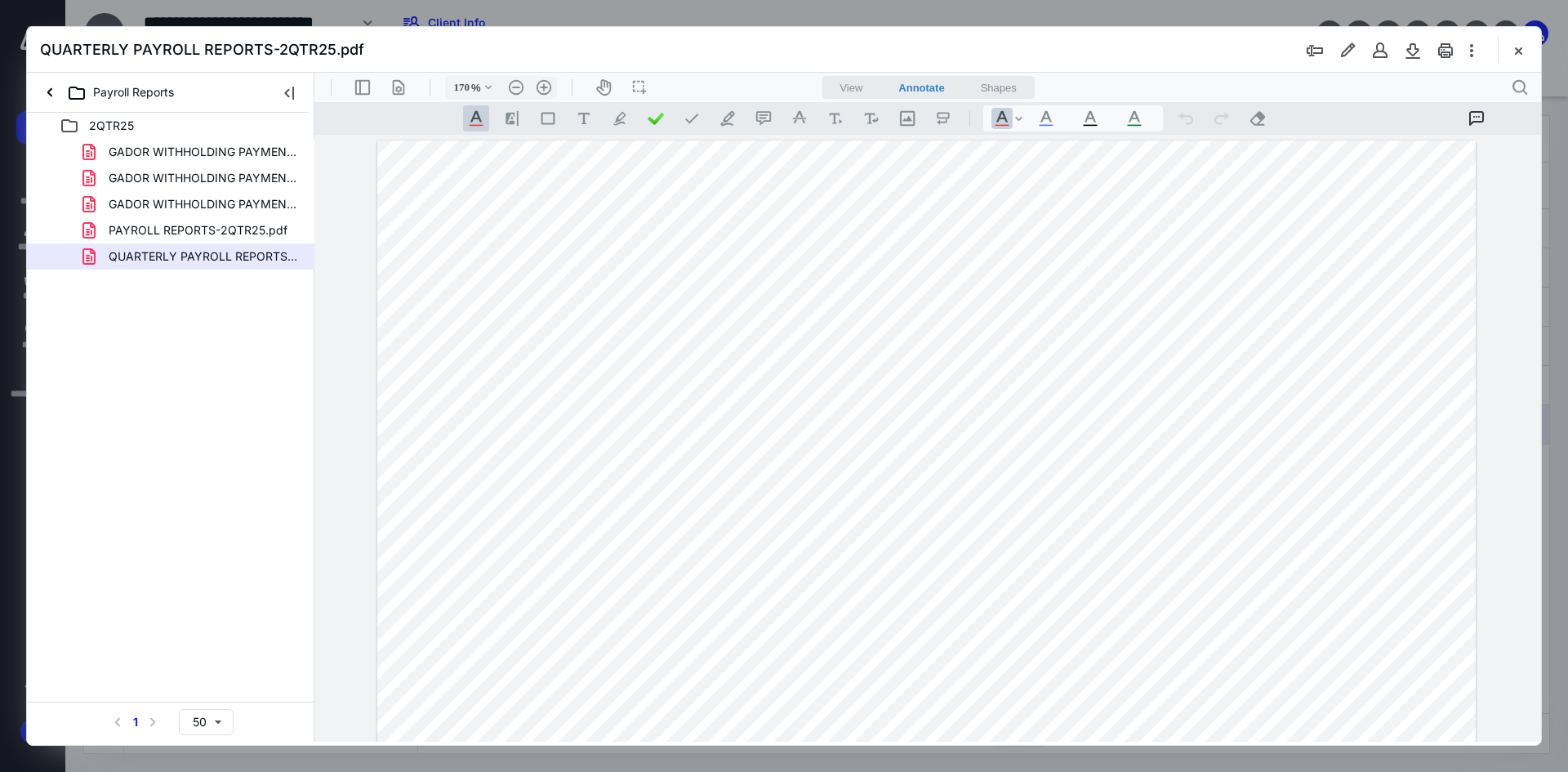 drag, startPoint x: 257, startPoint y: 235, endPoint x: 250, endPoint y: 260, distance: 25.96151 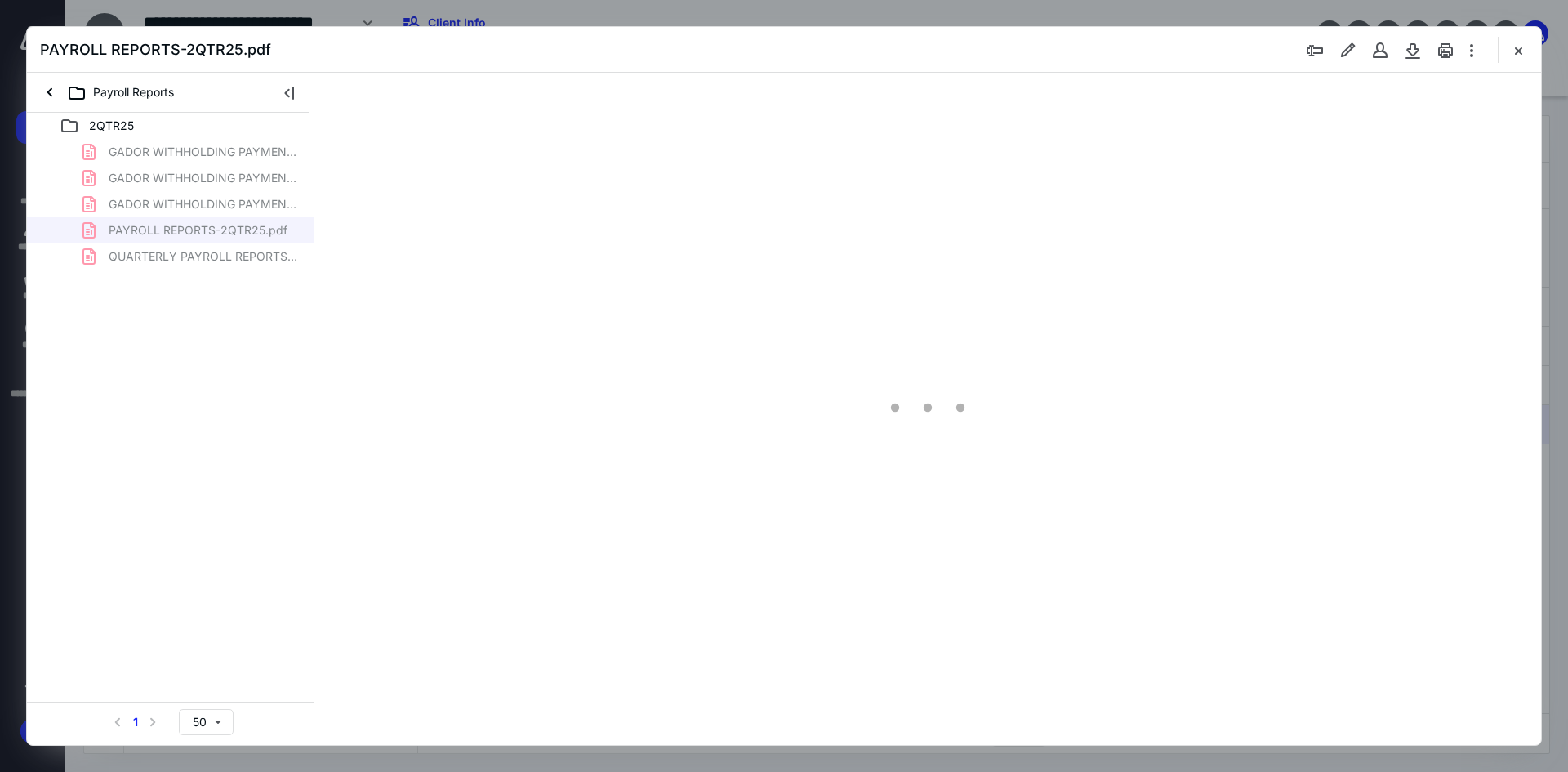 scroll, scrollTop: 65, scrollLeft: 0, axis: vertical 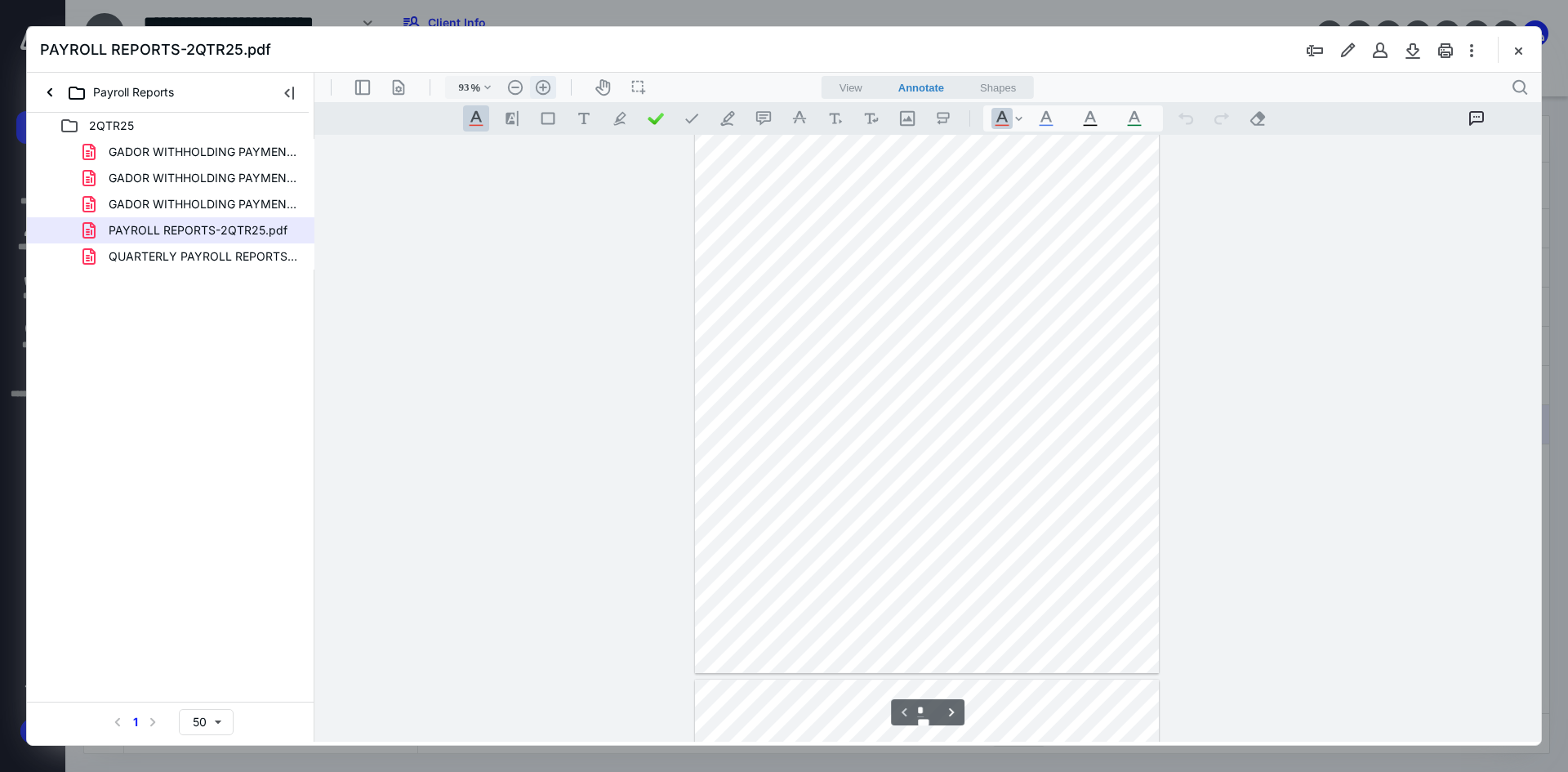 click on ".cls-1{fill:#abb0c4;} icon - header - zoom - in - line" at bounding box center [543, 87] 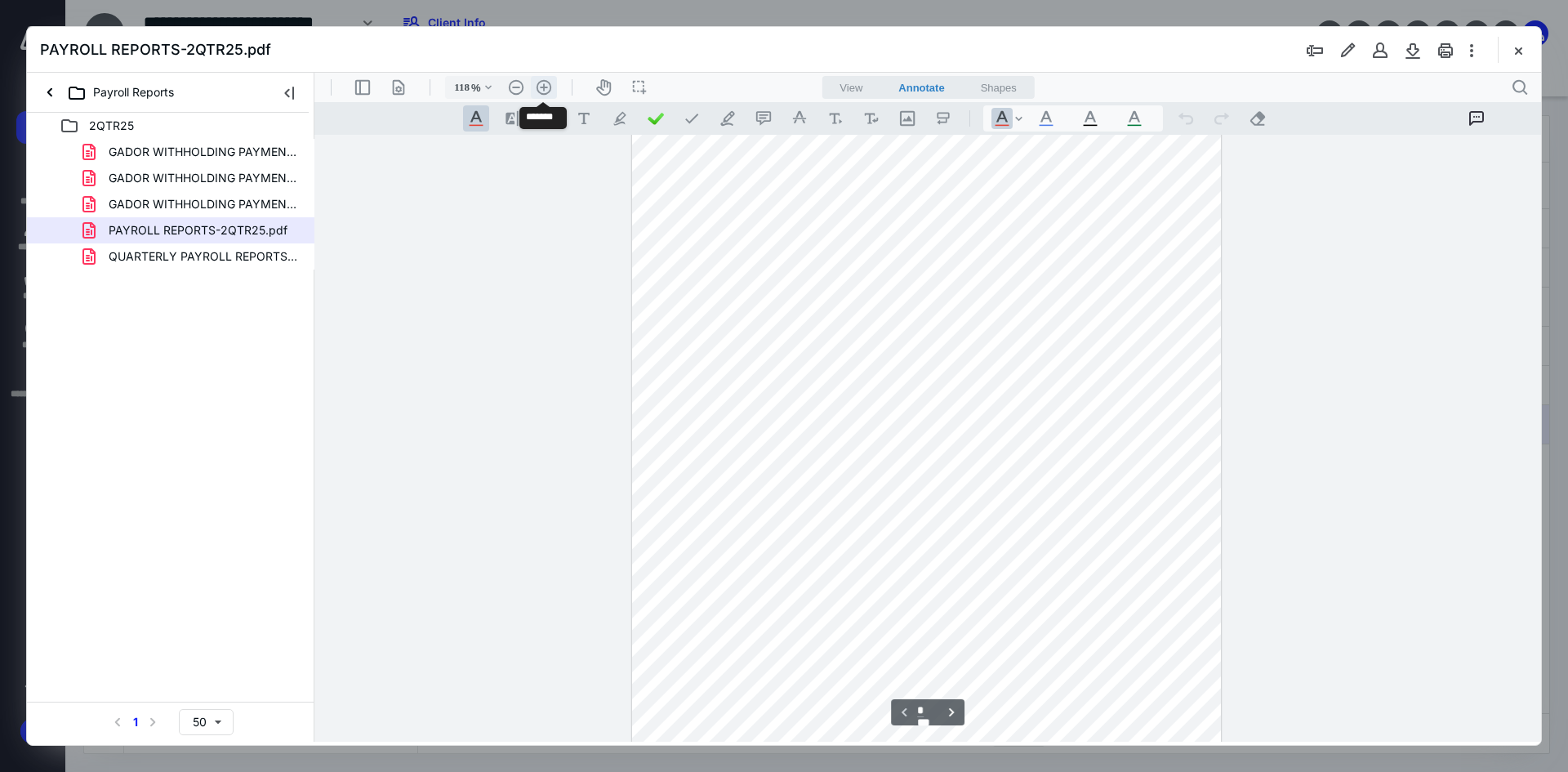 click on ".cls-1{fill:#abb0c4;} icon - header - zoom - in - line" at bounding box center (544, 87) 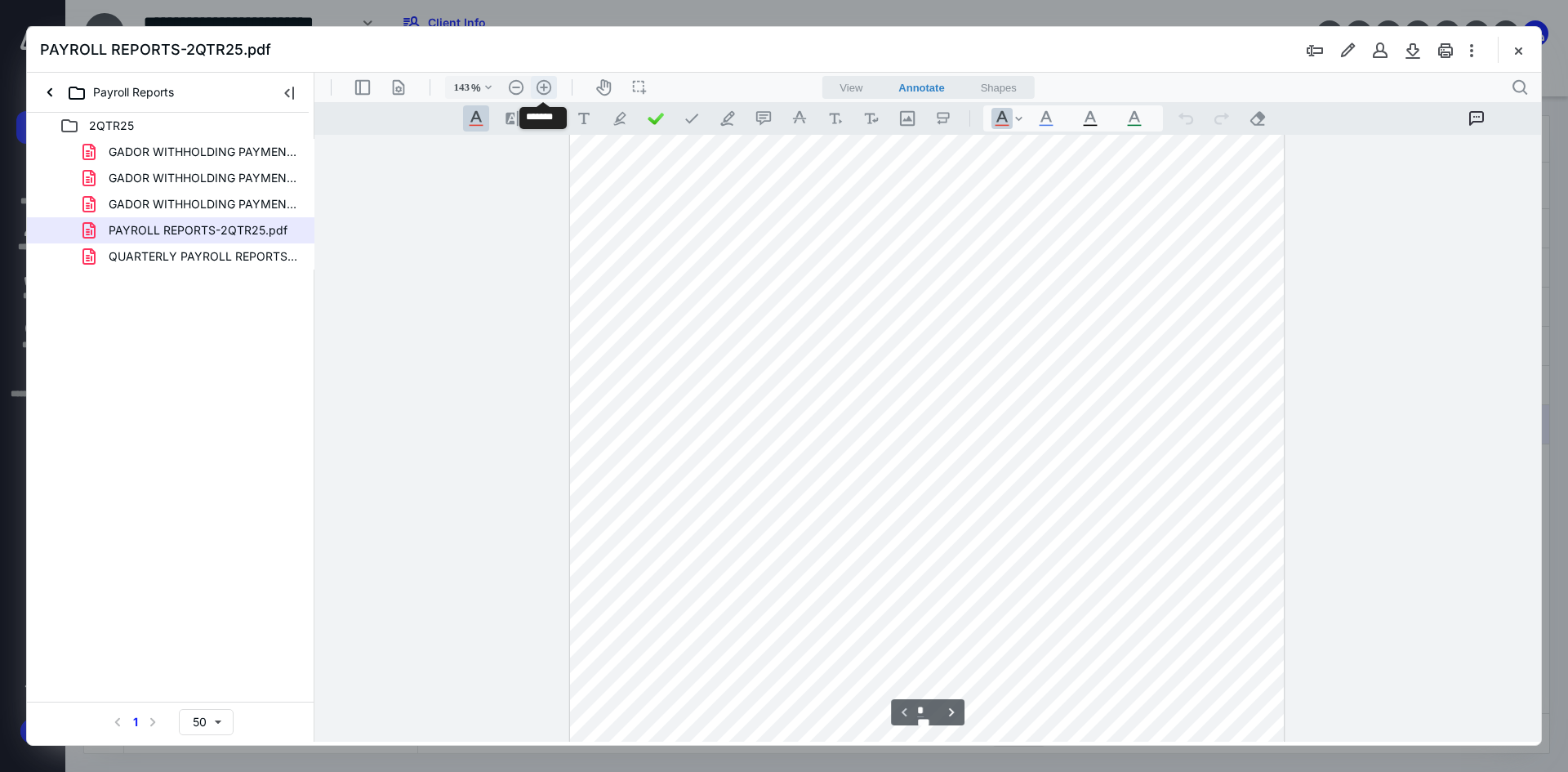 click on ".cls-1{fill:#abb0c4;} icon - header - zoom - in - line" at bounding box center [544, 87] 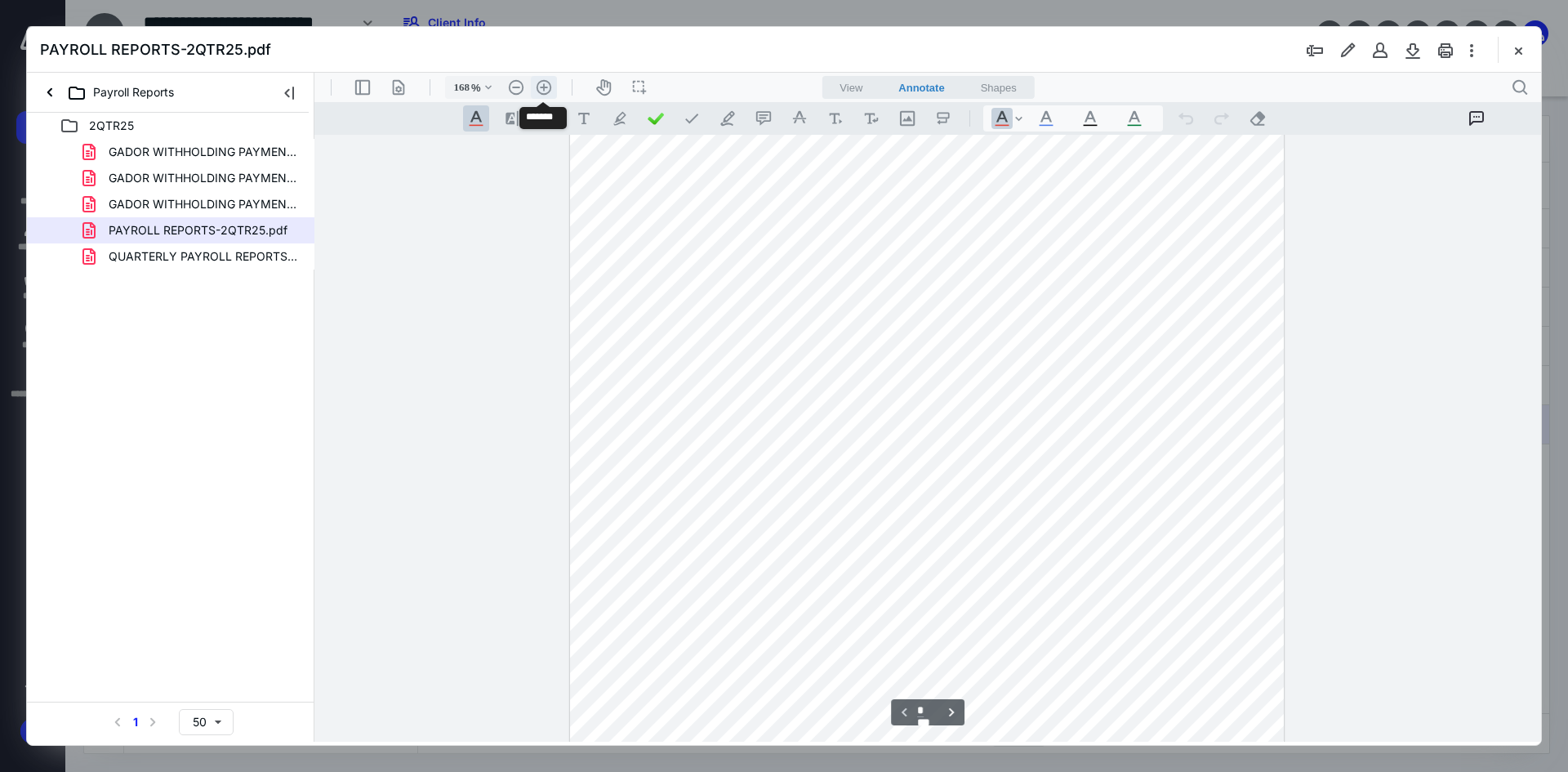 scroll, scrollTop: 337, scrollLeft: 0, axis: vertical 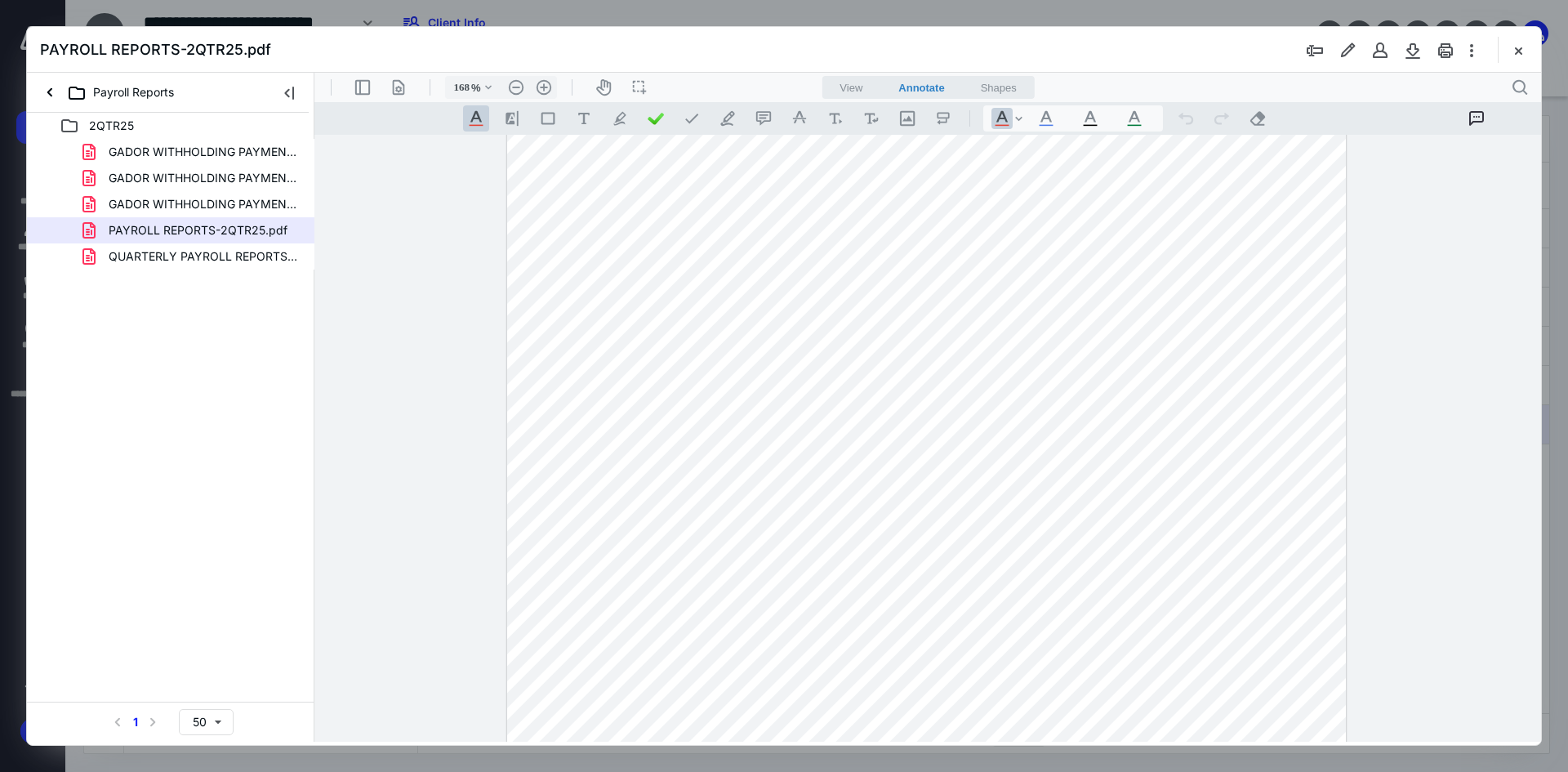 click on "**********" at bounding box center [951, 712] 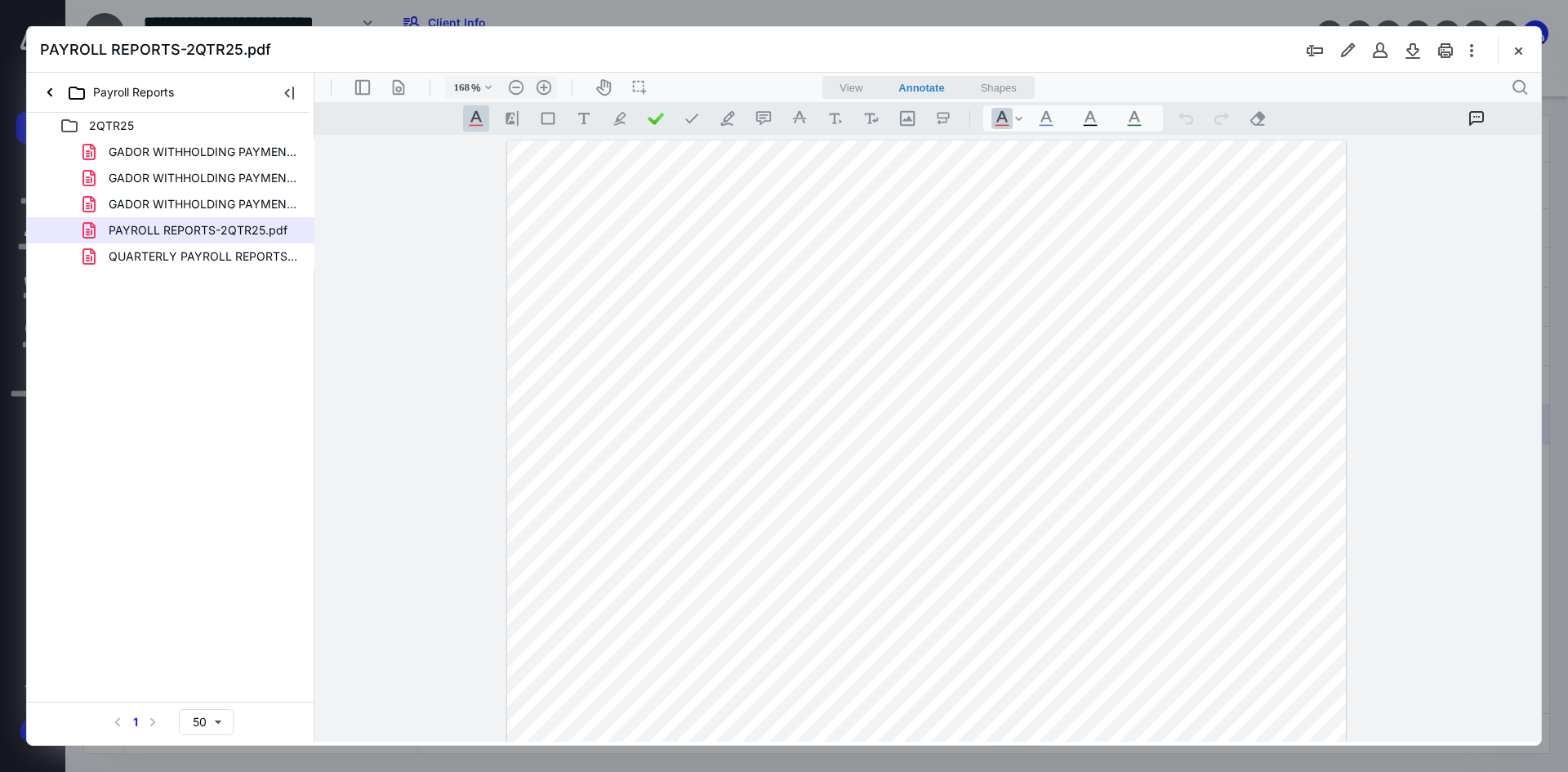 click on "**********" at bounding box center (951, 712) 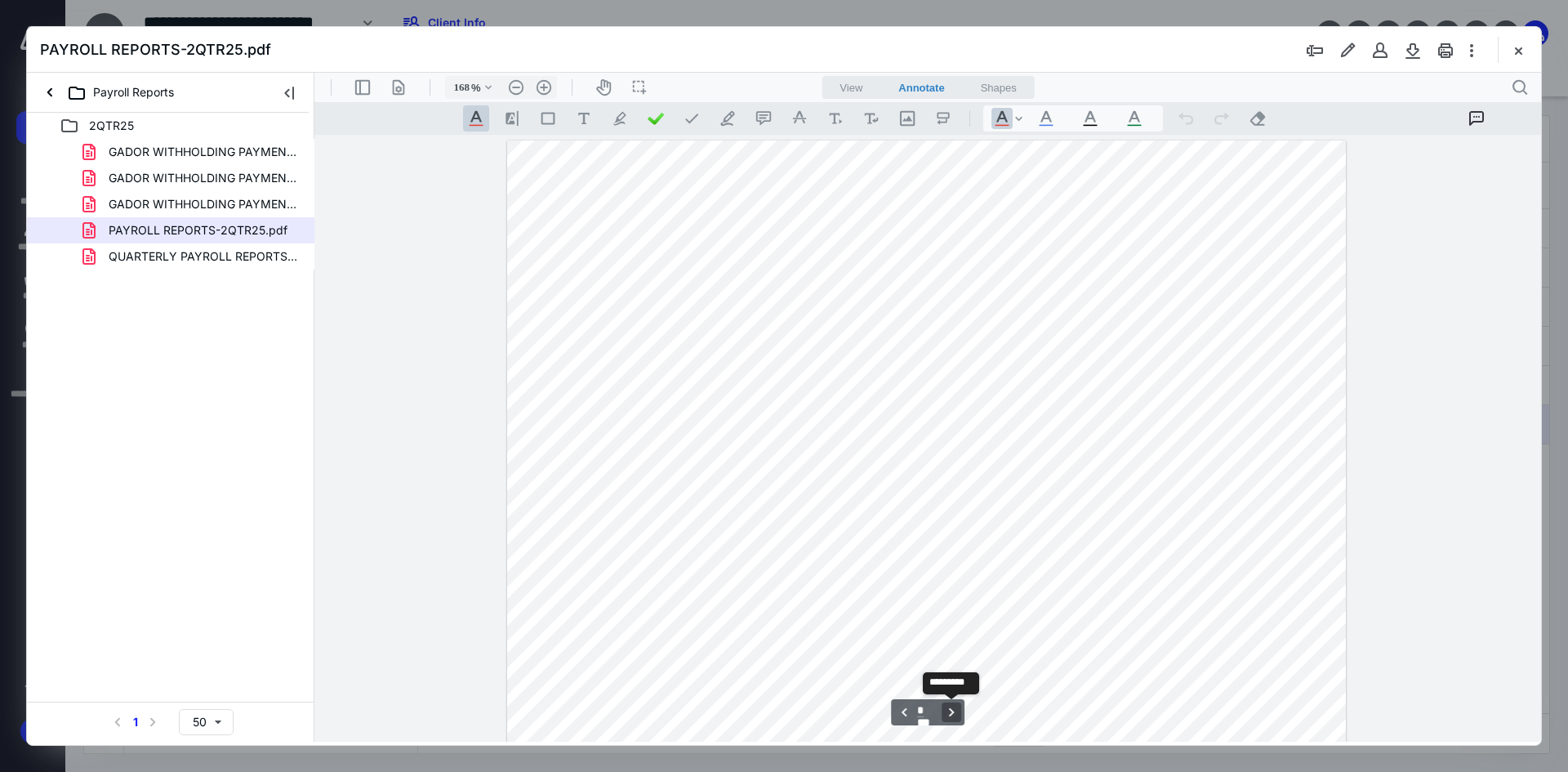 click on "**********" at bounding box center [951, 712] 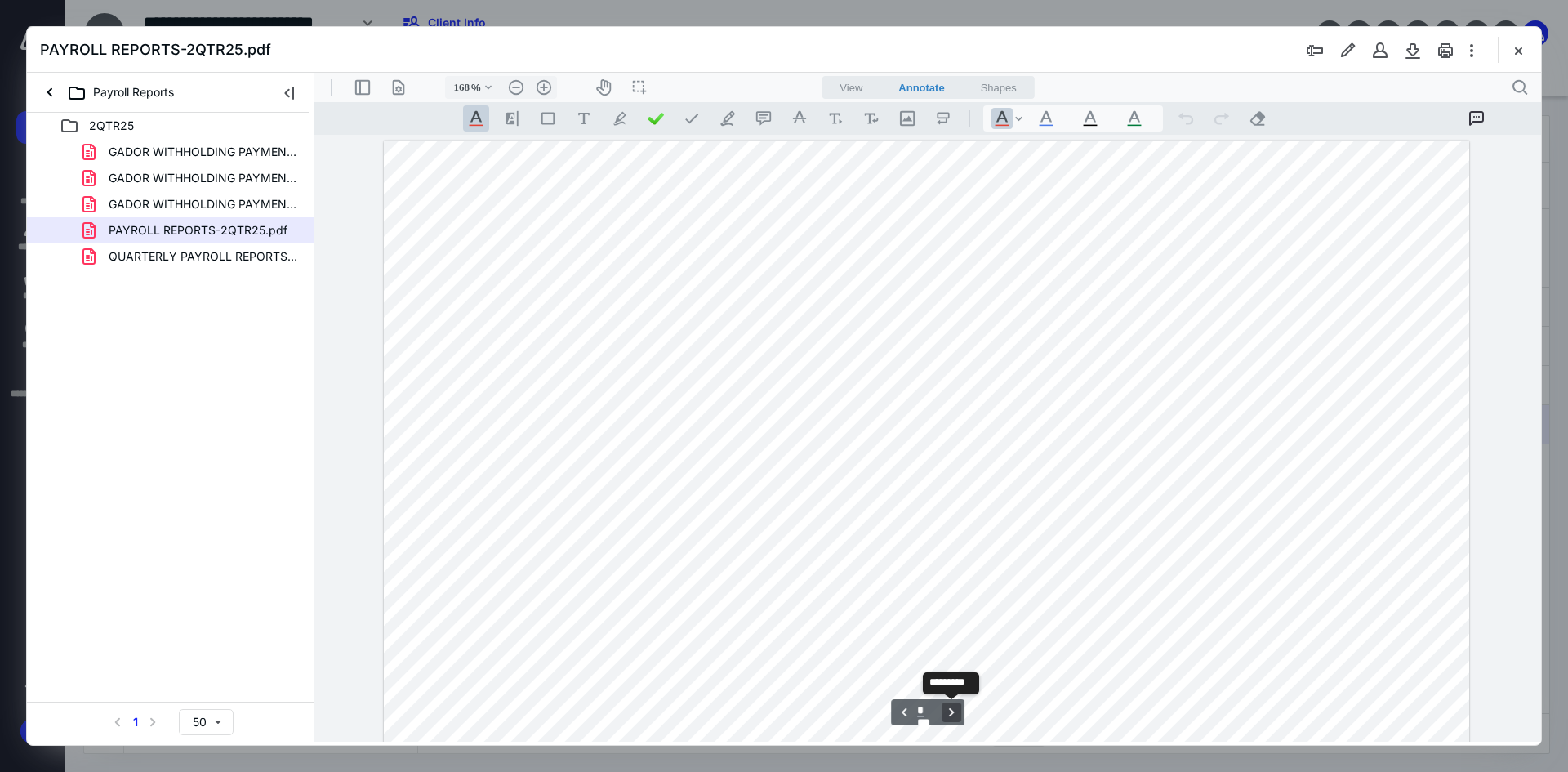 click on "**********" at bounding box center [951, 712] 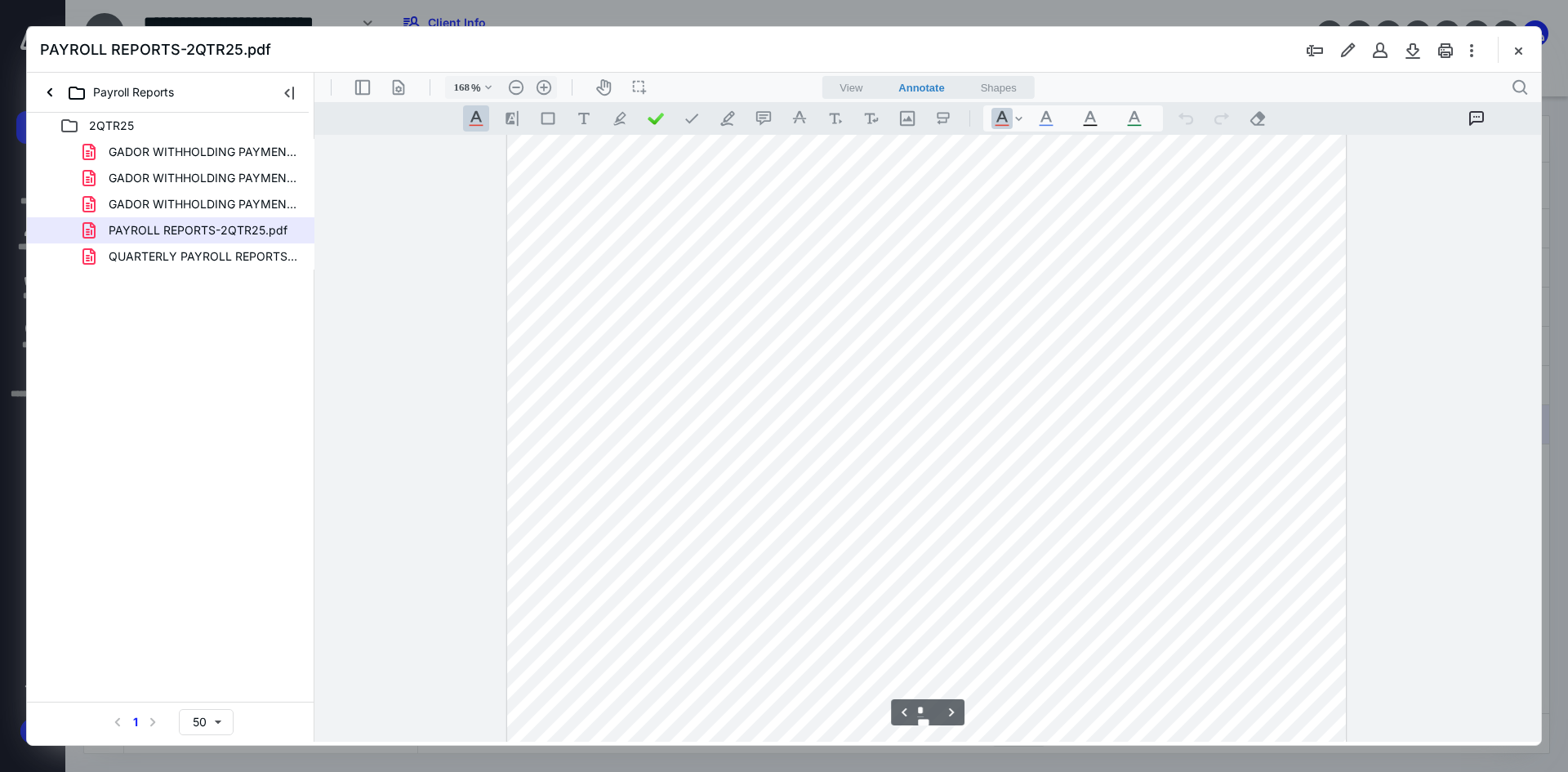 scroll, scrollTop: 2333, scrollLeft: 0, axis: vertical 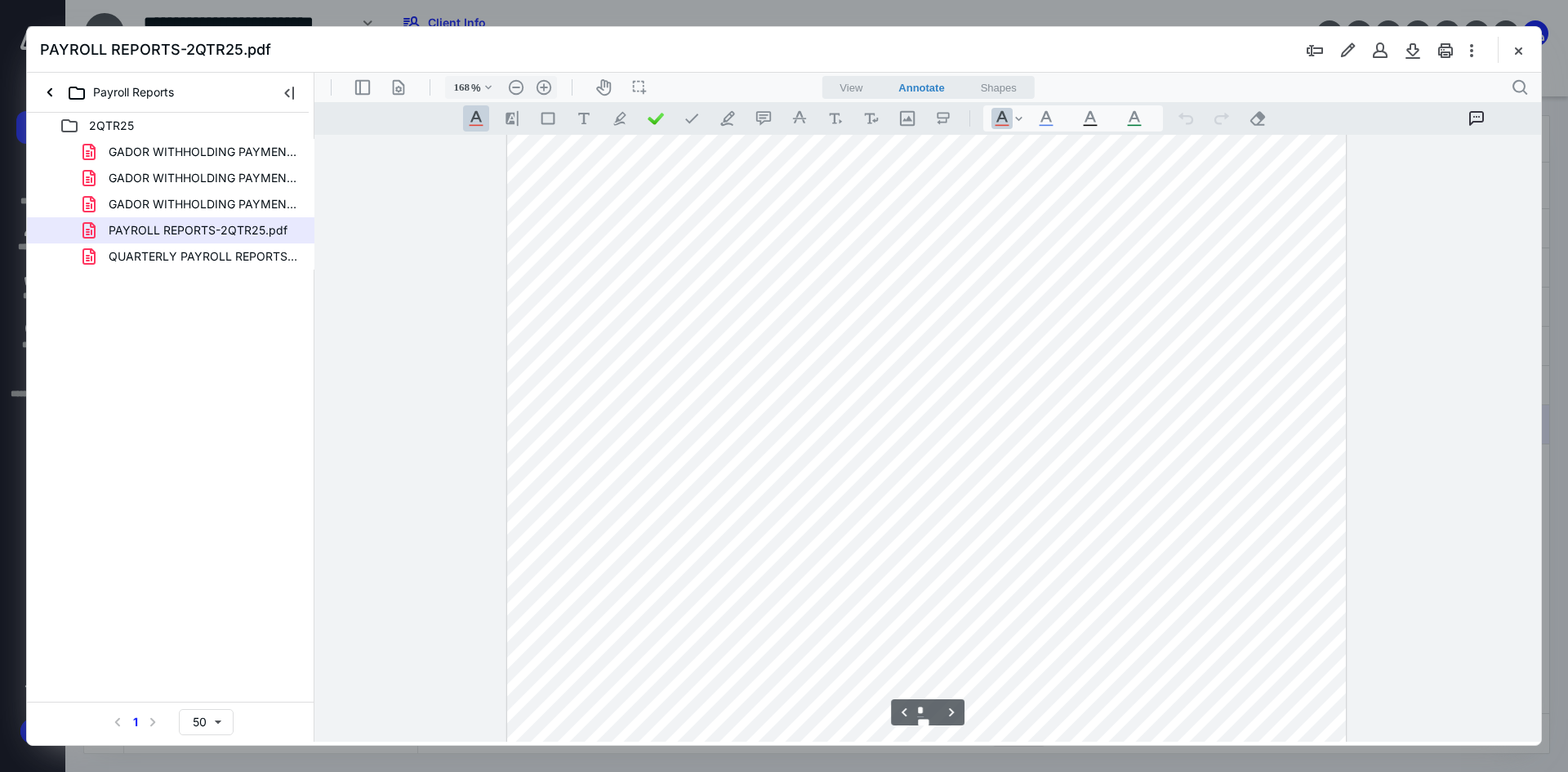 type on "*" 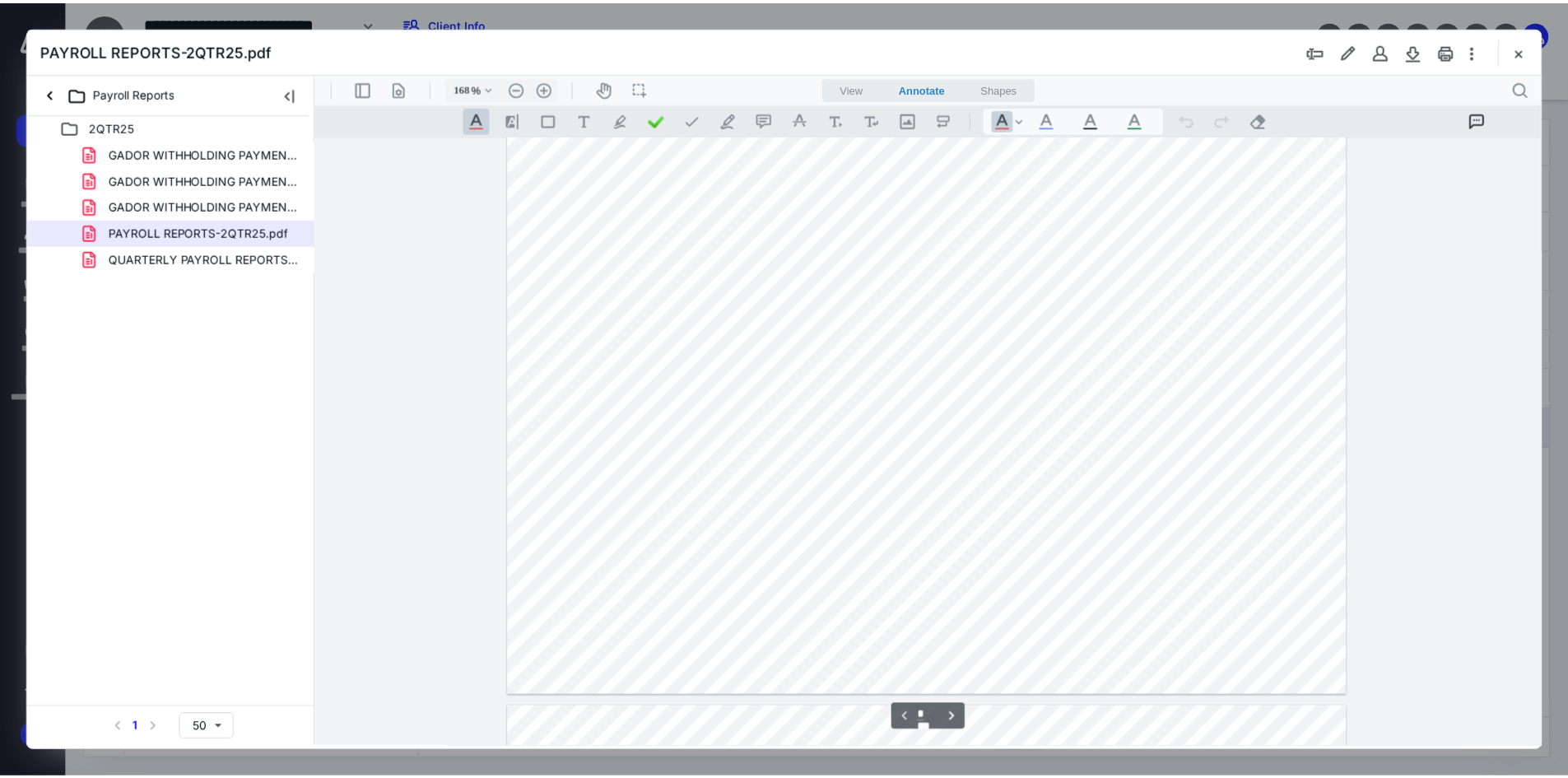 scroll, scrollTop: 0, scrollLeft: 0, axis: both 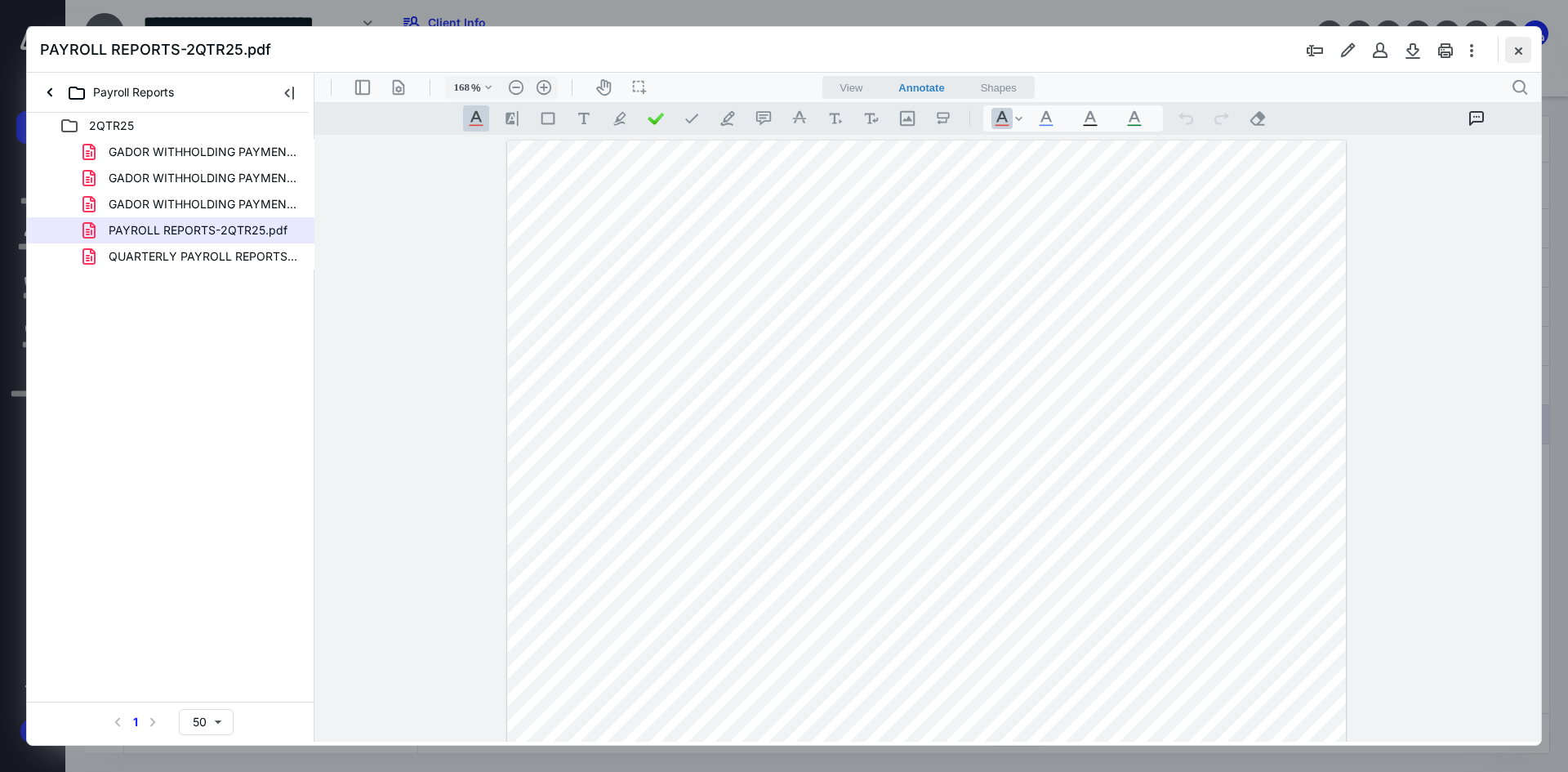 click at bounding box center (1518, 50) 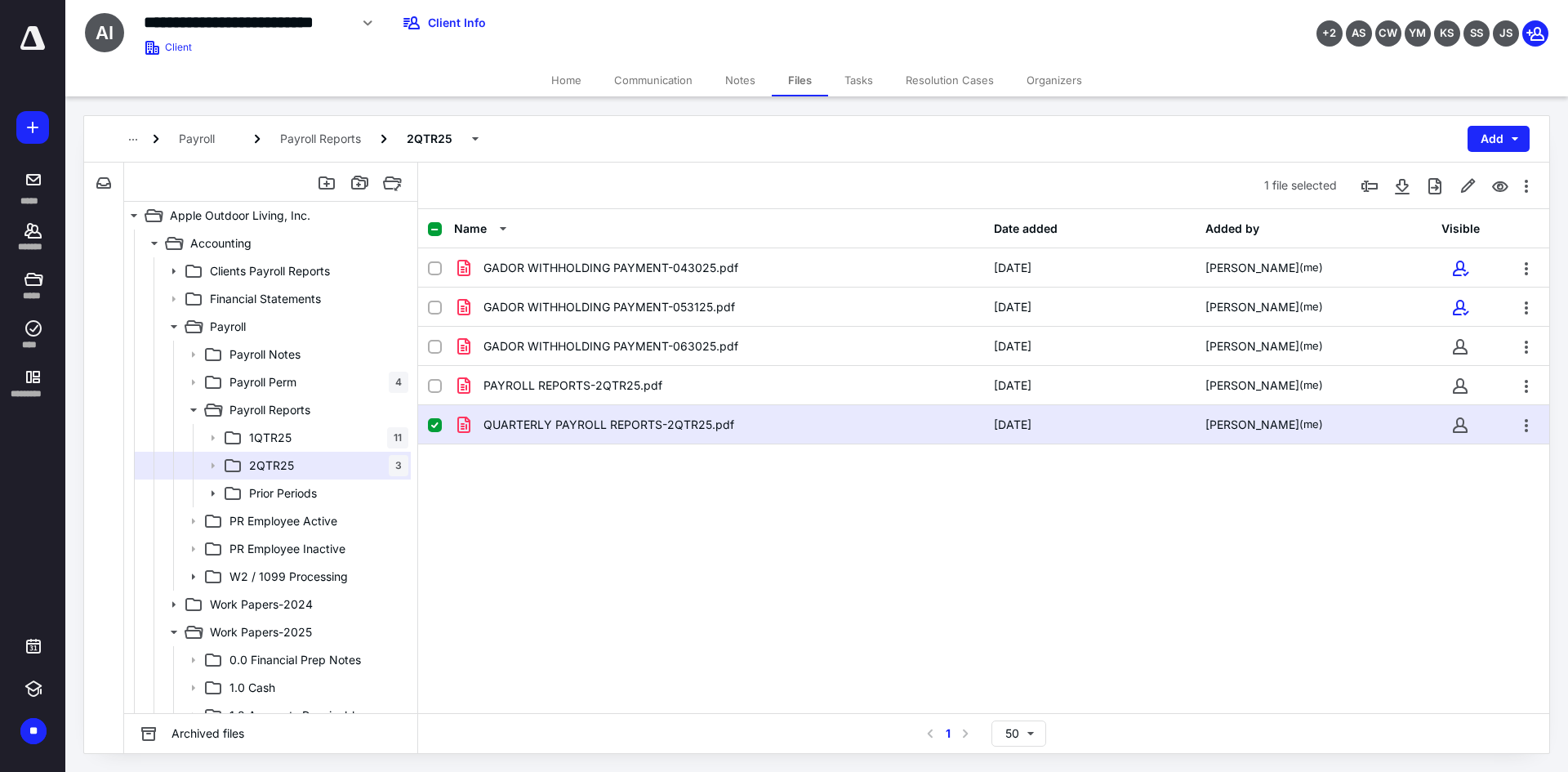 click on "Home" at bounding box center [566, 80] 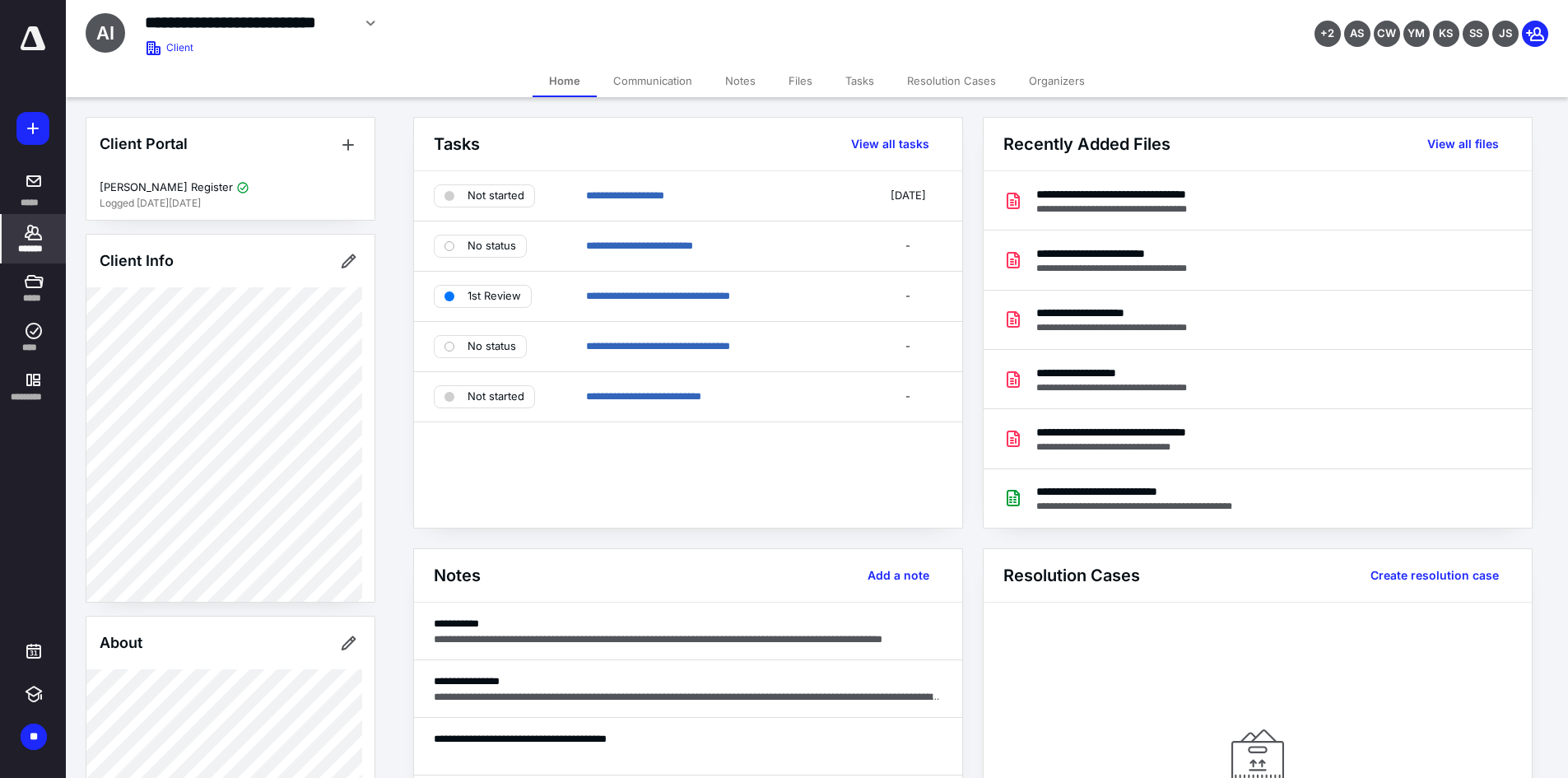 scroll, scrollTop: 82, scrollLeft: 0, axis: vertical 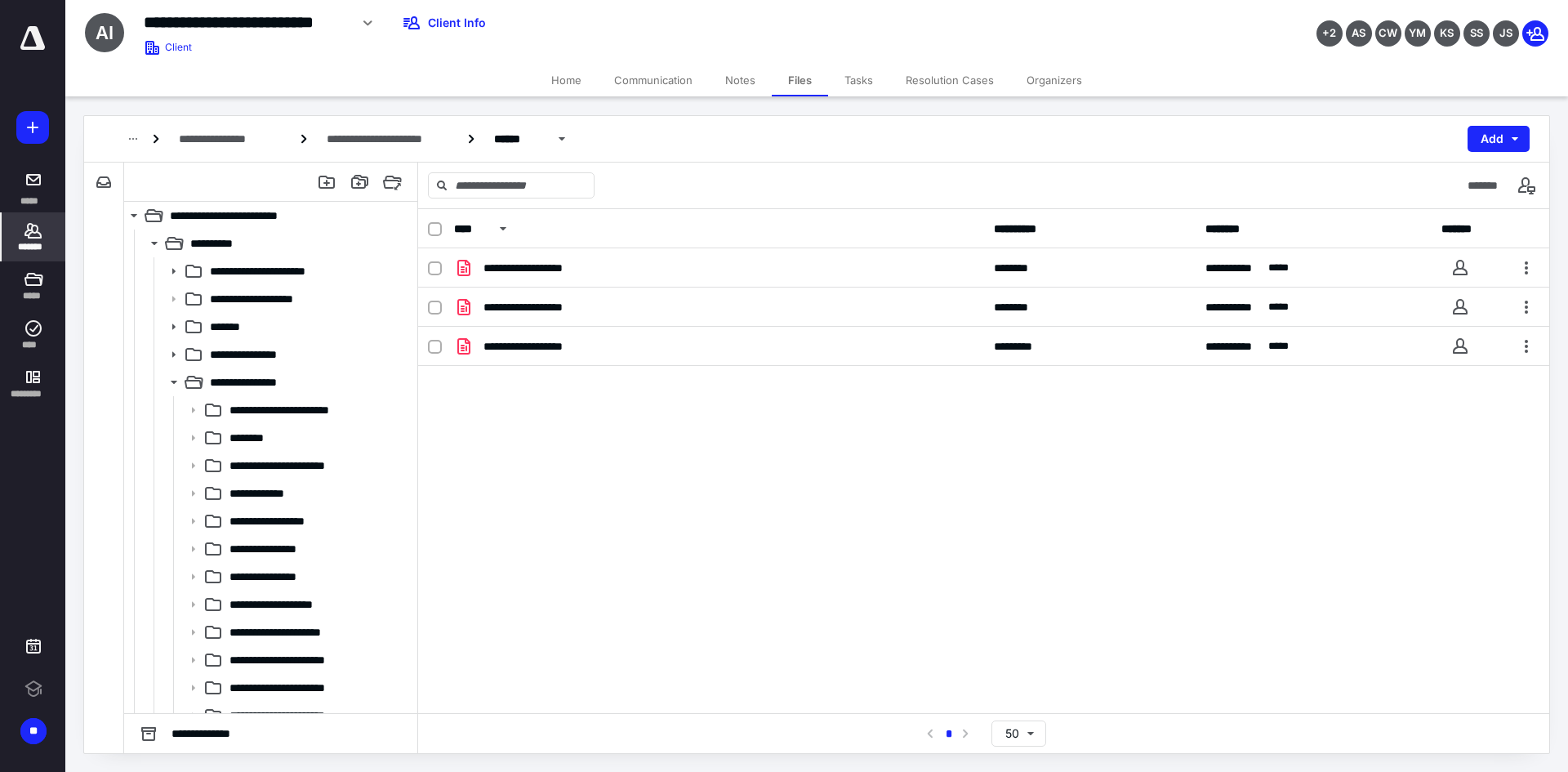 click 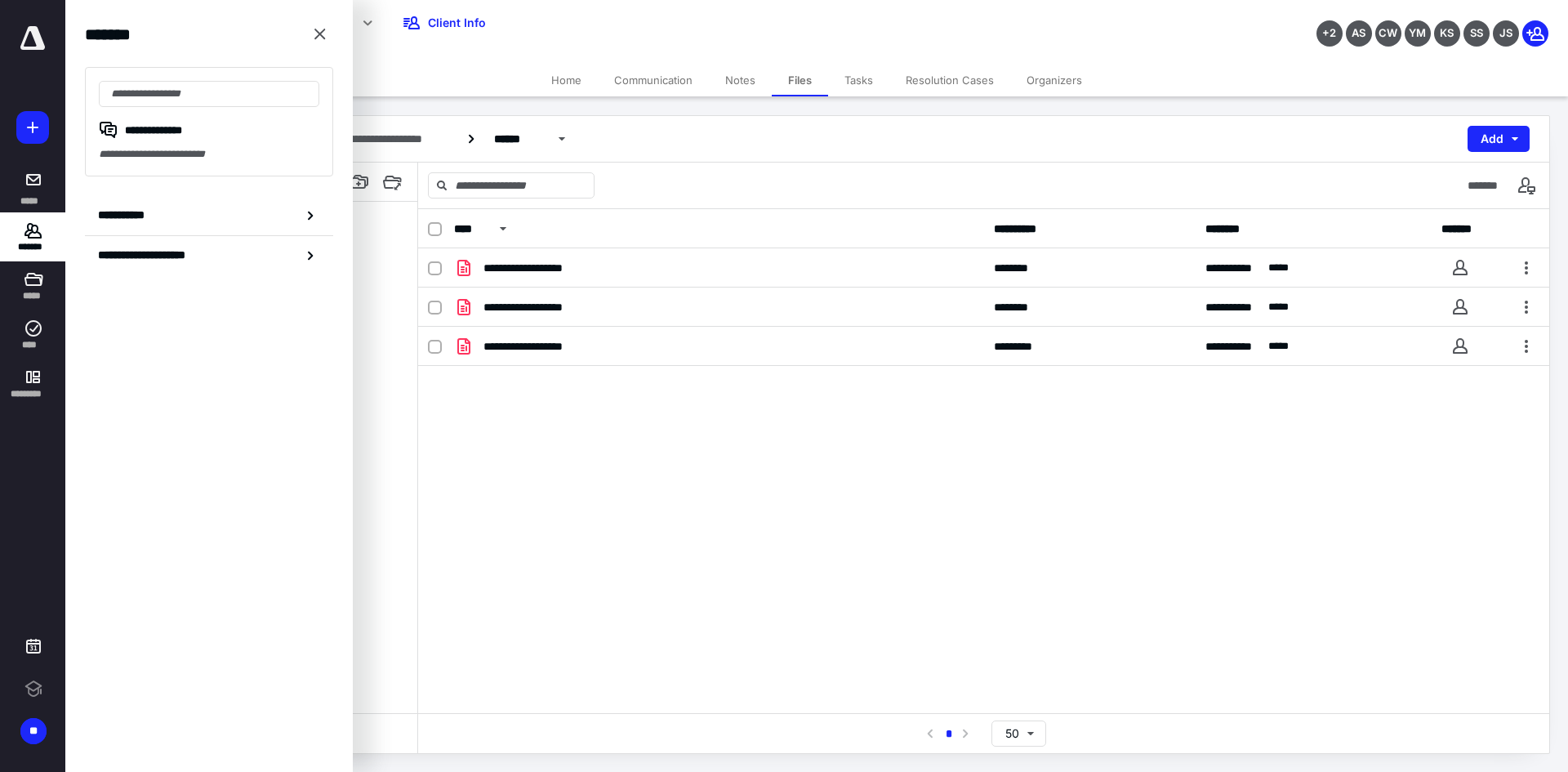 scroll, scrollTop: 0, scrollLeft: 0, axis: both 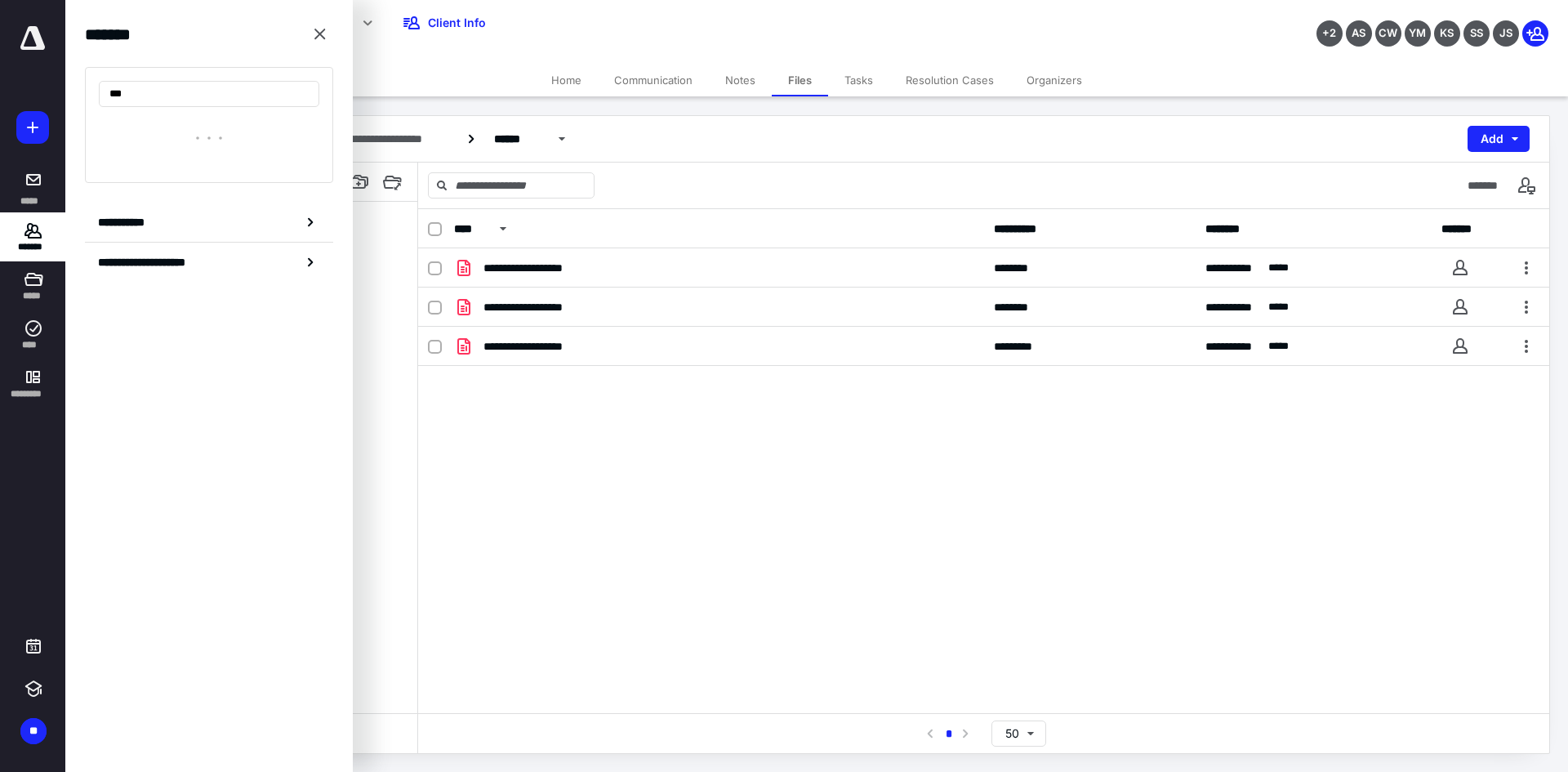 type on "****" 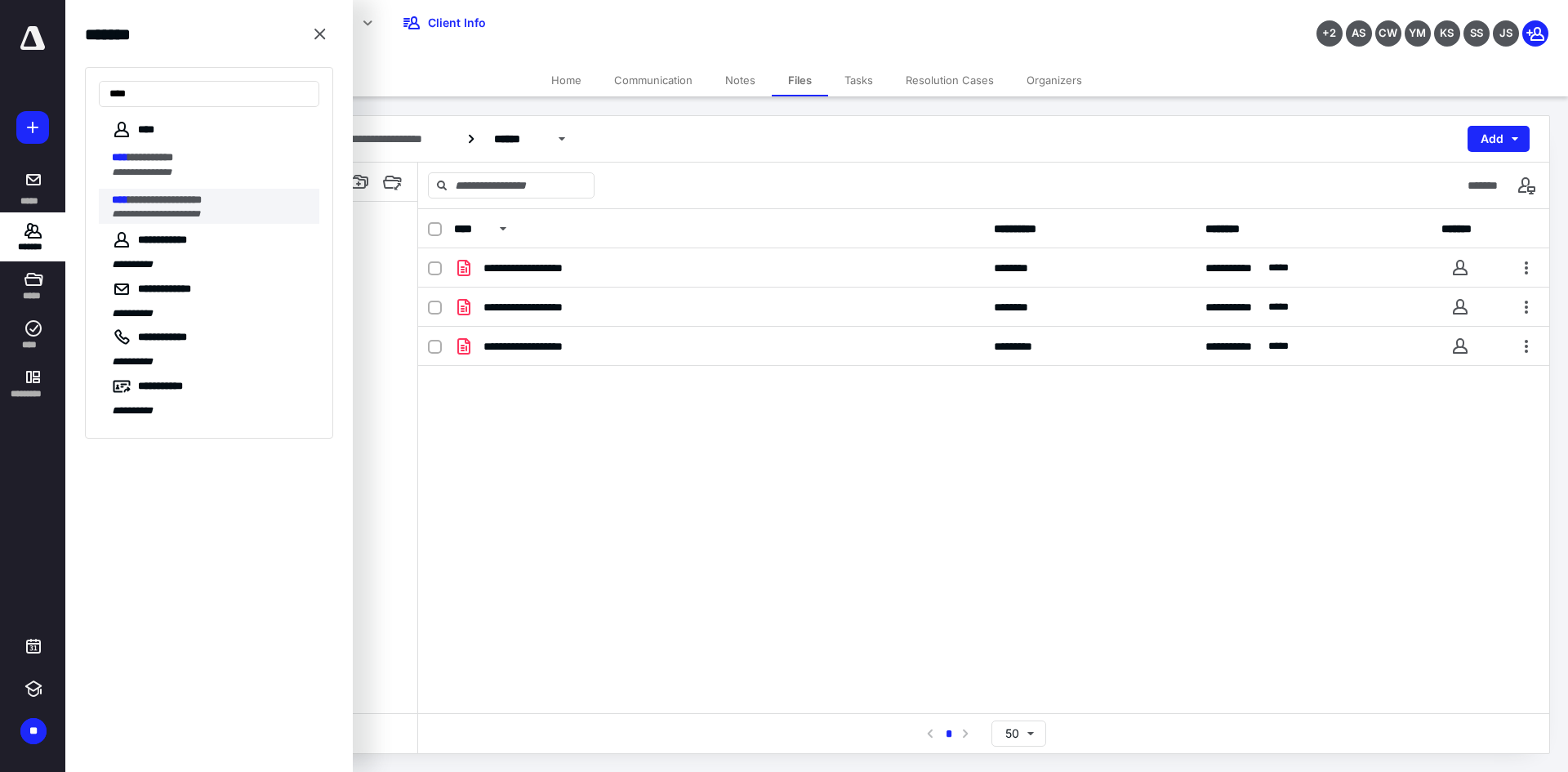 click on "**********" at bounding box center (165, 199) 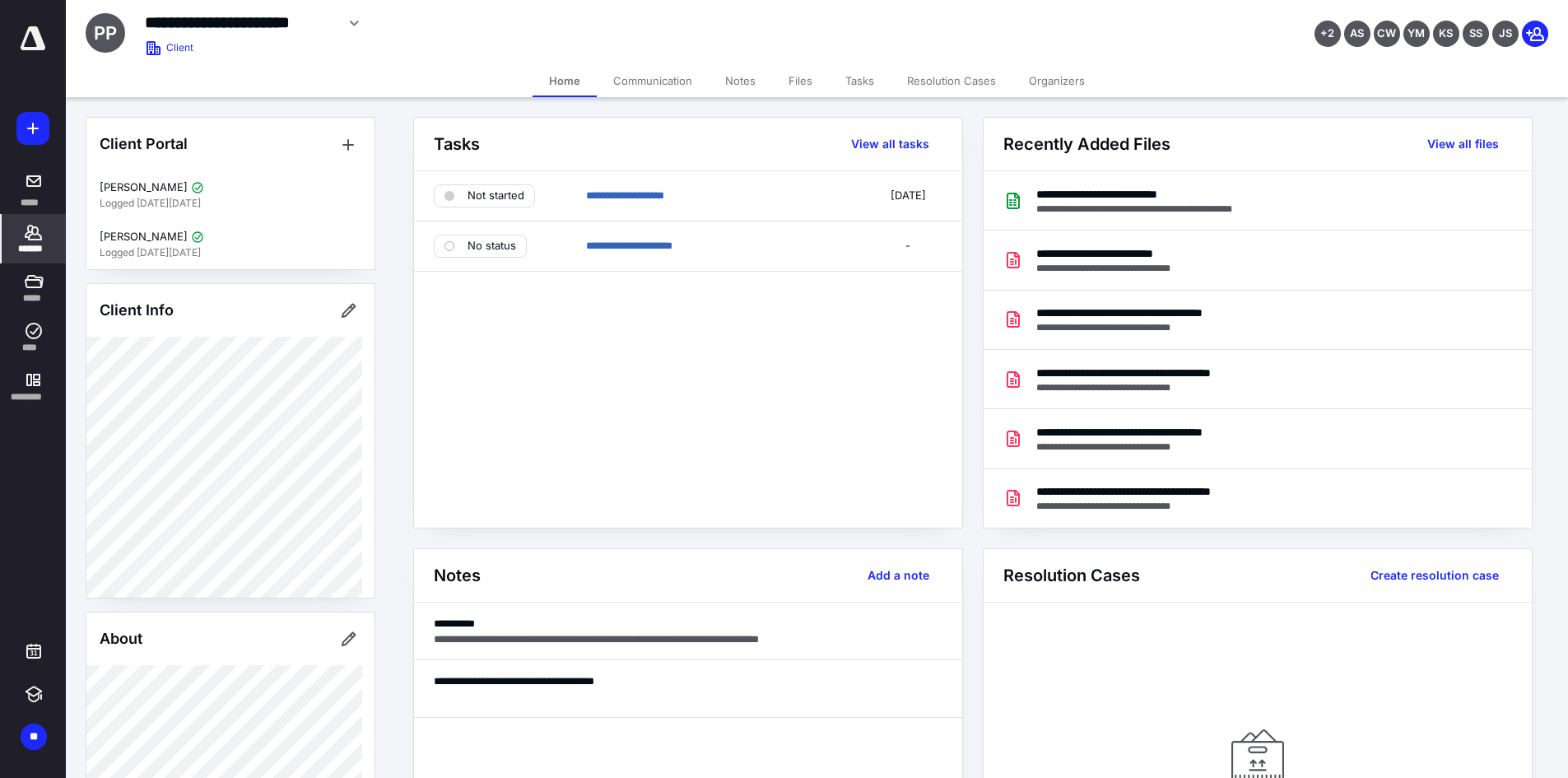 click on "Files" at bounding box center (800, 81) 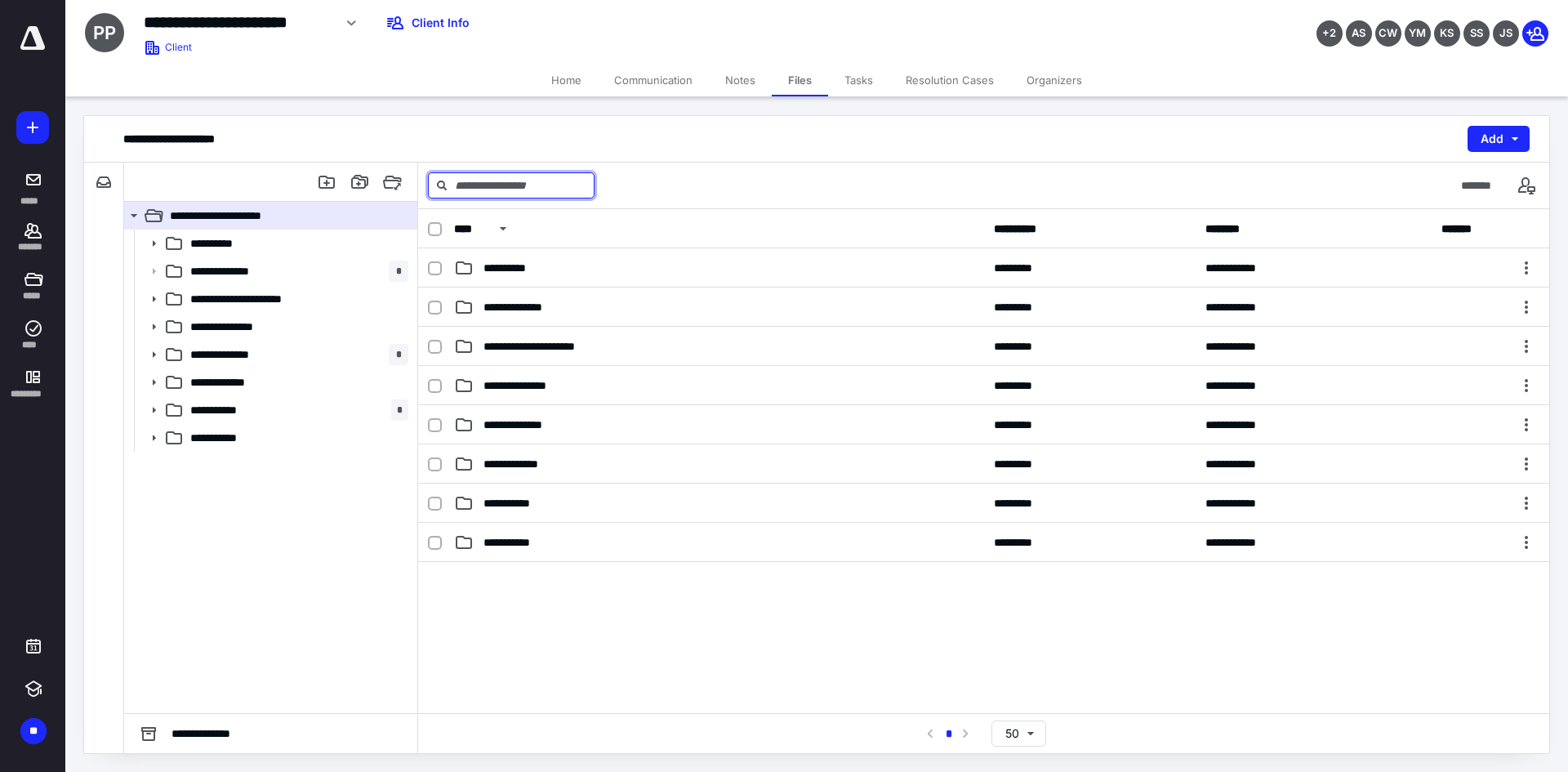 click at bounding box center [511, 185] 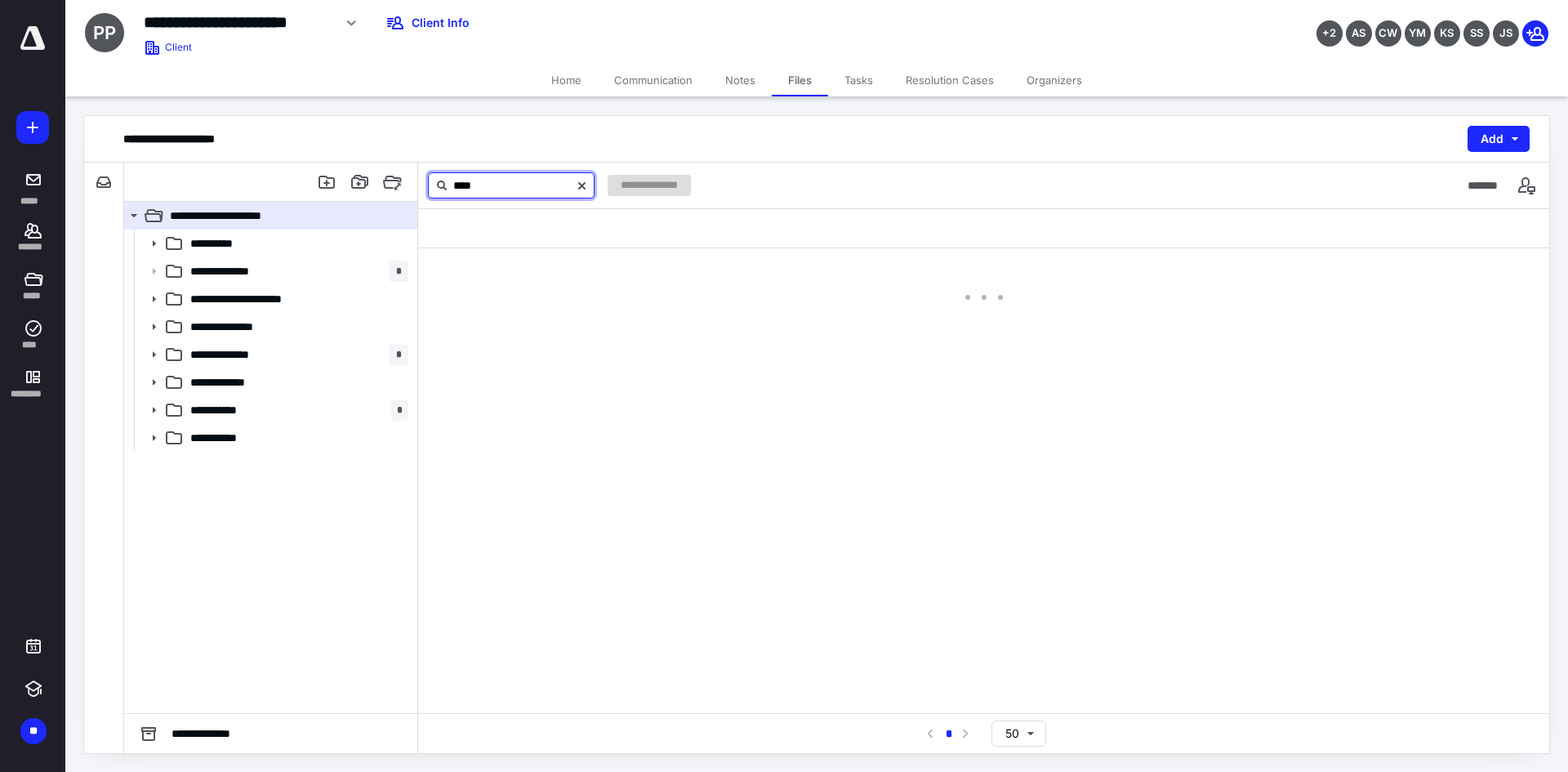 type on "****" 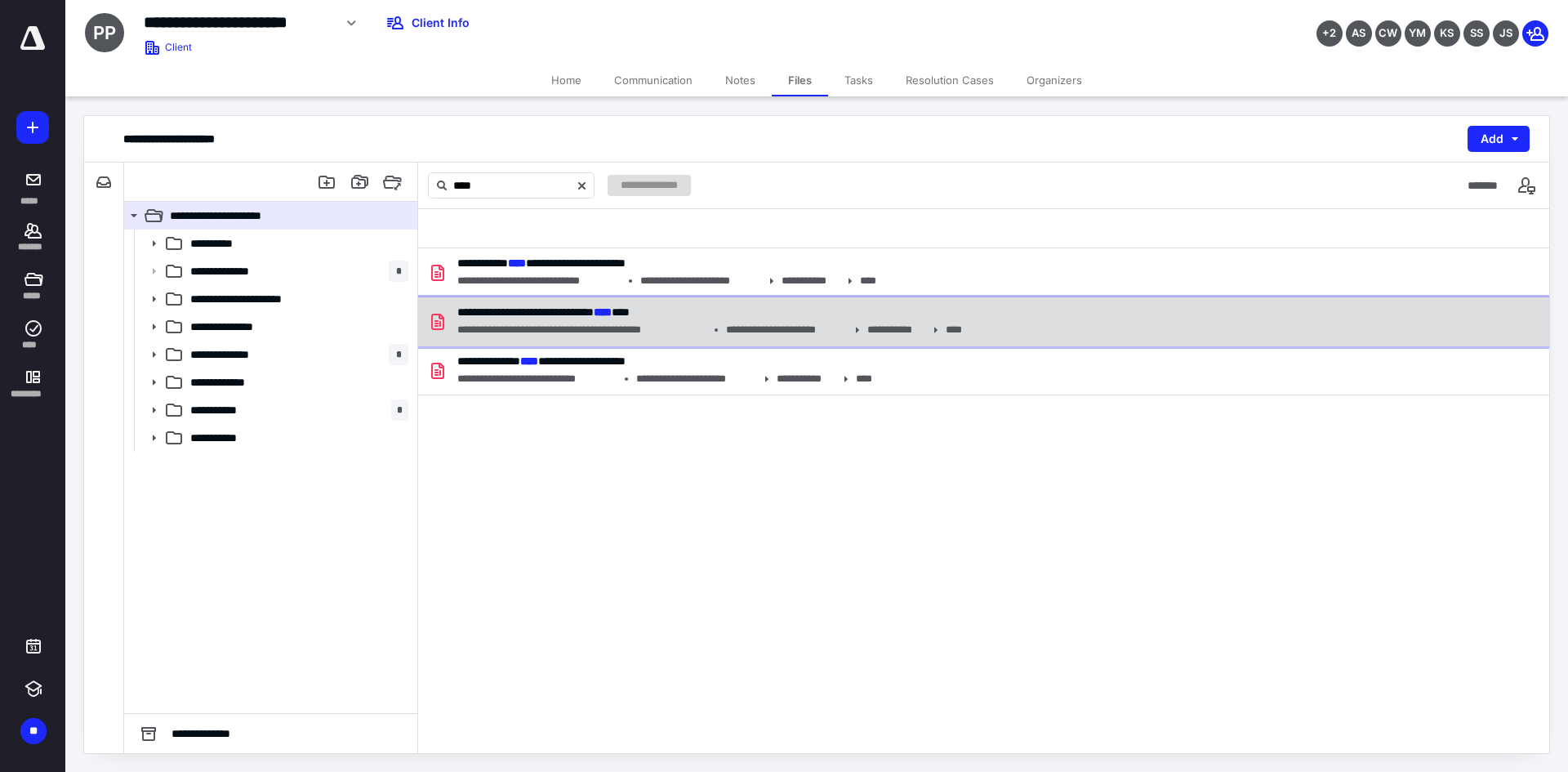 click on "**********" at bounding box center [983, 322] 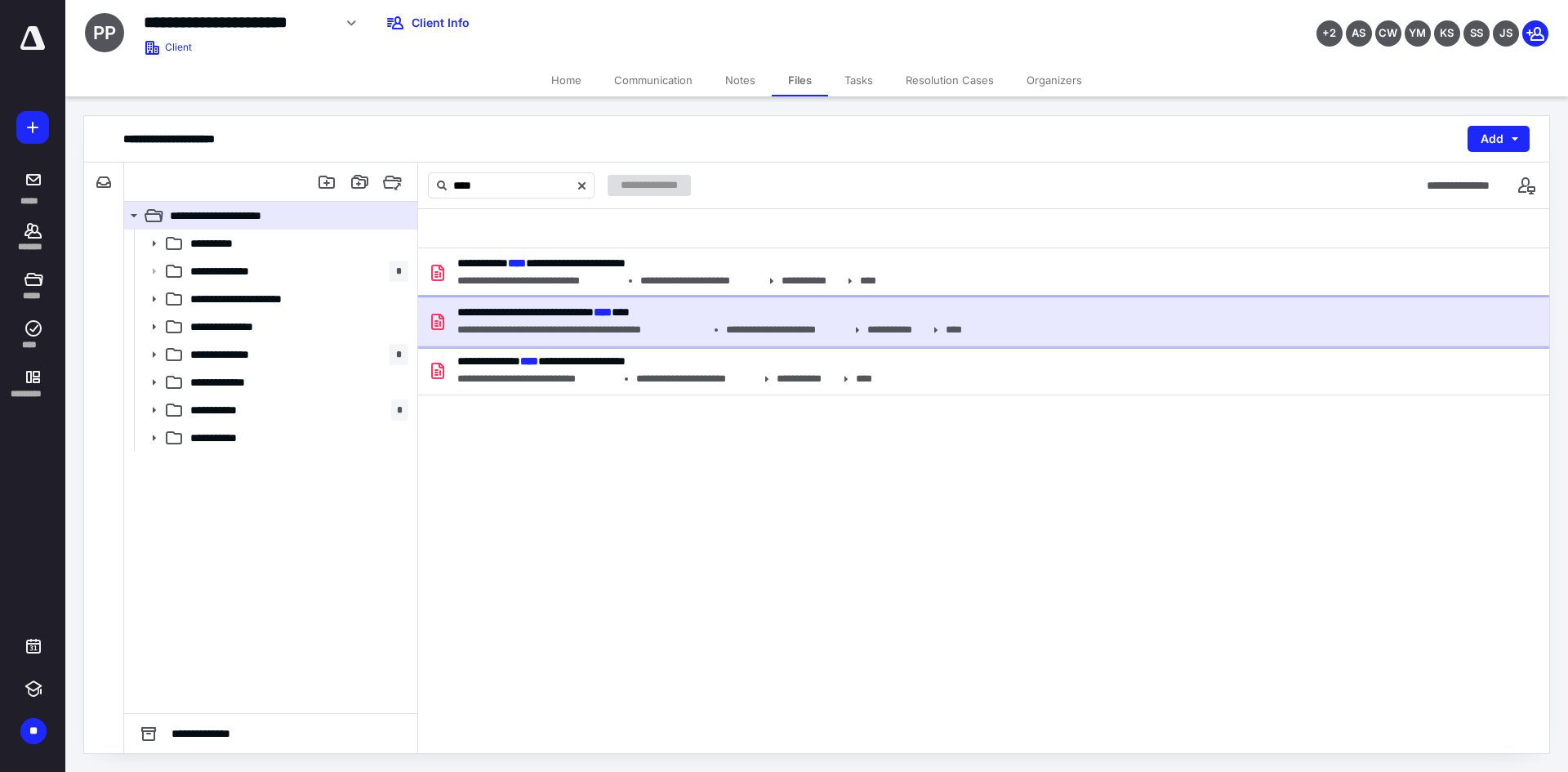 click on "**********" at bounding box center [983, 322] 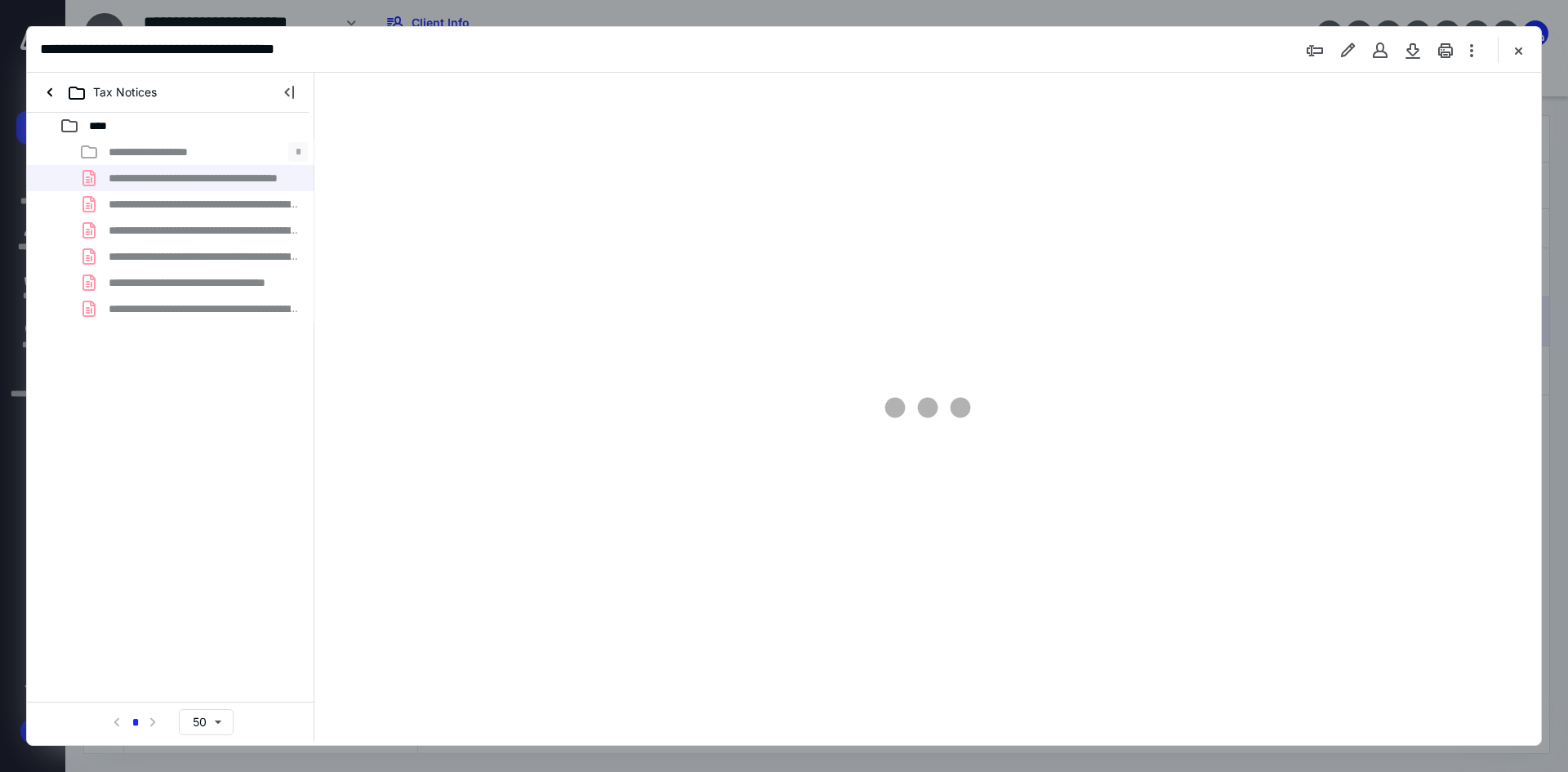 scroll, scrollTop: 0, scrollLeft: 0, axis: both 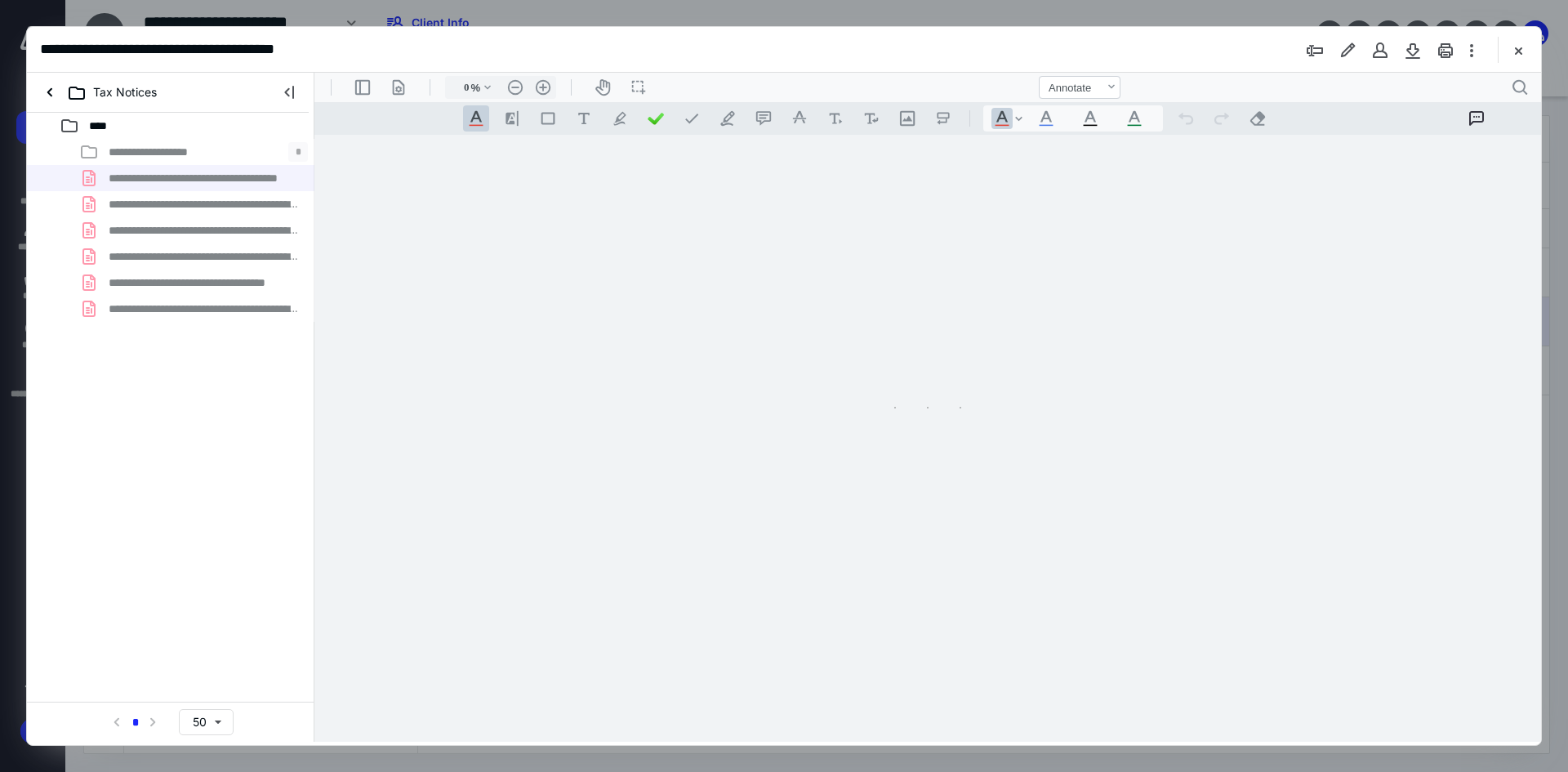 type on "93" 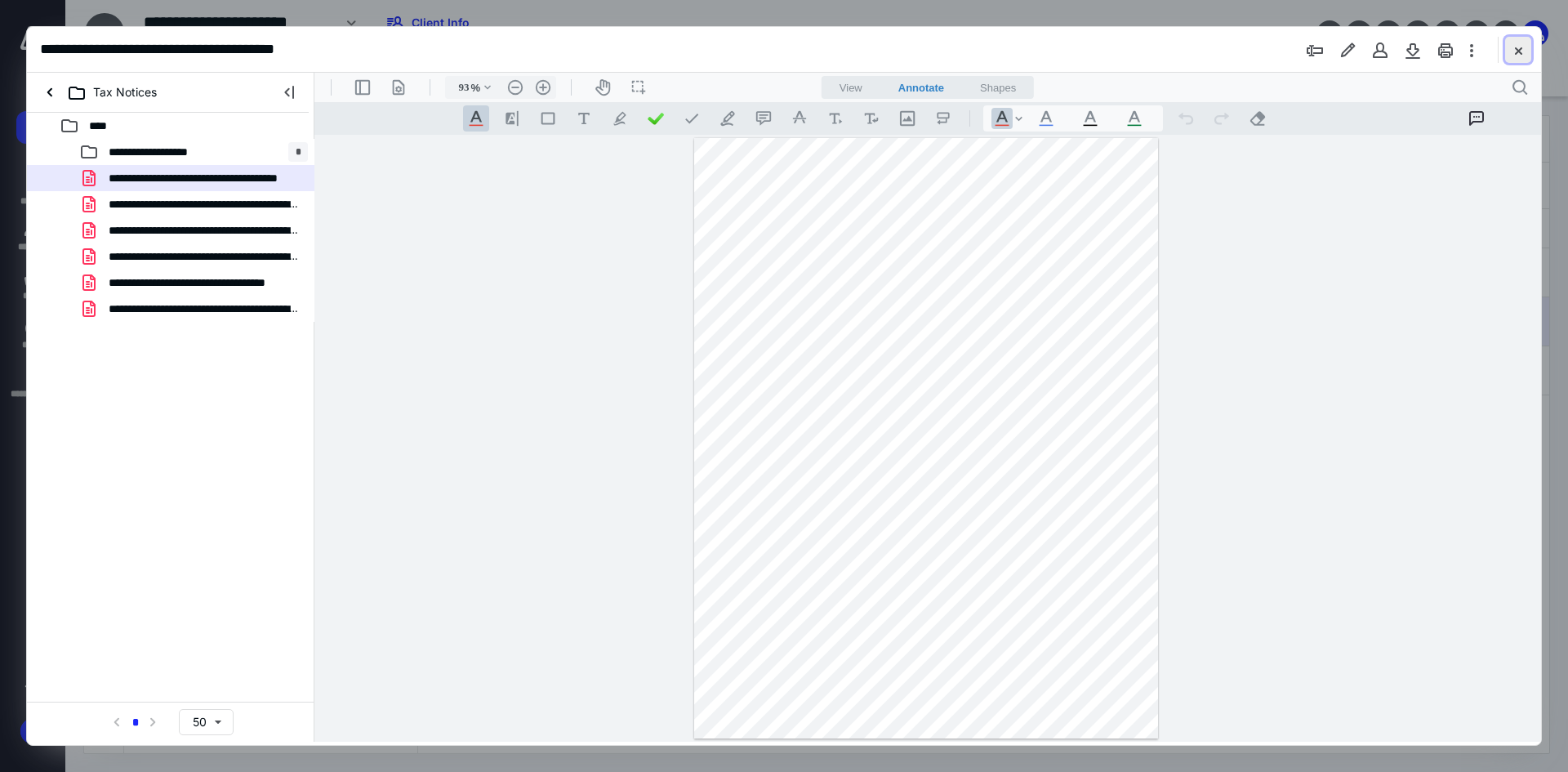 click at bounding box center (1518, 50) 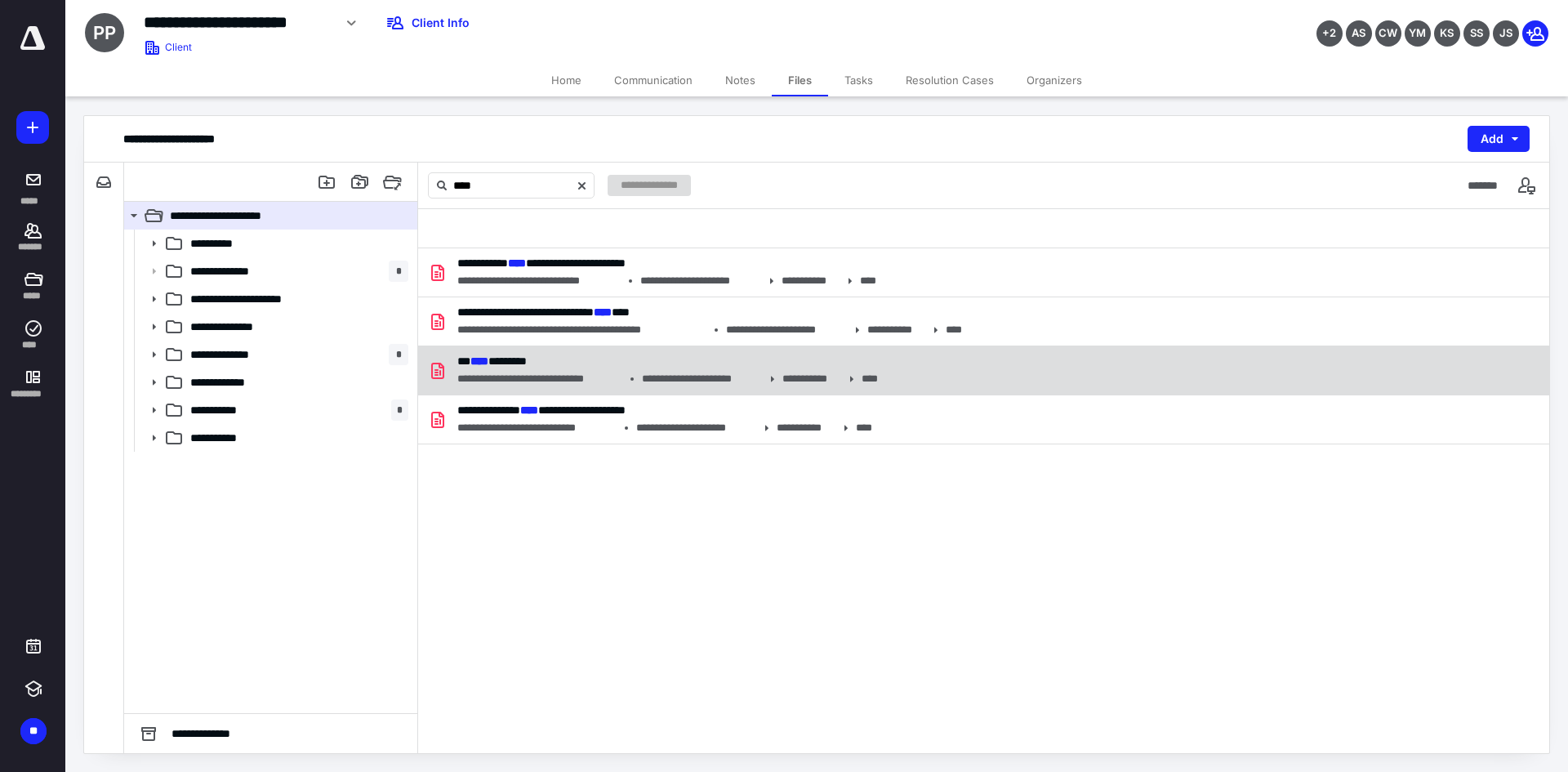 click on "**********" at bounding box center (983, 371) 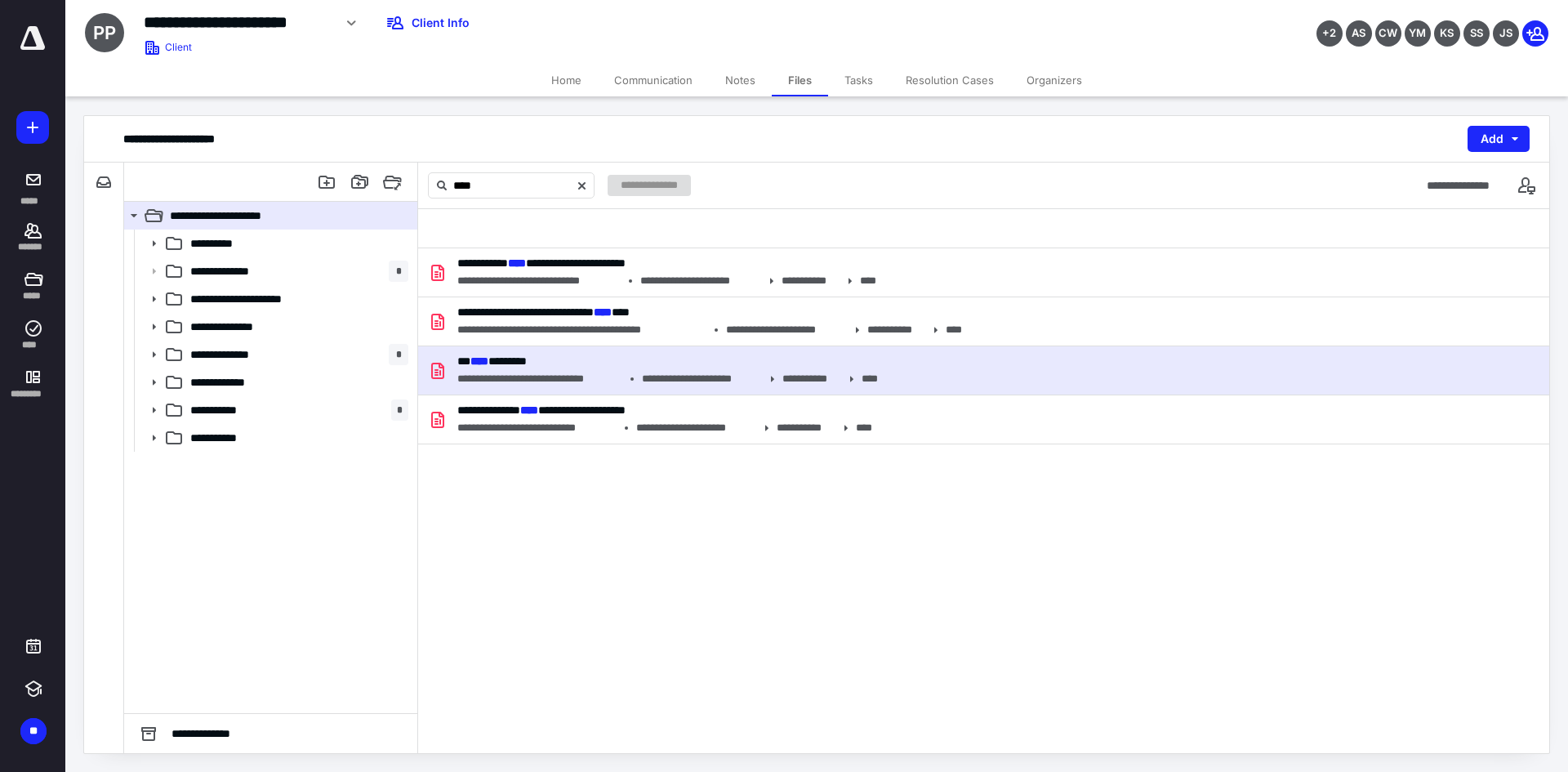 click on "**********" at bounding box center (983, 371) 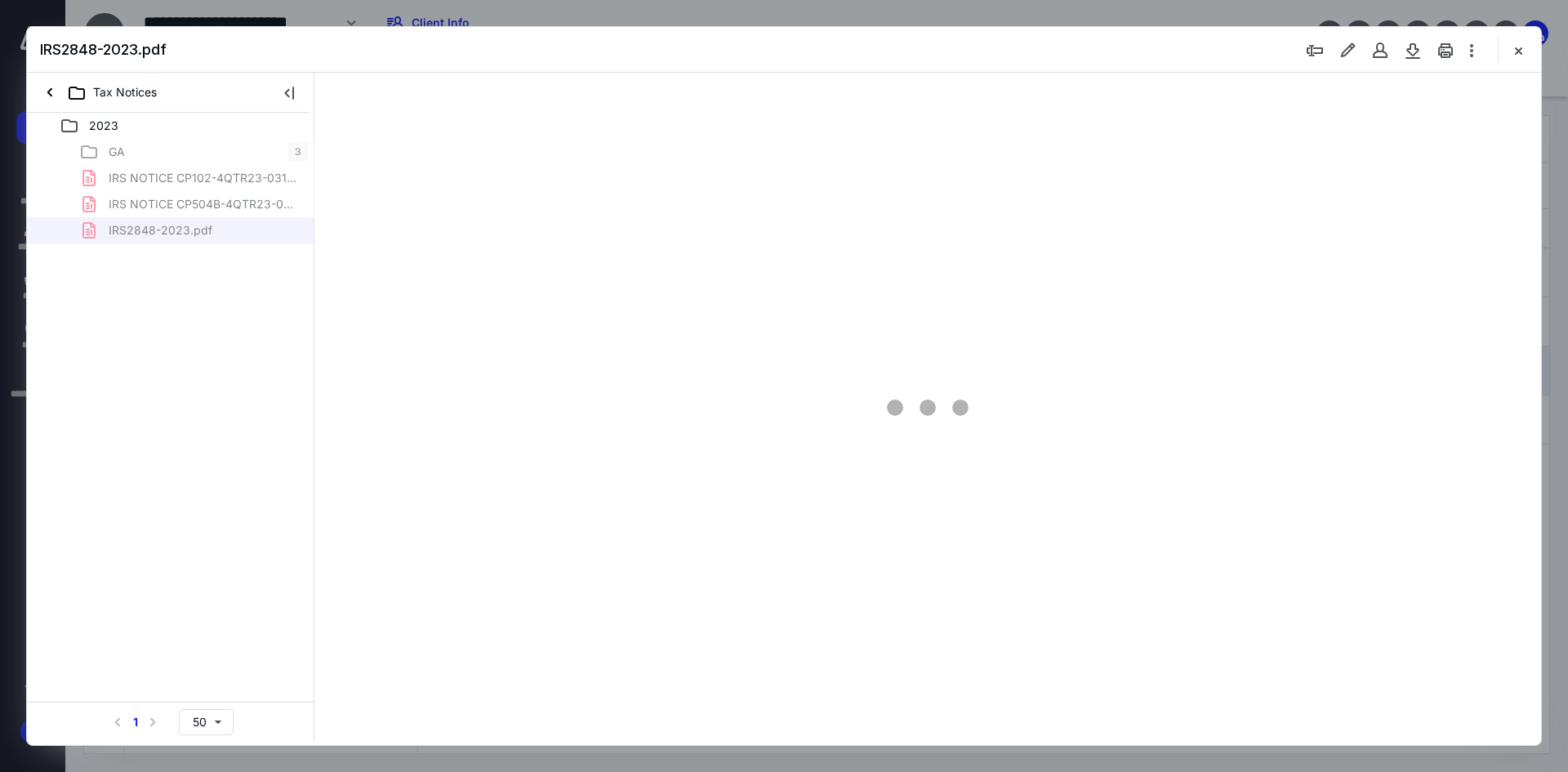 scroll, scrollTop: 0, scrollLeft: 0, axis: both 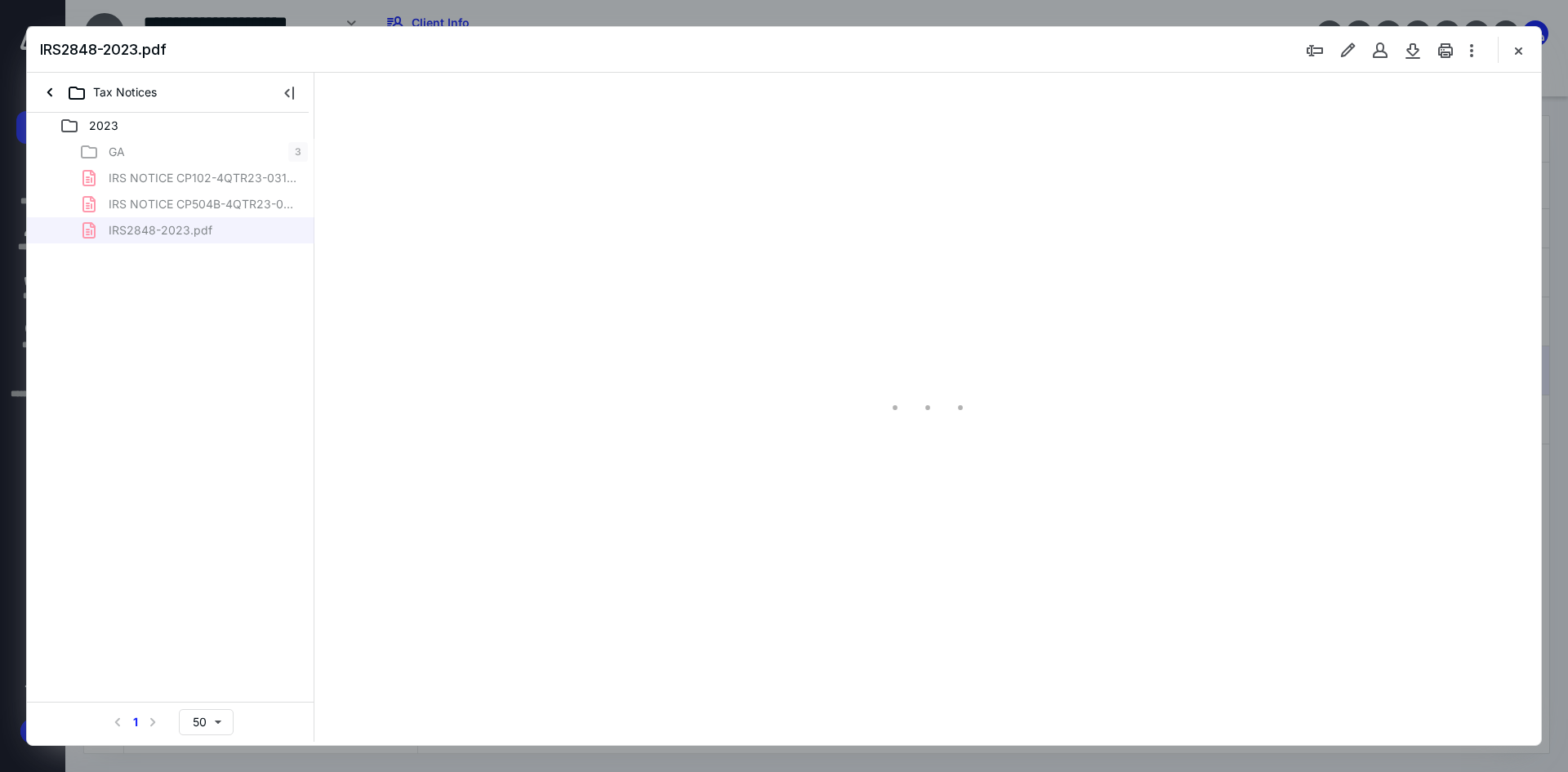 type on "93" 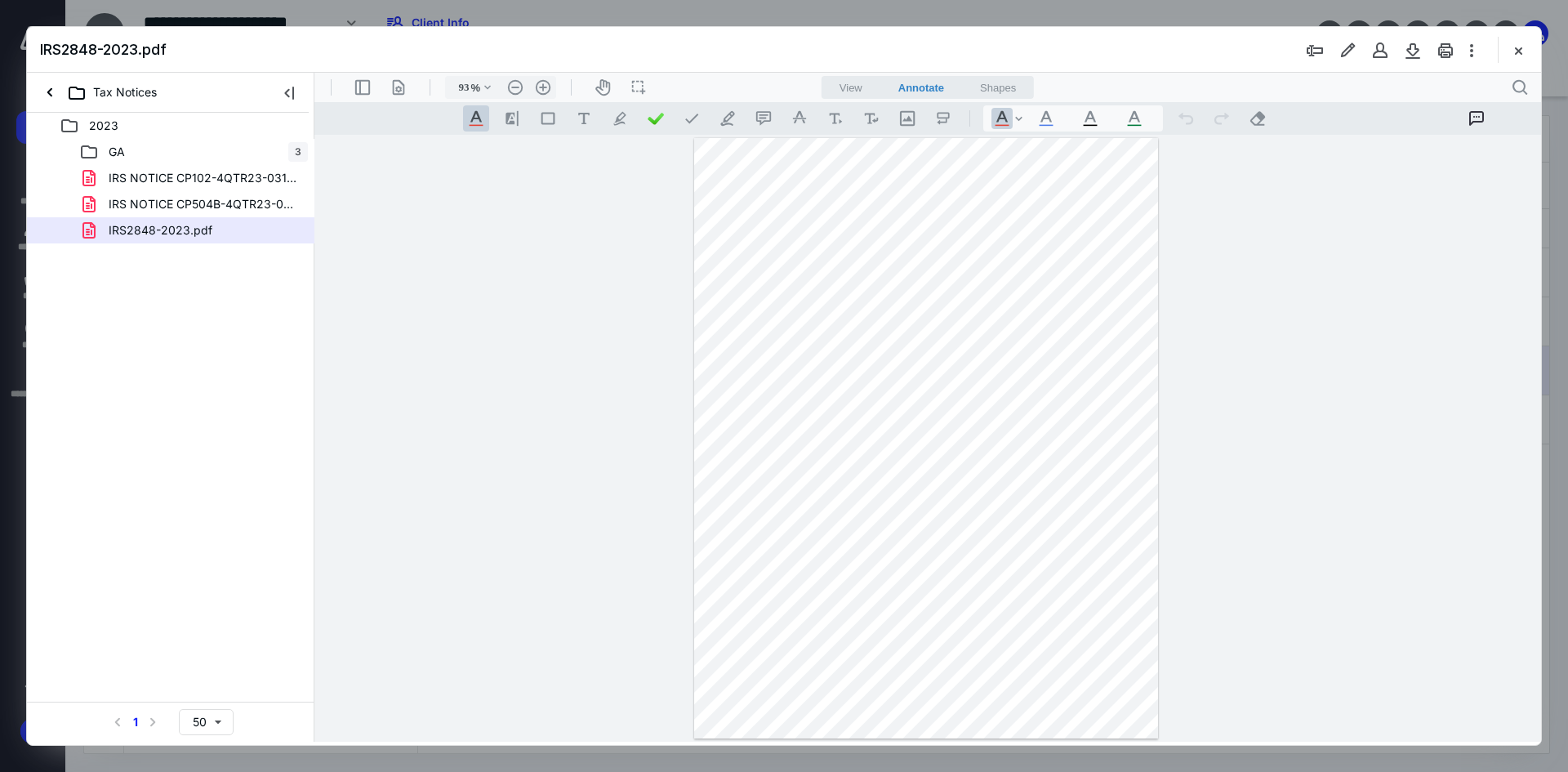 click on "**********" at bounding box center [928, 438] 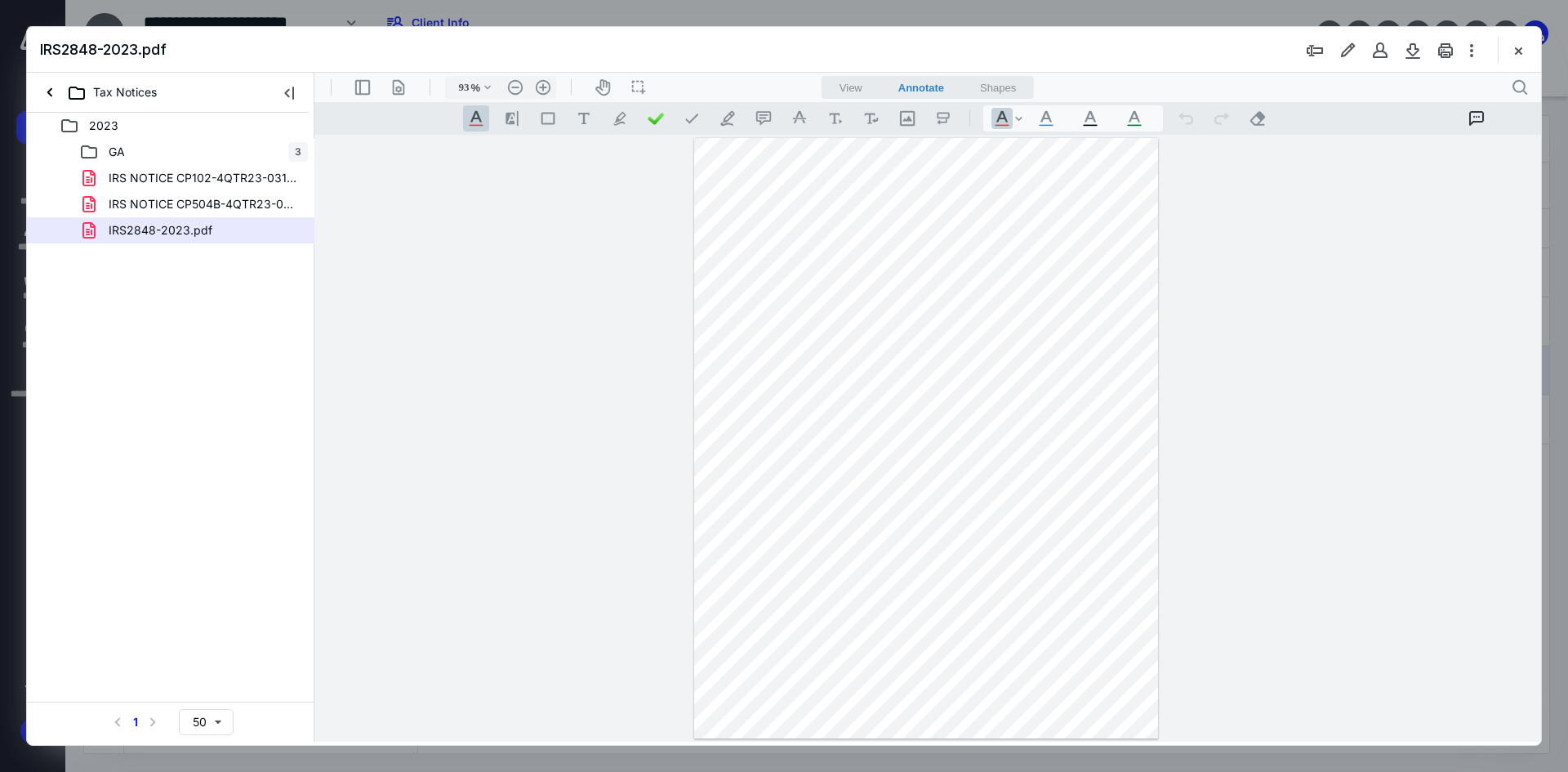 click at bounding box center (1518, 50) 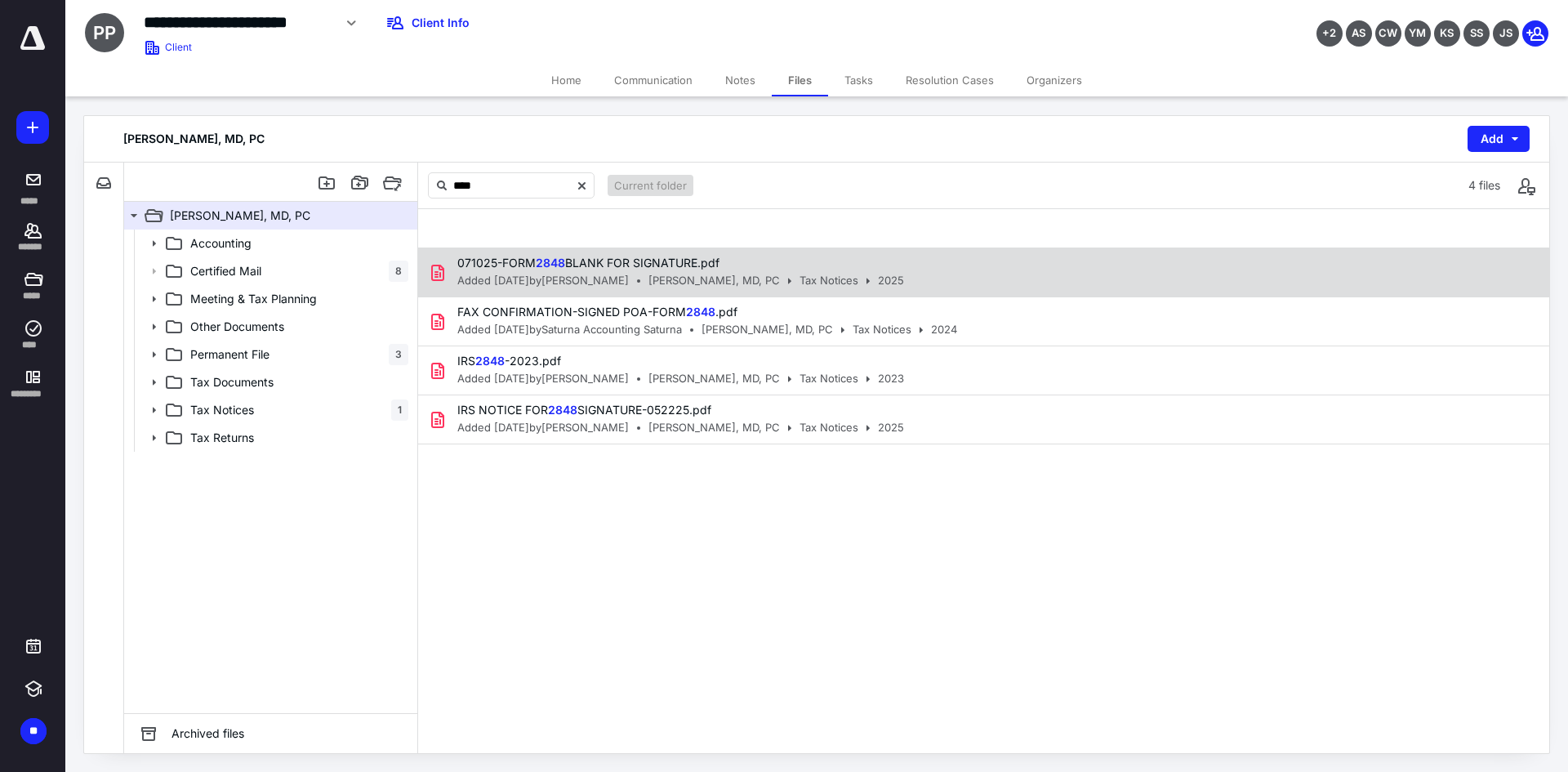 click on "071025-FORM  2848  BLANK FOR SIGNATURE.pdf Added   7/10/2025  by  Sara Bryant Prabhdeep Brar, MD, PC Tax Notices 2025" at bounding box center (983, 273) 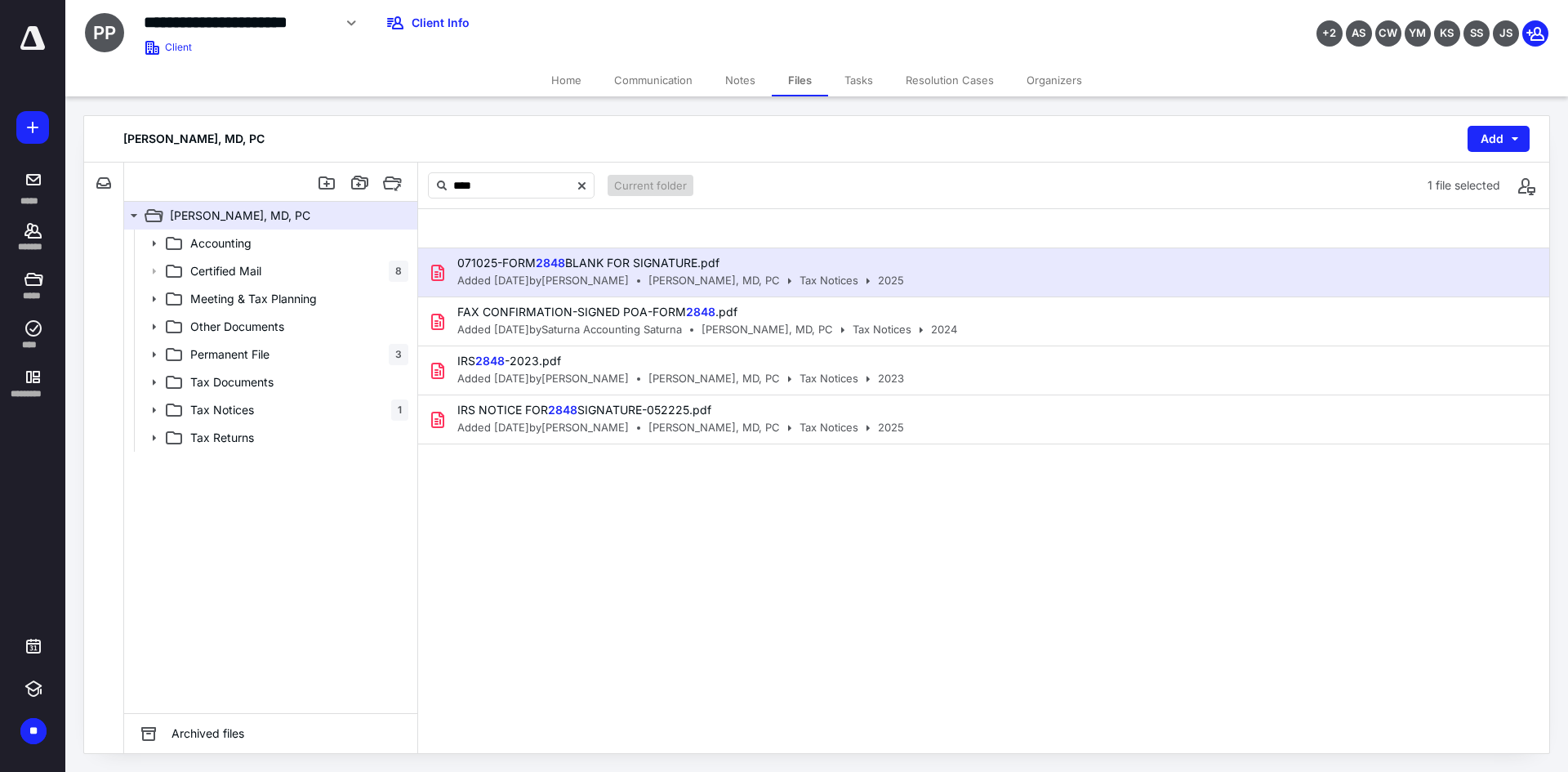 click on "071025-FORM  2848  BLANK FOR SIGNATURE.pdf Added   7/10/2025  by  Sara Bryant Prabhdeep Brar, MD, PC Tax Notices 2025" at bounding box center [983, 273] 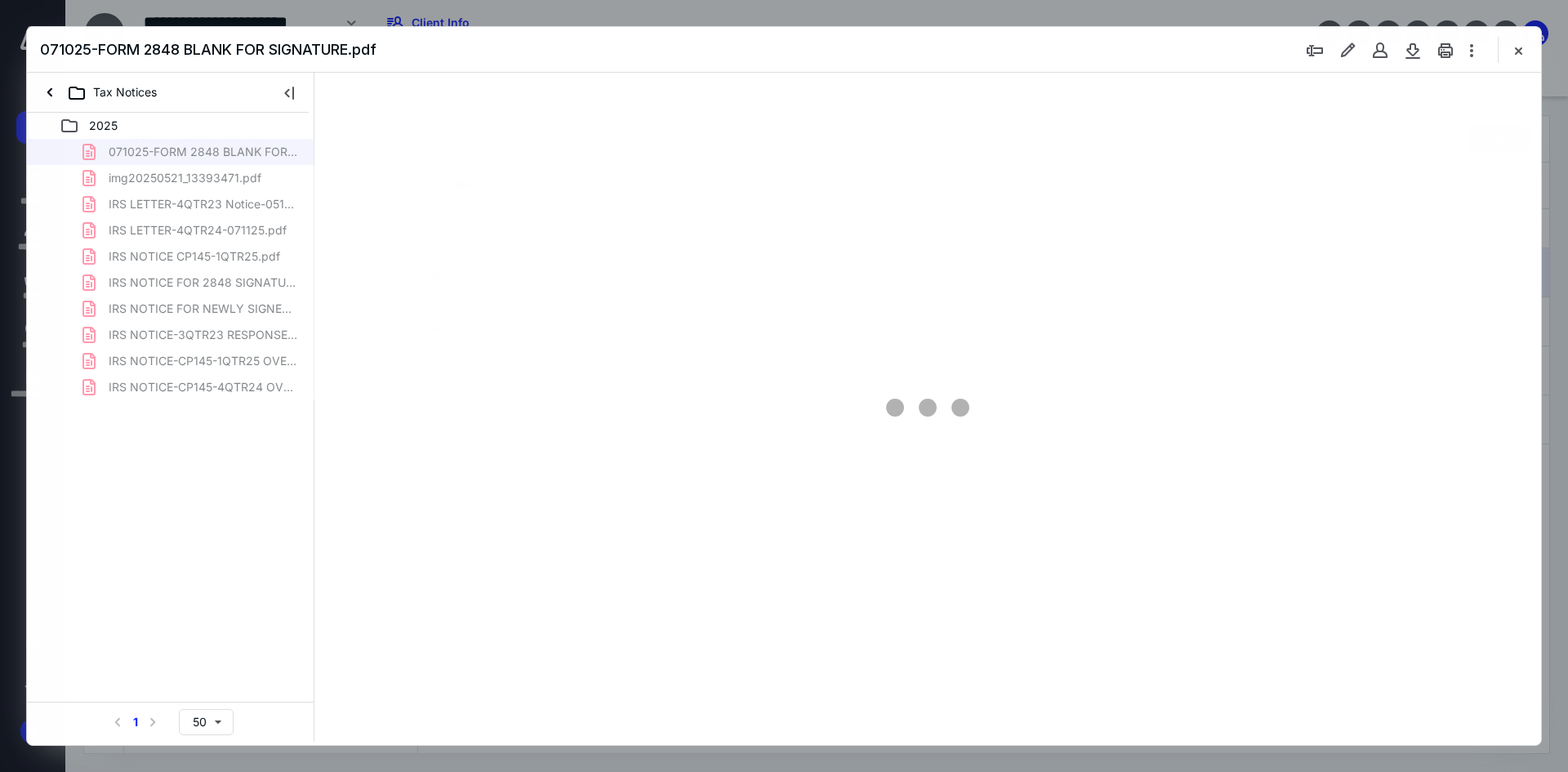 scroll, scrollTop: 0, scrollLeft: 0, axis: both 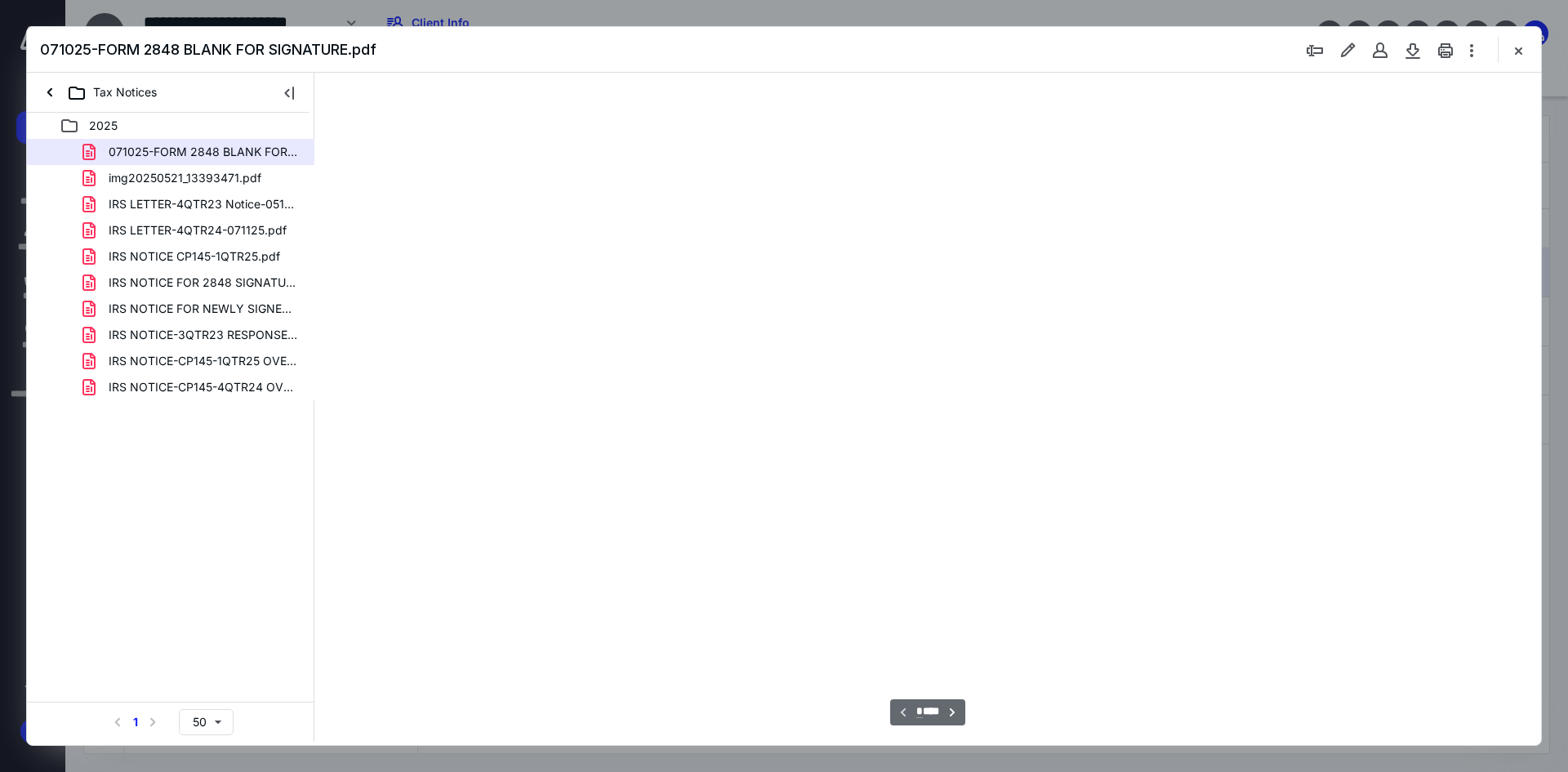 type on "93" 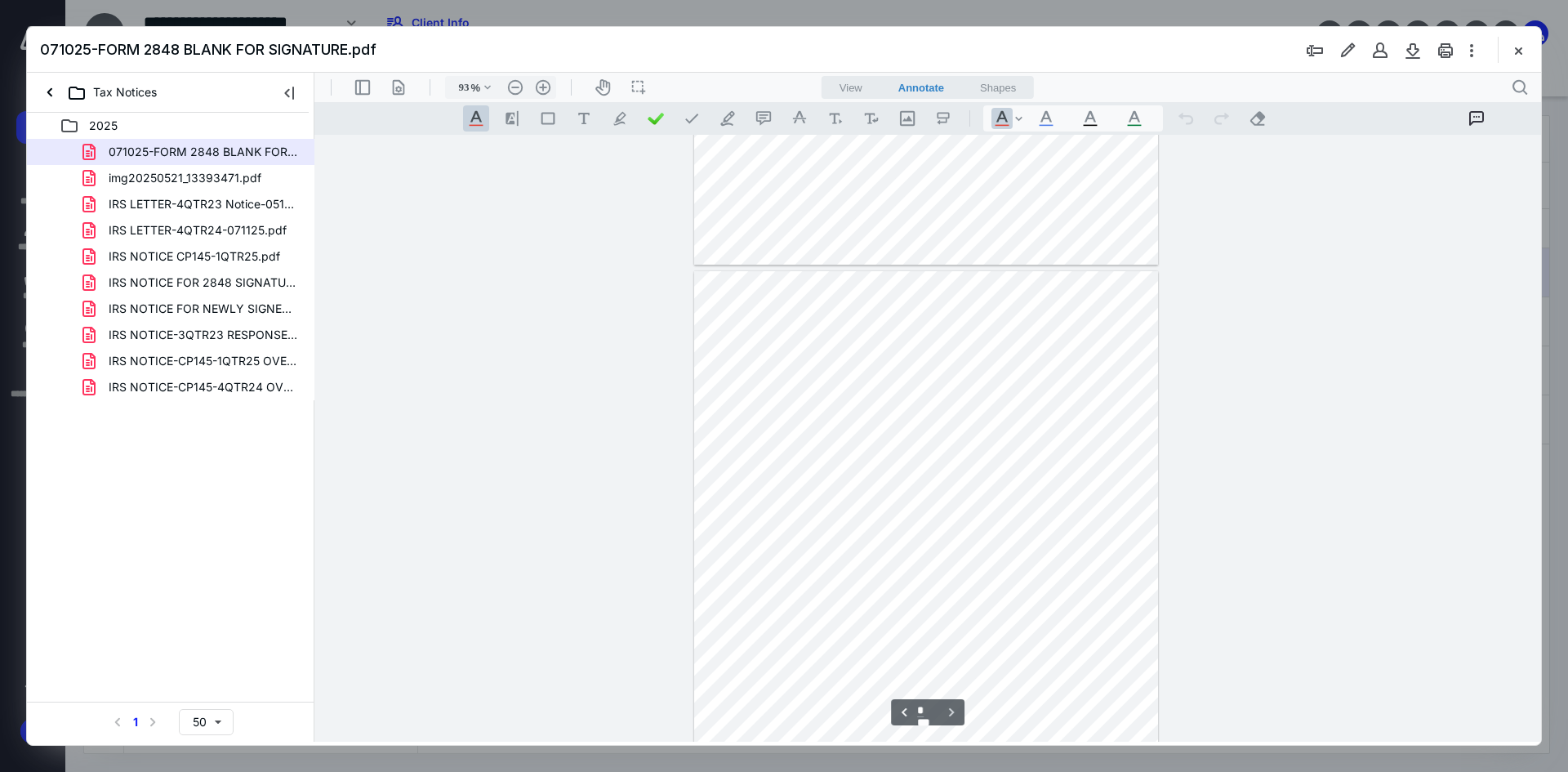 scroll, scrollTop: 607, scrollLeft: 0, axis: vertical 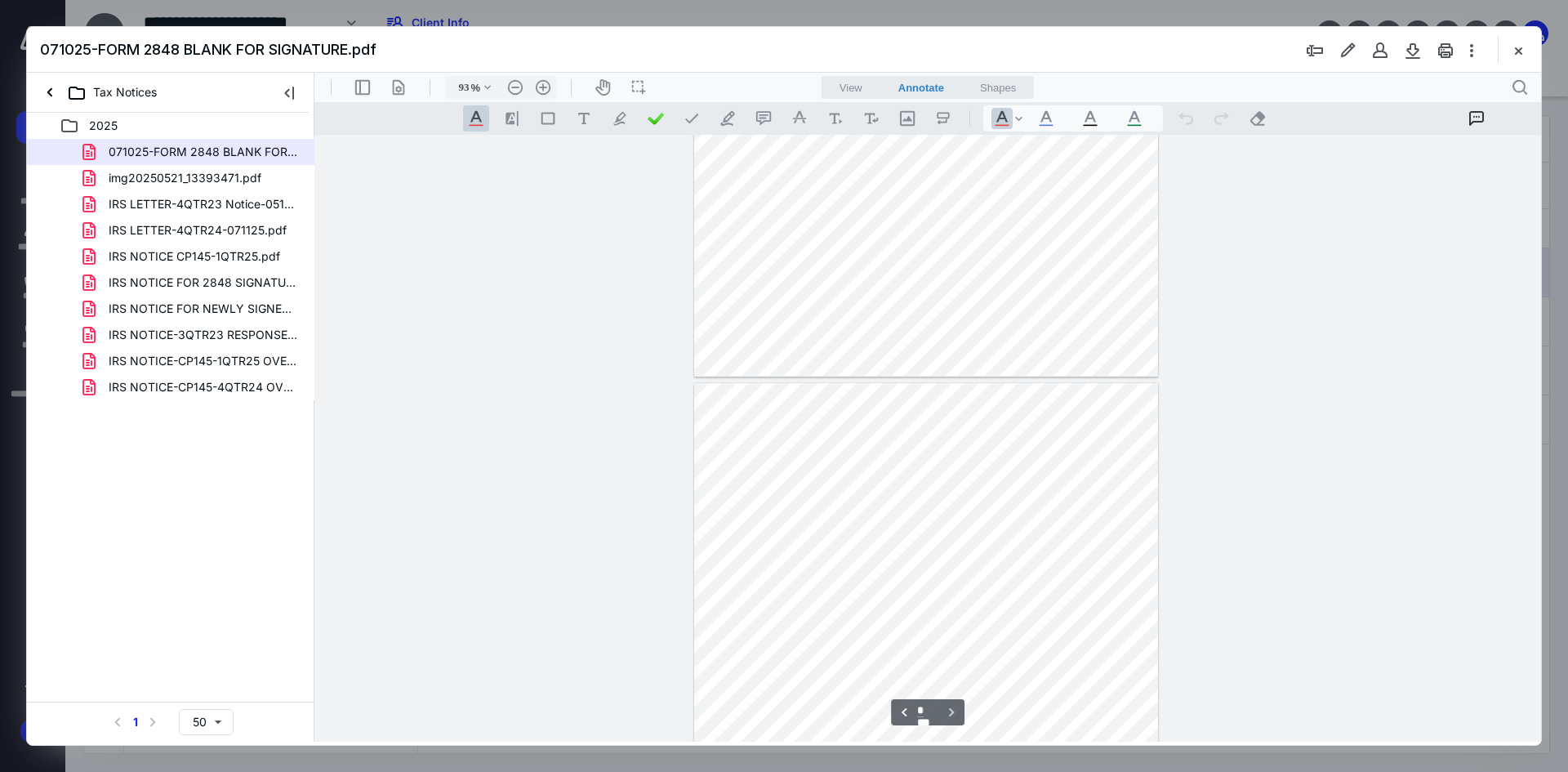 type on "*" 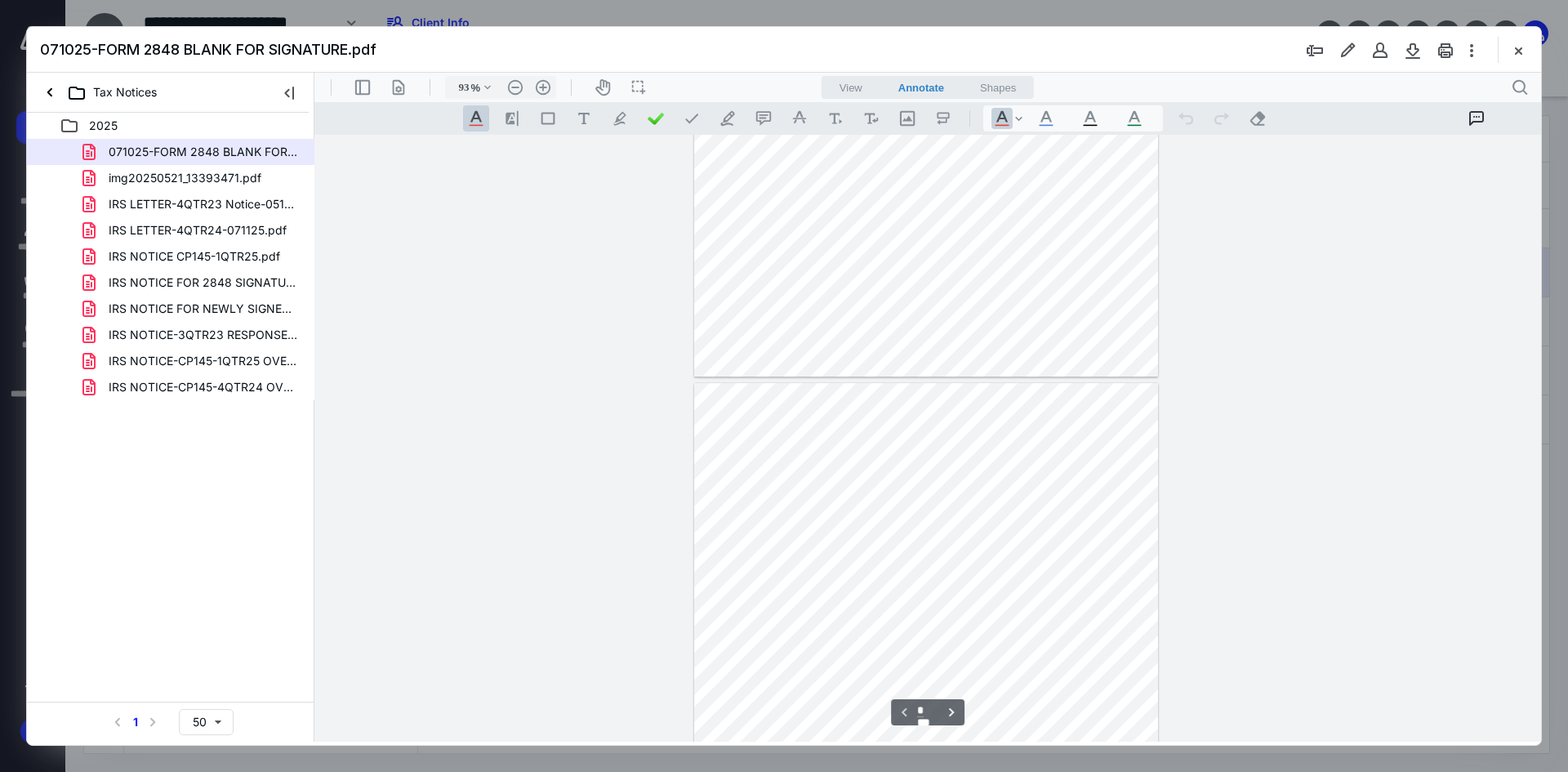 scroll, scrollTop: 117, scrollLeft: 0, axis: vertical 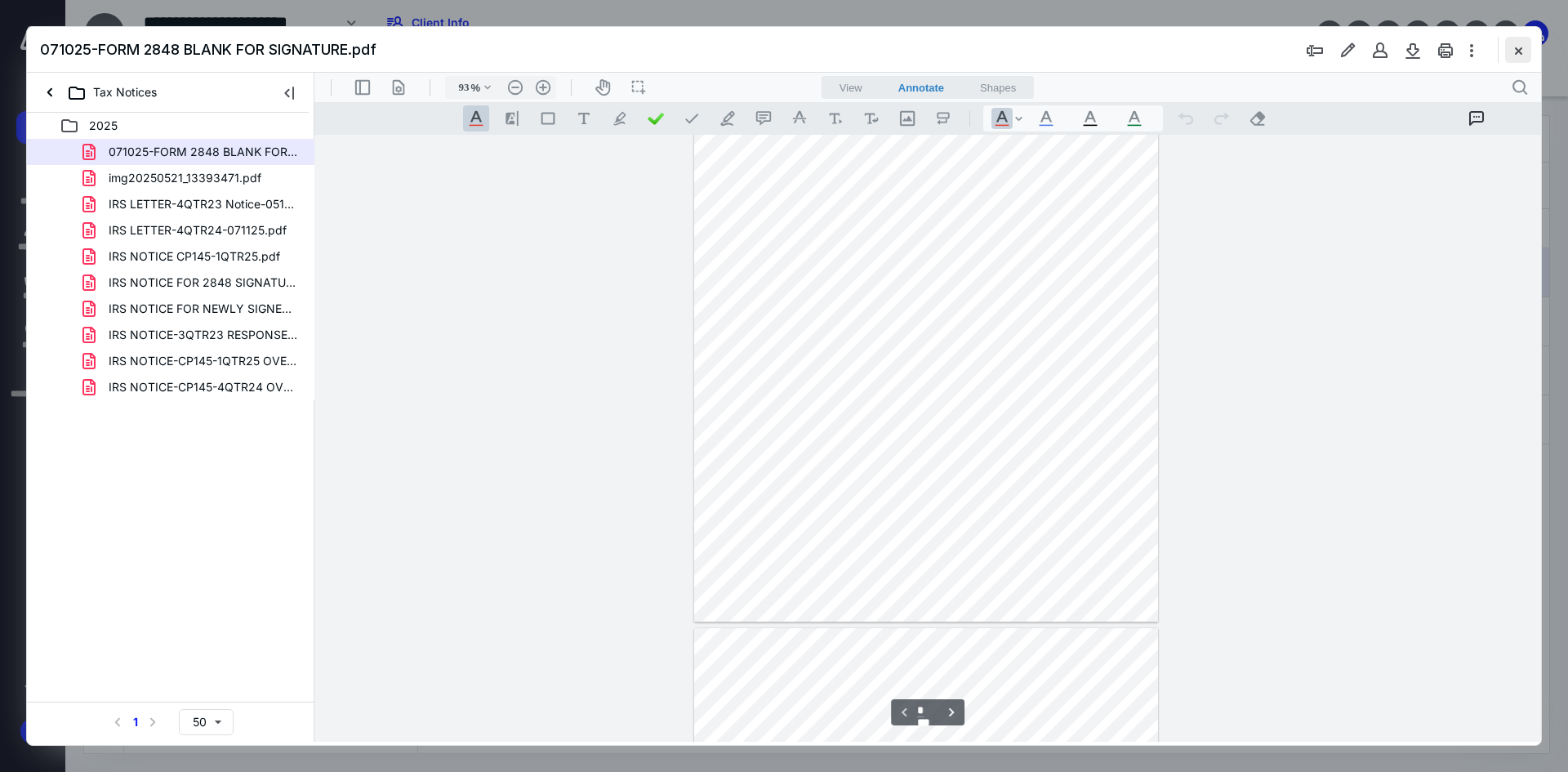 click at bounding box center (1518, 50) 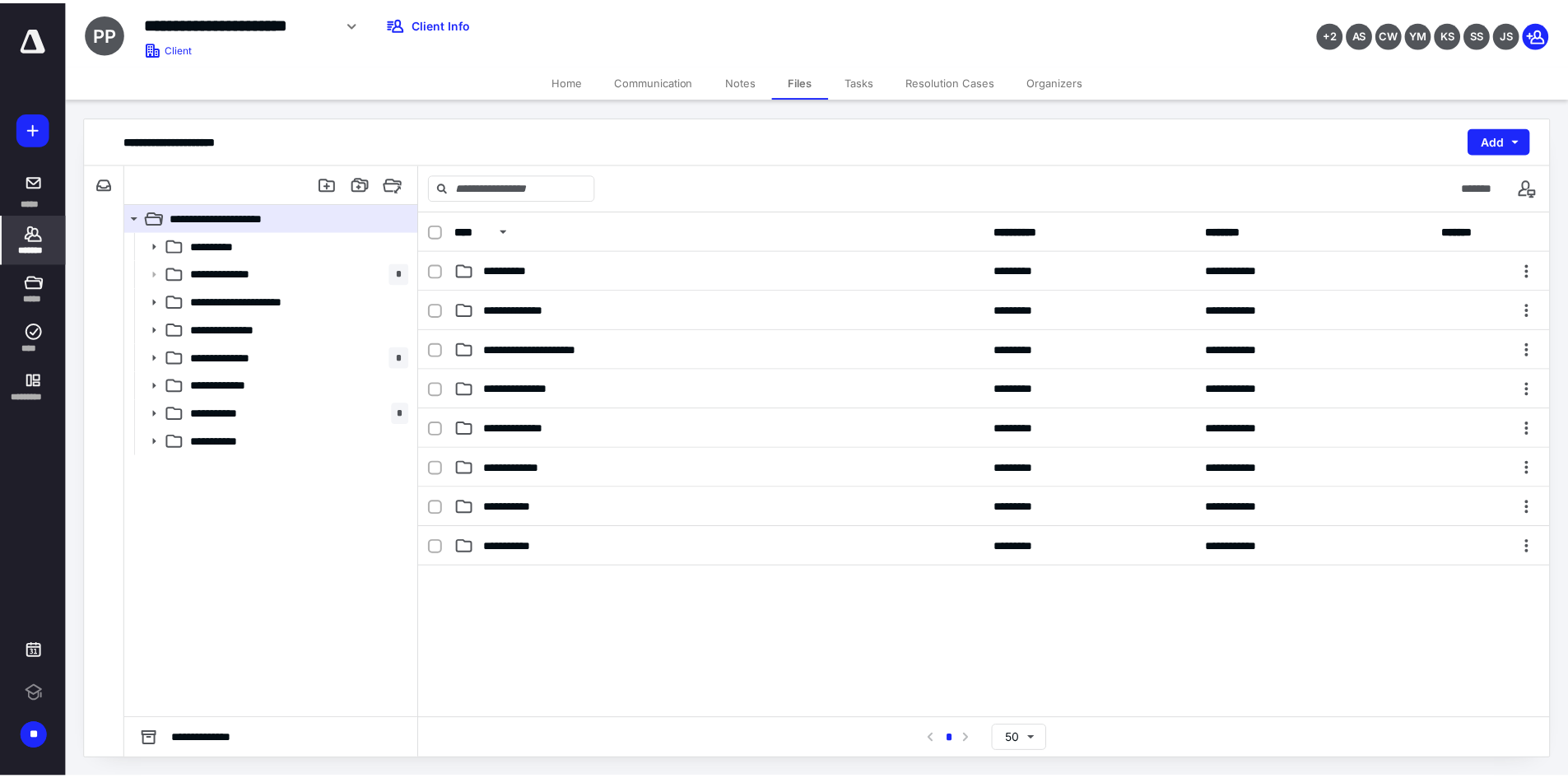 scroll, scrollTop: 0, scrollLeft: 0, axis: both 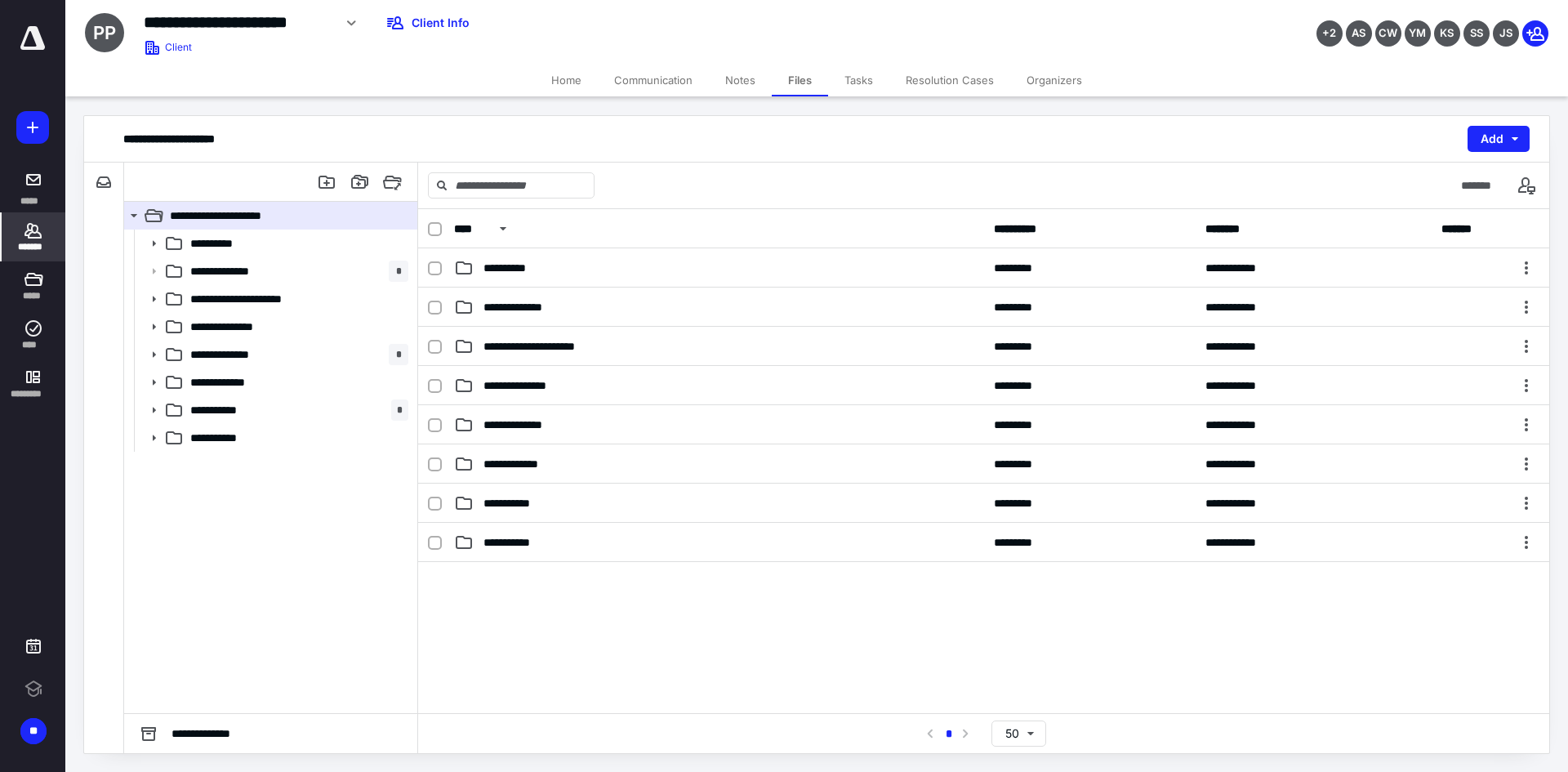 click on "*******" at bounding box center [33, 247] 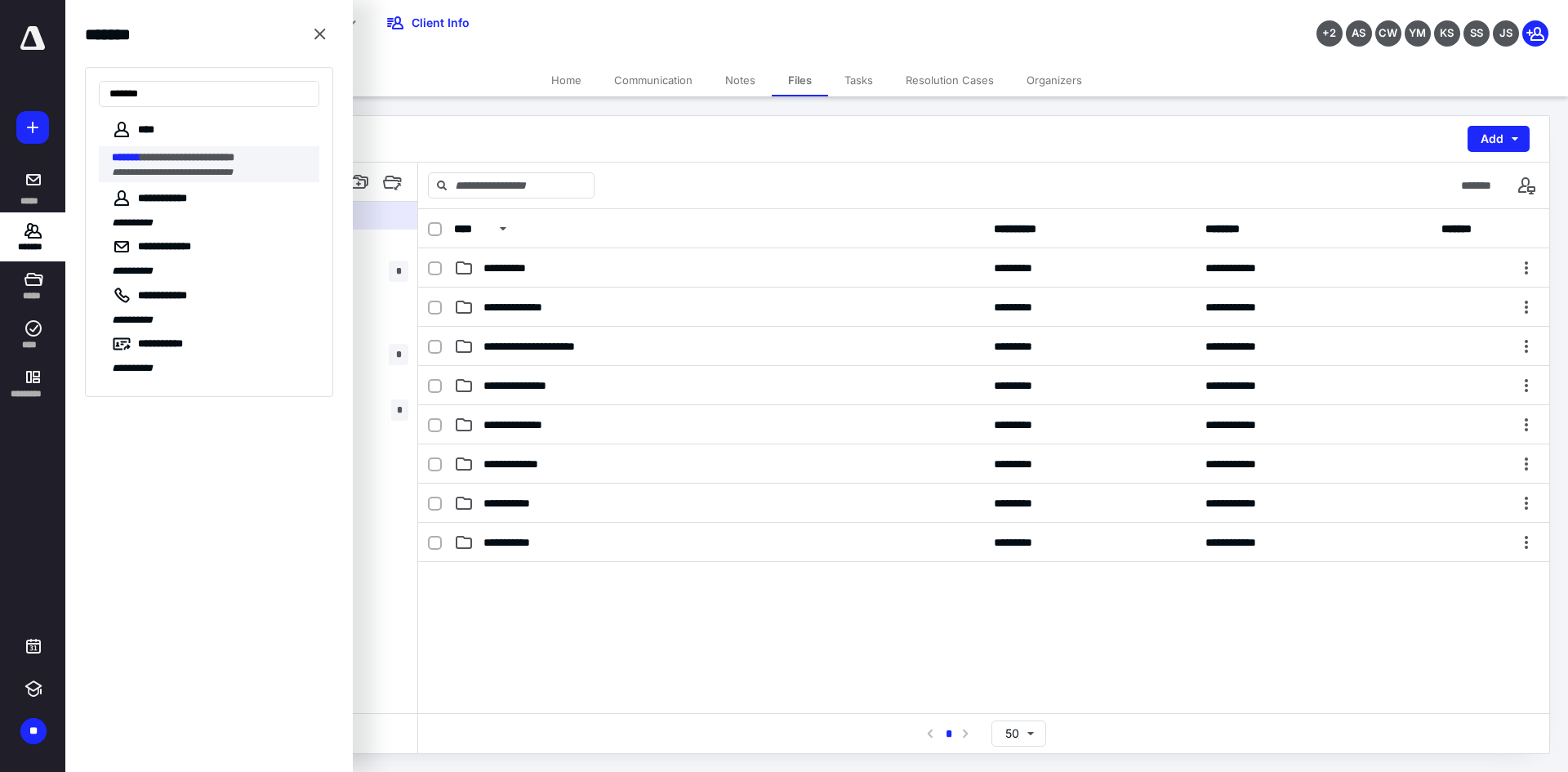 type on "*******" 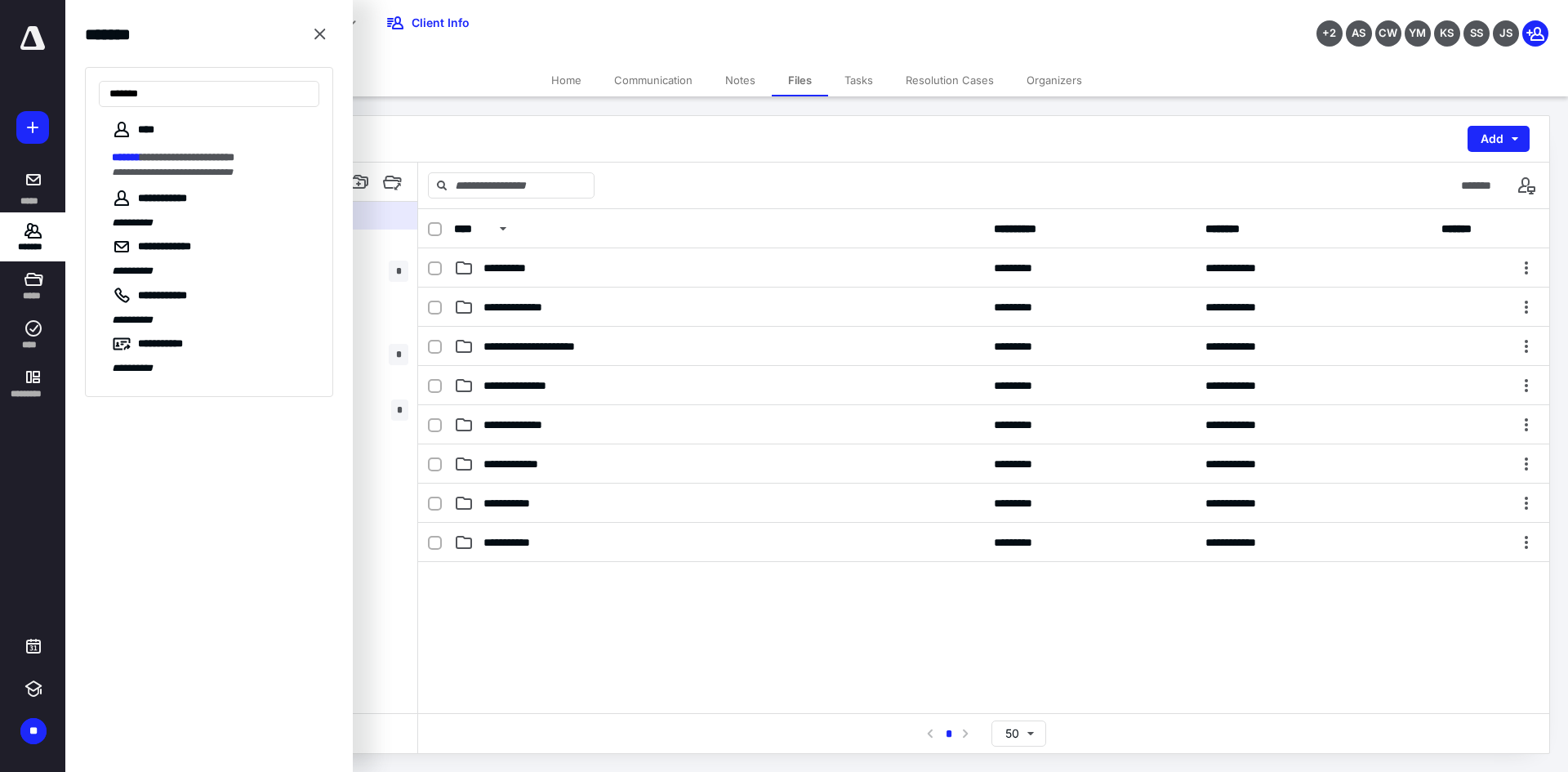 click on "**********" at bounding box center (172, 172) 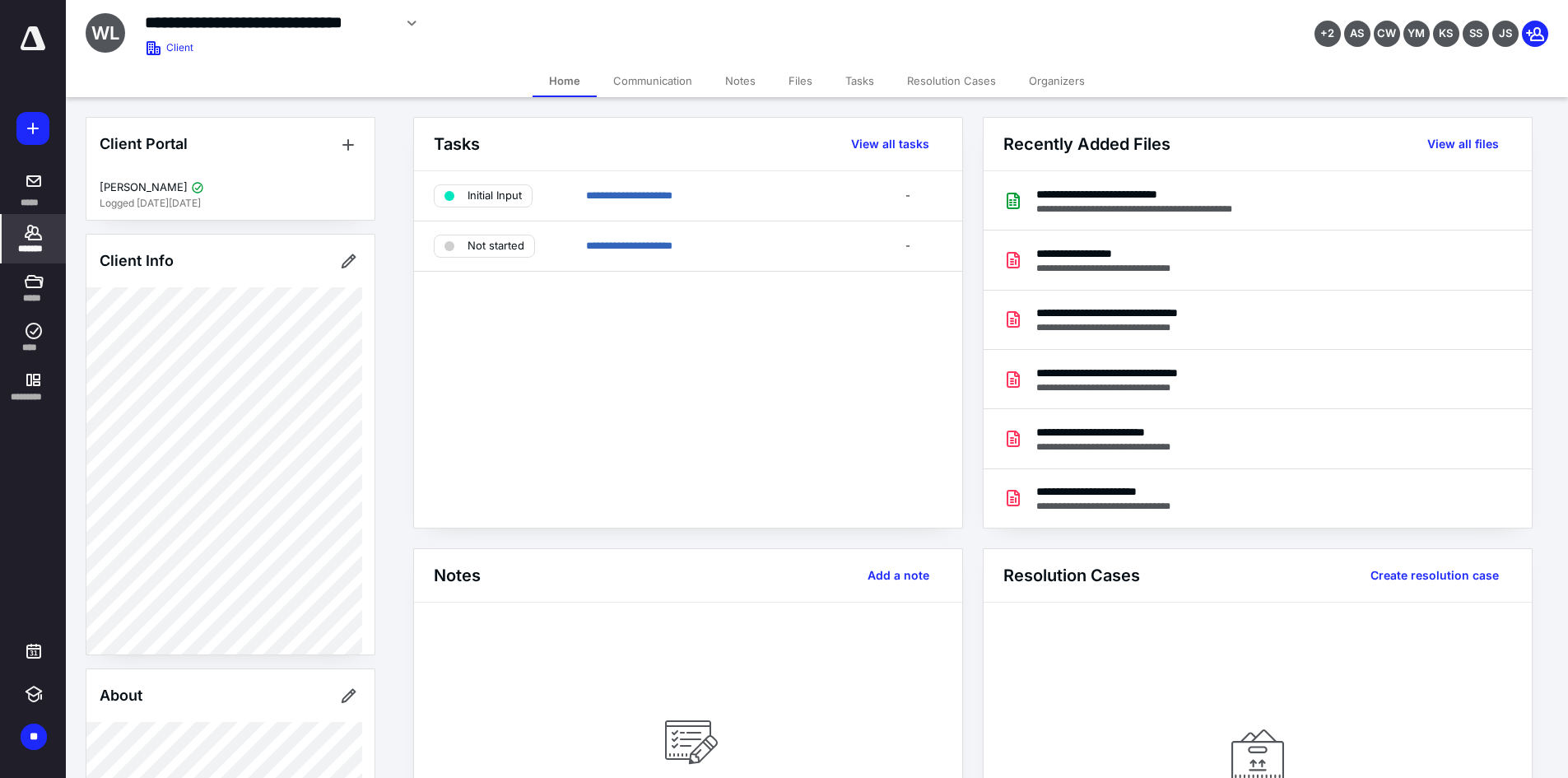 click on "Files" at bounding box center [800, 81] 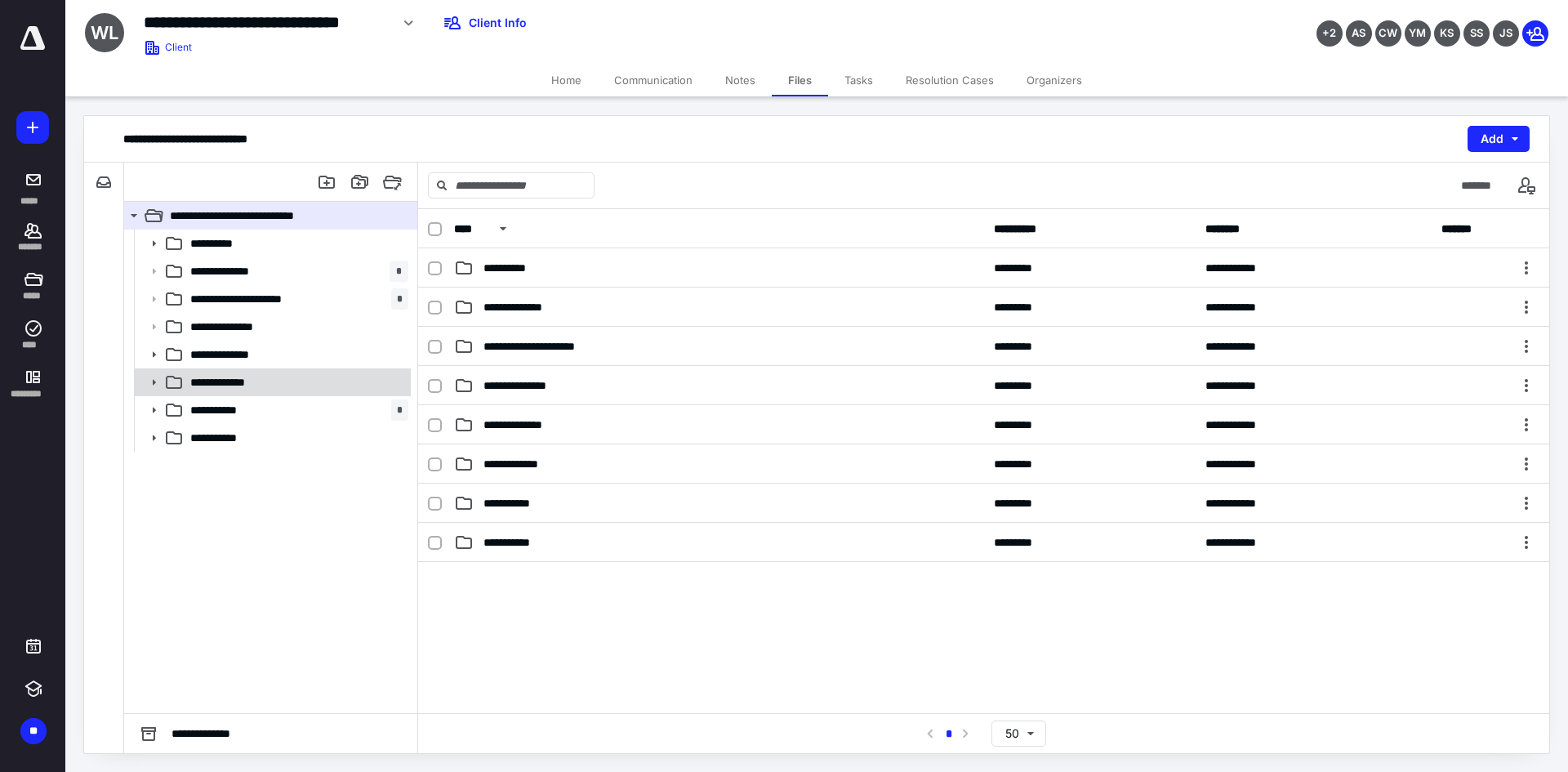 drag, startPoint x: 155, startPoint y: 381, endPoint x: 155, endPoint y: 394, distance: 13 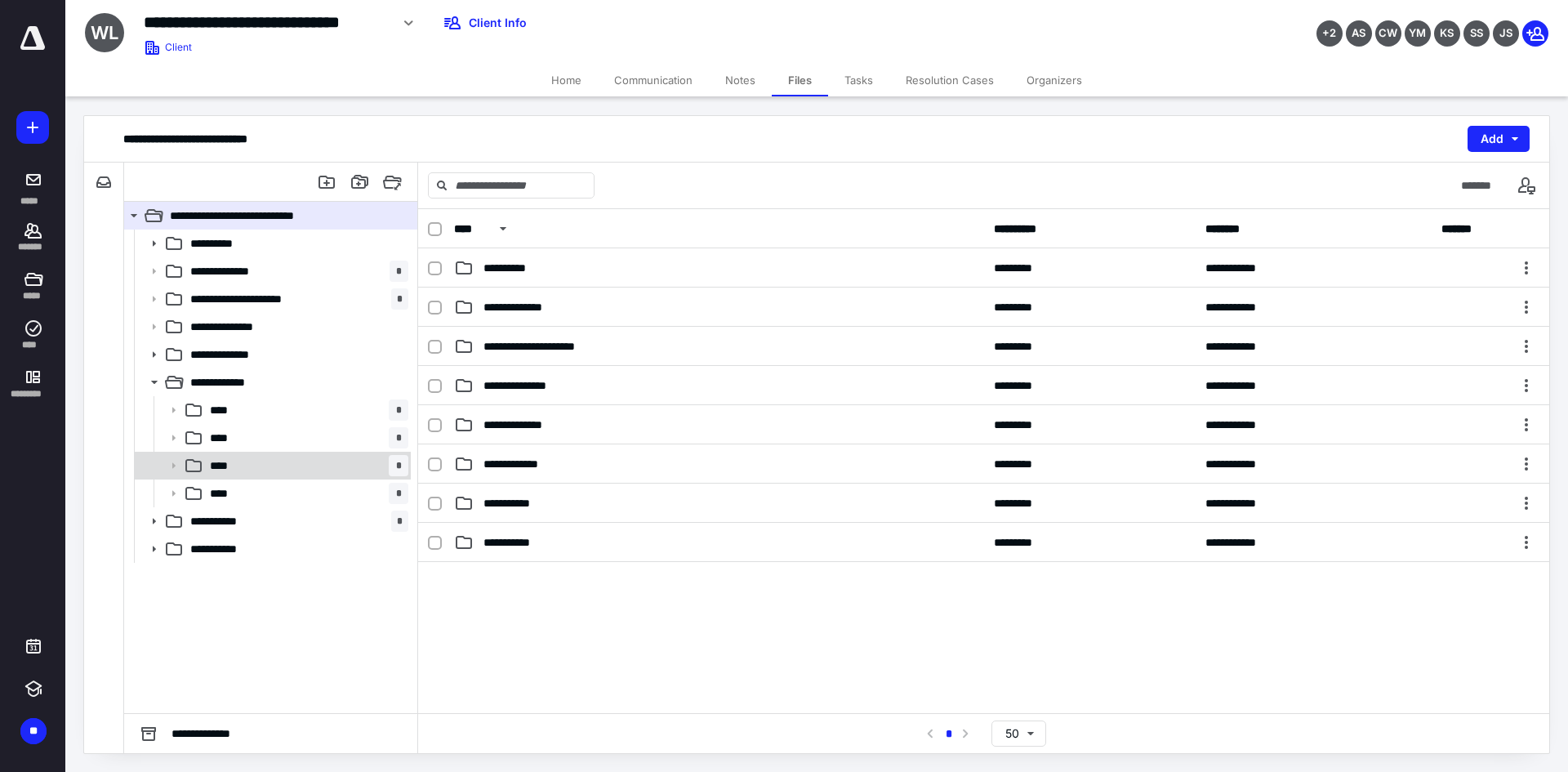 click 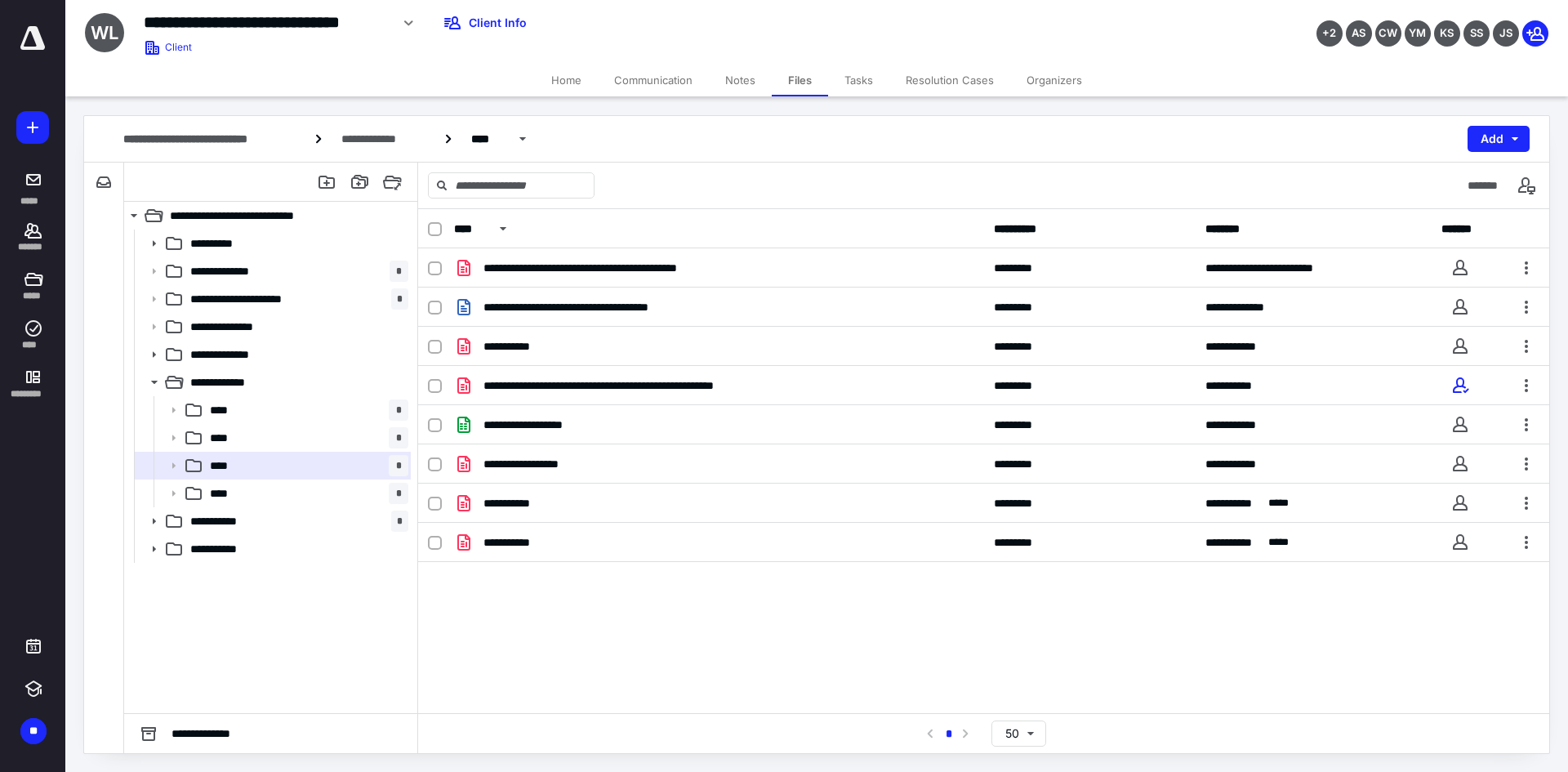click on "Tasks" at bounding box center [858, 80] 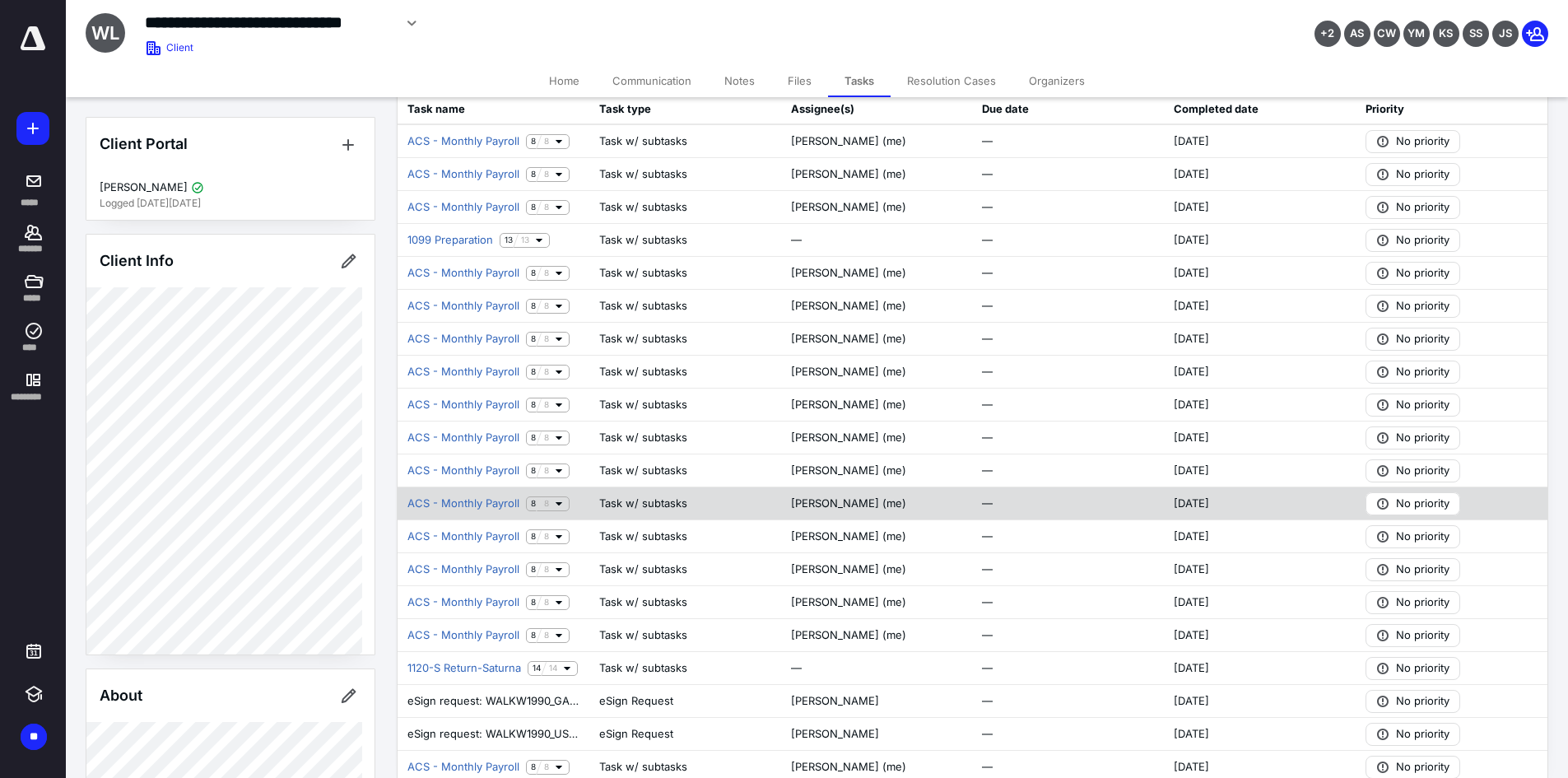 scroll, scrollTop: 296, scrollLeft: 0, axis: vertical 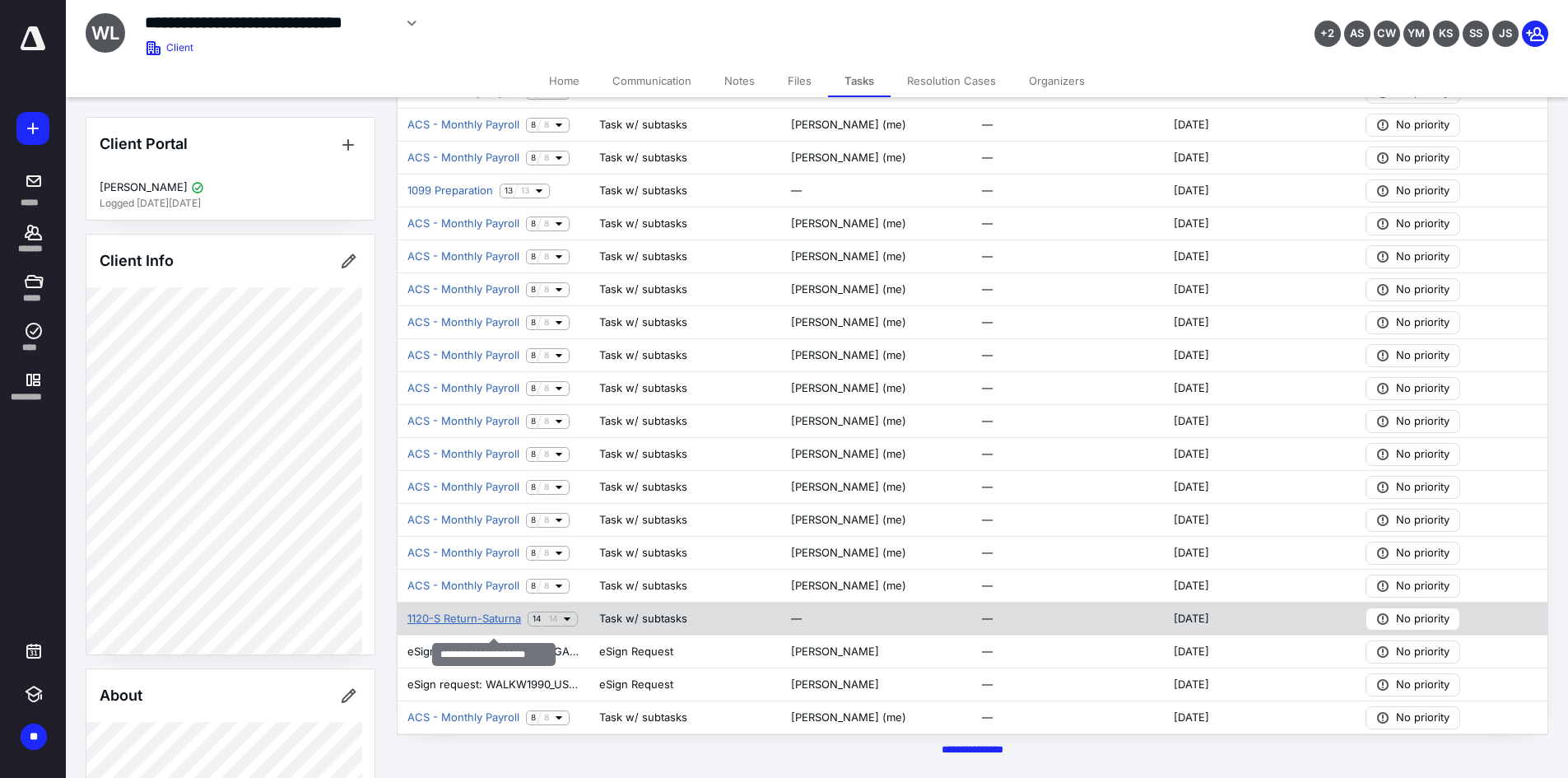 click on "1120-S Return-Saturna" at bounding box center (464, 619) 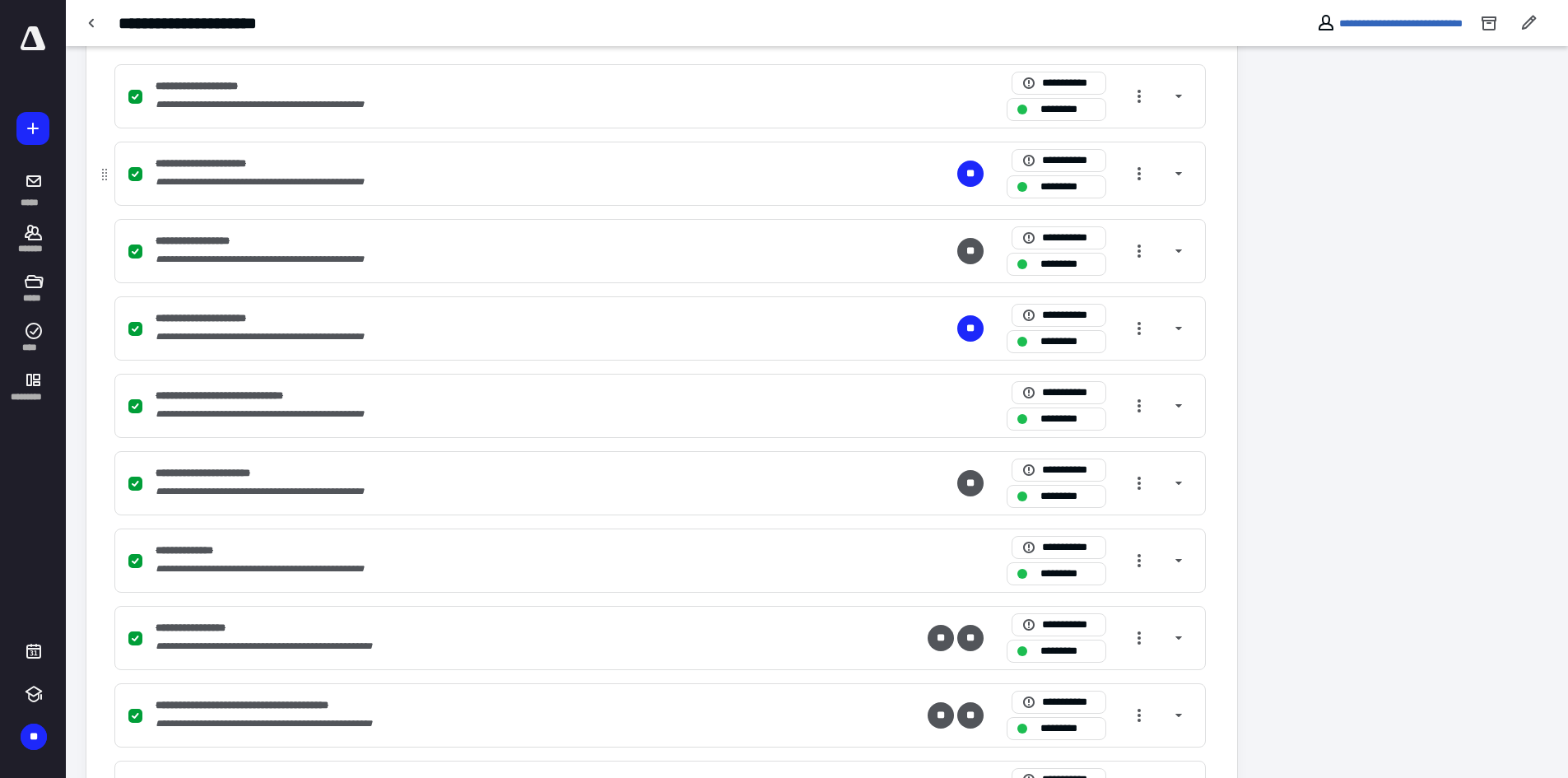 scroll, scrollTop: 494, scrollLeft: 0, axis: vertical 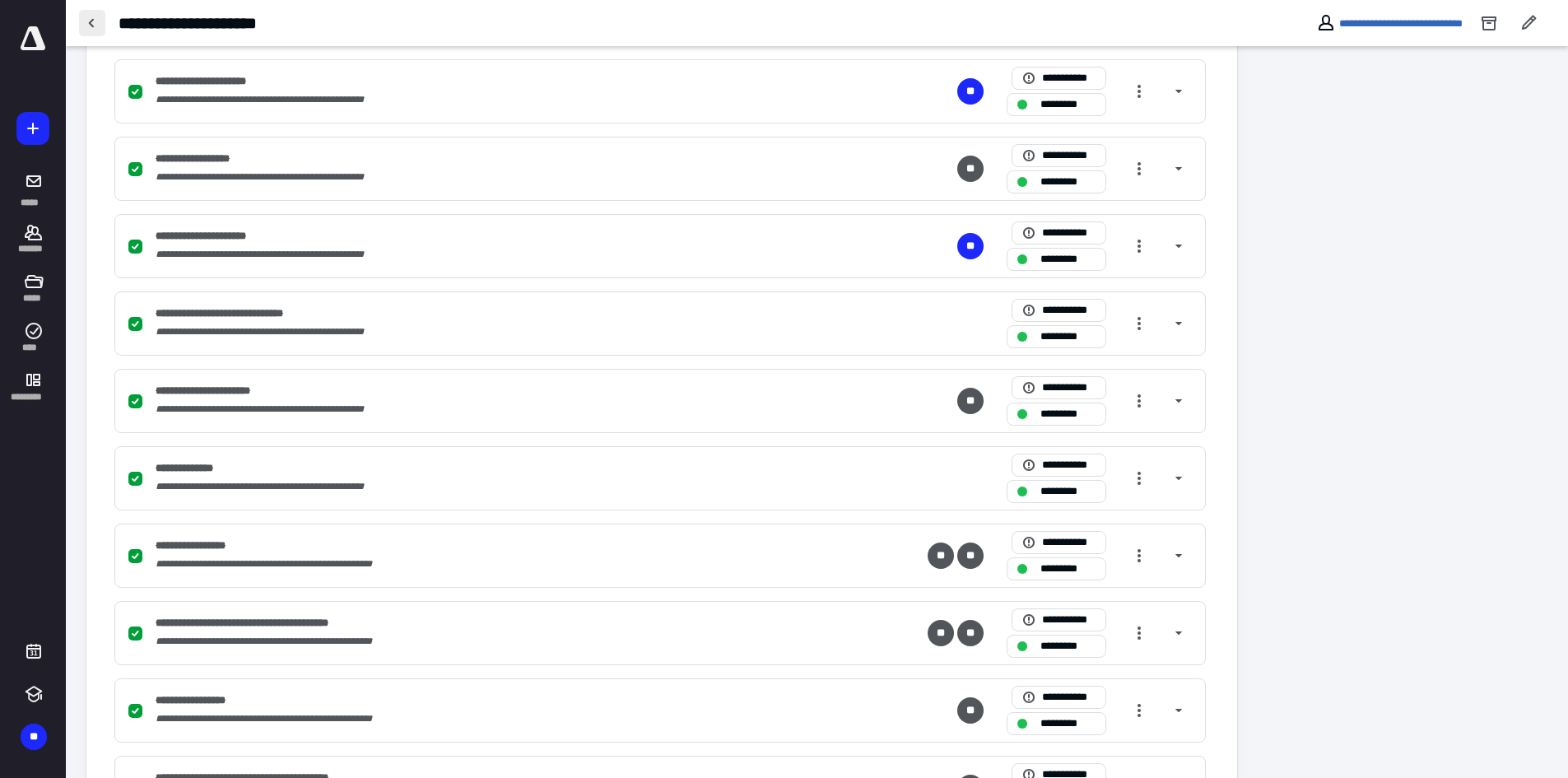 click at bounding box center (92, 23) 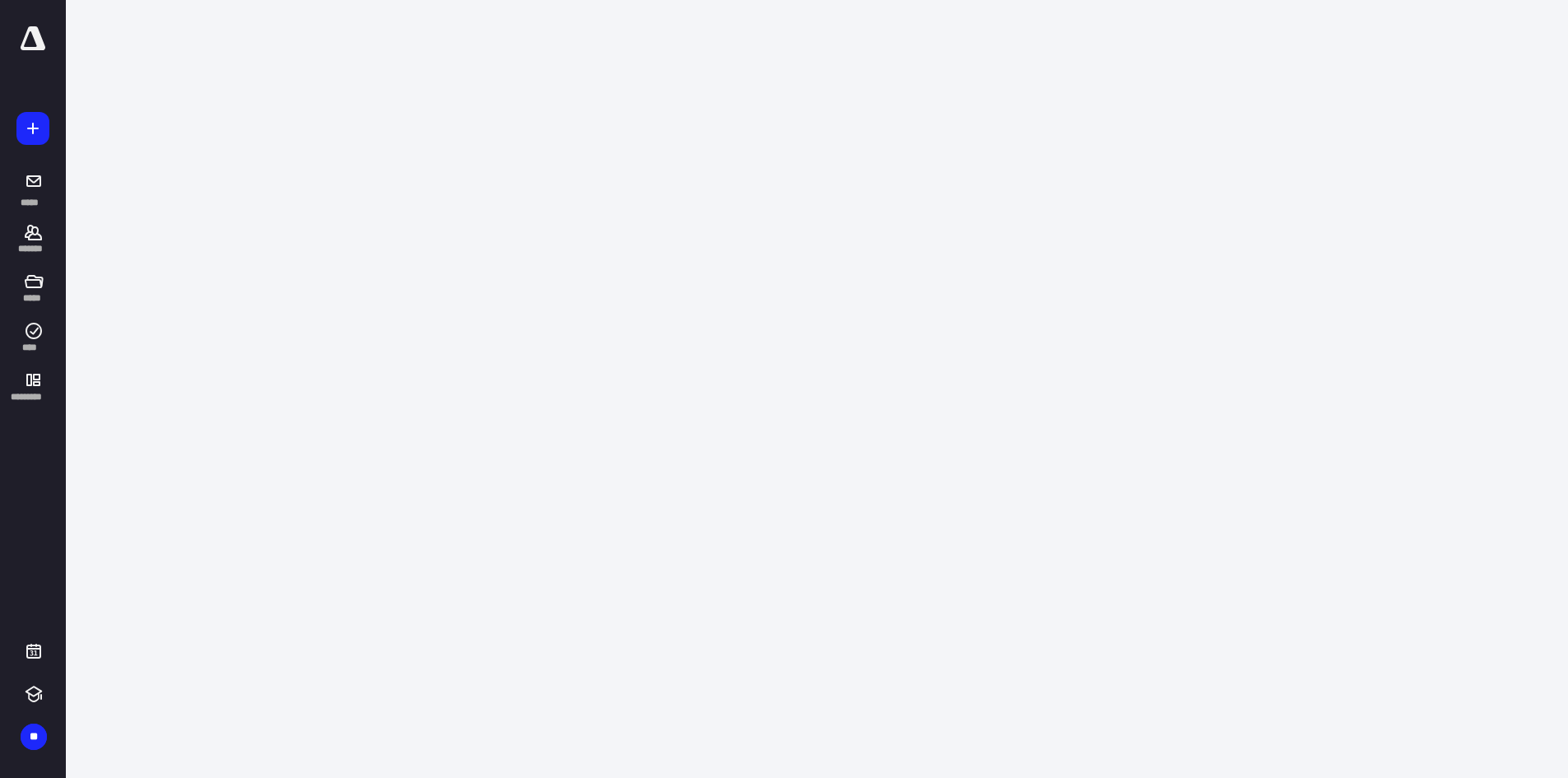 scroll, scrollTop: 0, scrollLeft: 0, axis: both 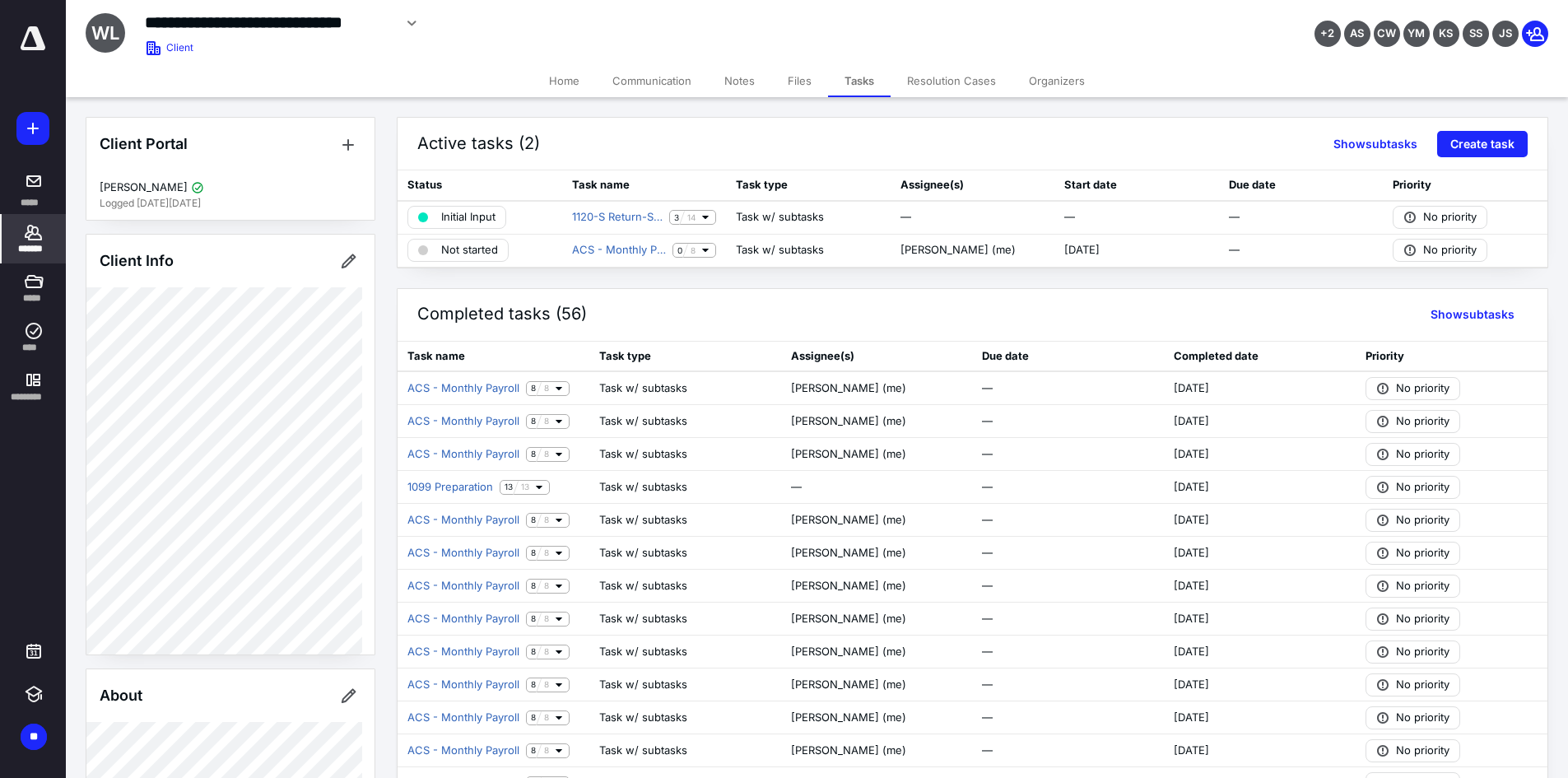 click 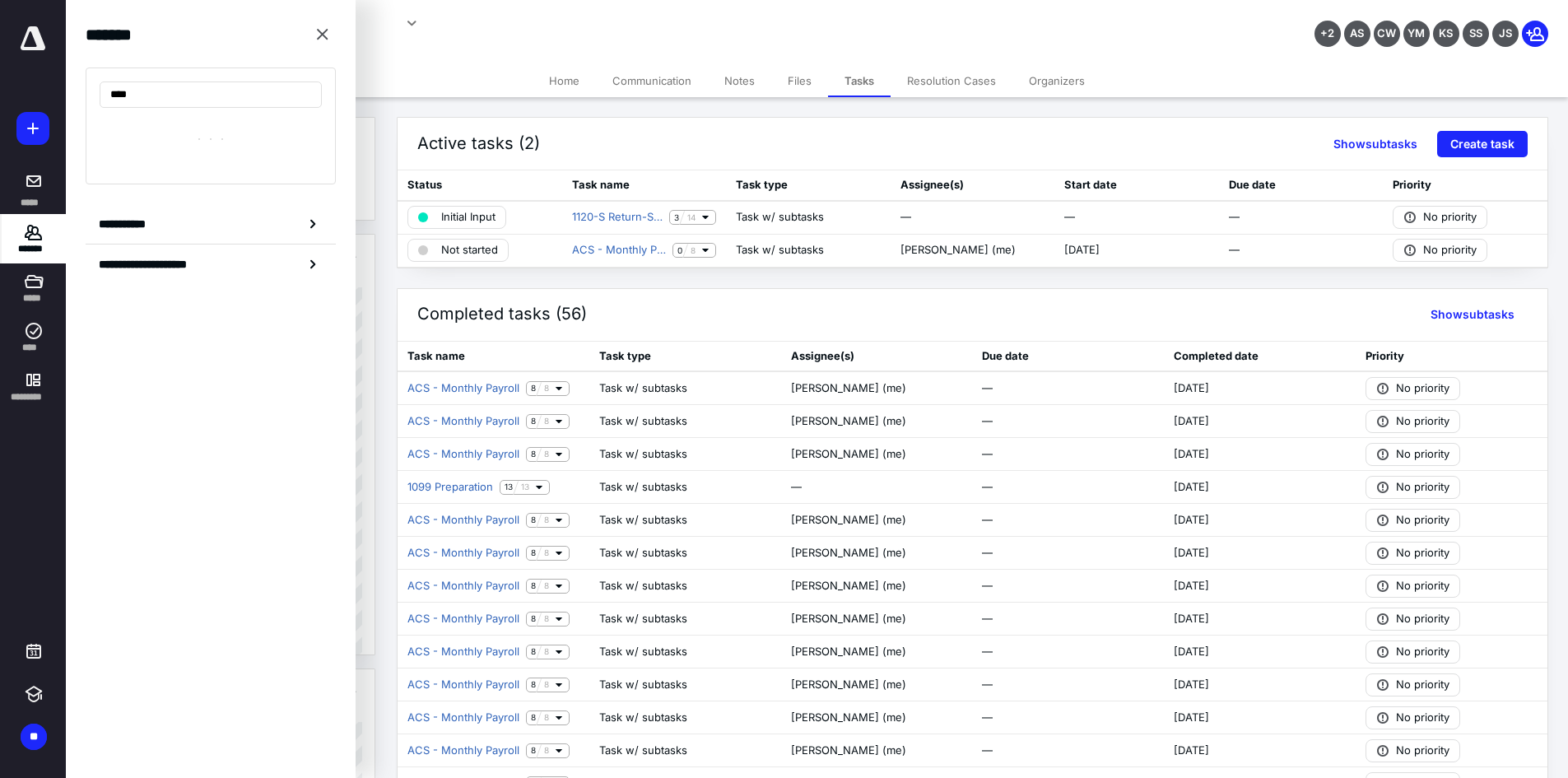 type on "*****" 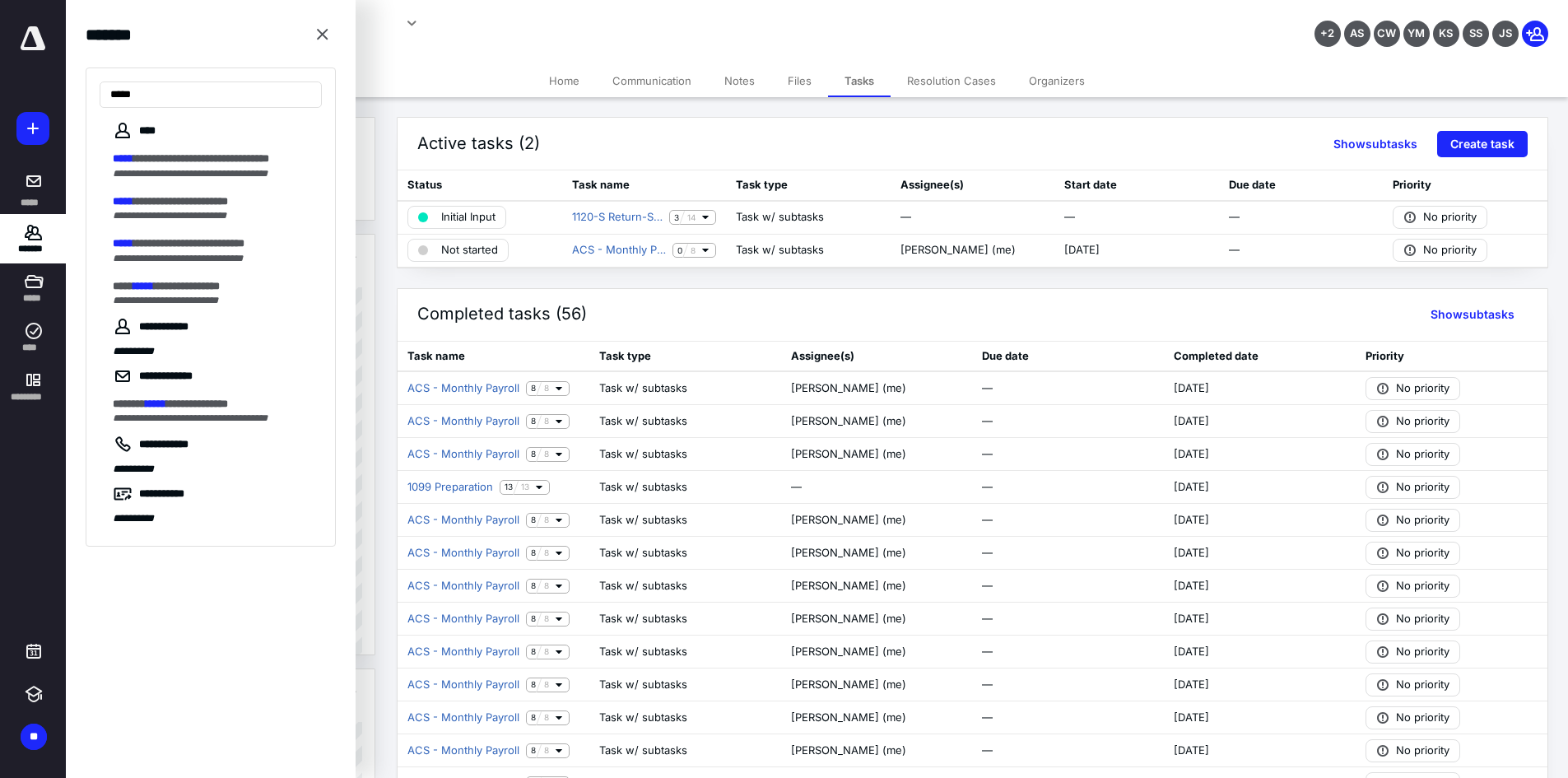 drag, startPoint x: 214, startPoint y: 213, endPoint x: 226, endPoint y: 212, distance: 12.041595 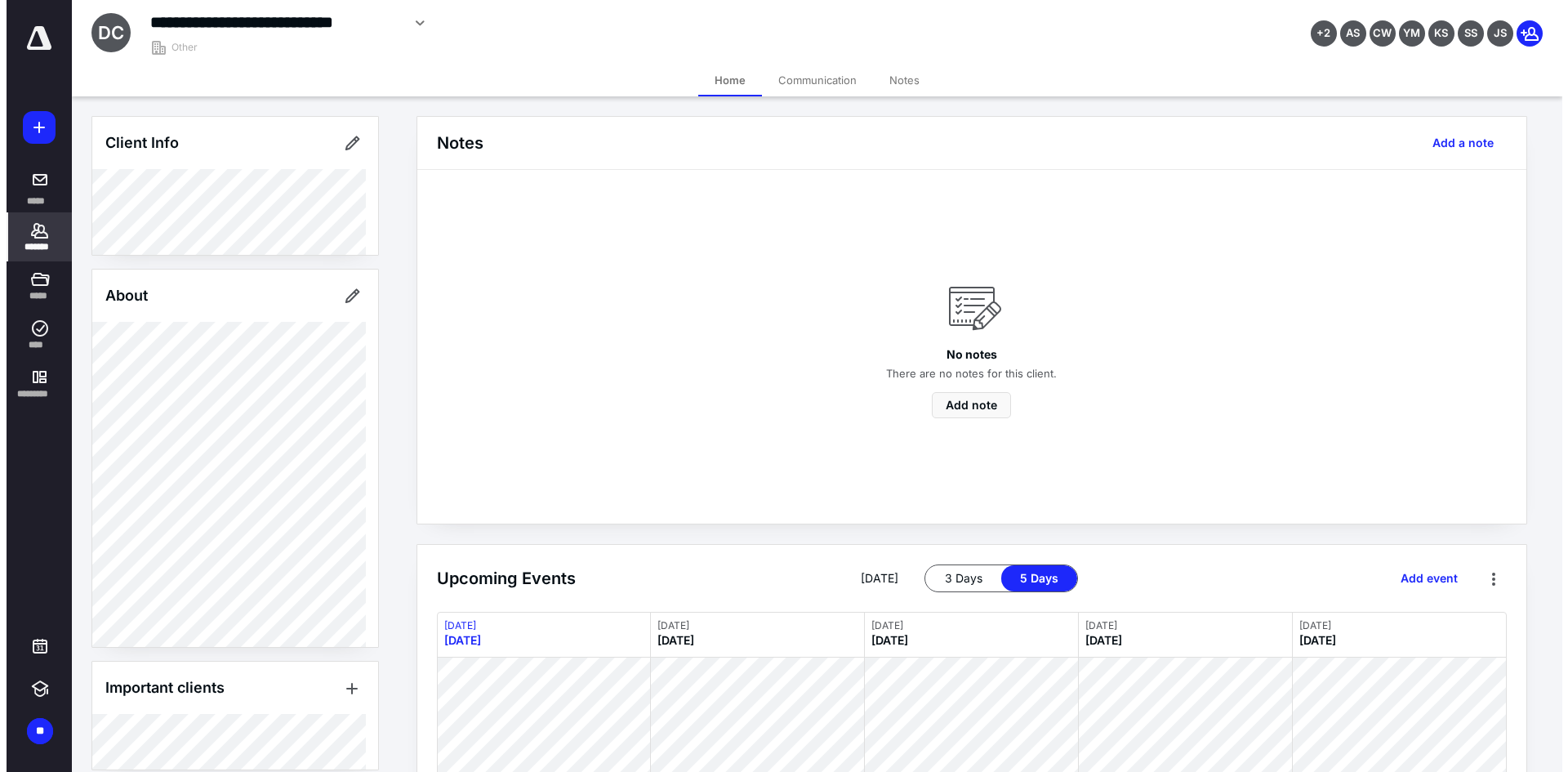 scroll, scrollTop: 200, scrollLeft: 0, axis: vertical 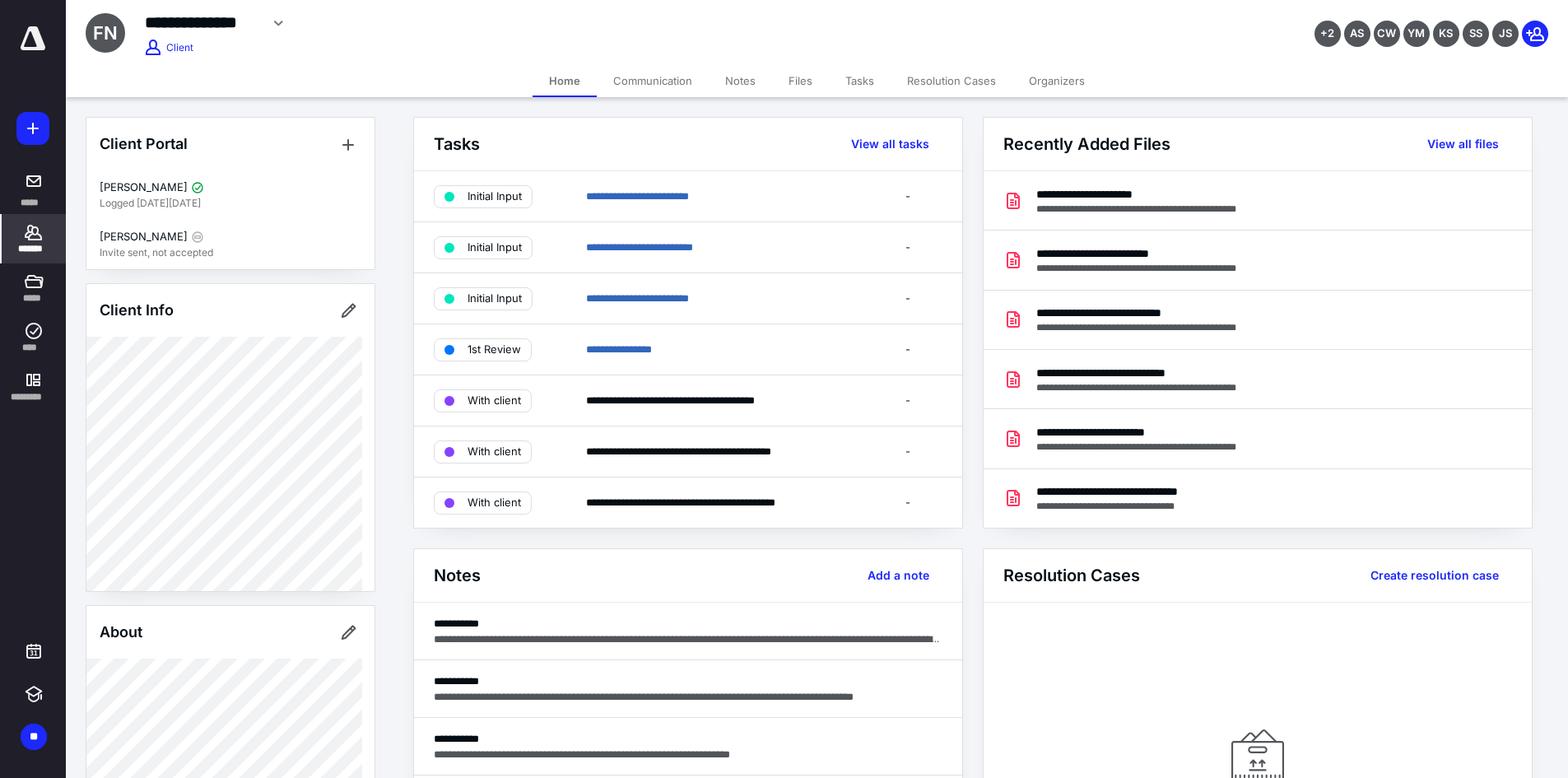 click on "Files" at bounding box center (800, 81) 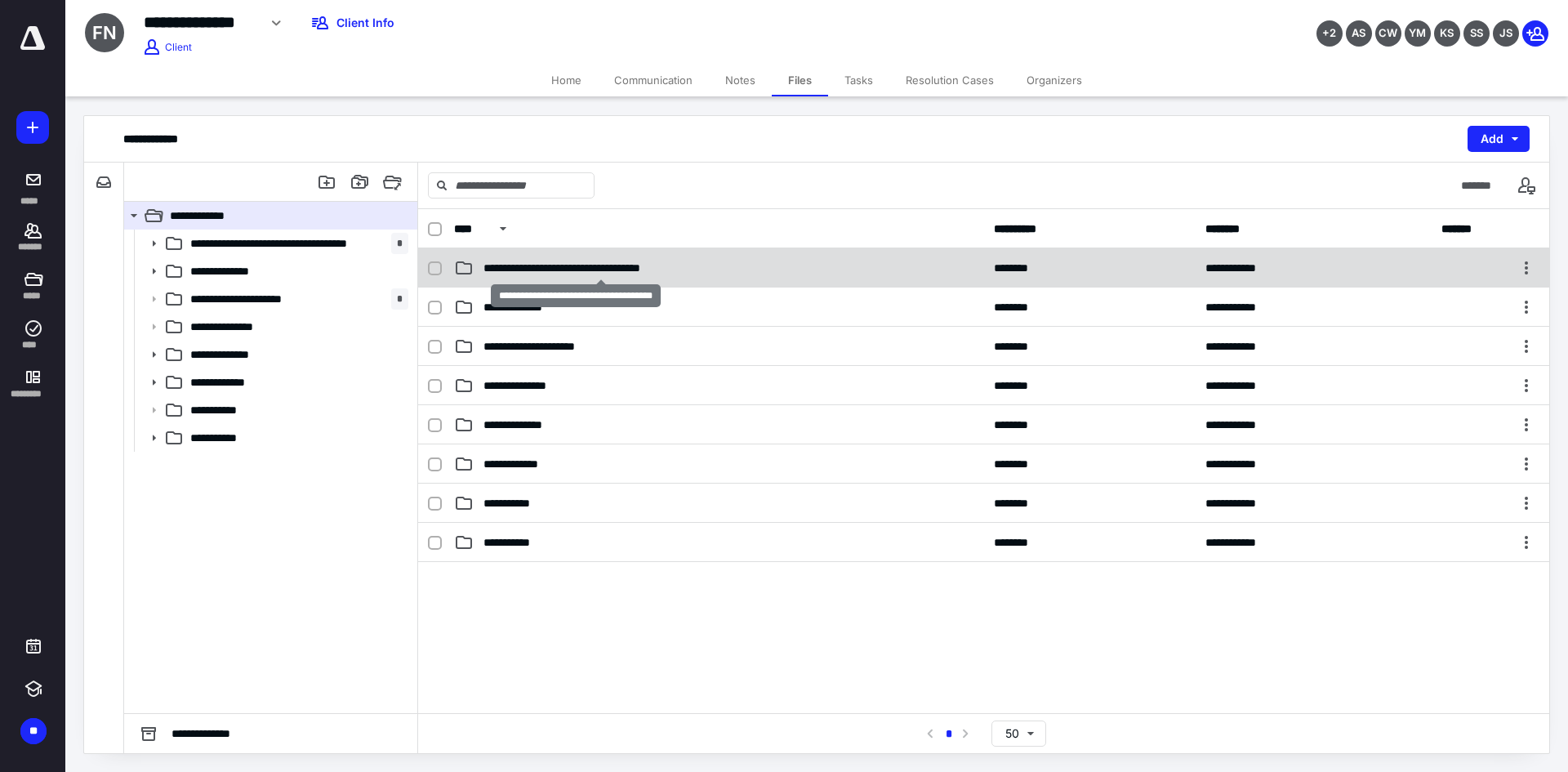 click on "**********" at bounding box center [601, 268] 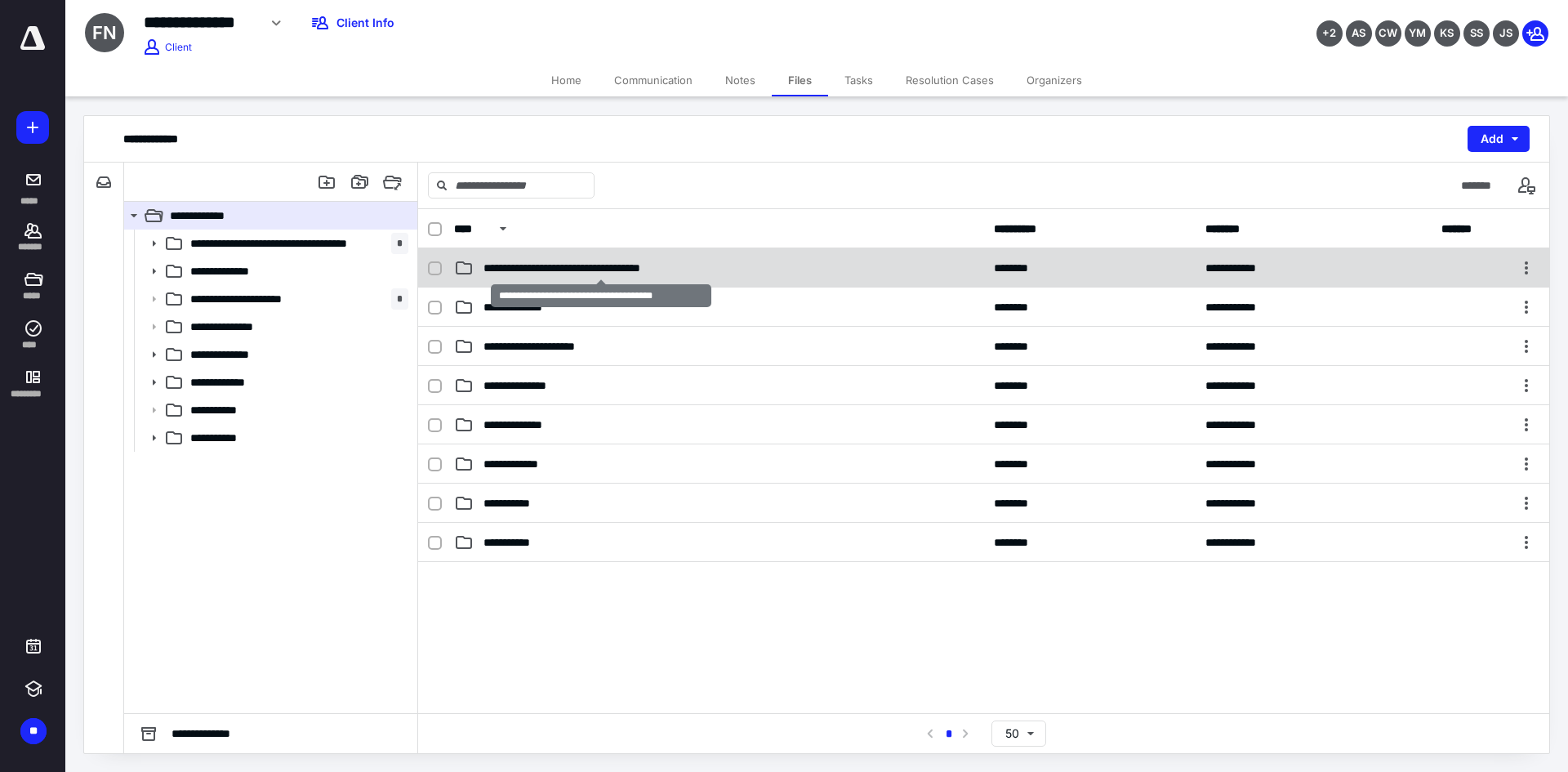 click on "**********" at bounding box center (601, 268) 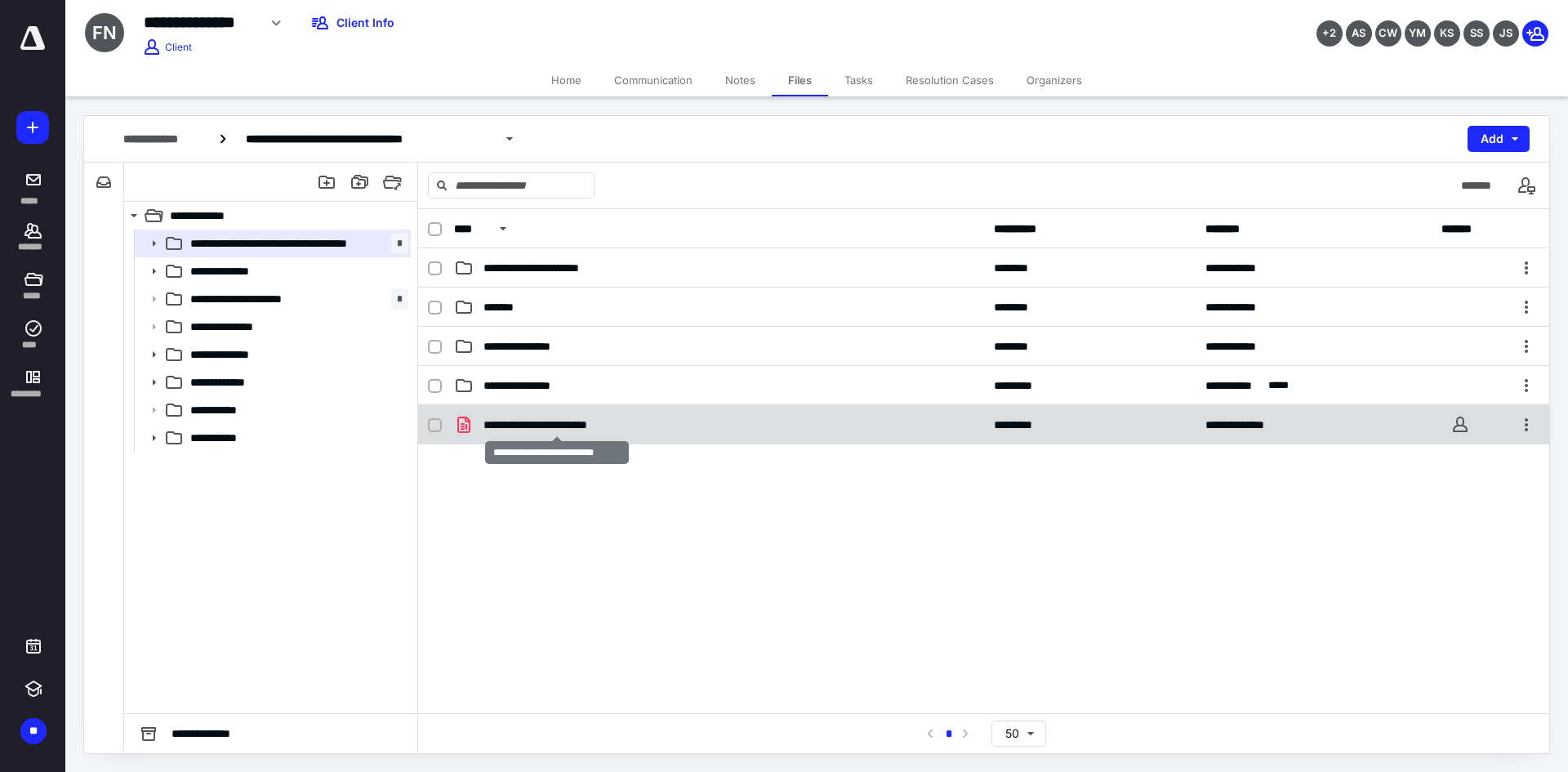click on "**********" at bounding box center (557, 425) 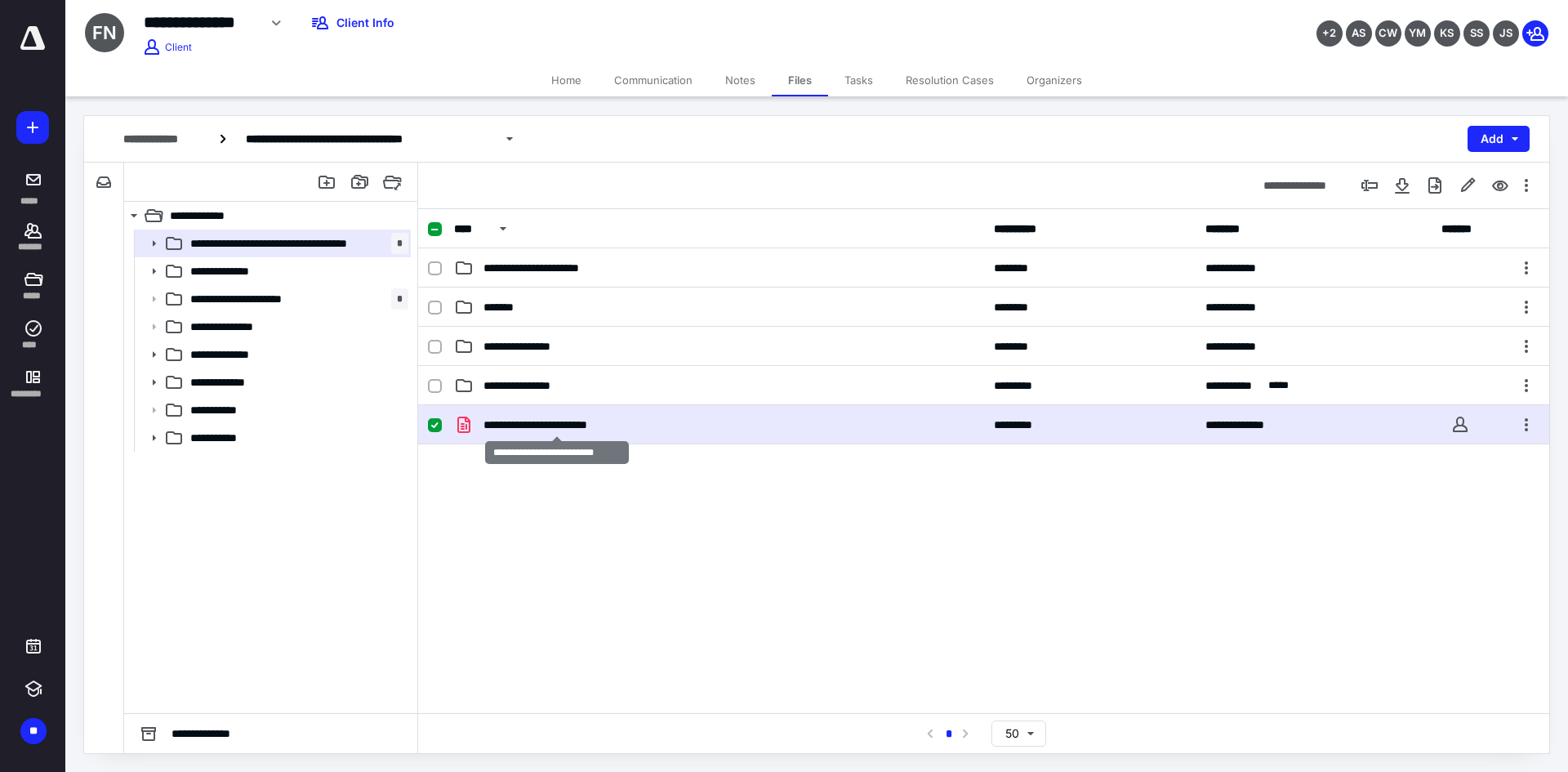 click on "**********" at bounding box center [557, 425] 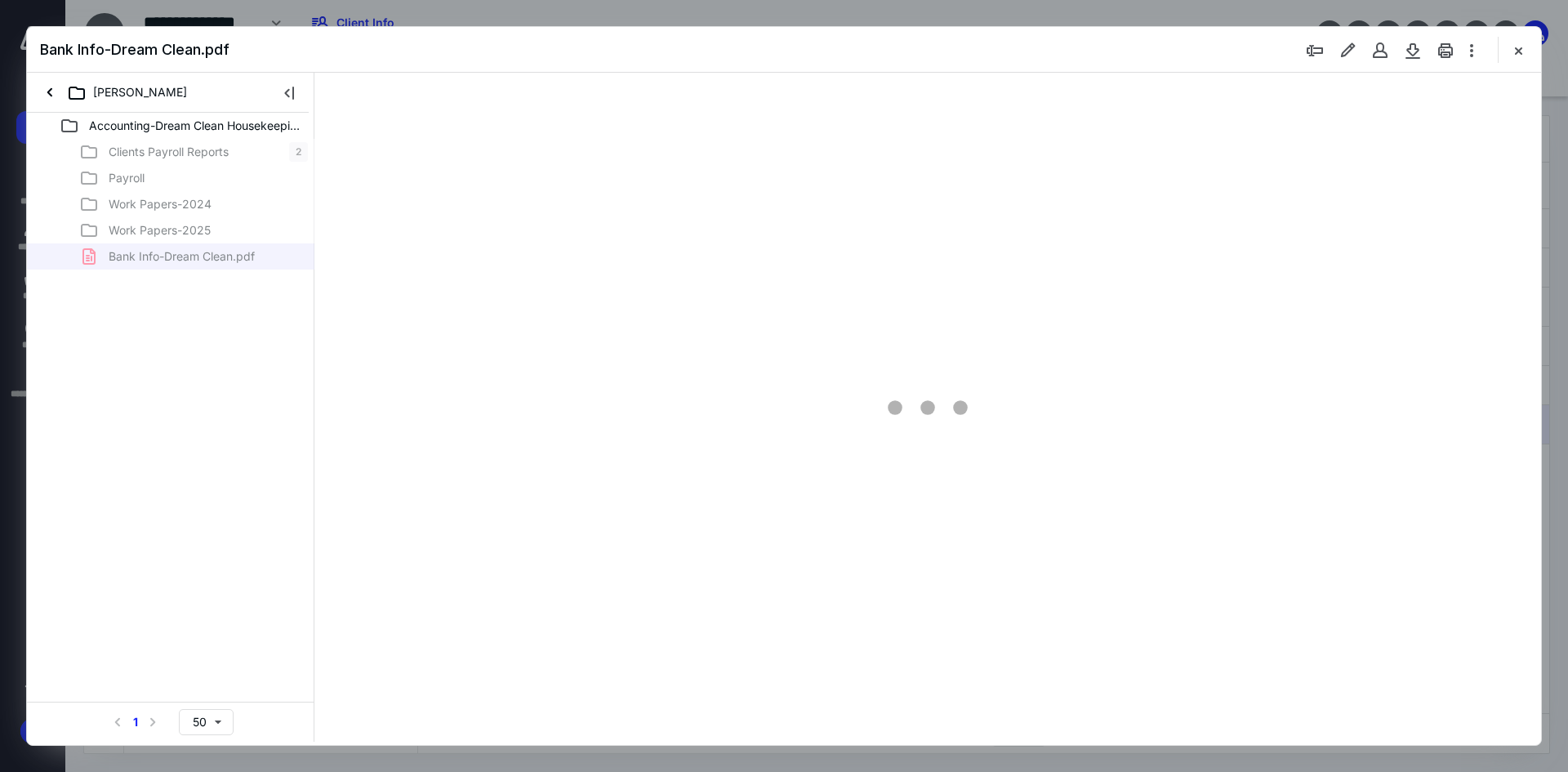 scroll, scrollTop: 0, scrollLeft: 0, axis: both 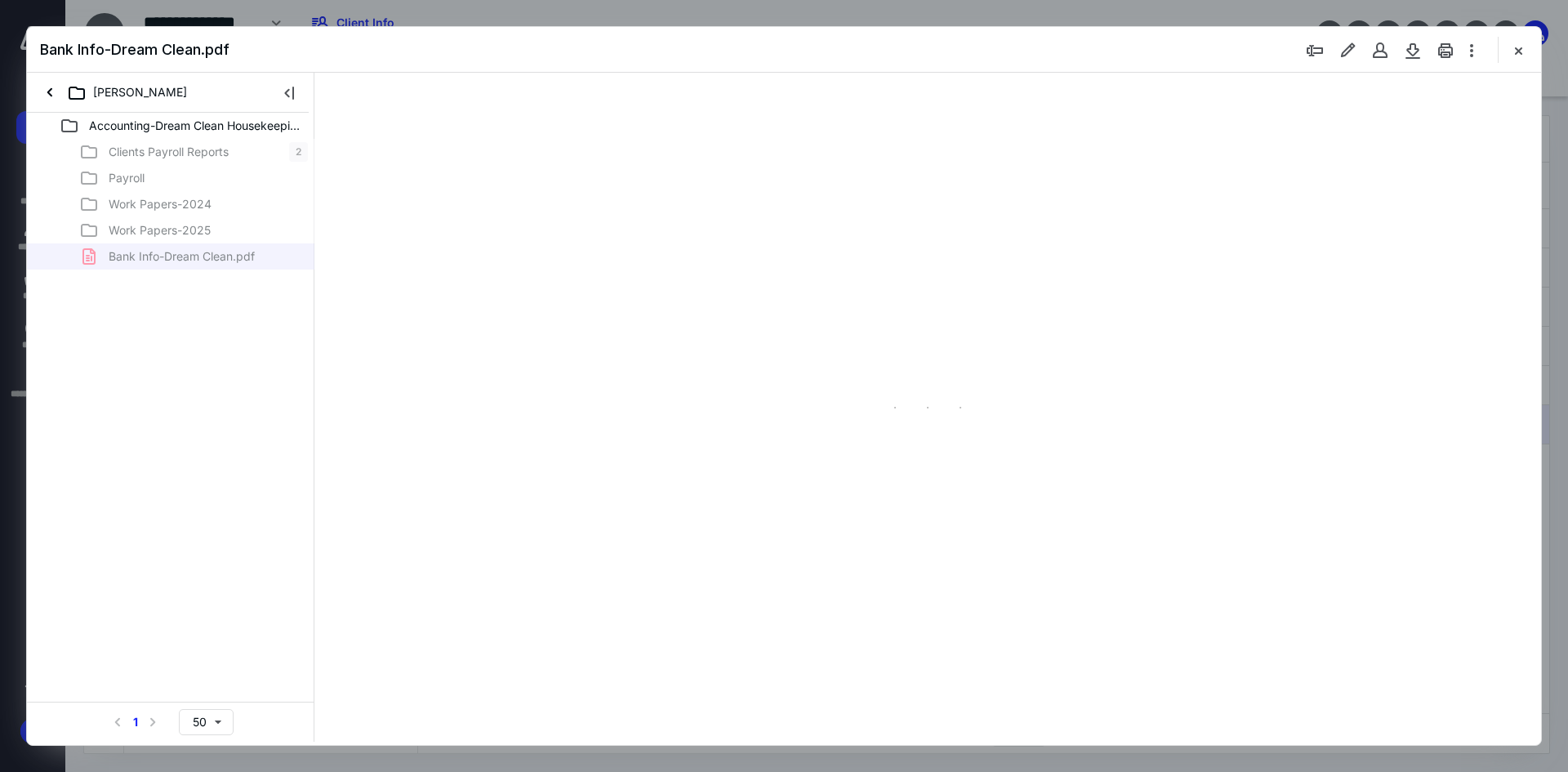 type on "93" 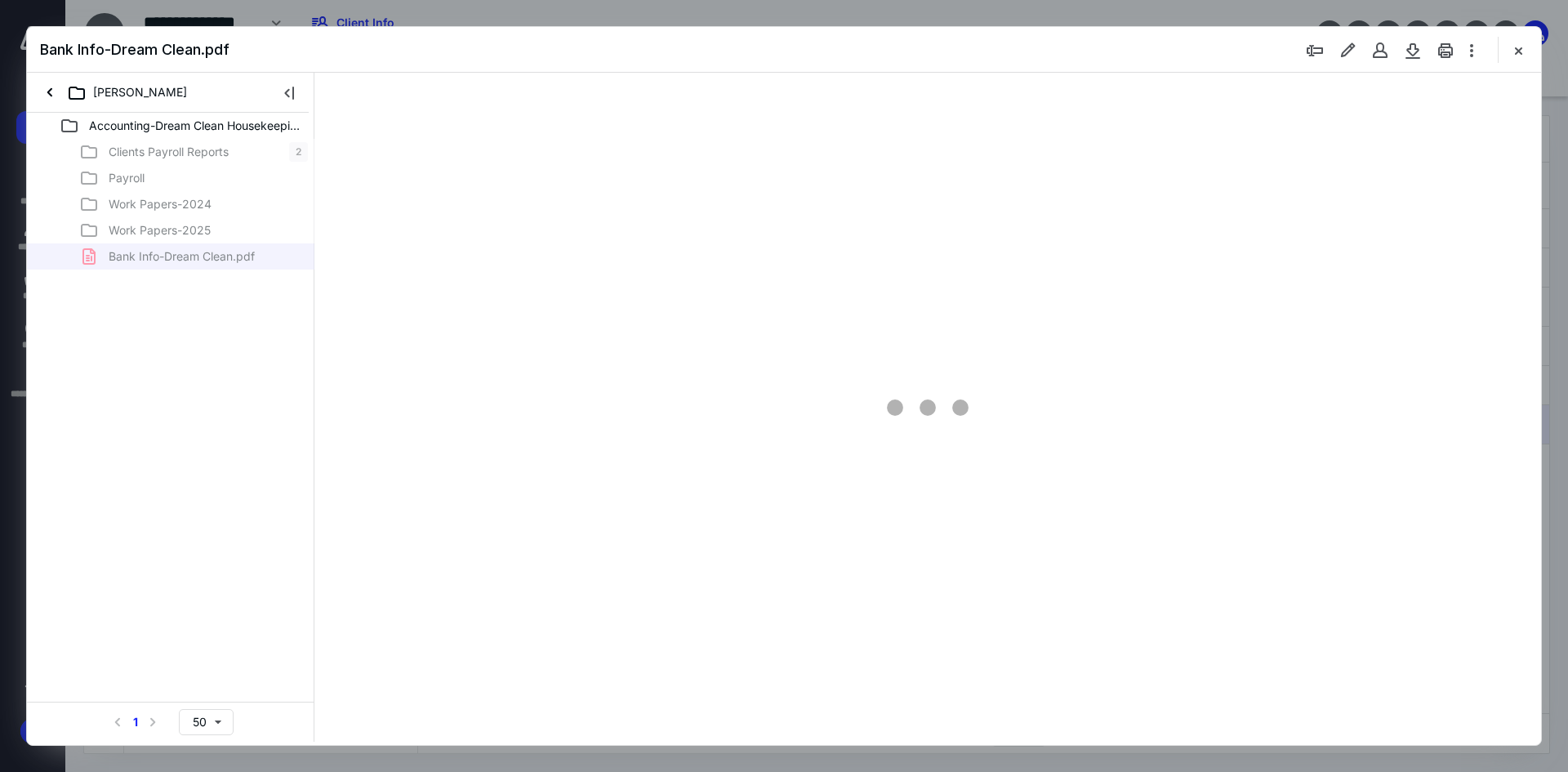 scroll, scrollTop: 65, scrollLeft: 0, axis: vertical 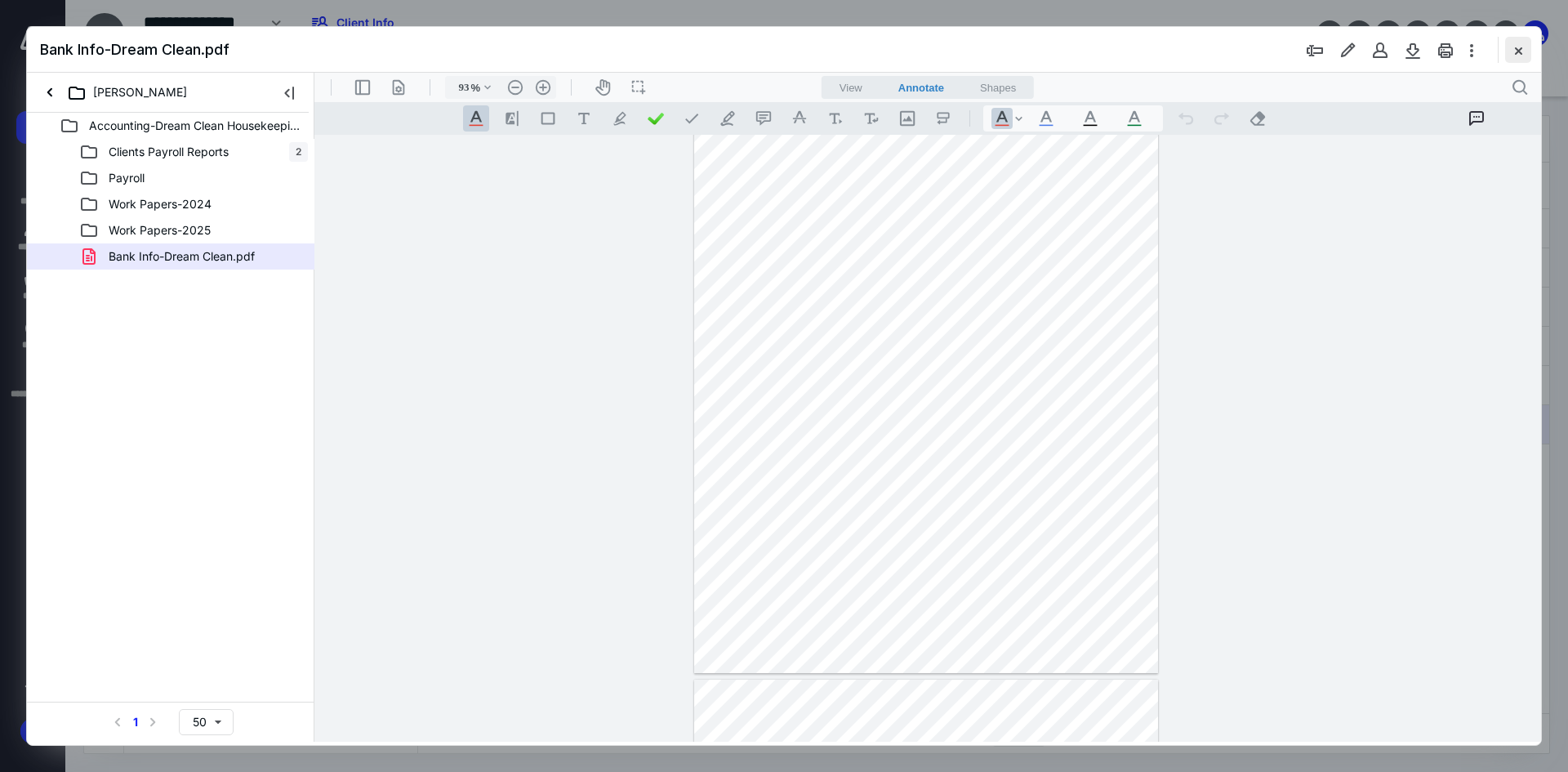 click at bounding box center (1518, 50) 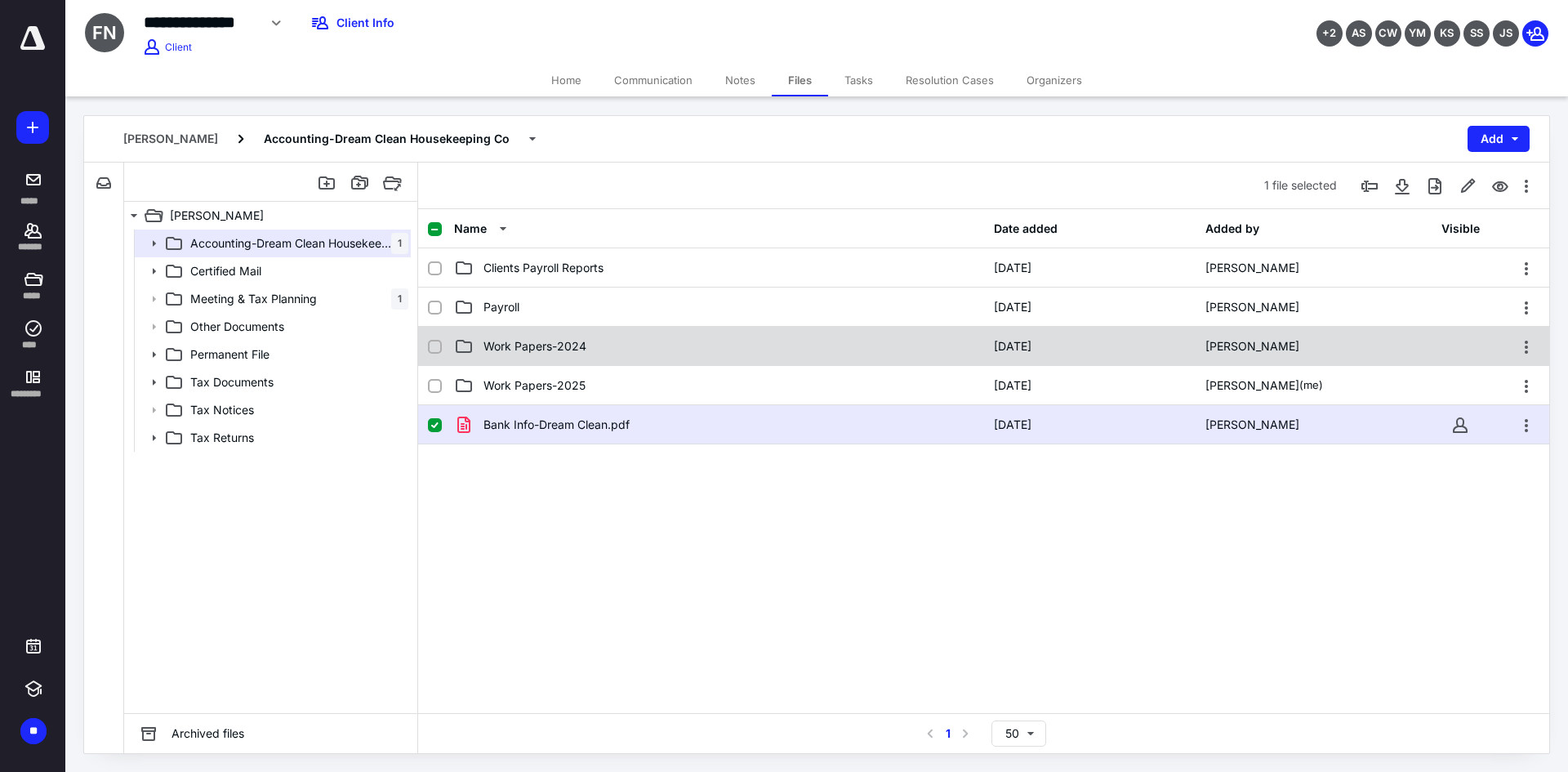 click on "Work Papers-2024 8/6/2024 Scottie Paul" at bounding box center [983, 346] 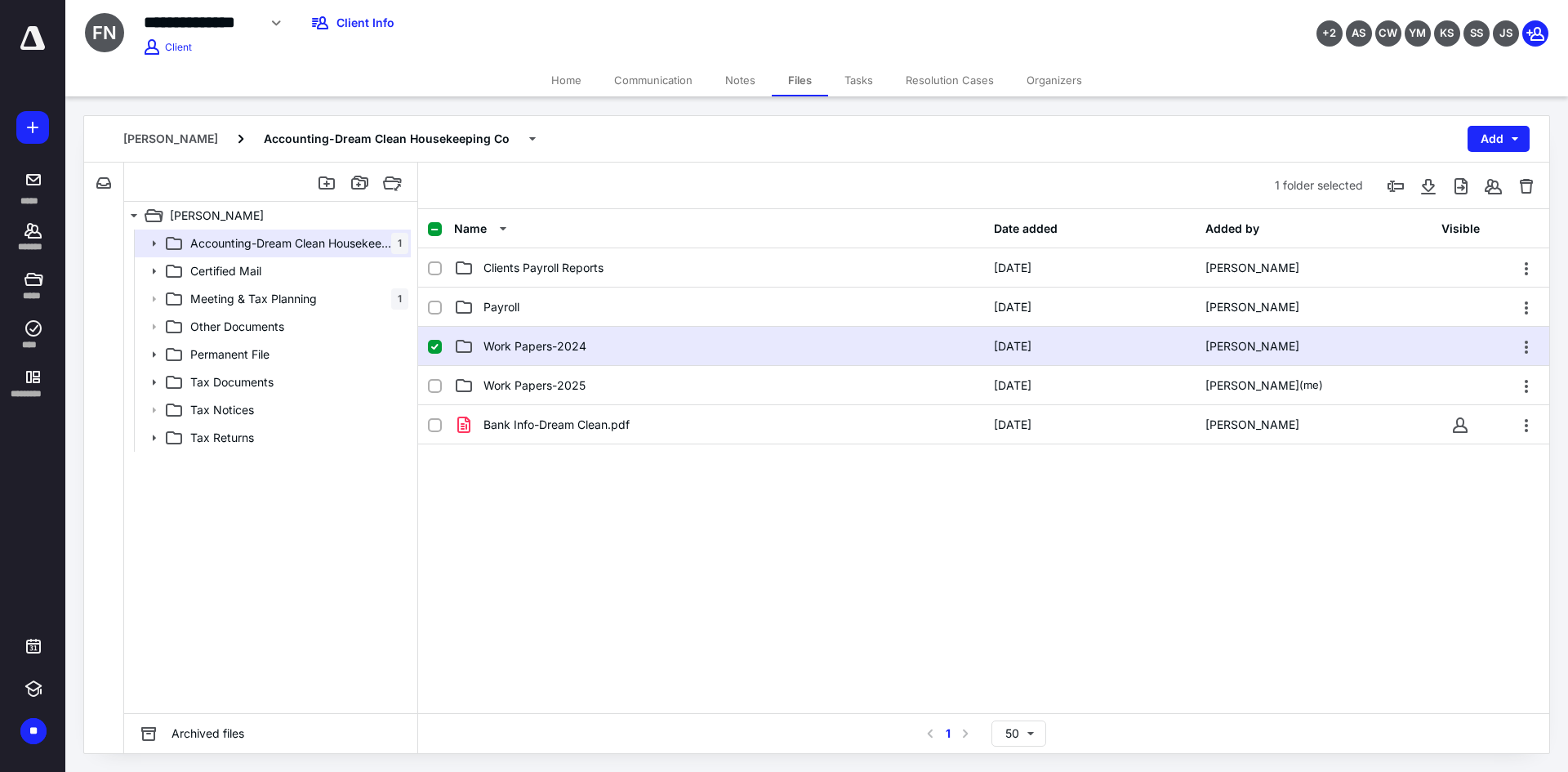 click on "Work Papers-2024" at bounding box center (535, 346) 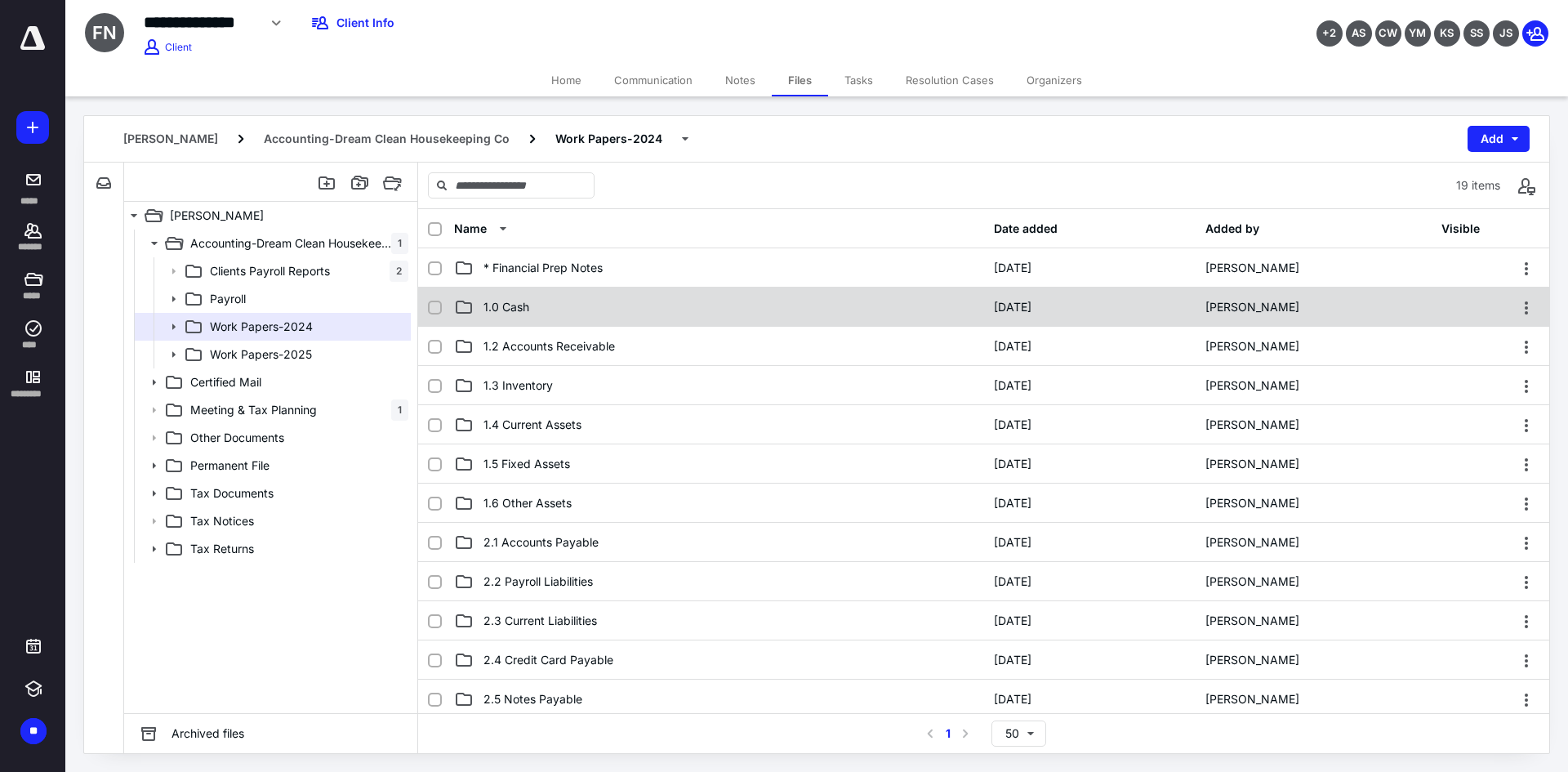click on "1.0 Cash" at bounding box center (719, 307) 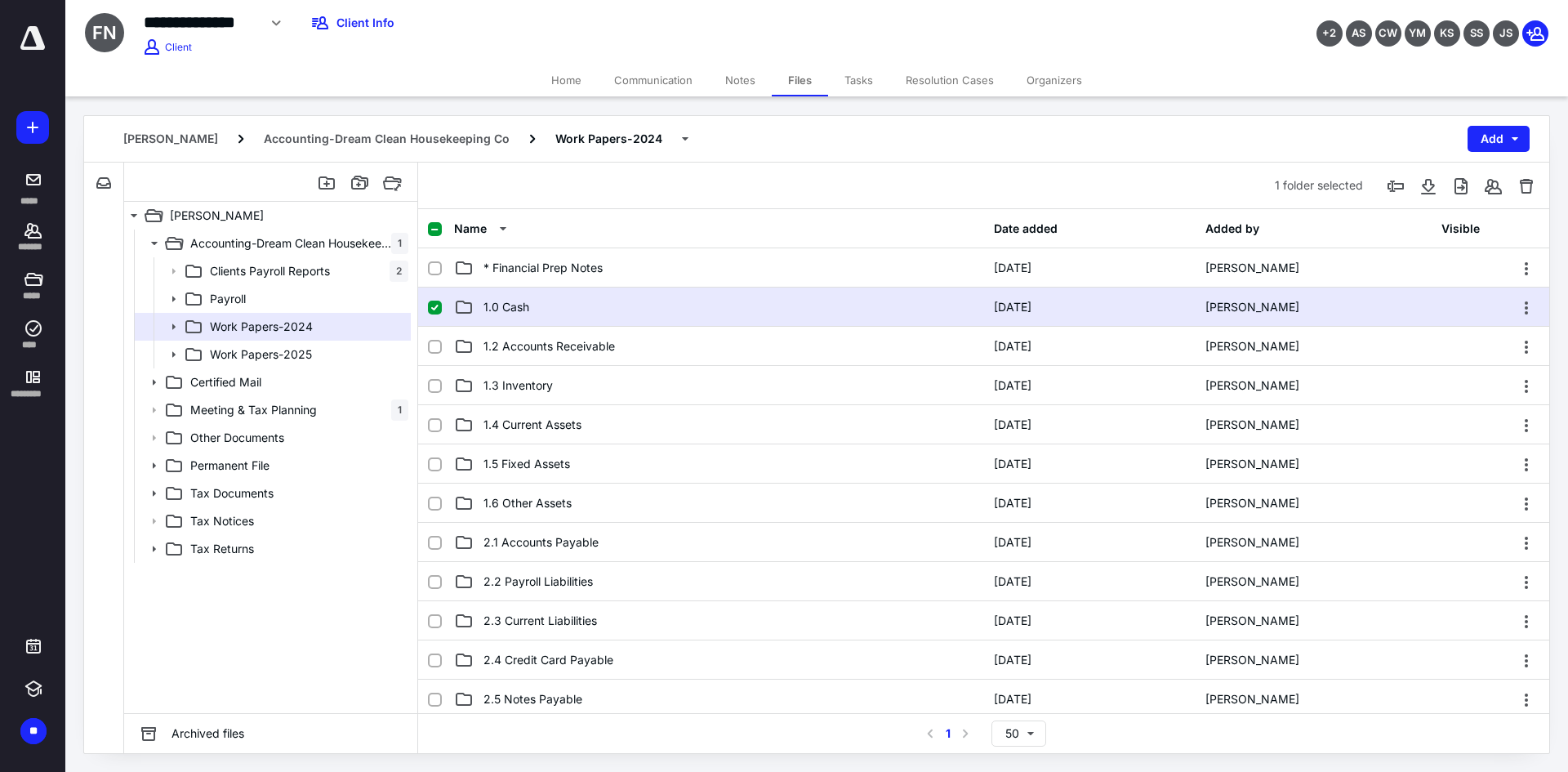 click on "1.0 Cash" at bounding box center (719, 307) 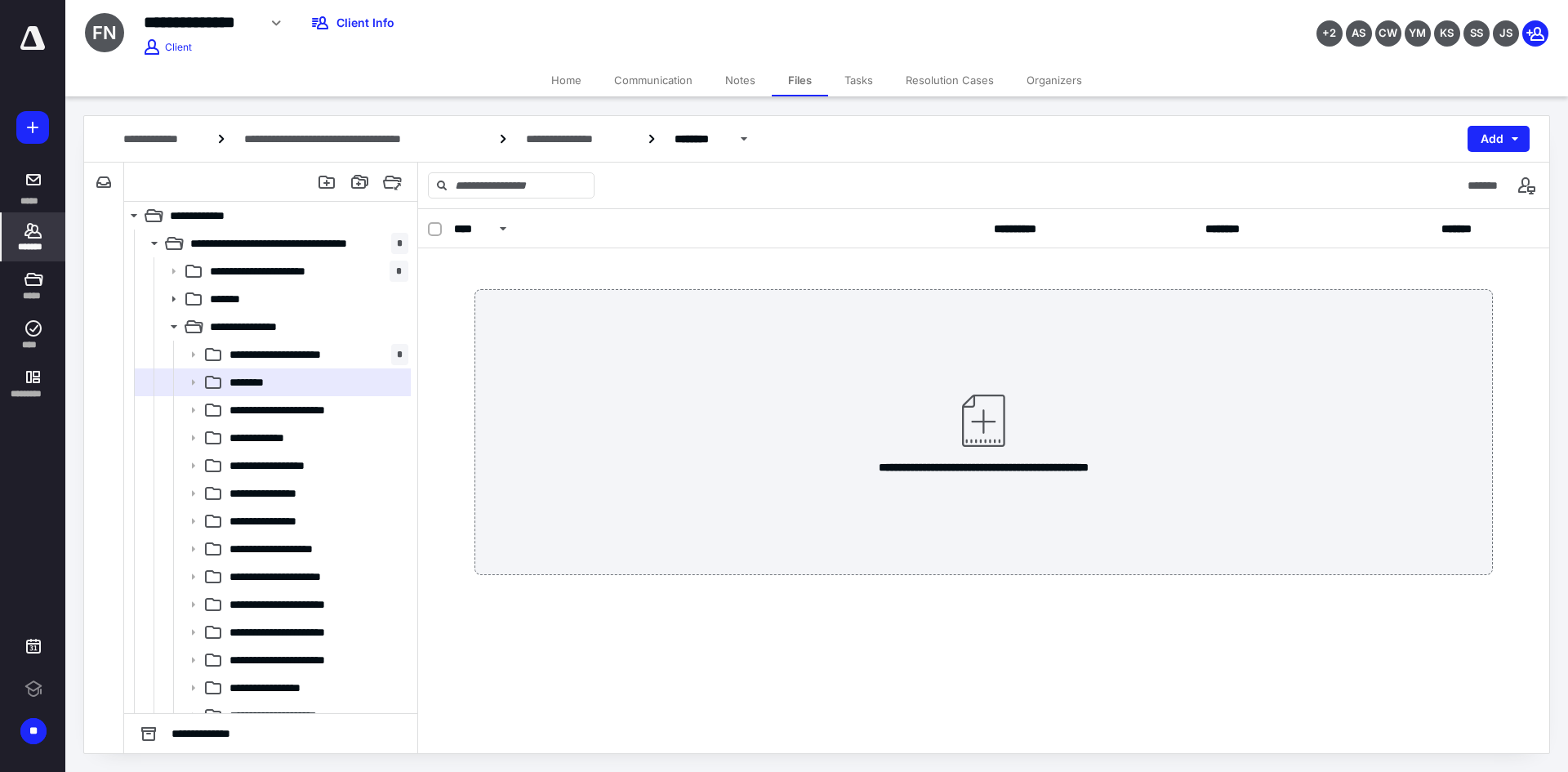 scroll, scrollTop: 0, scrollLeft: 0, axis: both 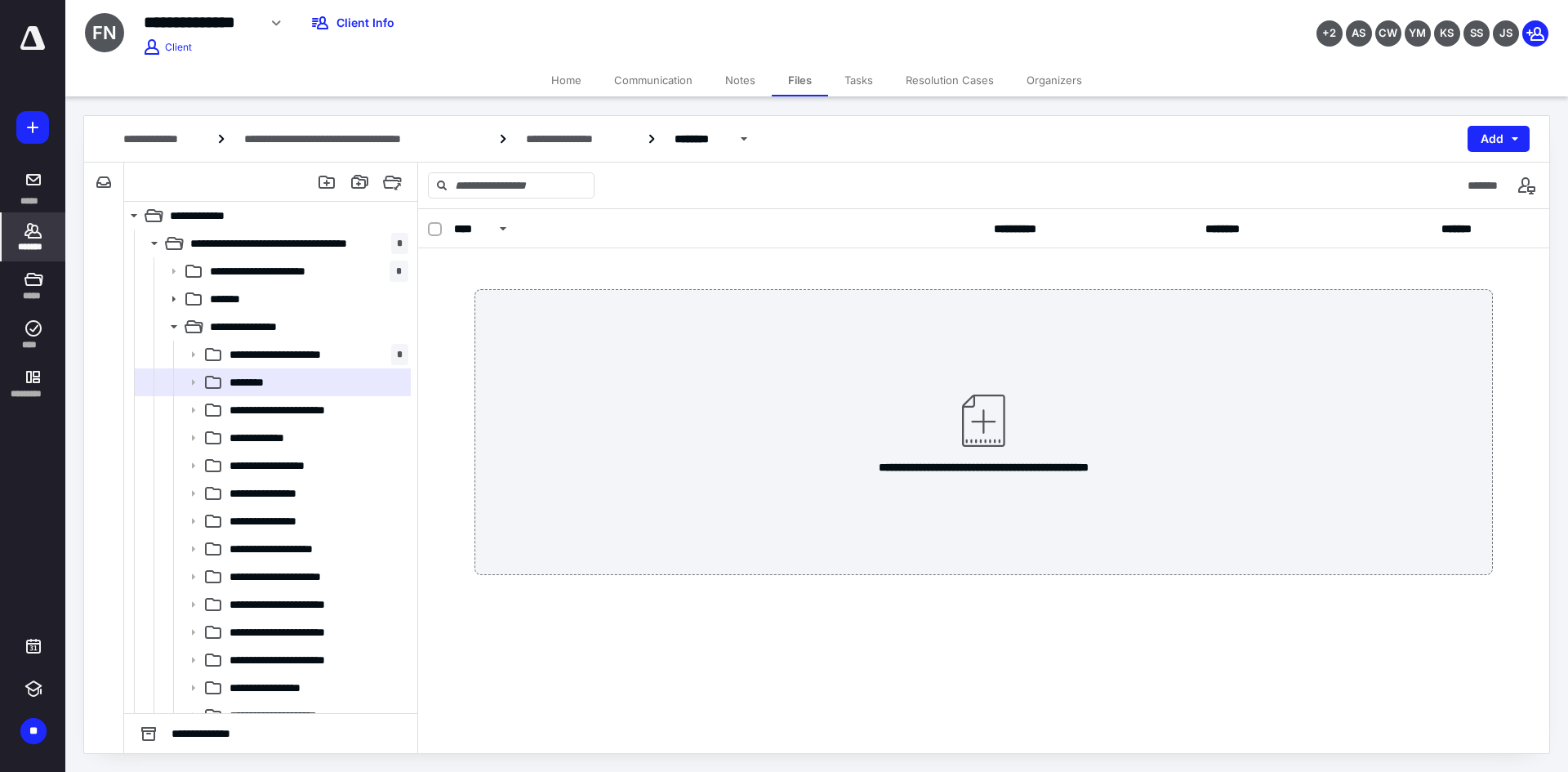 click on "*******" at bounding box center (33, 237) 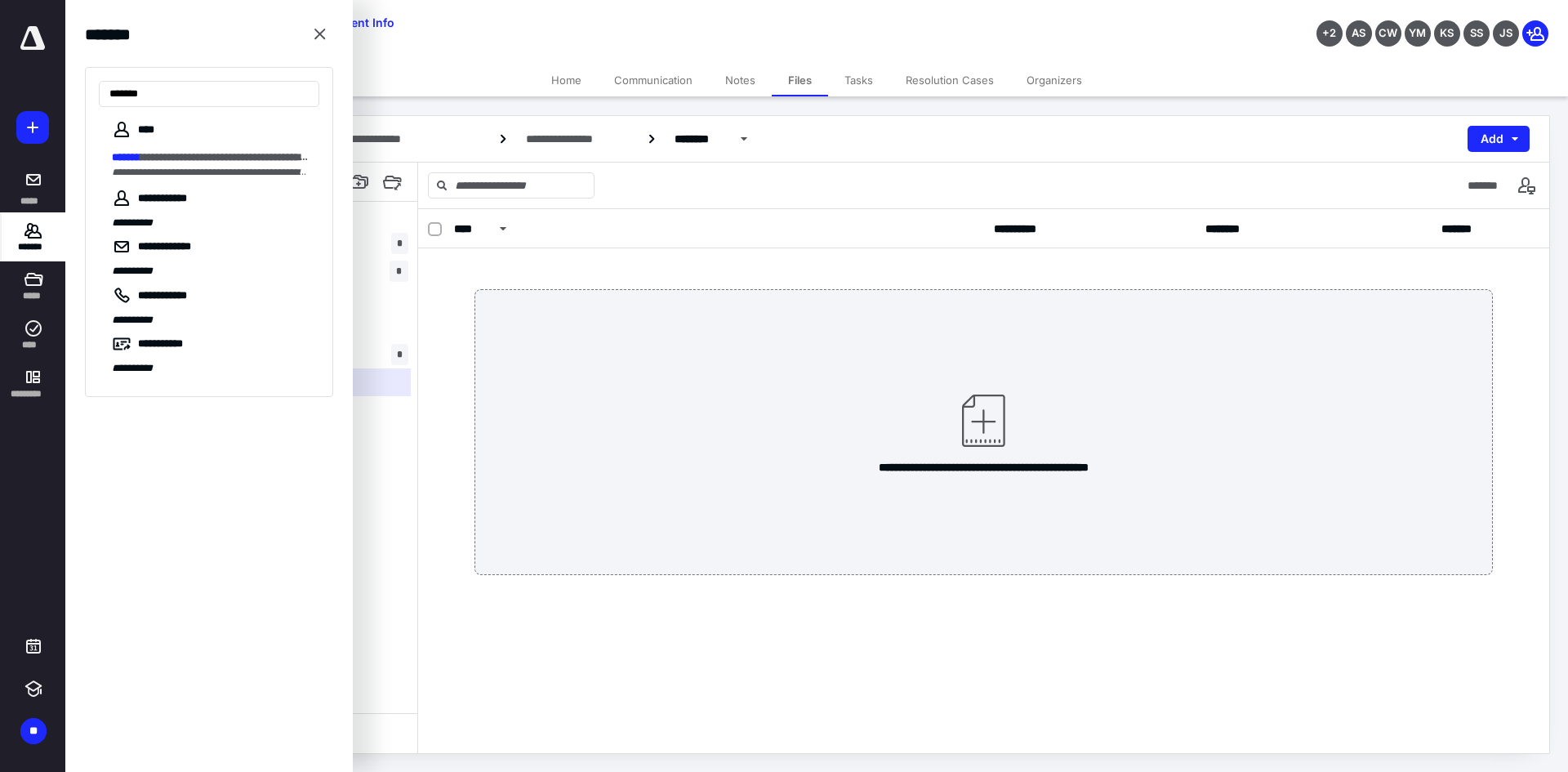 type on "********" 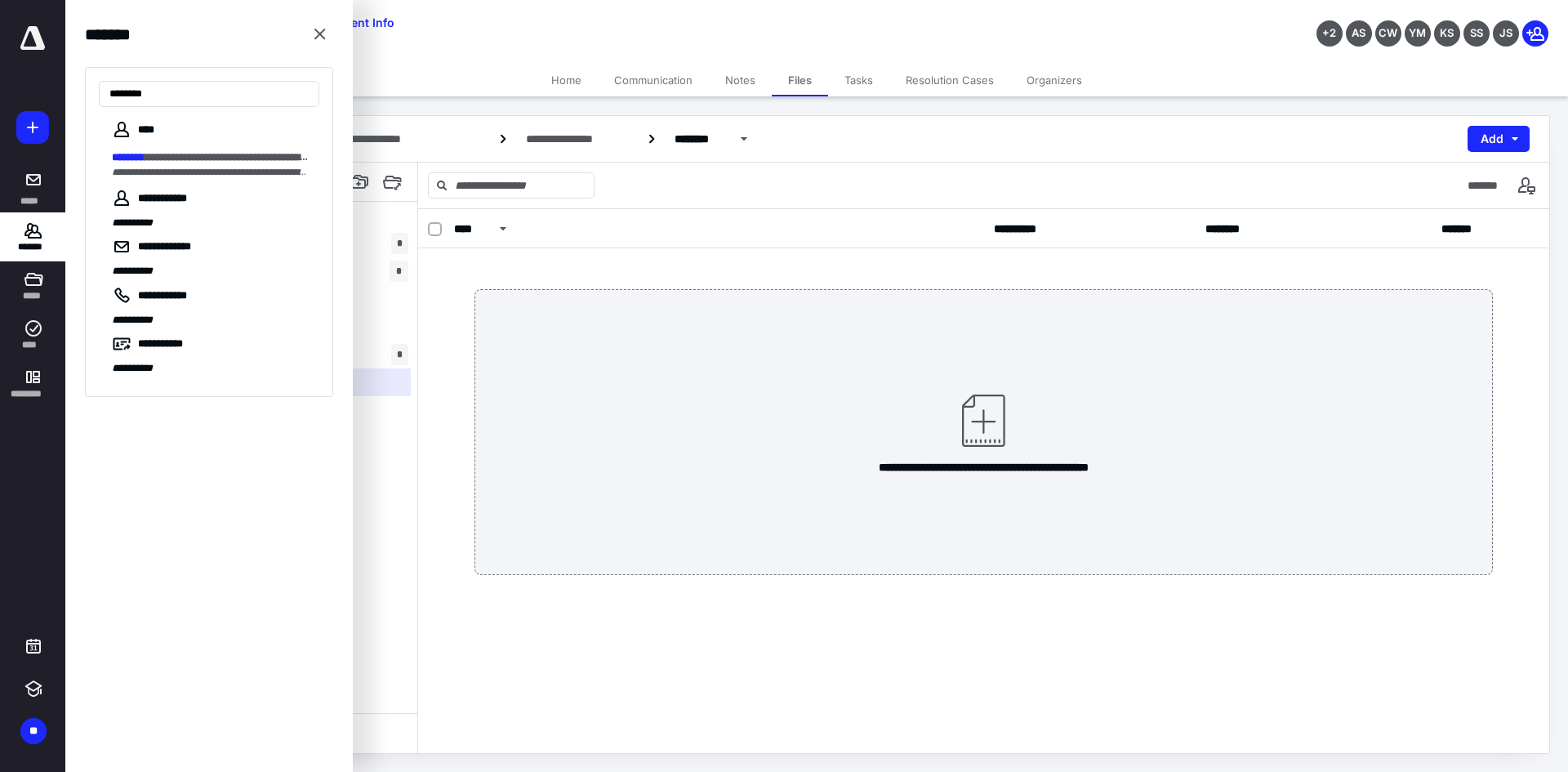 click on "**********" at bounding box center [230, 157] 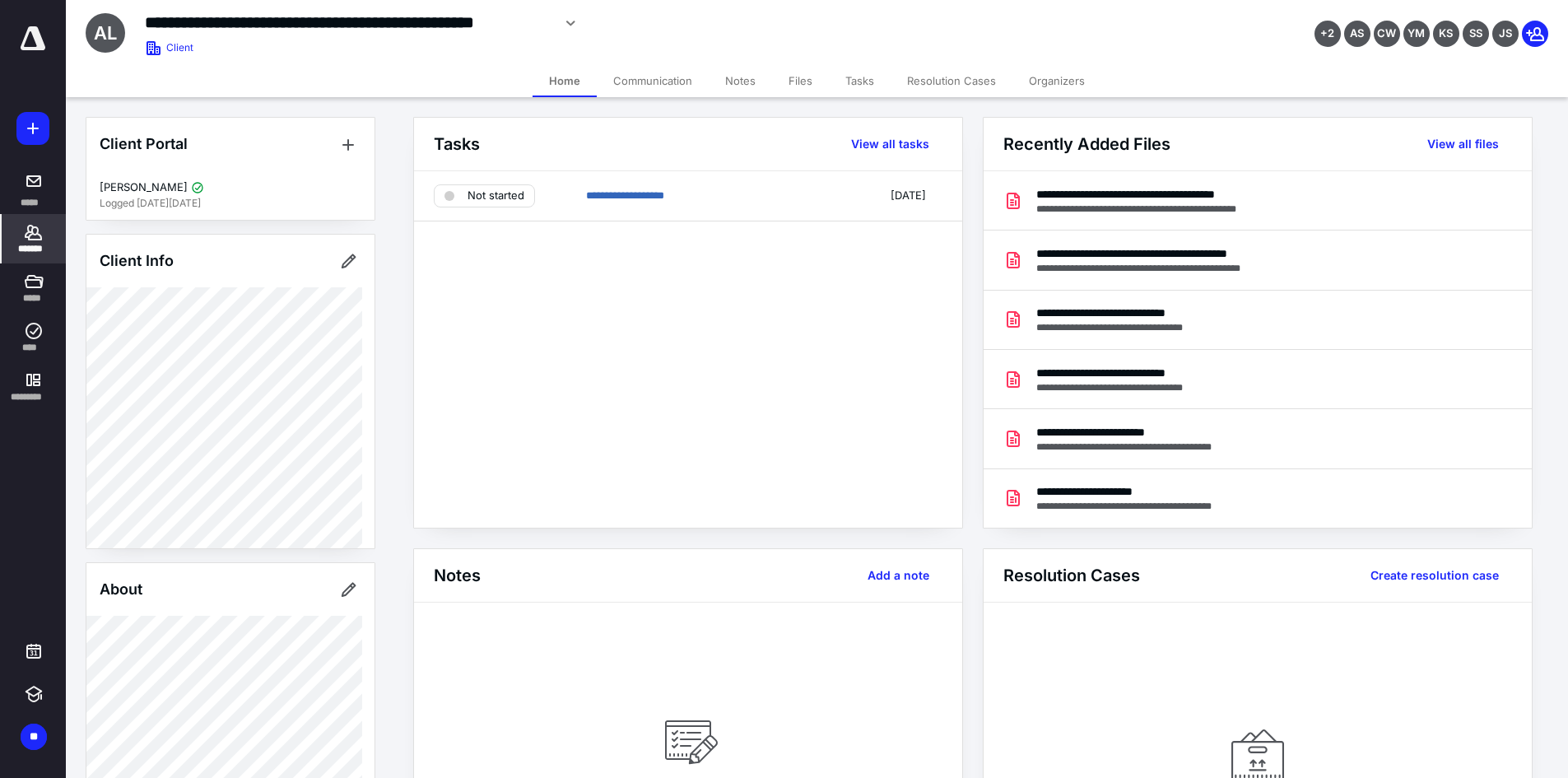 click on "Files" at bounding box center (800, 81) 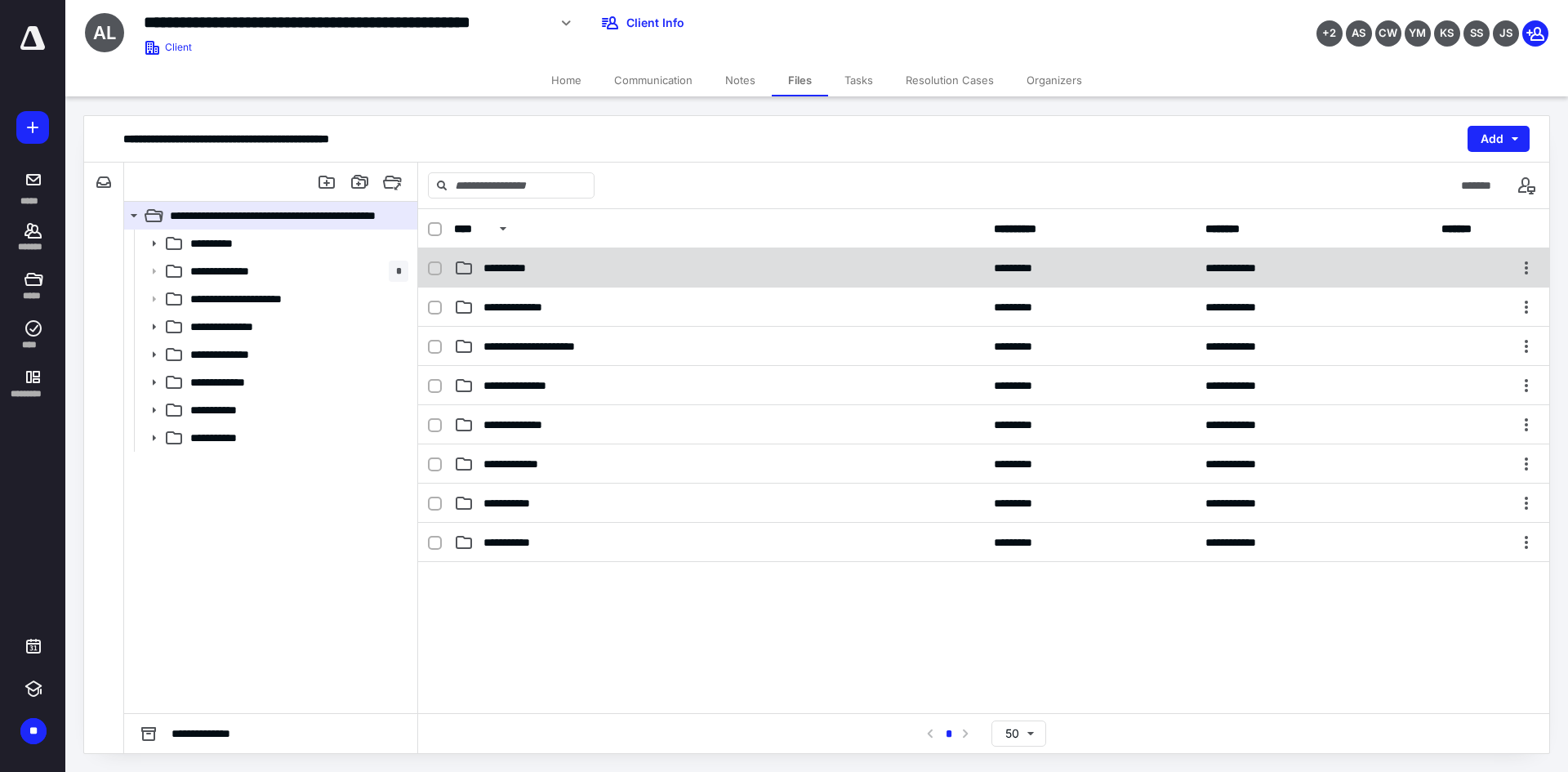 click on "**********" at bounding box center [514, 268] 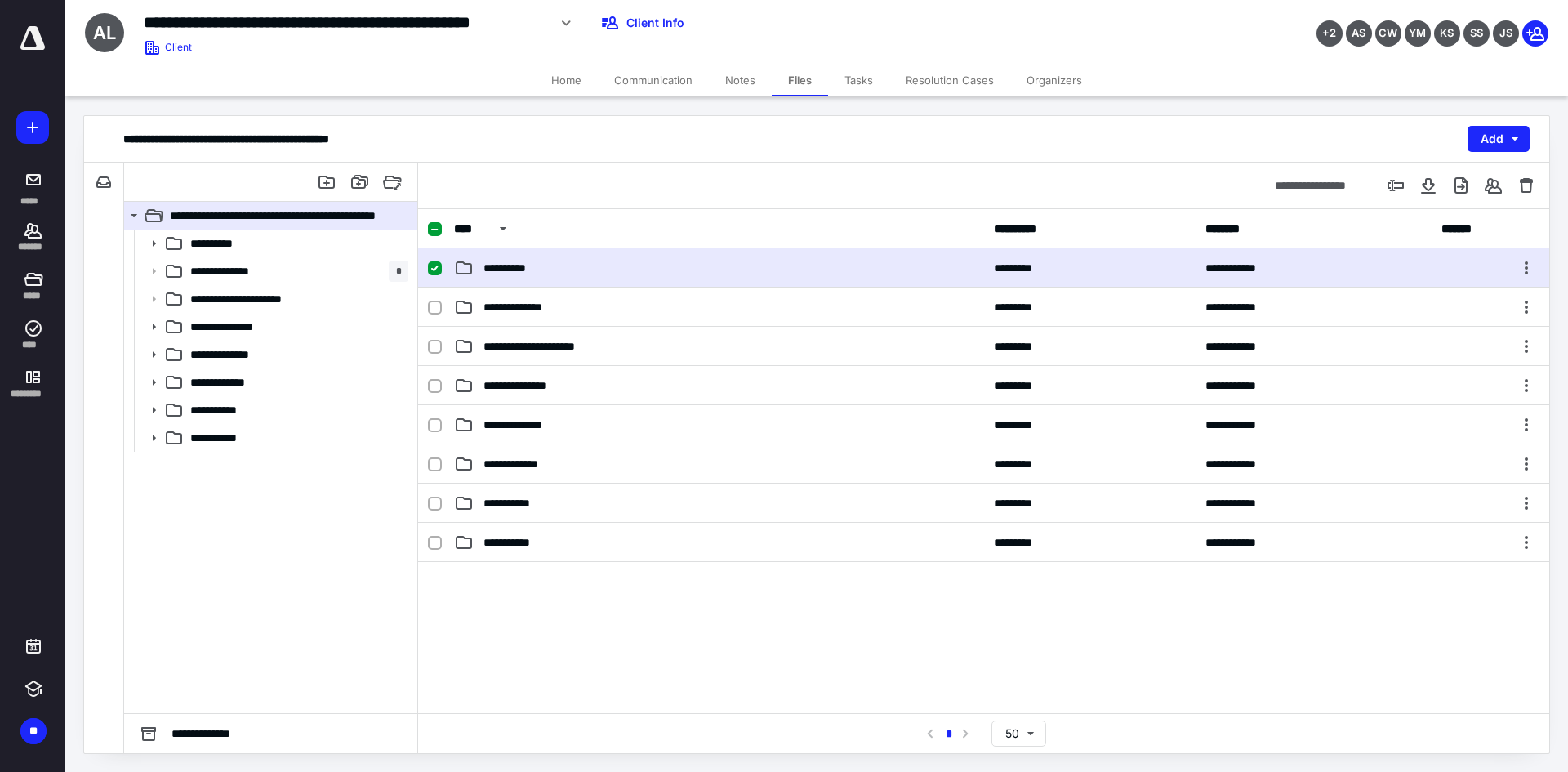 click on "**********" at bounding box center (514, 268) 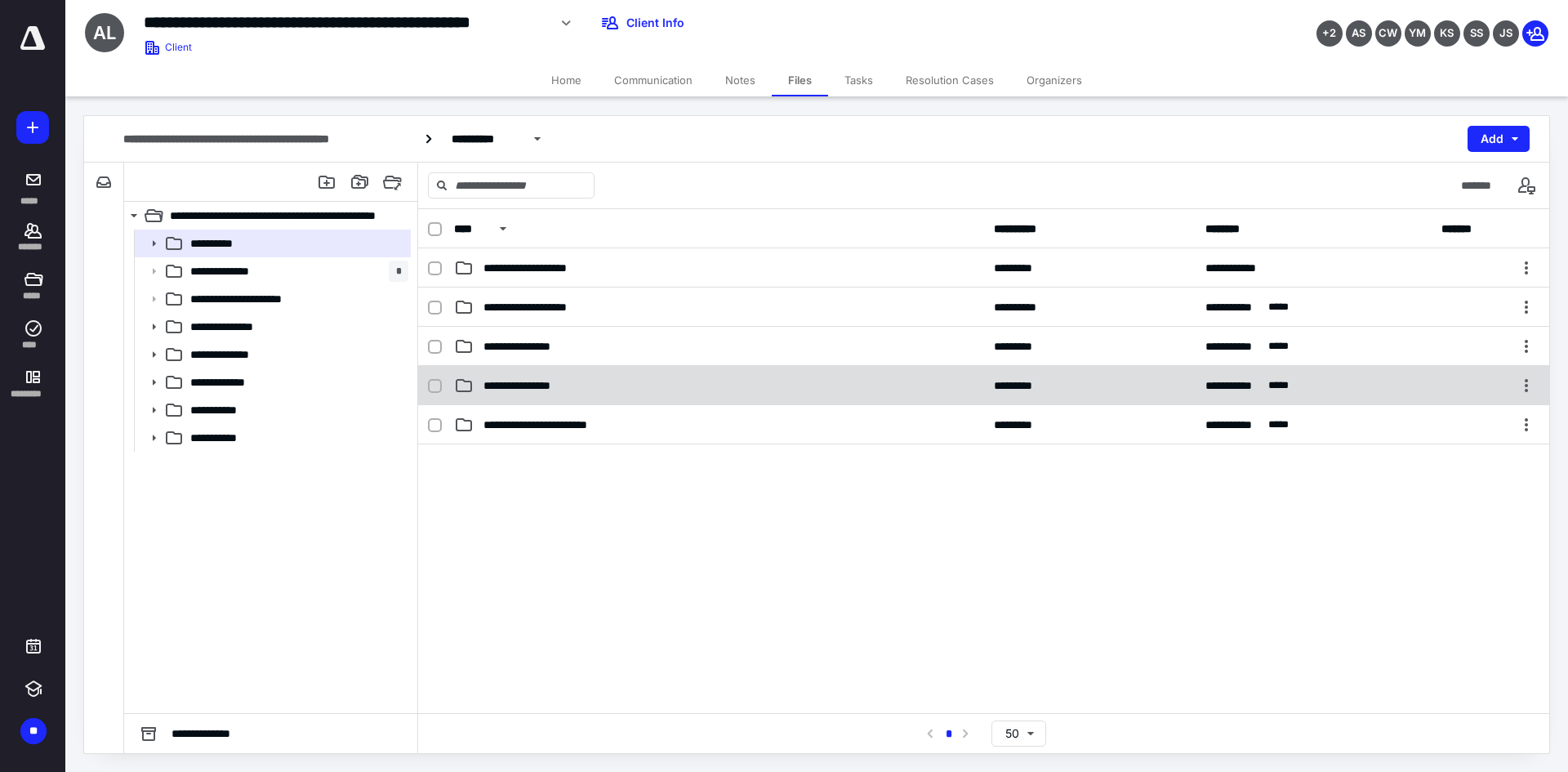 click on "**********" at bounding box center [719, 386] 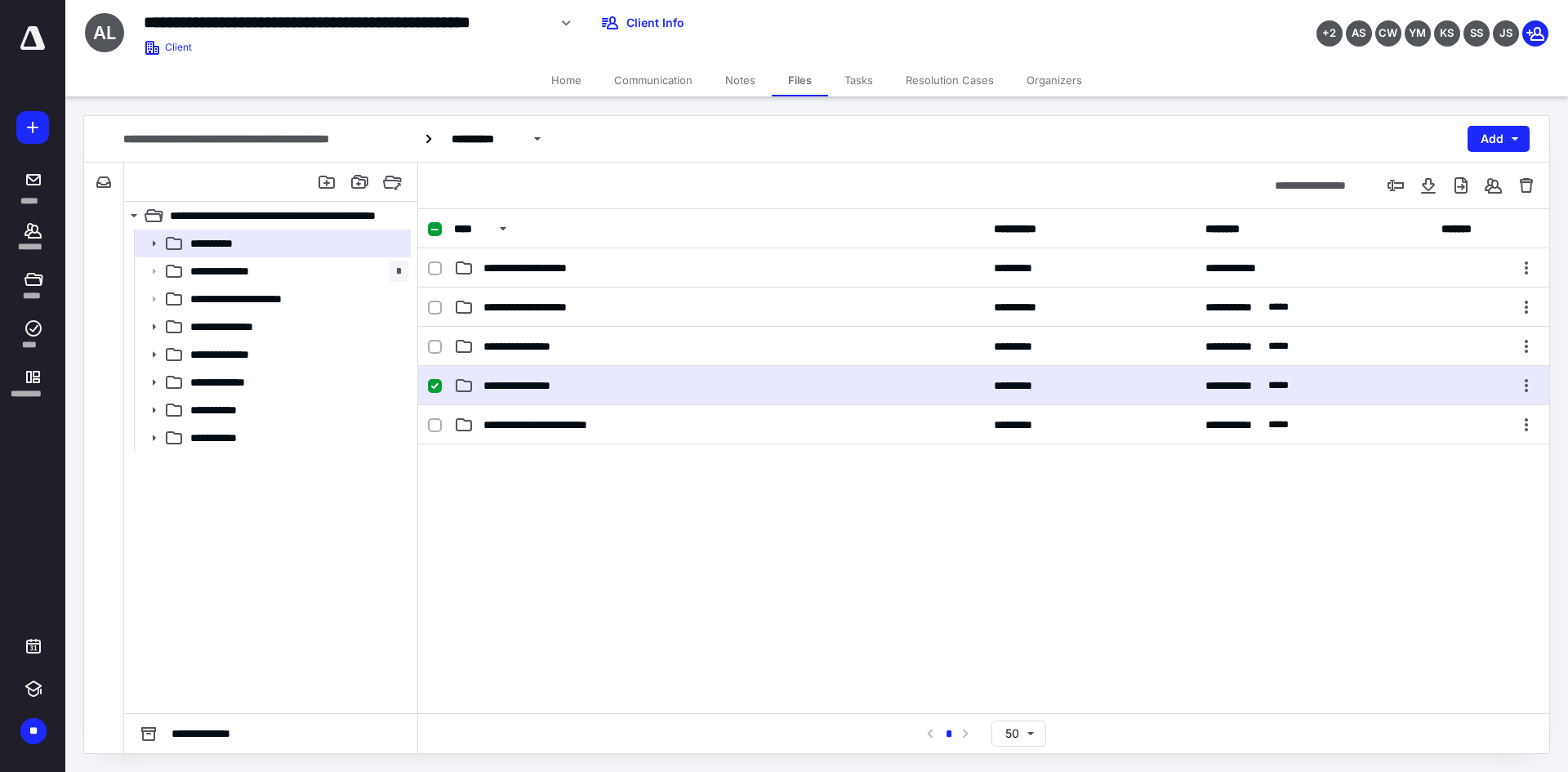 click on "**********" at bounding box center (719, 386) 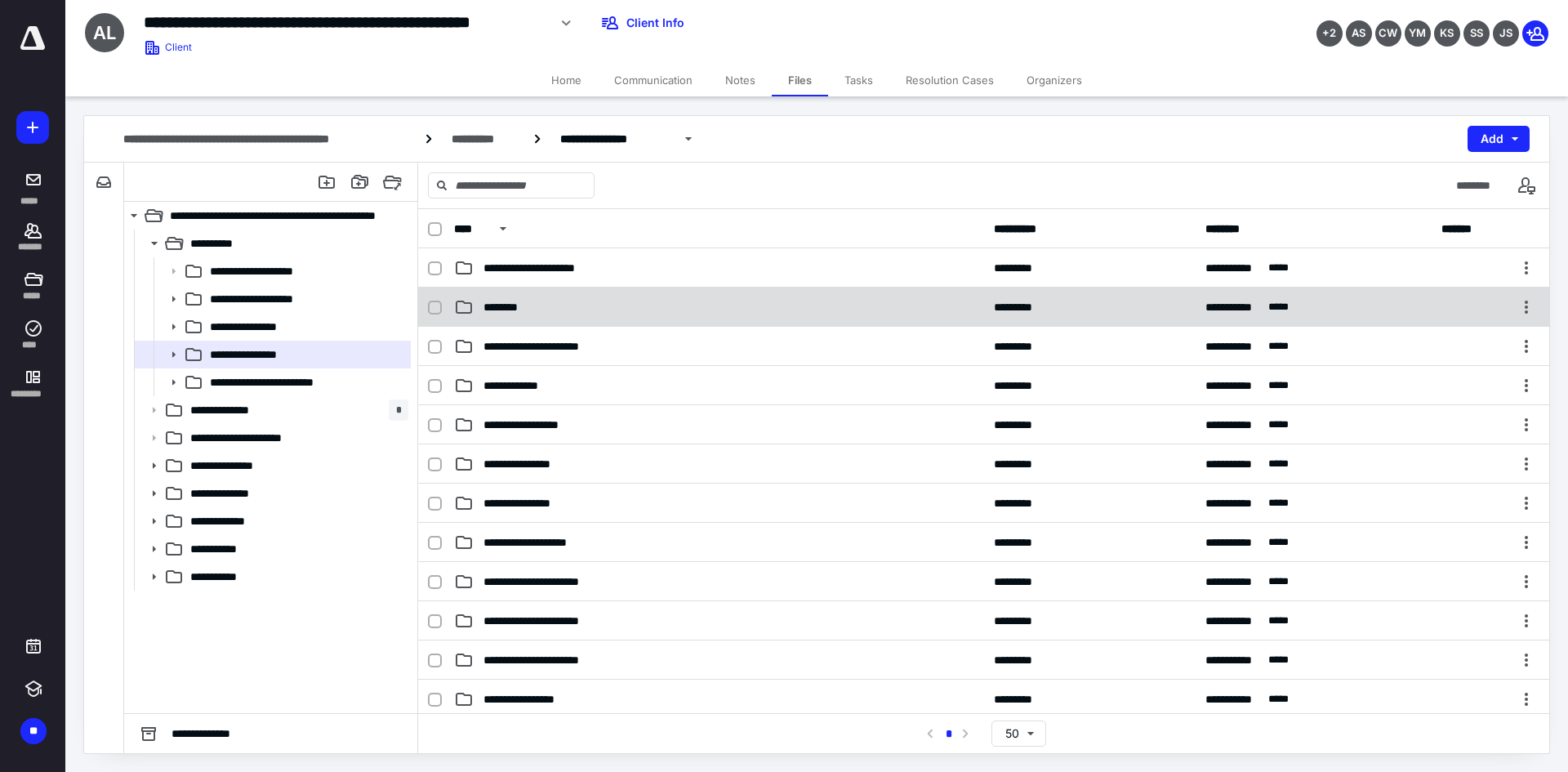 click on "********" at bounding box center [506, 307] 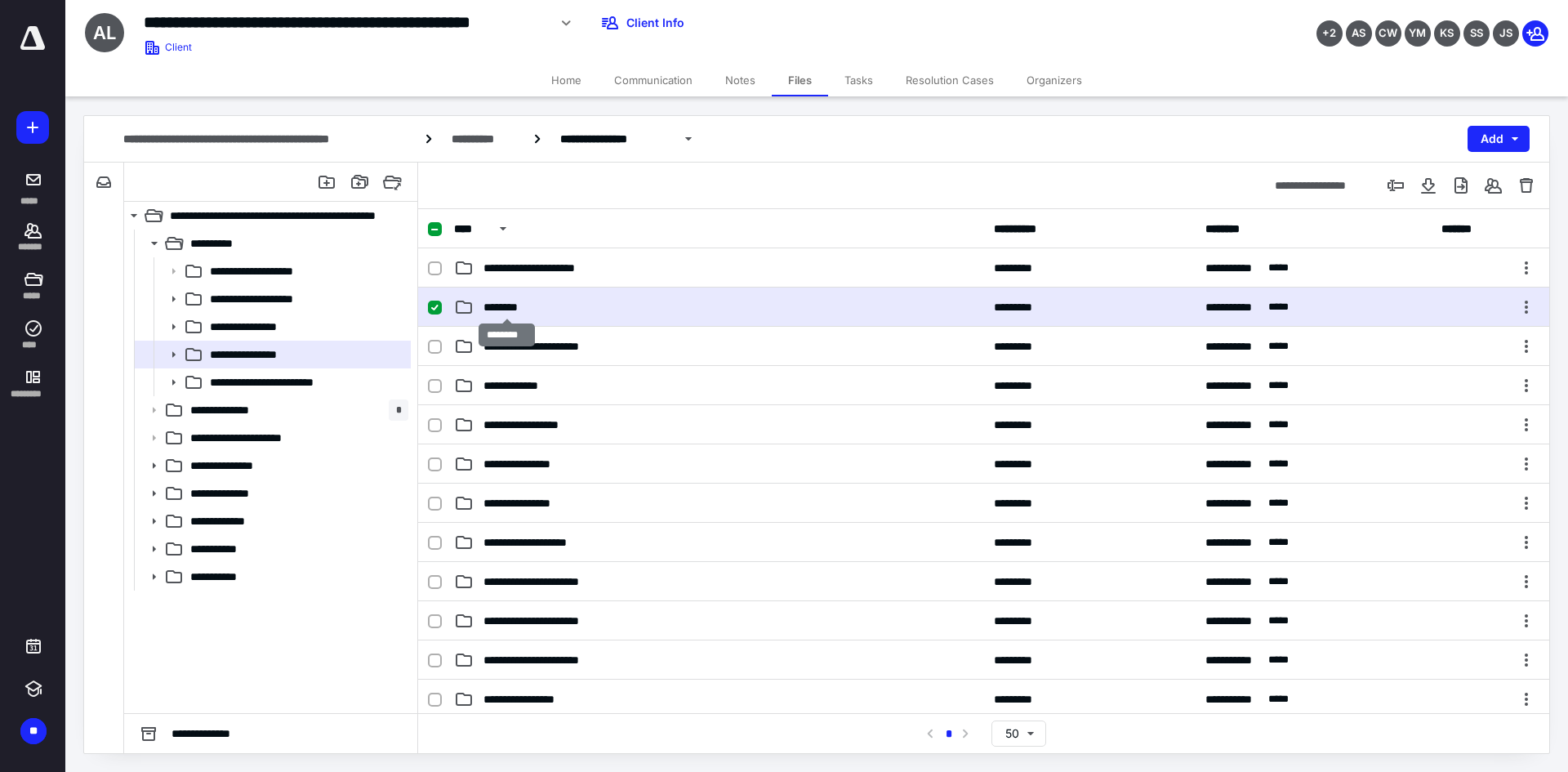 click on "********" at bounding box center [506, 307] 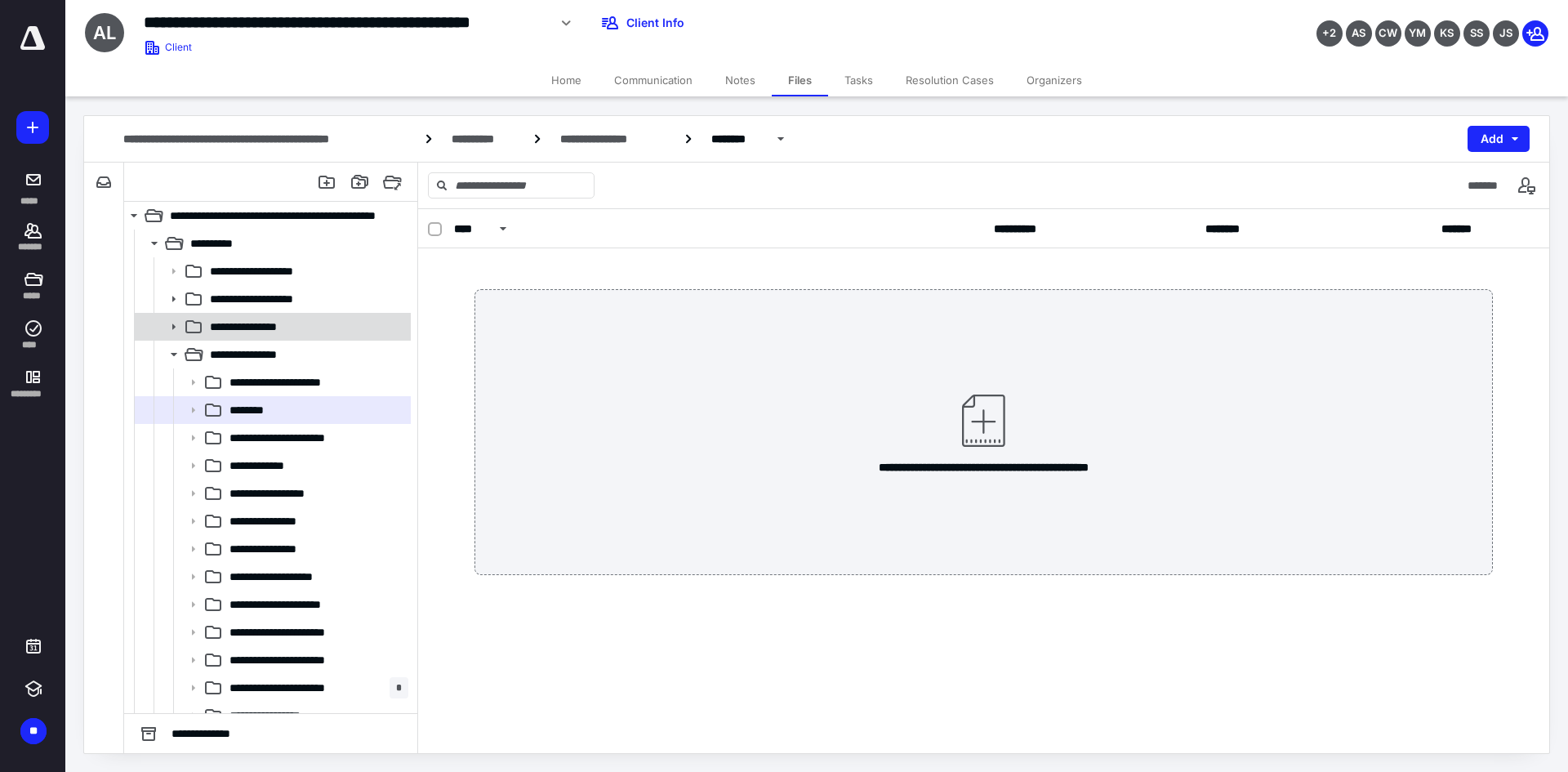 click on "**********" at bounding box center [261, 327] 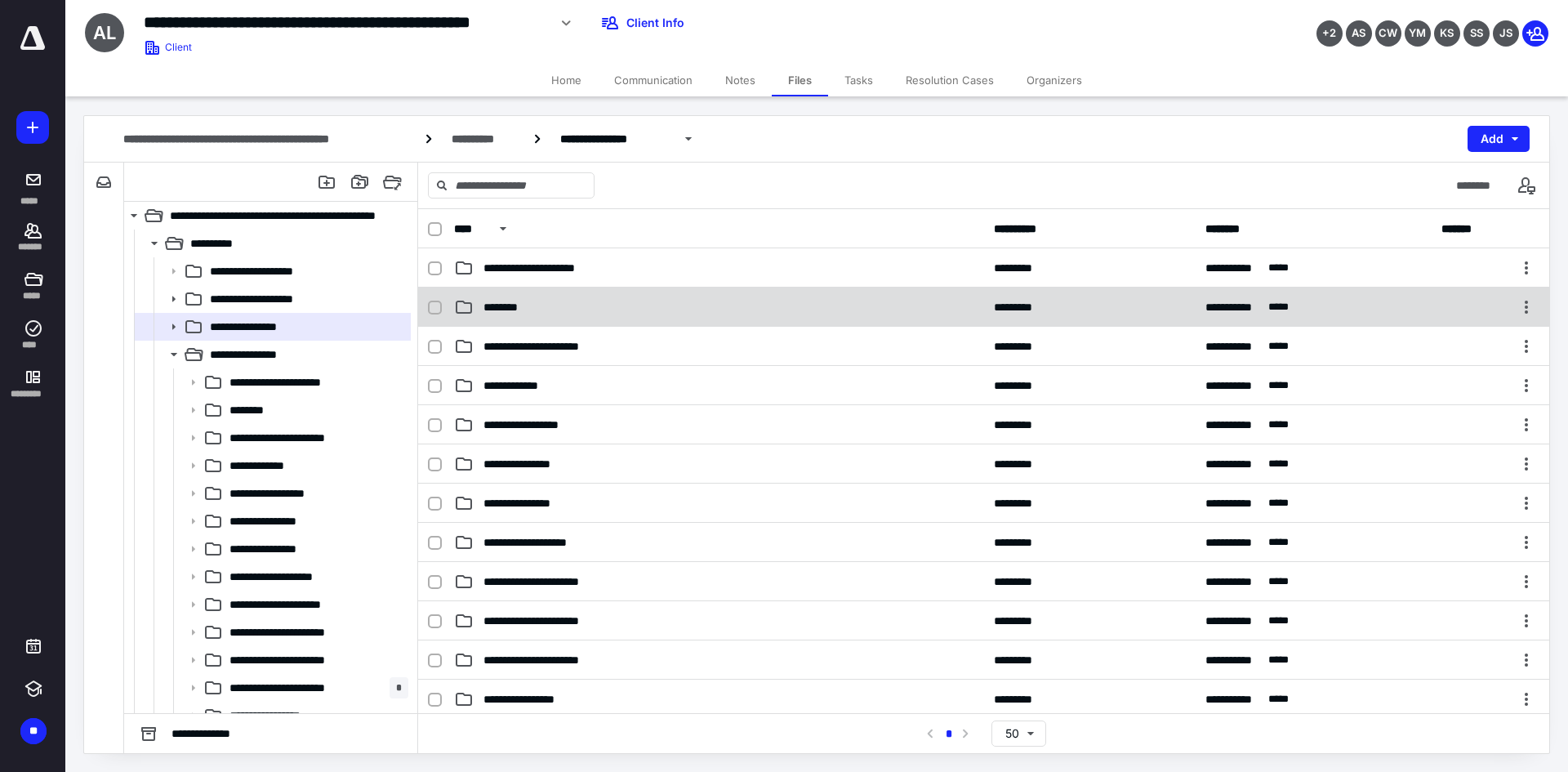click on "********" at bounding box center (719, 307) 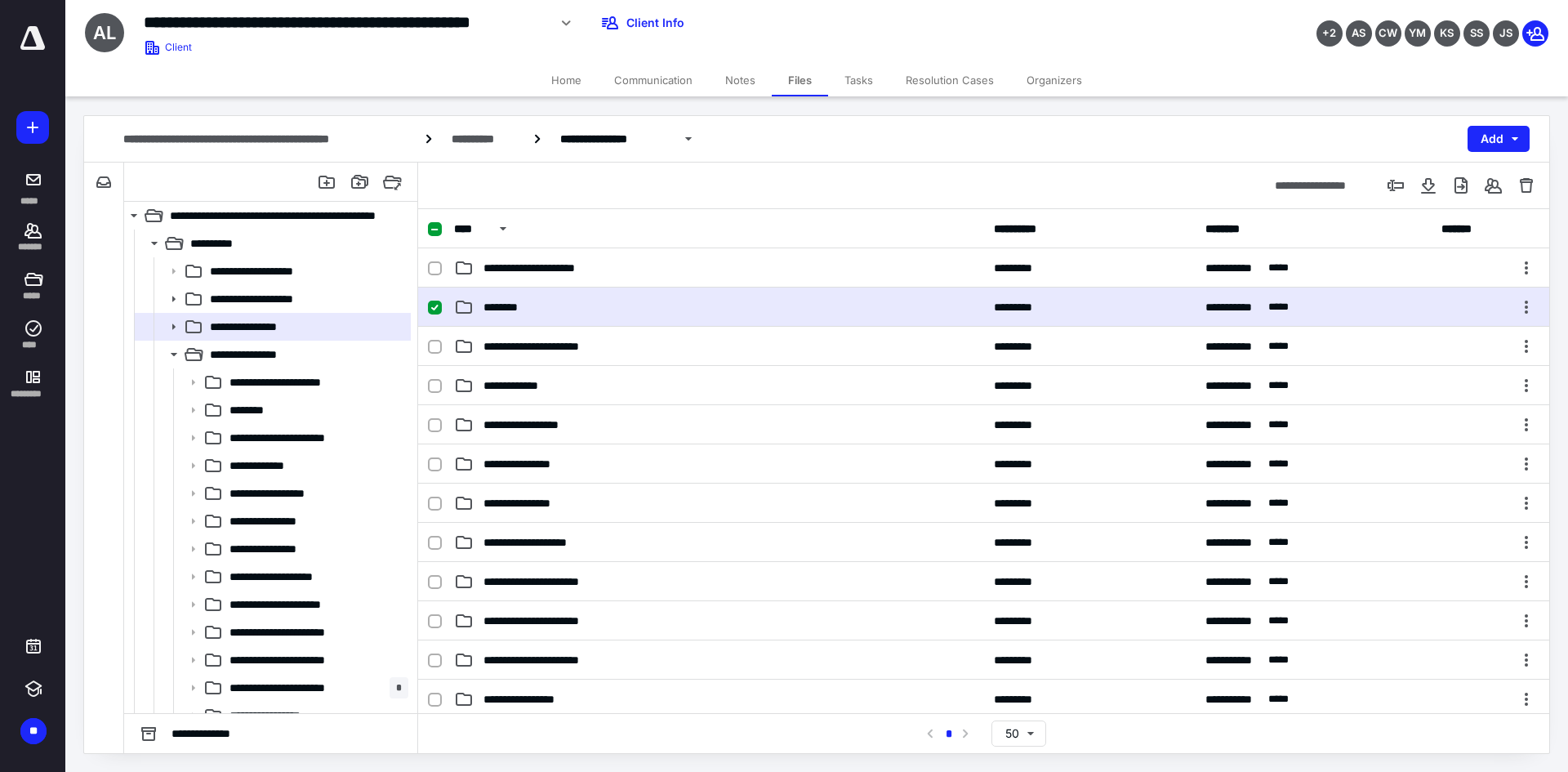 click on "********" at bounding box center (719, 307) 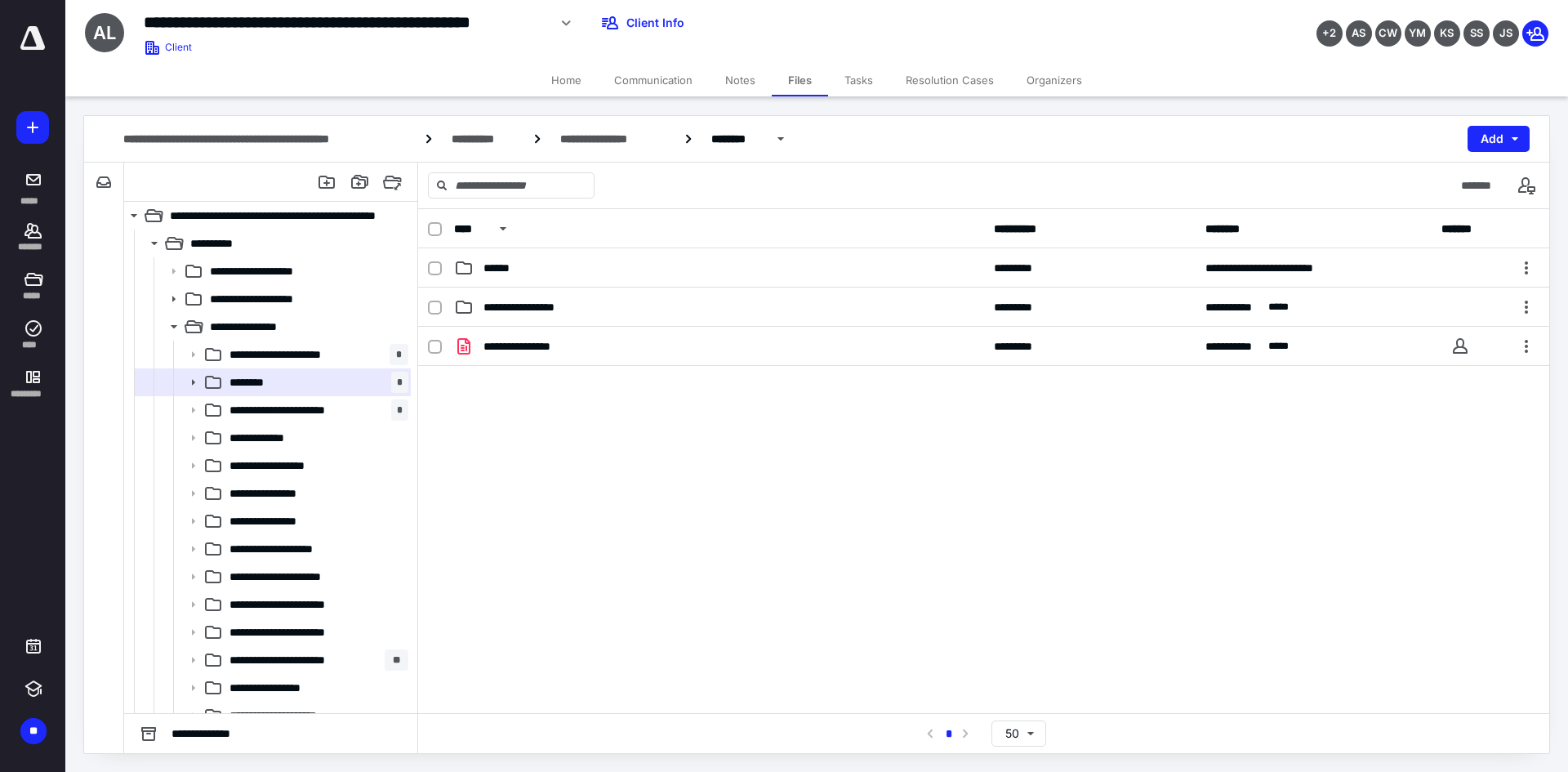 click on "**********" at bounding box center [546, 307] 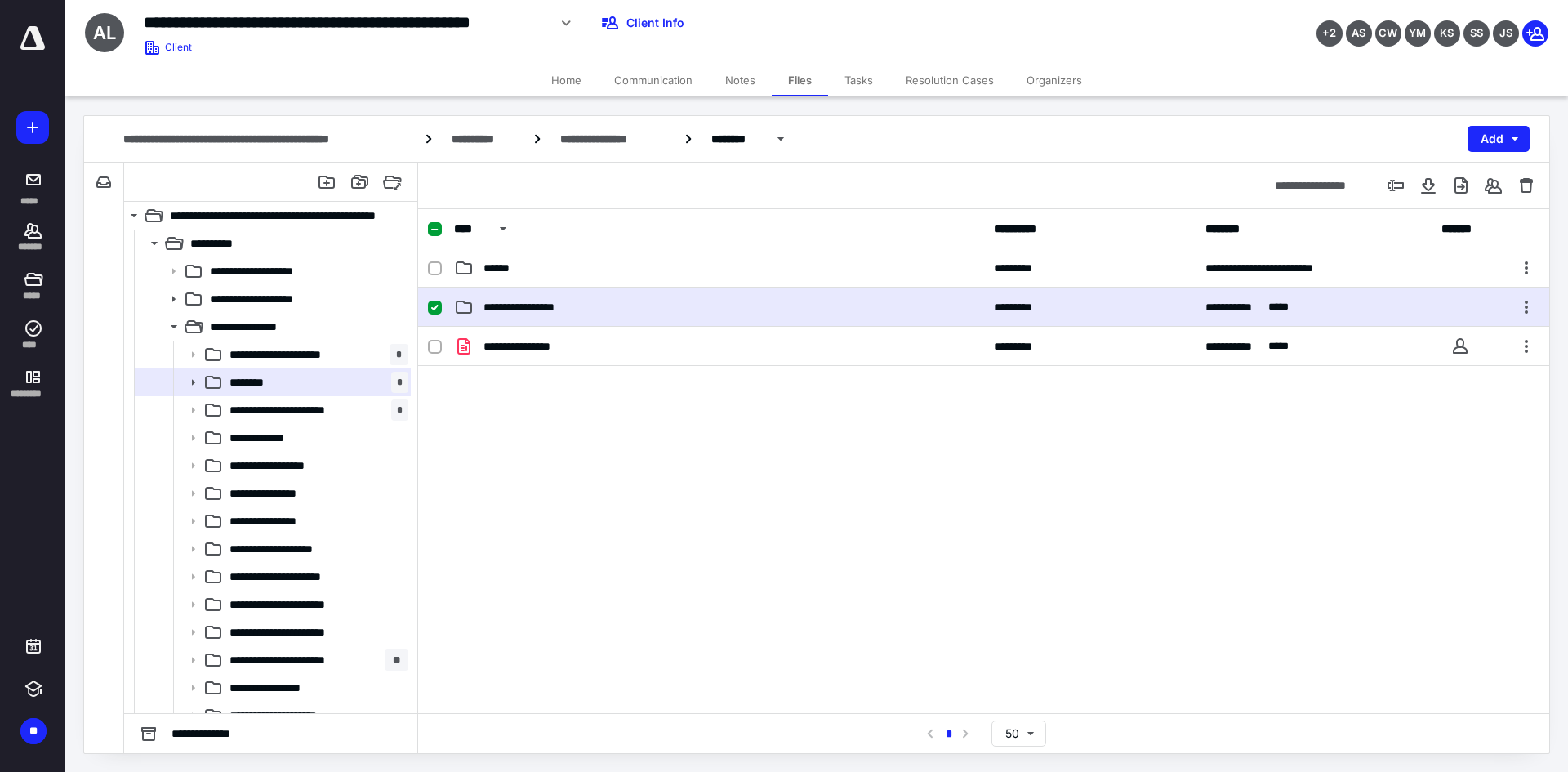 click on "**********" at bounding box center [546, 307] 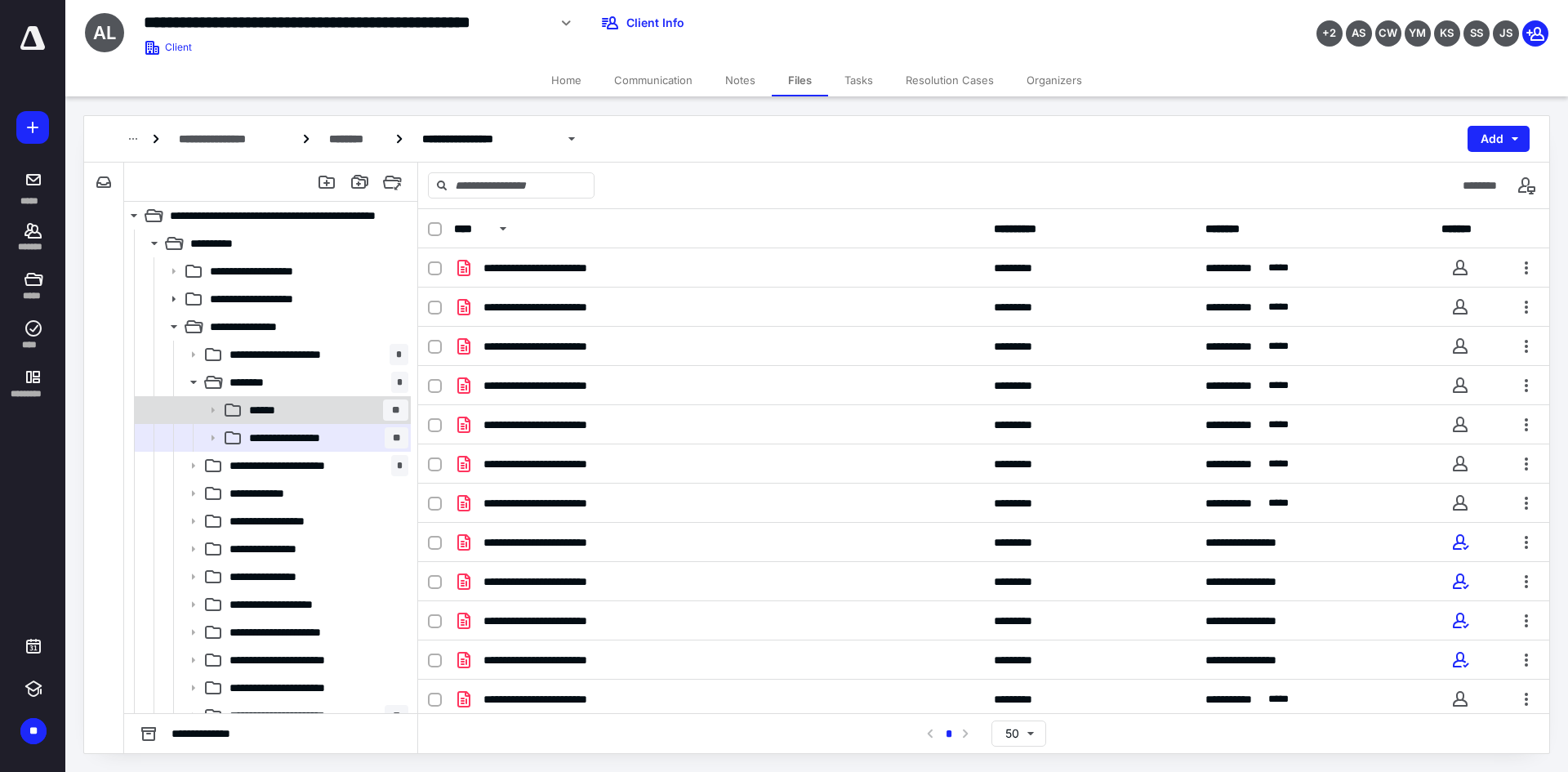 click on "****** **" at bounding box center (325, 410) 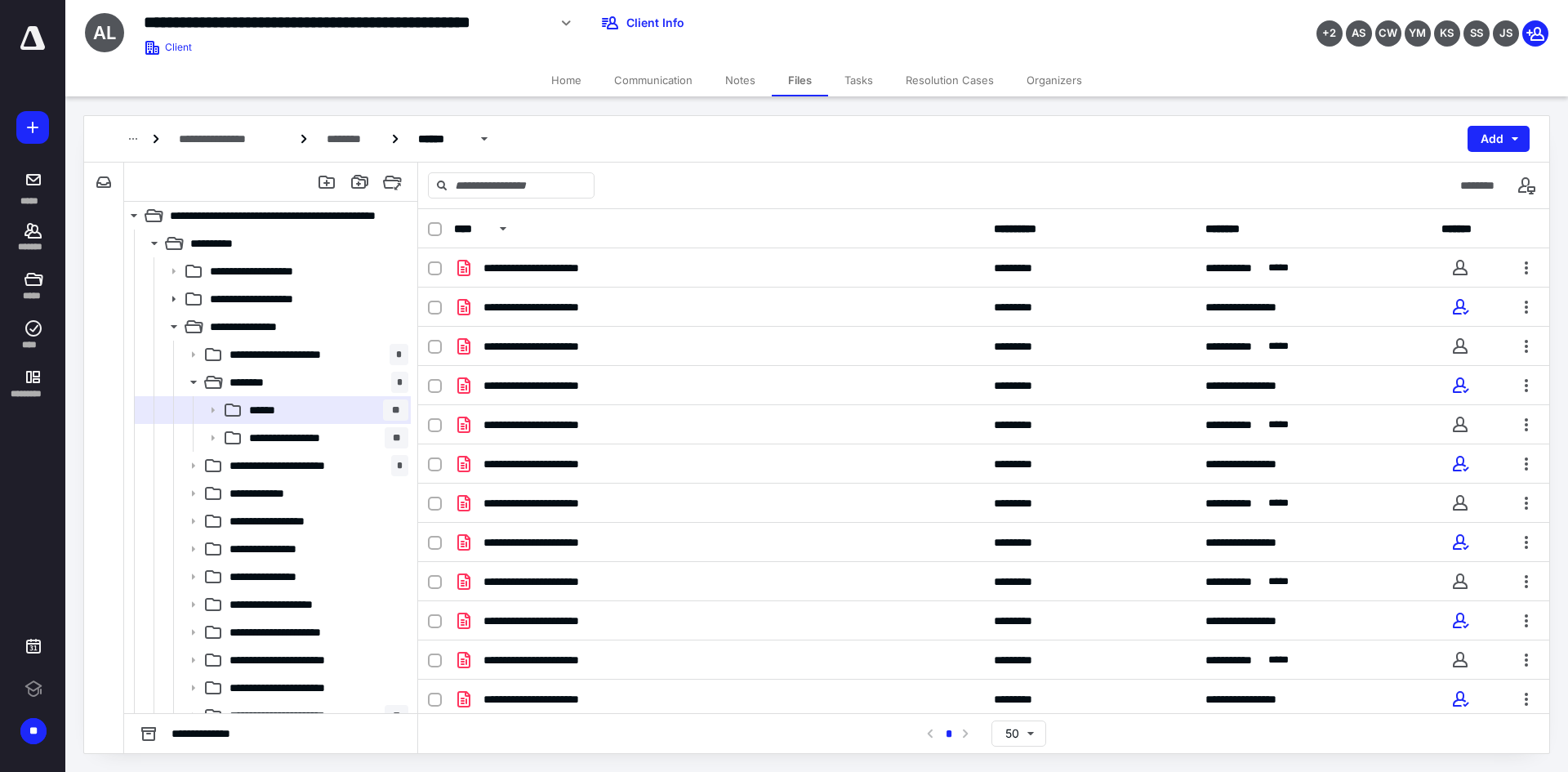 scroll, scrollTop: 0, scrollLeft: 0, axis: both 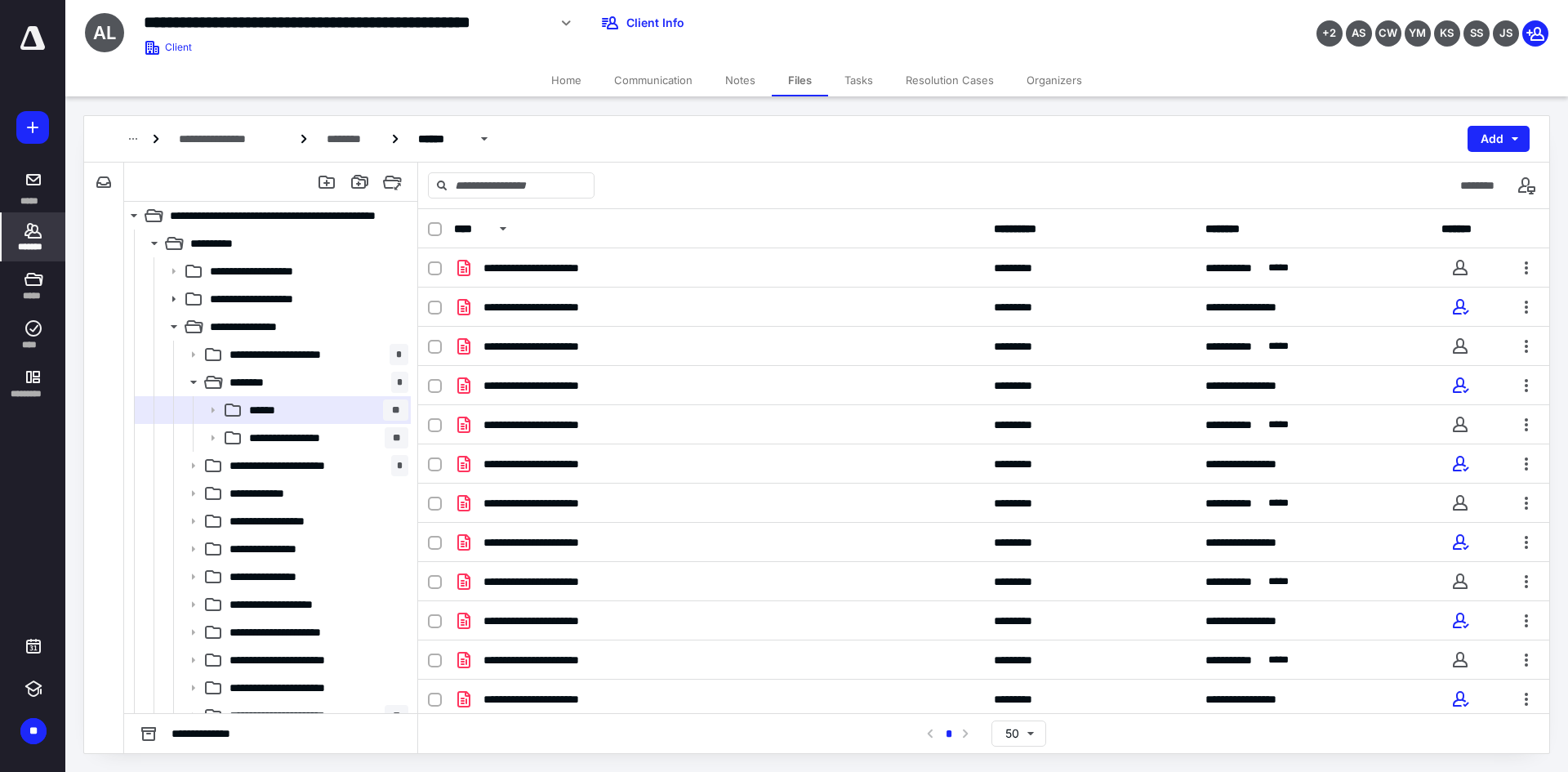 click on "*******" at bounding box center [33, 247] 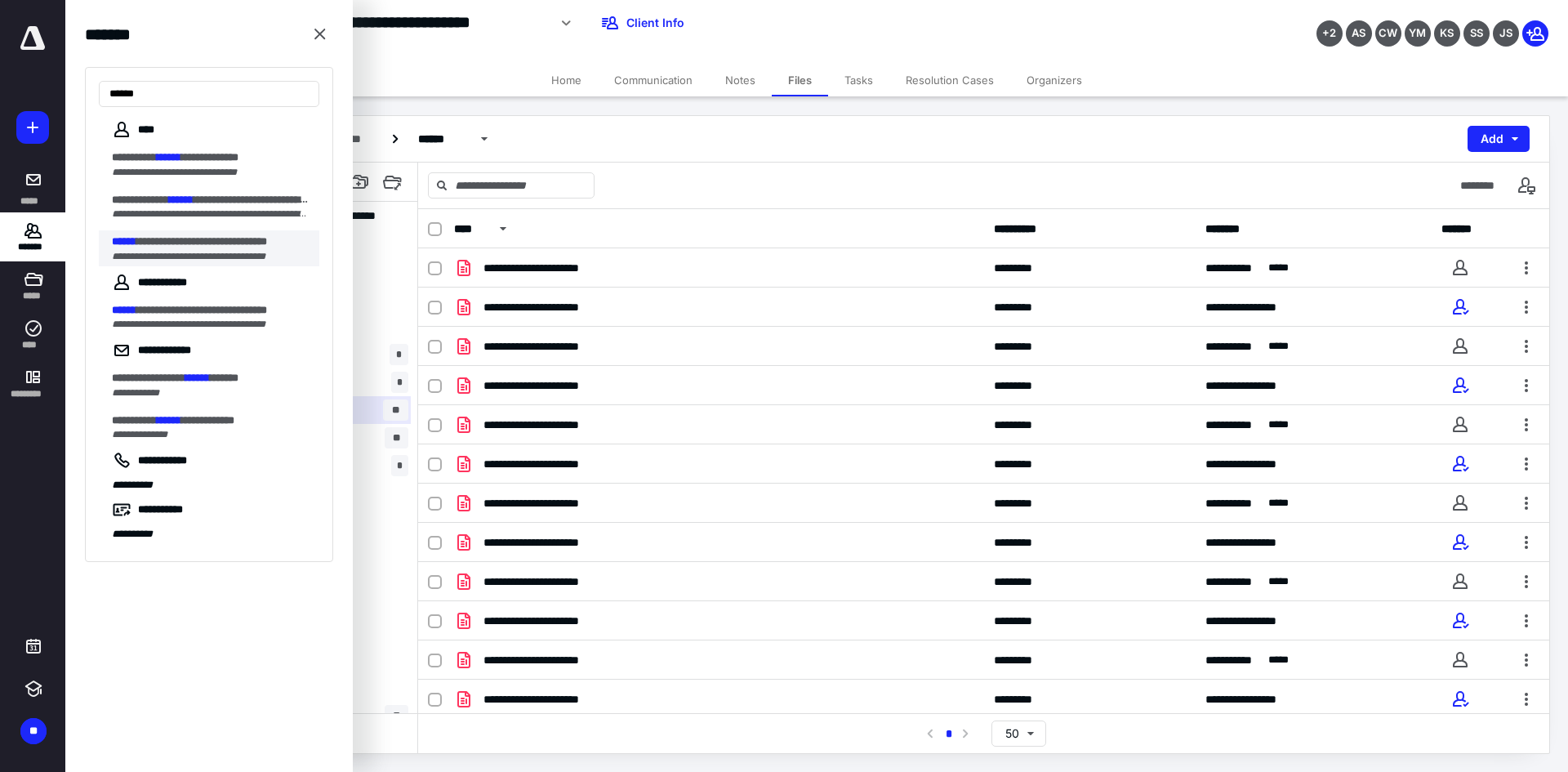 type on "******" 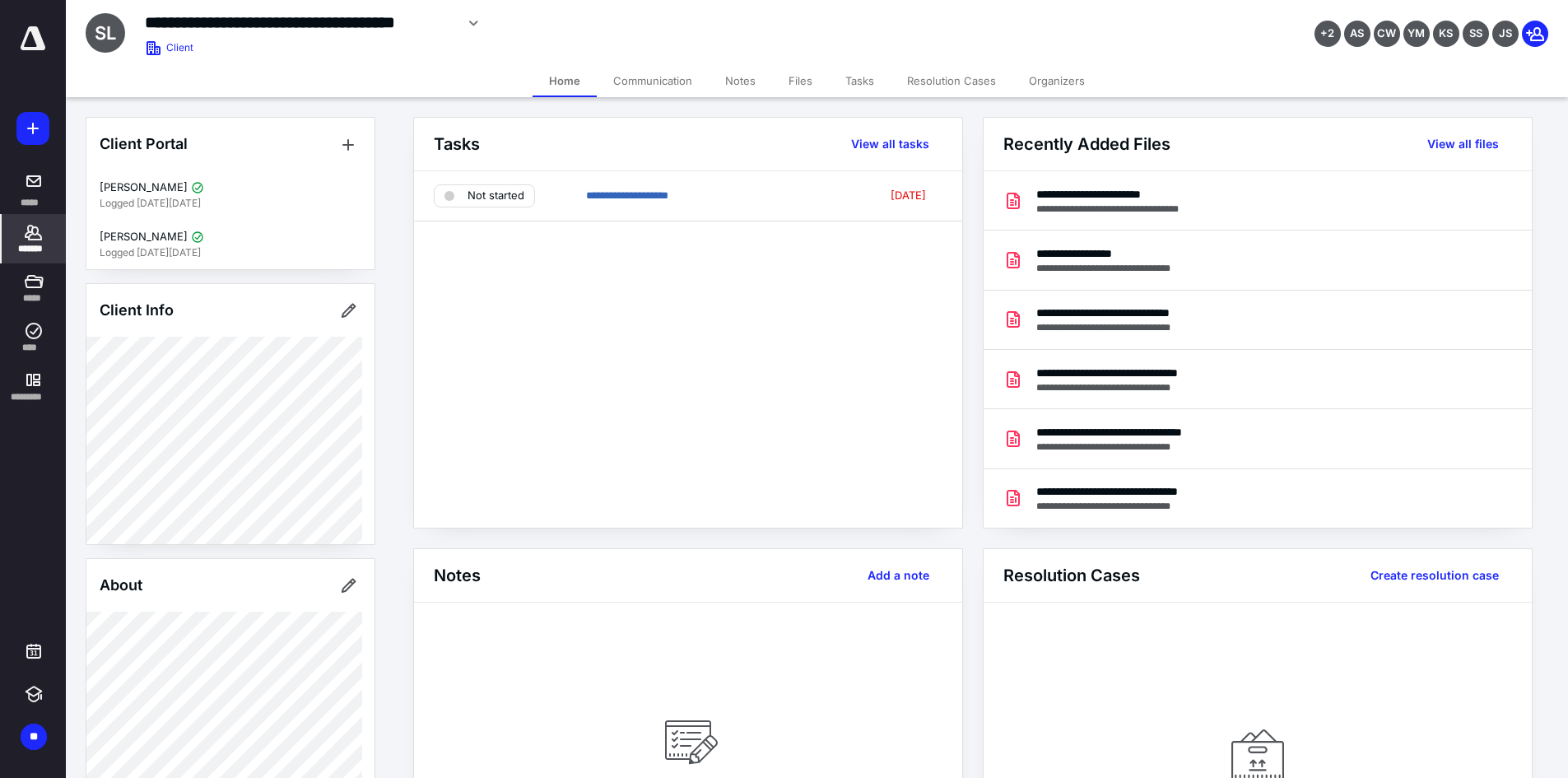 click on "Files" at bounding box center [800, 81] 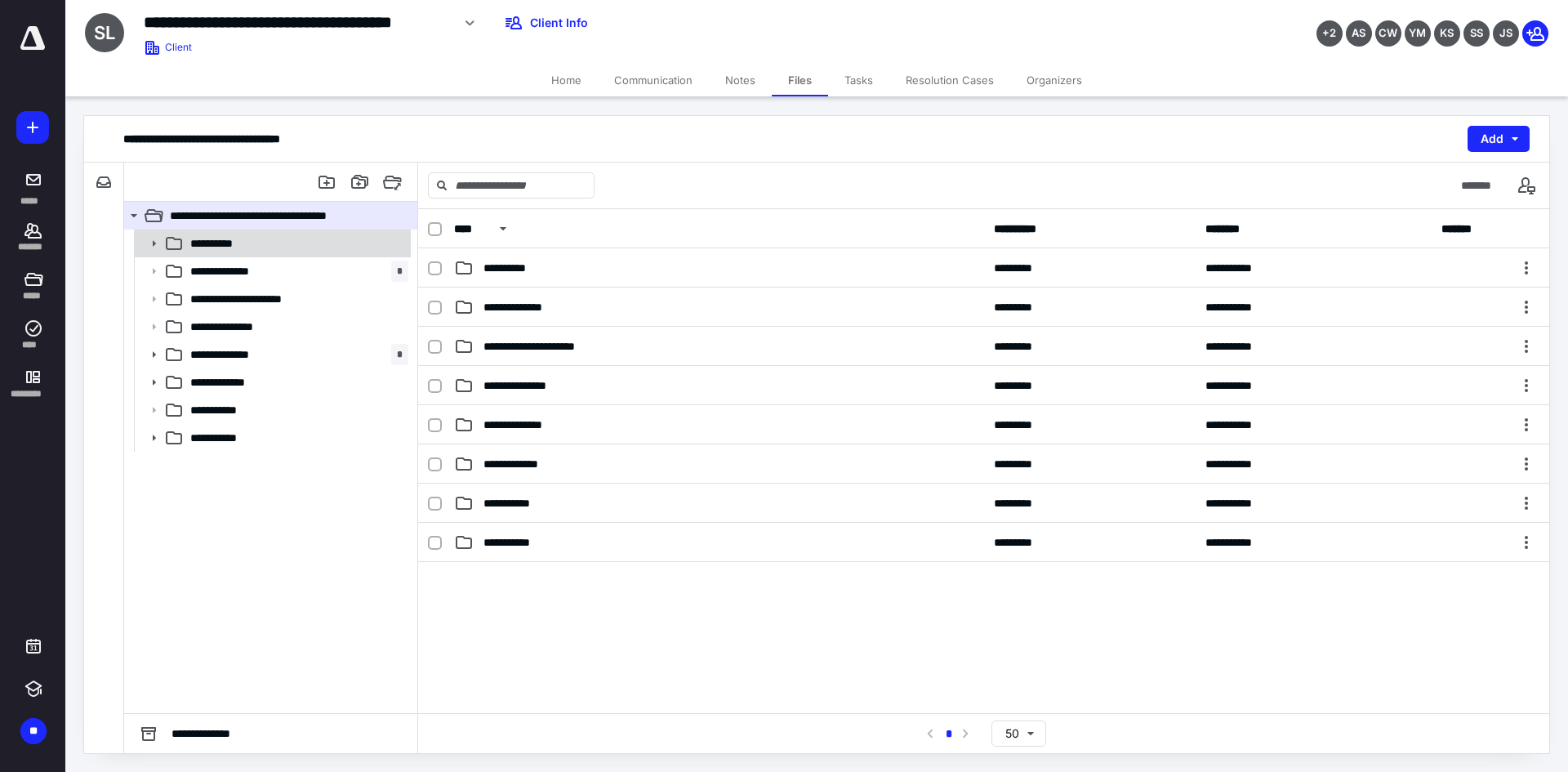 click 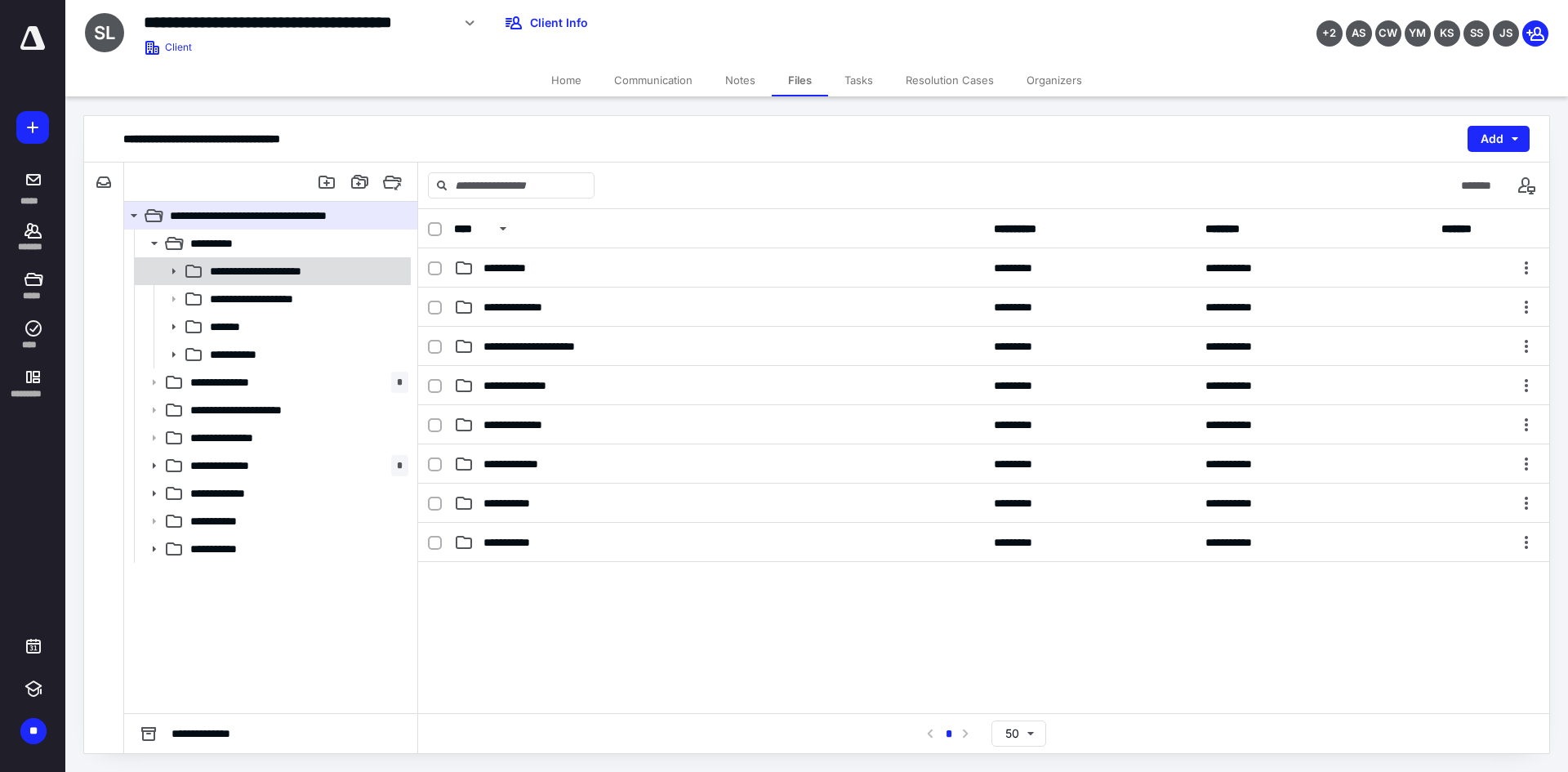click 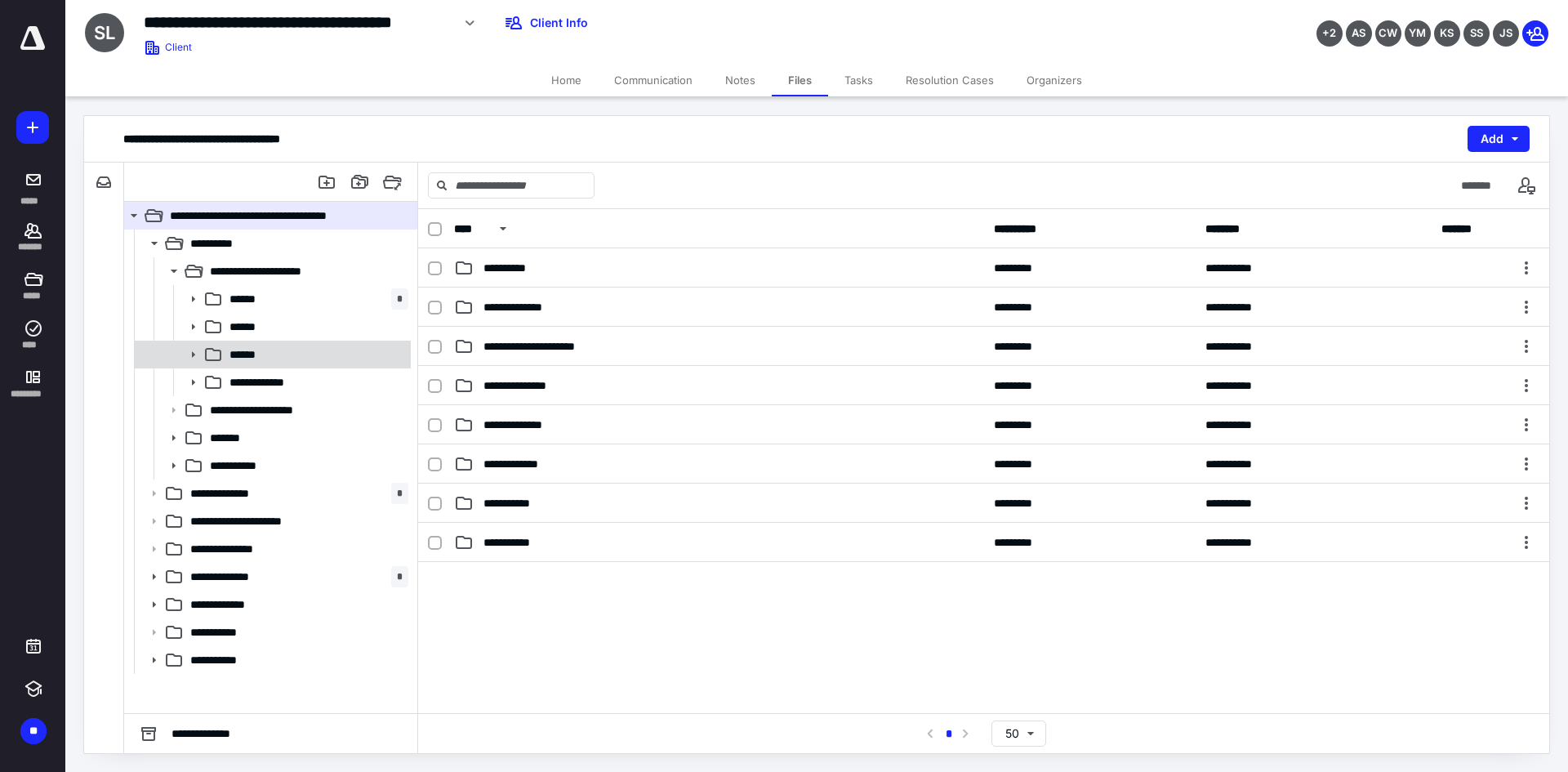 click 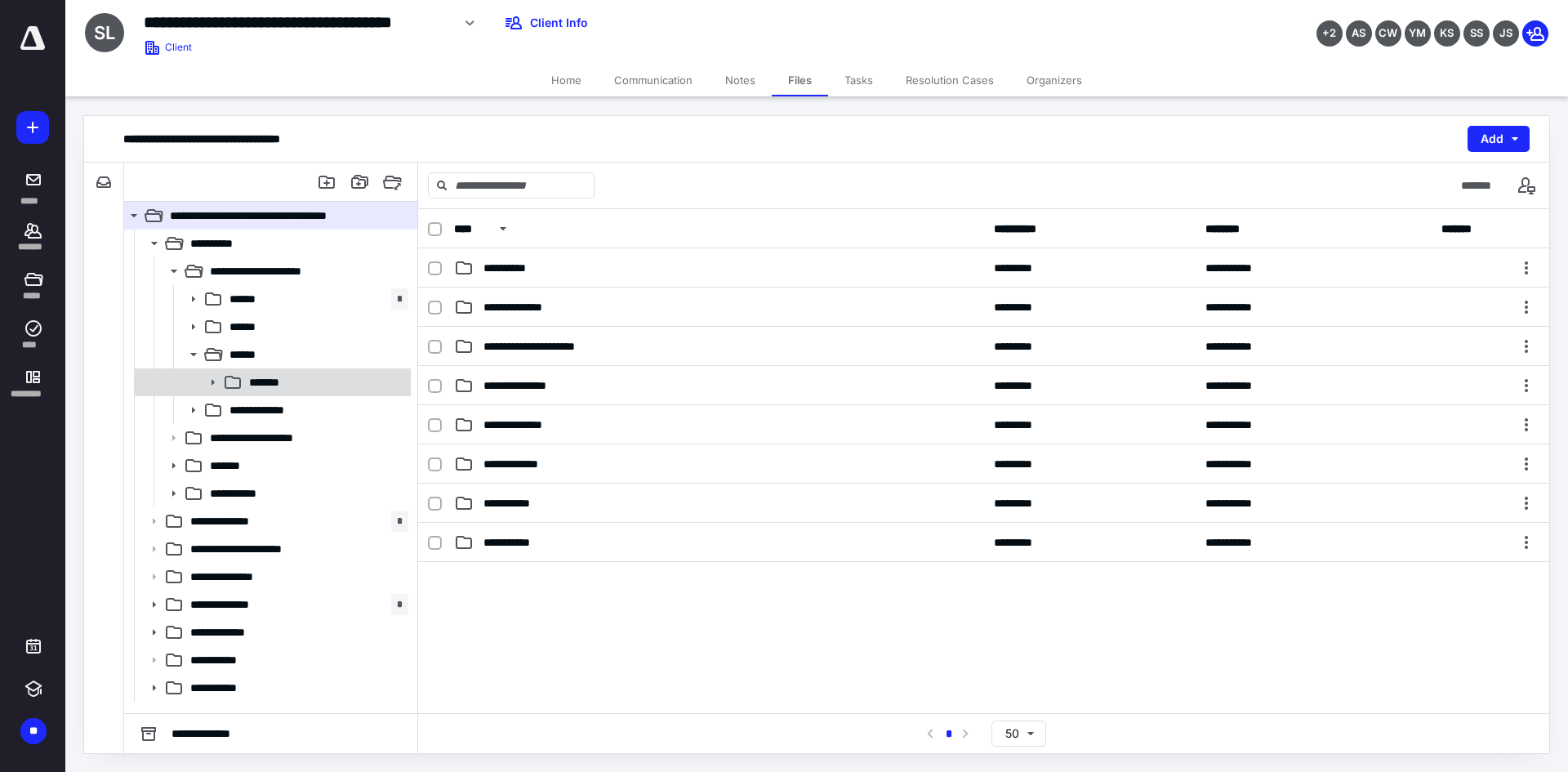 click 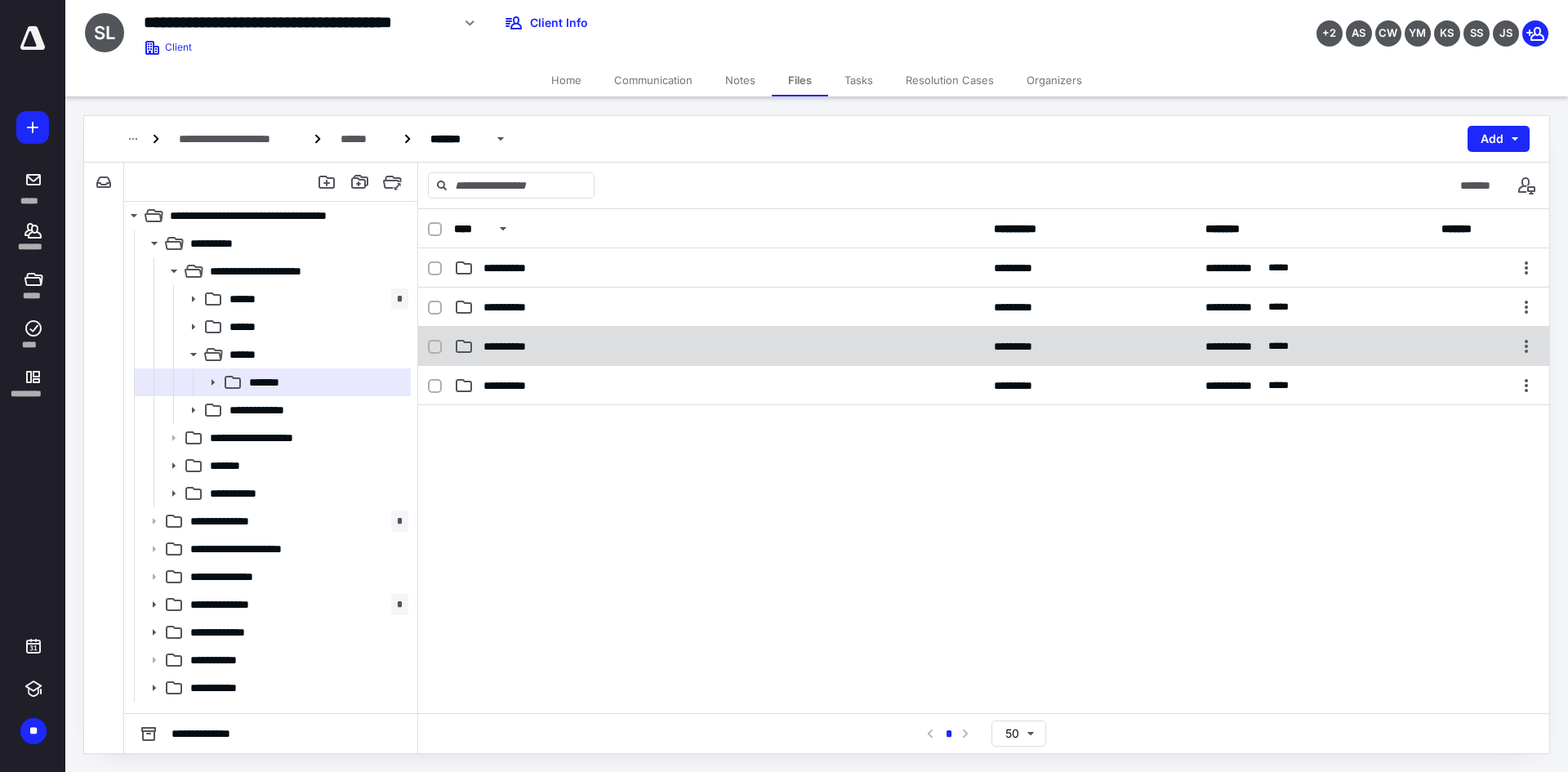click on "**********" at bounding box center [719, 346] 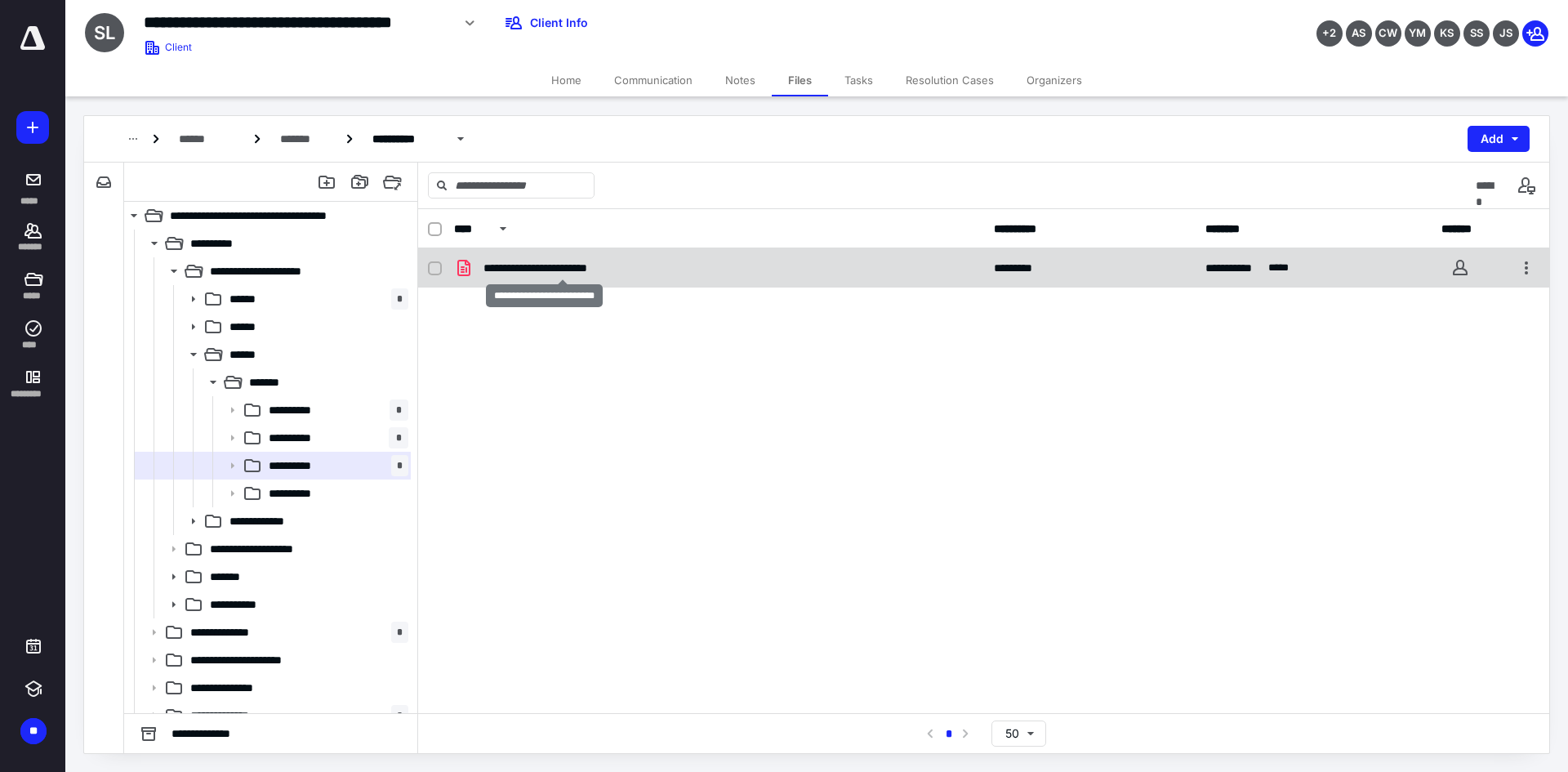 checkbox on "true" 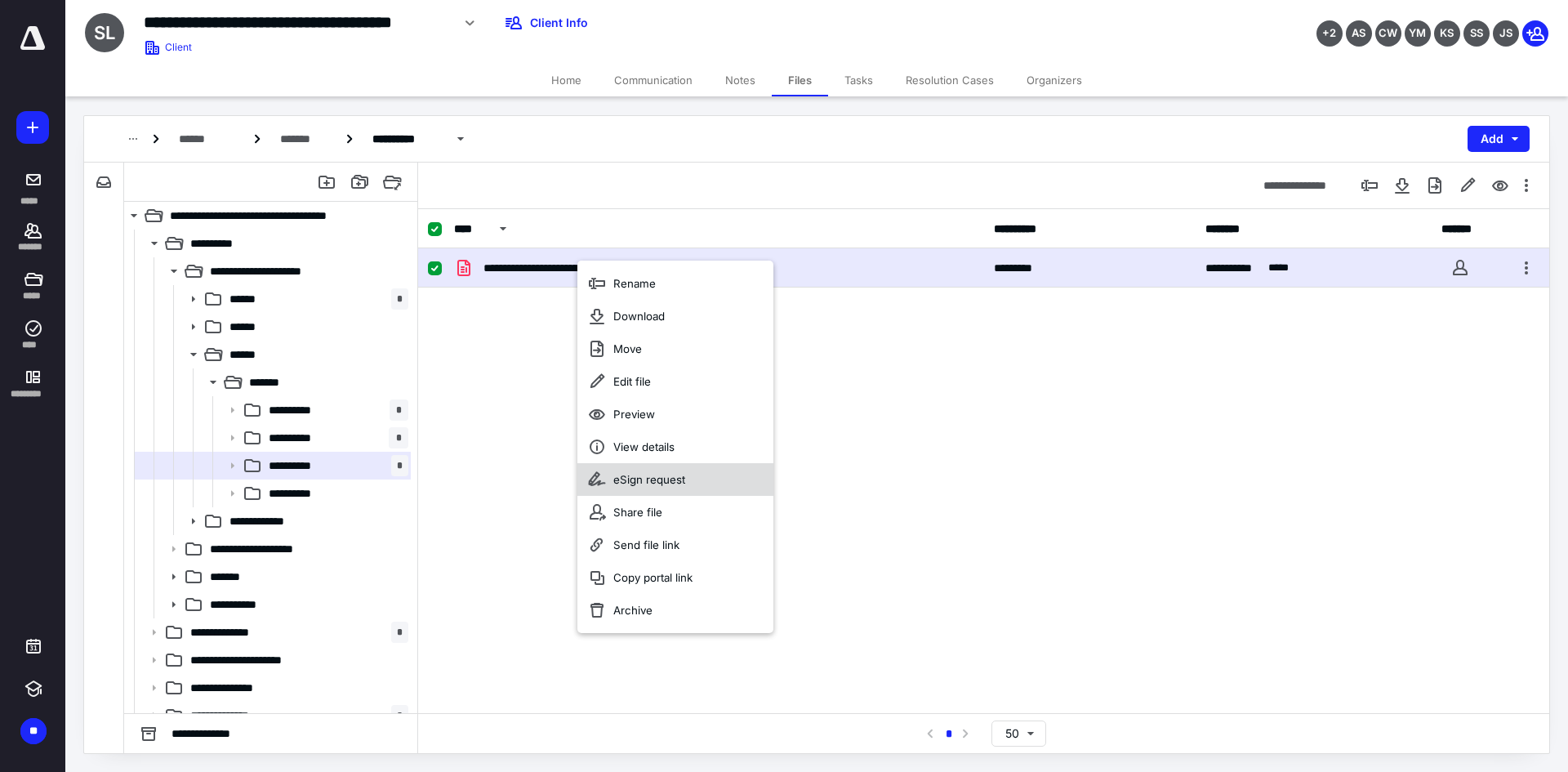 click on "eSign request" at bounding box center (675, 480) 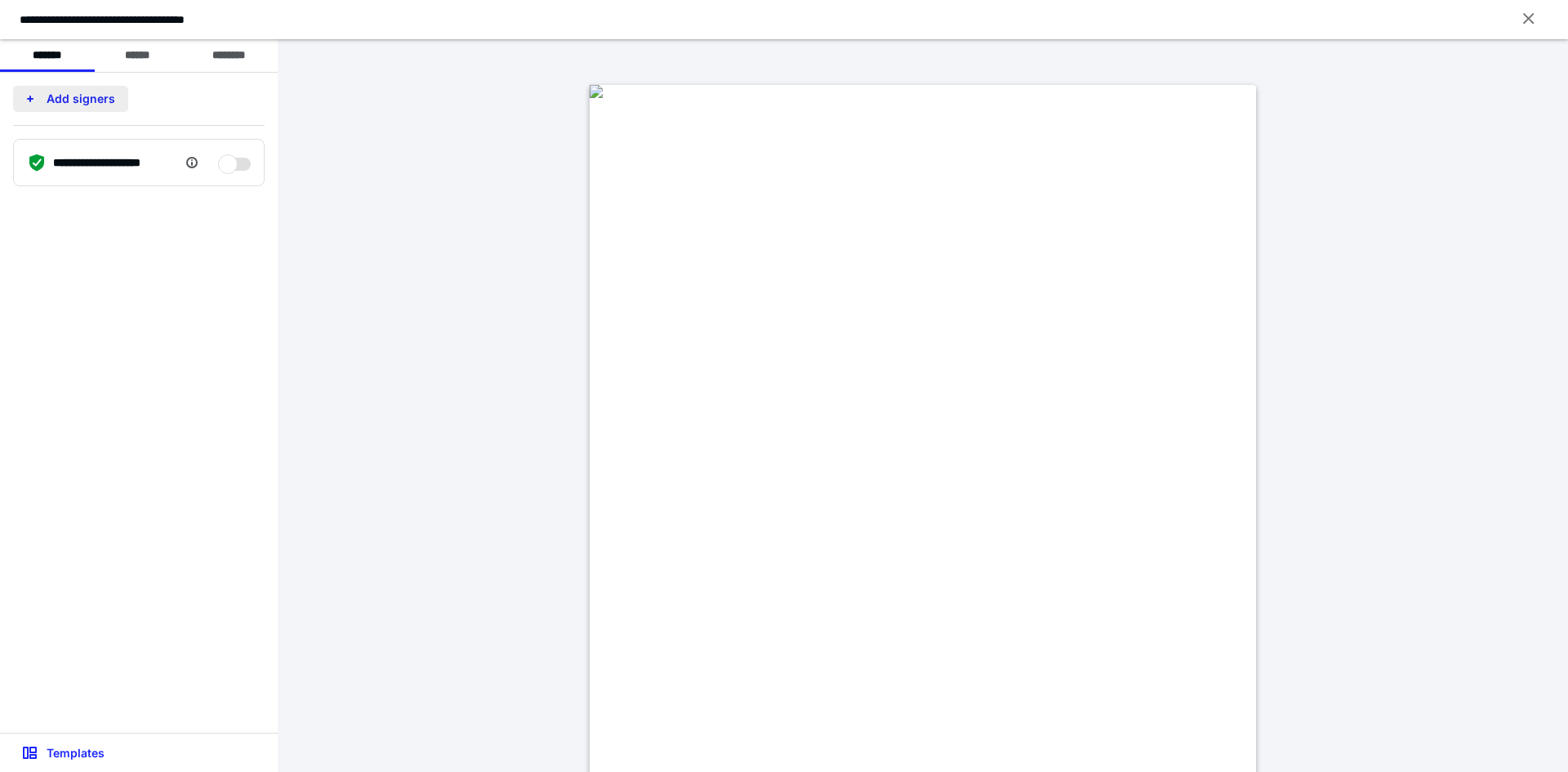 click on "Add signers" at bounding box center (70, 99) 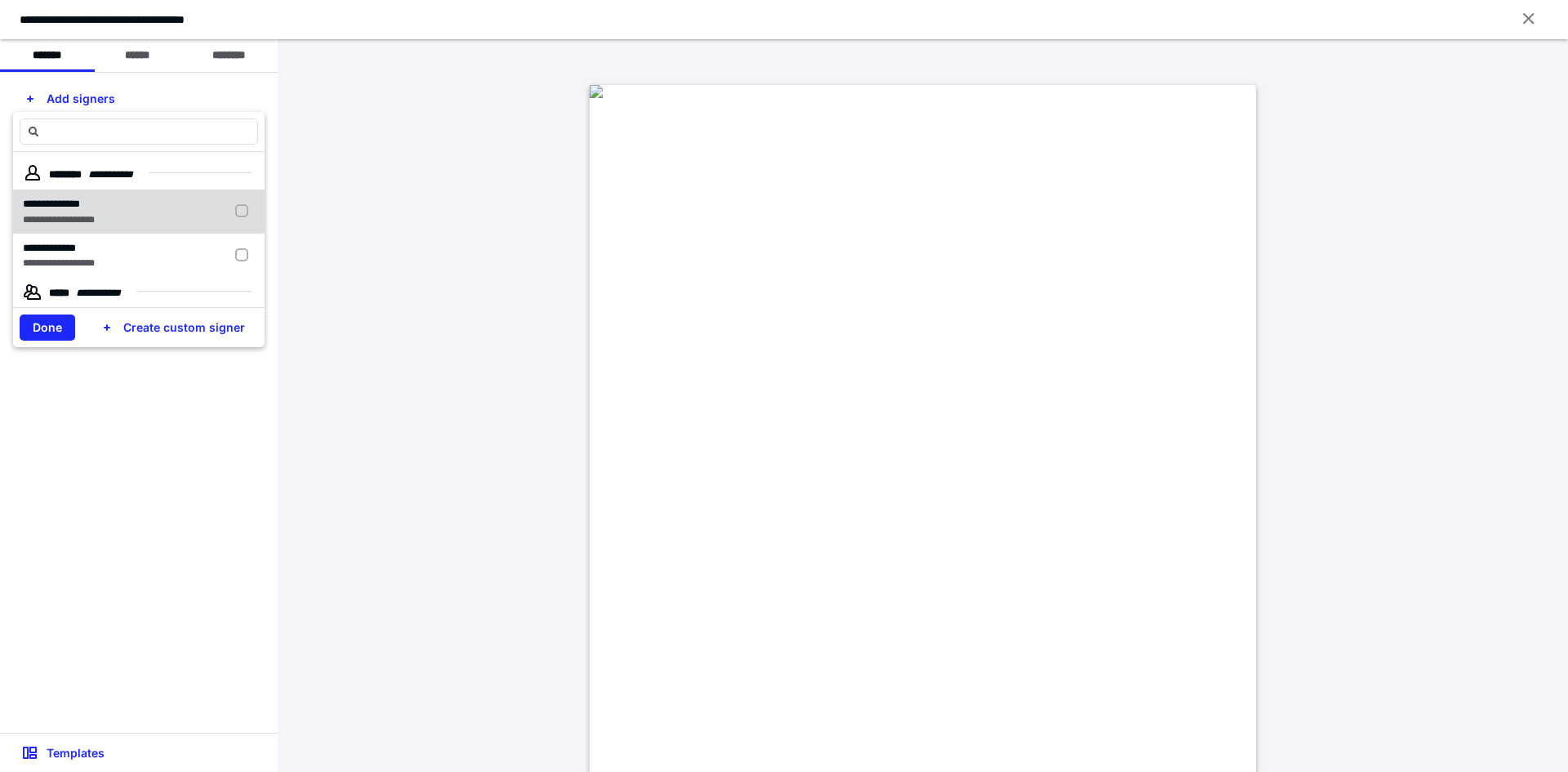click on "**********" at bounding box center [59, 204] 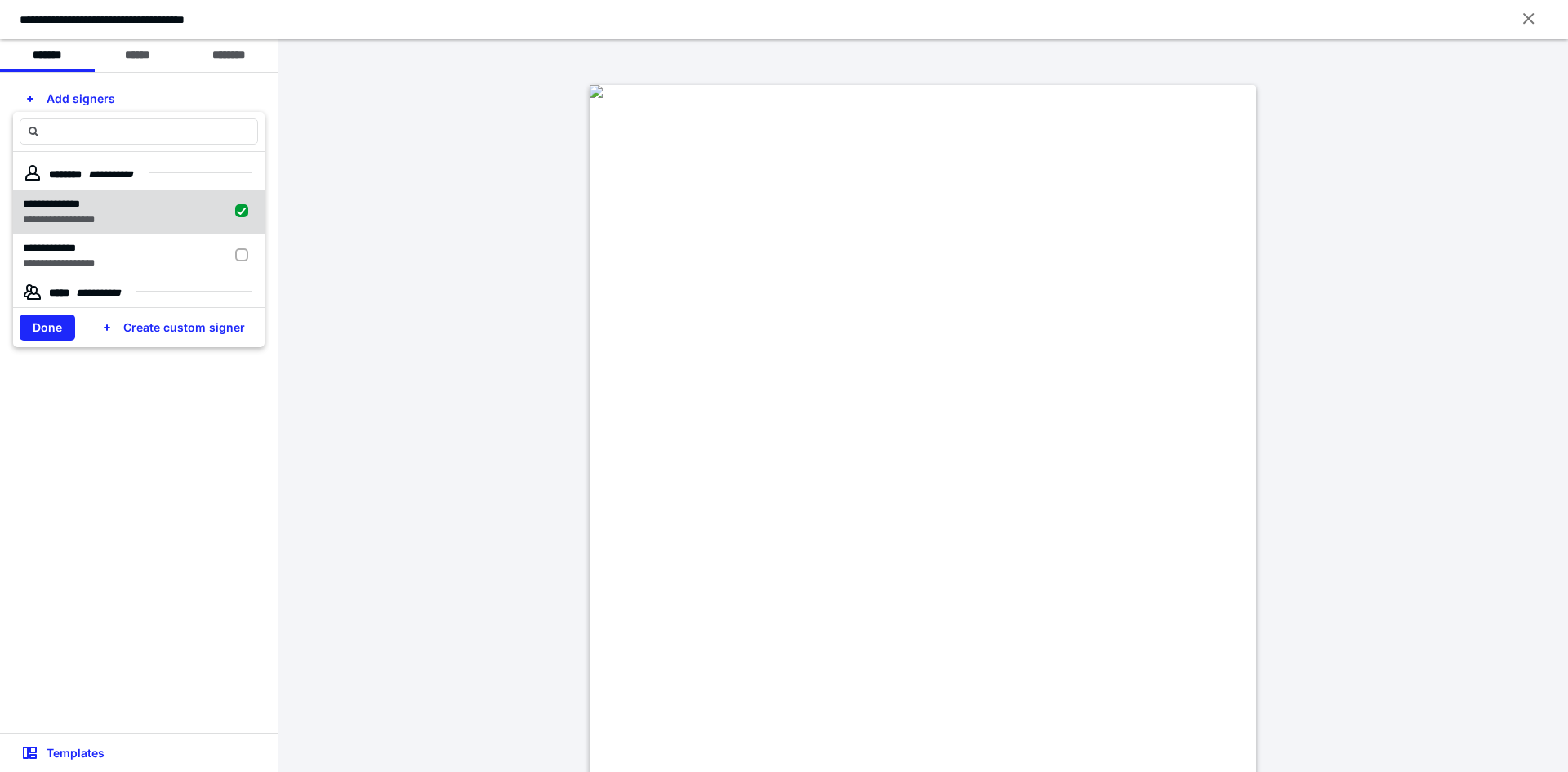 checkbox on "true" 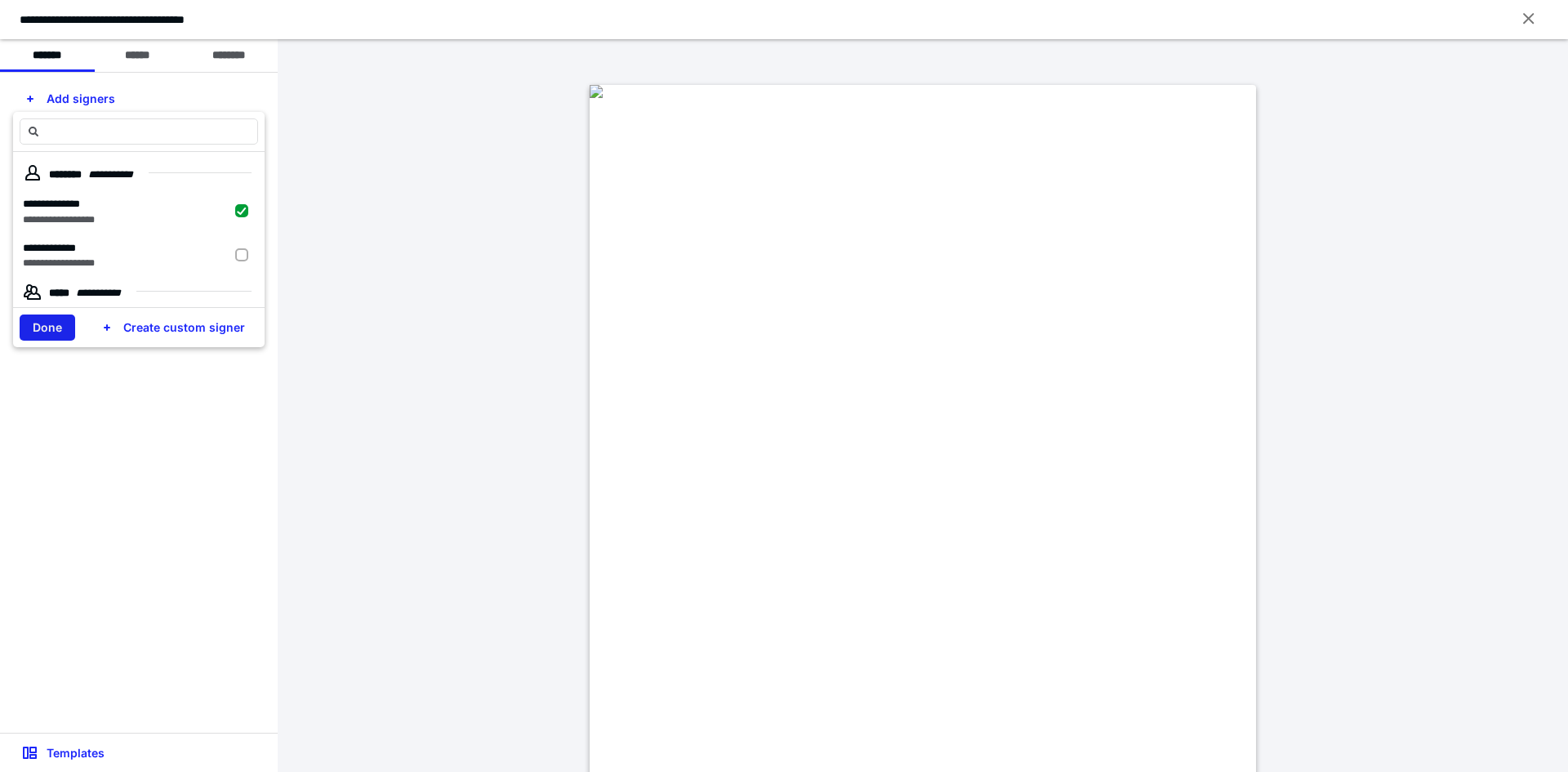 click on "Done" at bounding box center [47, 328] 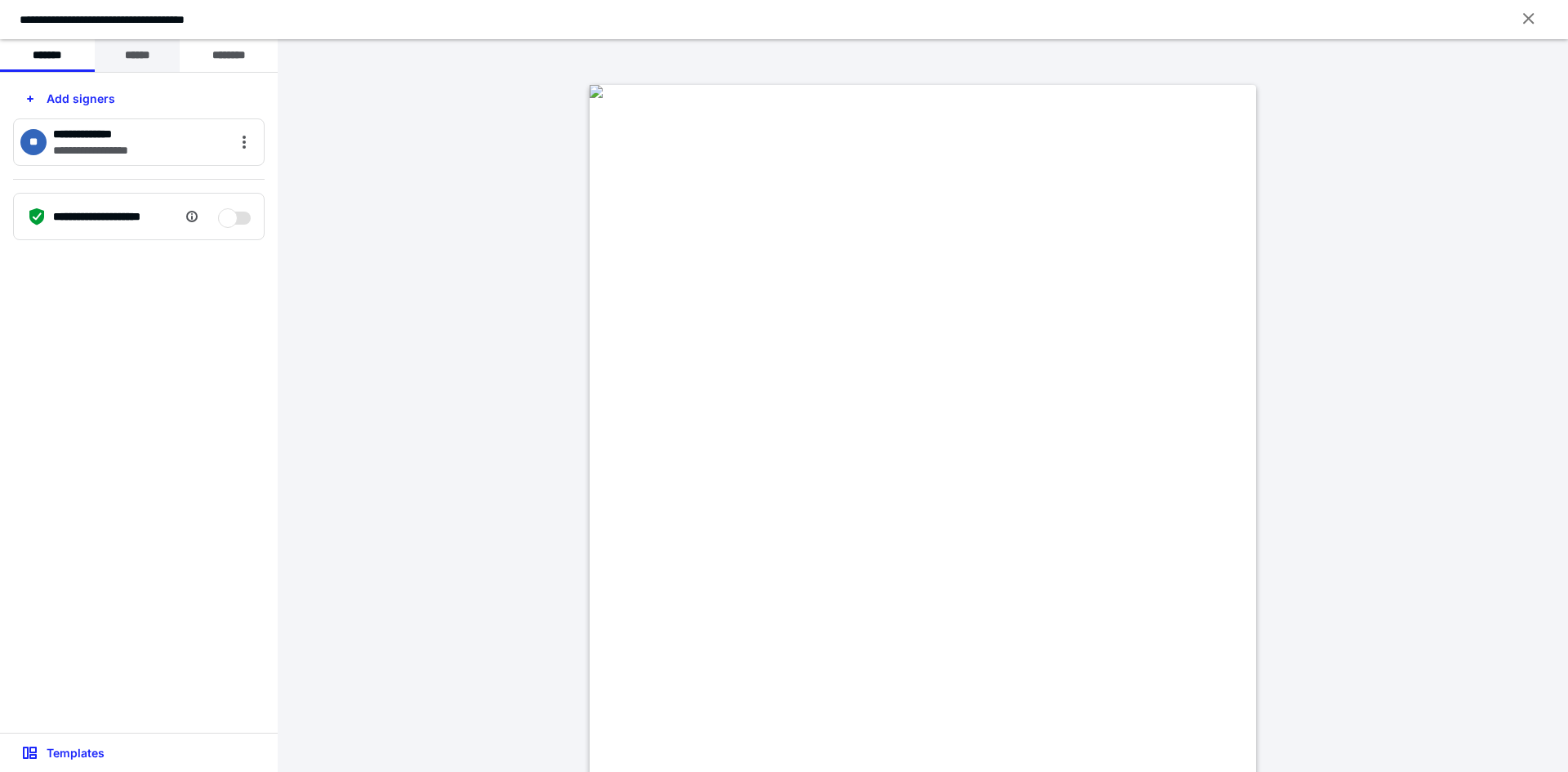 click on "******" at bounding box center (137, 56) 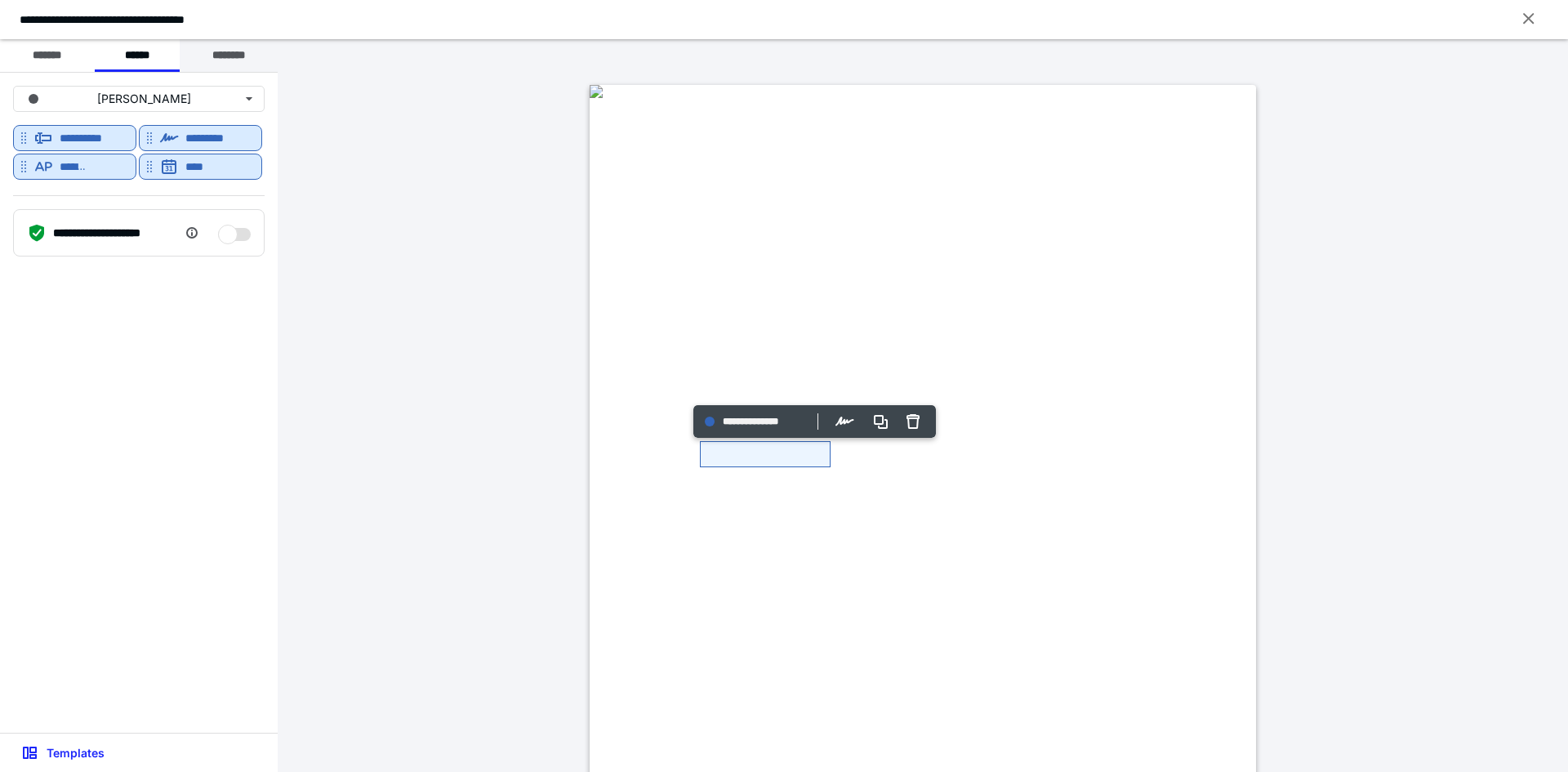 click on "********" at bounding box center [229, 56] 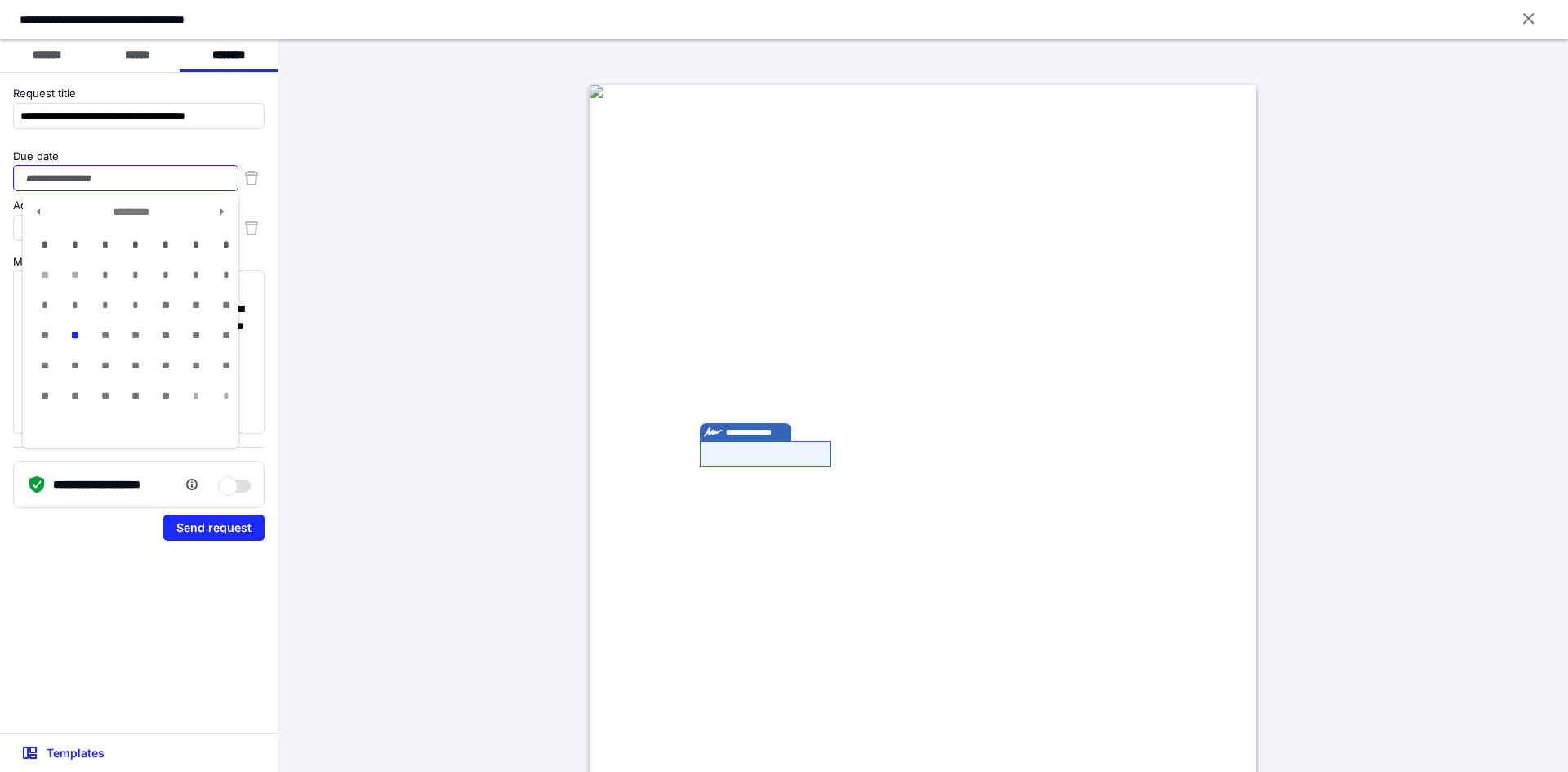 click on "Due date" at bounding box center (126, 178) 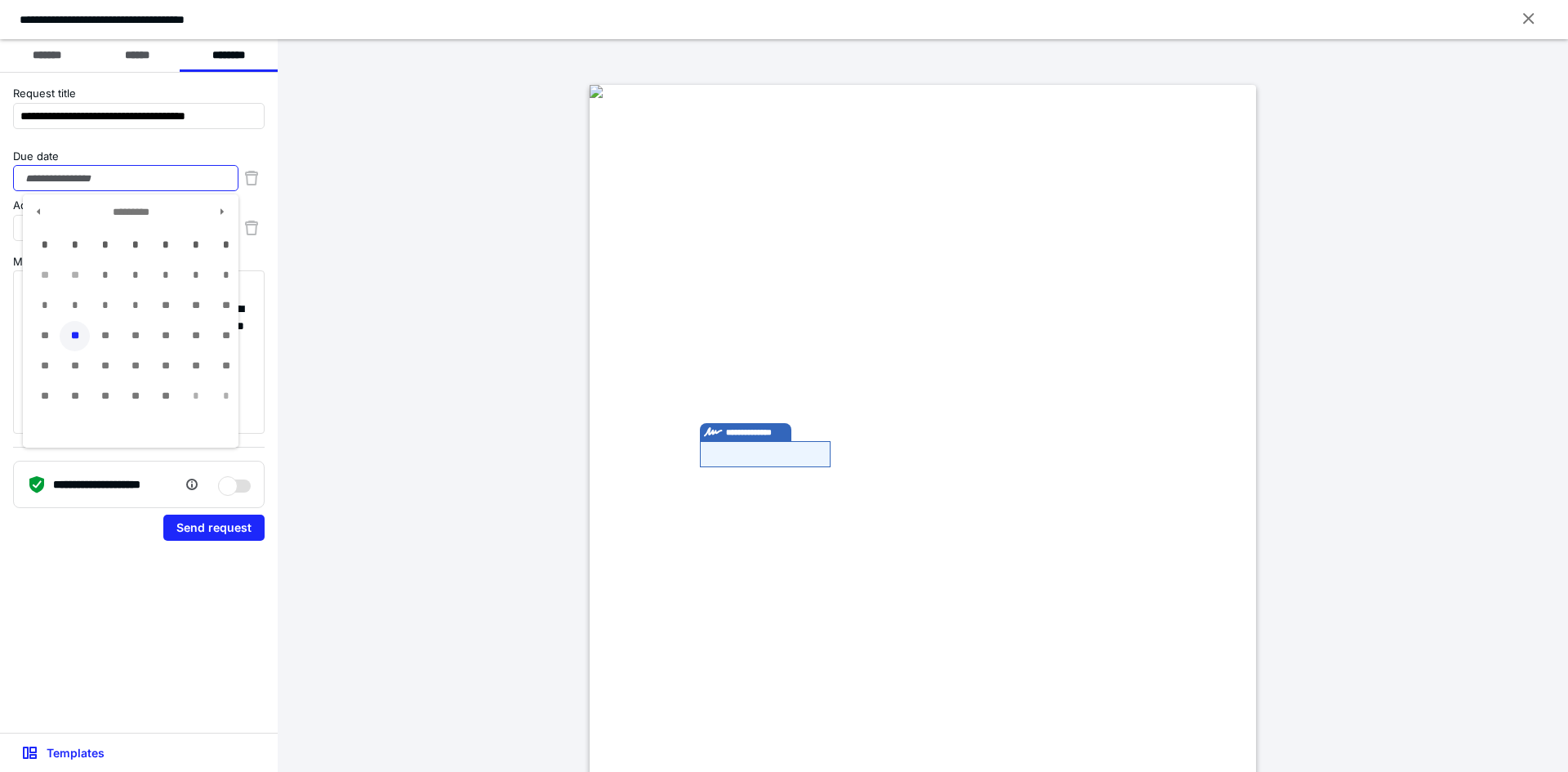 click on "**" at bounding box center (74, 336) 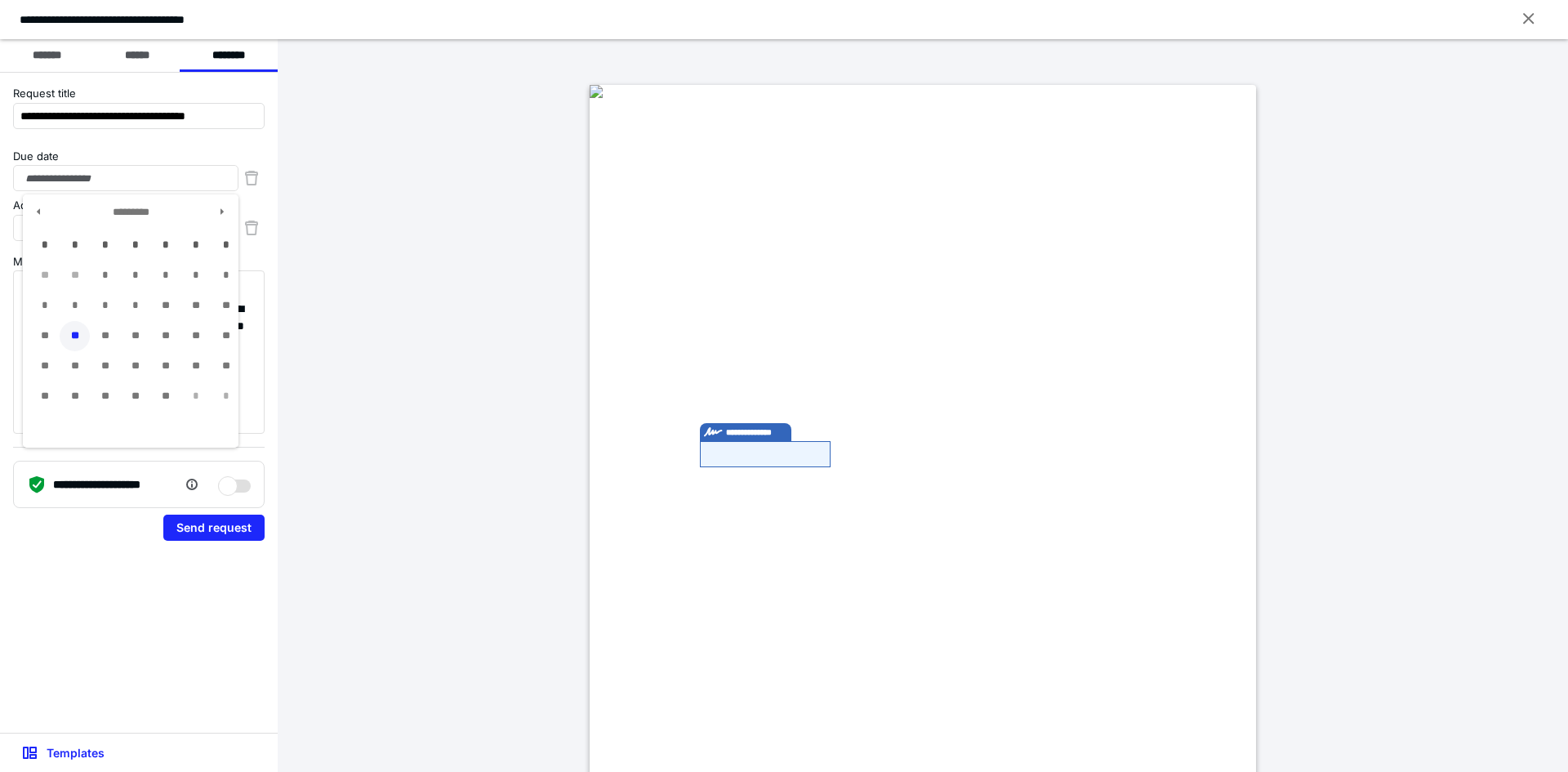 type on "**********" 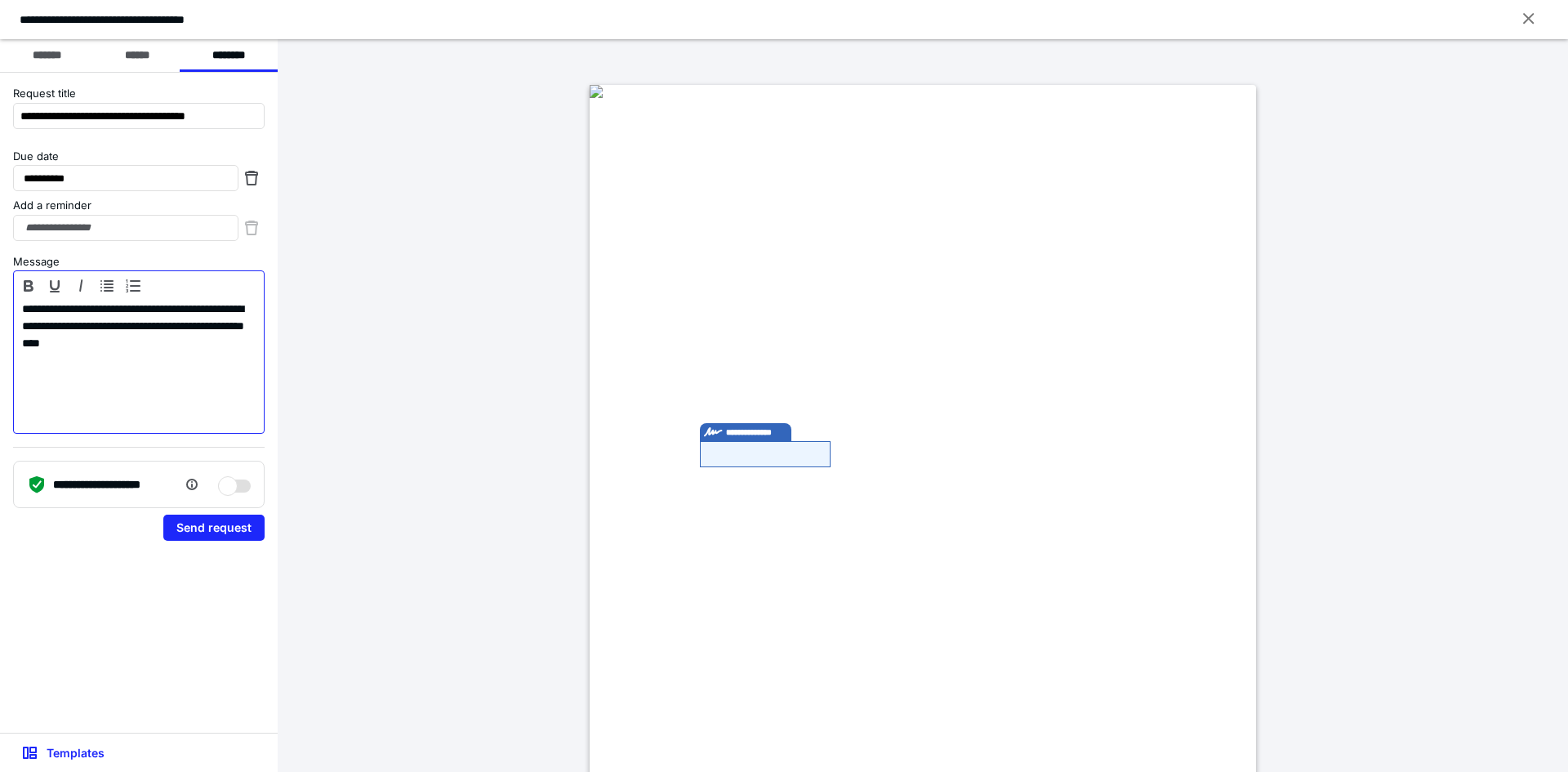 click on "**********" at bounding box center (139, 364) 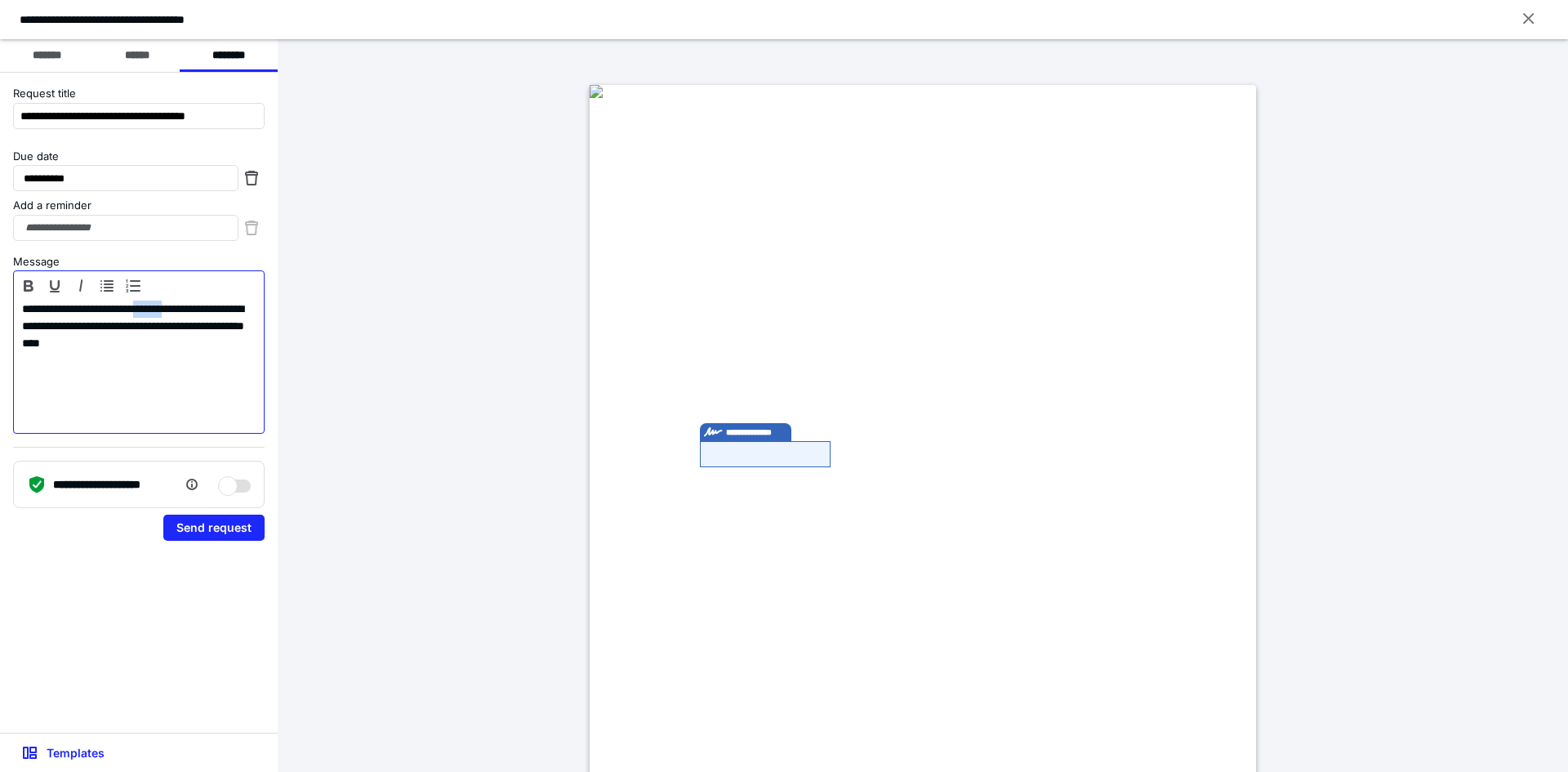 click on "**********" at bounding box center (139, 364) 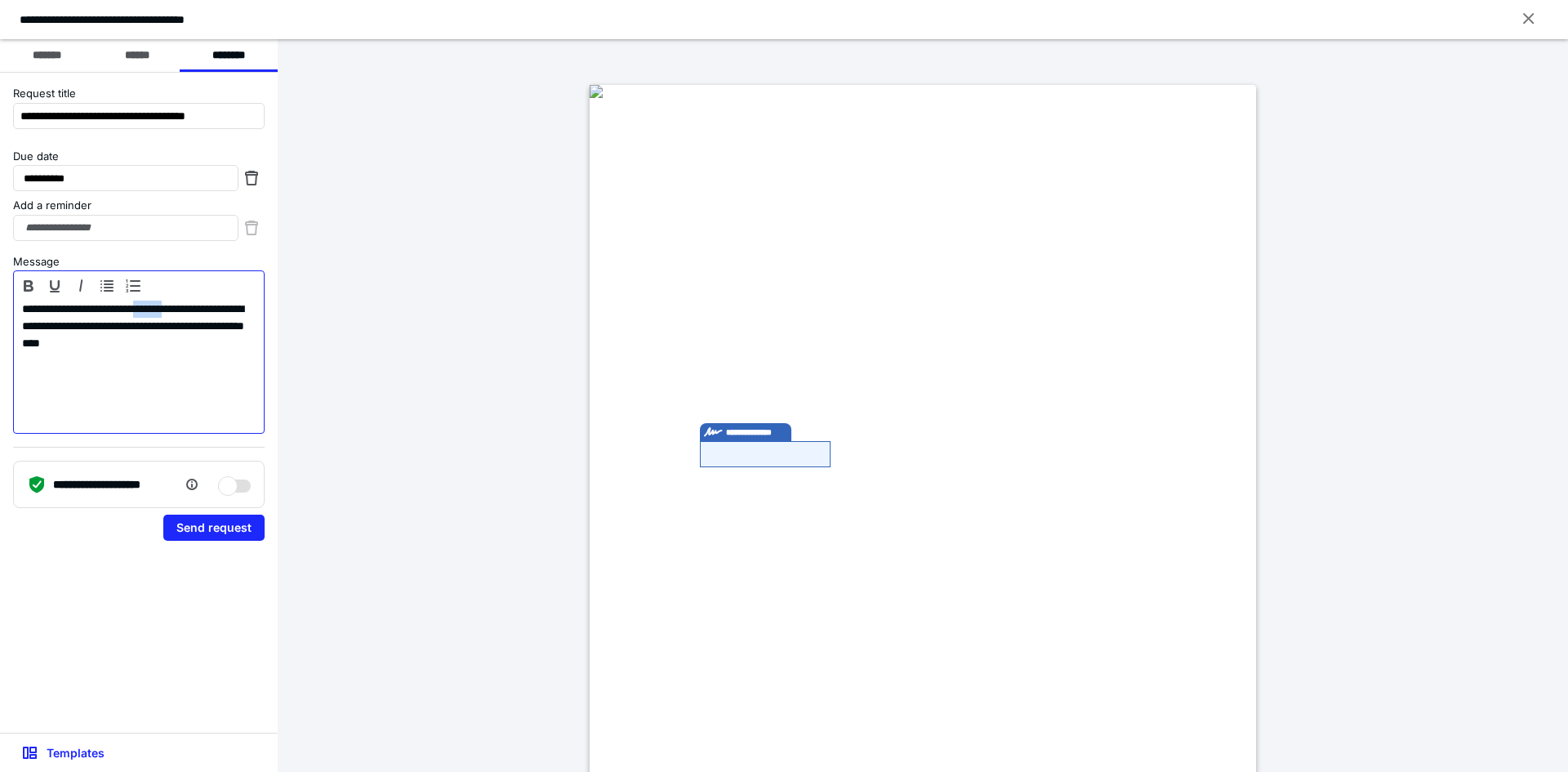 type 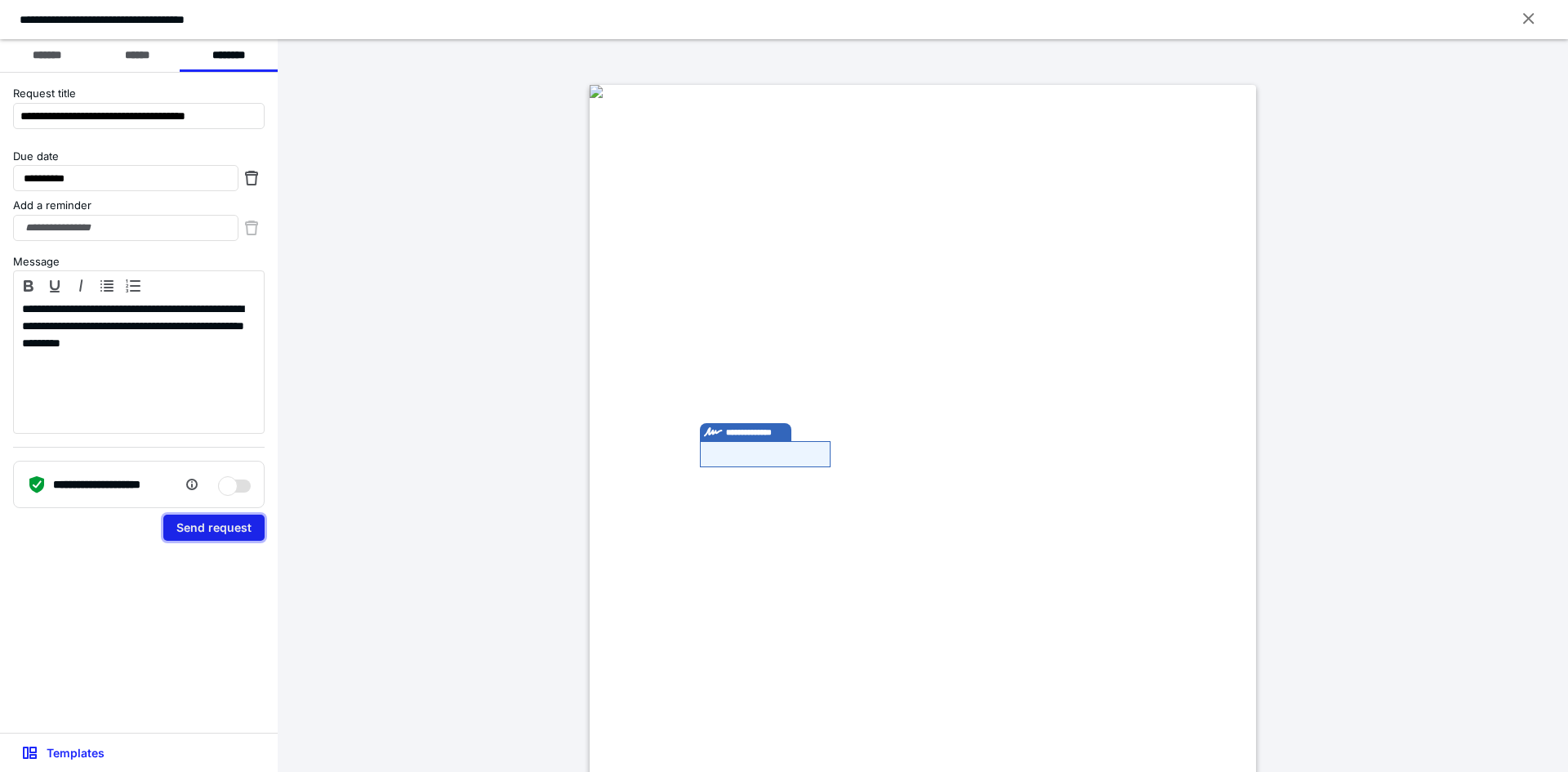 click on "Send request" at bounding box center [214, 528] 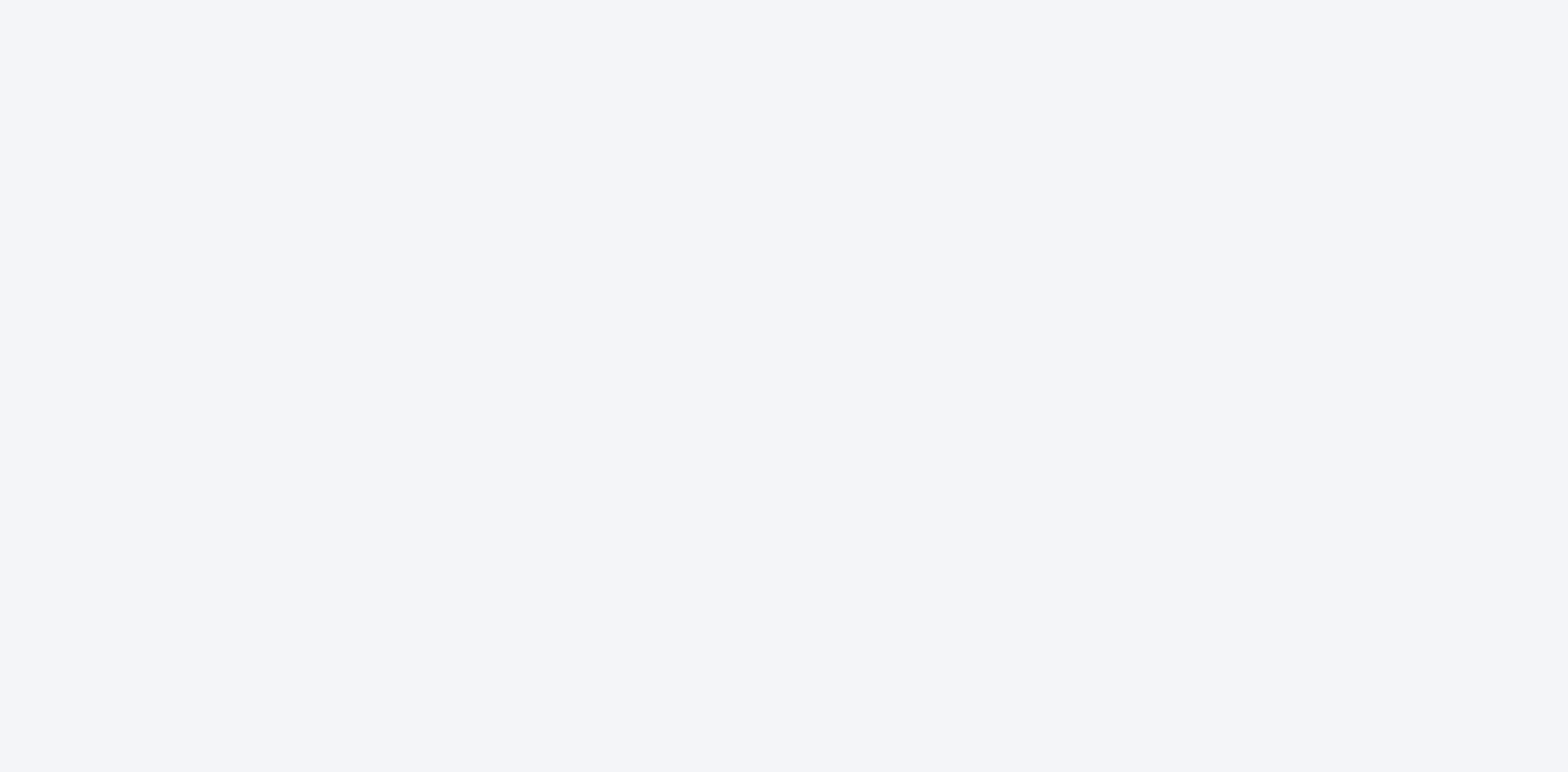scroll, scrollTop: 0, scrollLeft: 0, axis: both 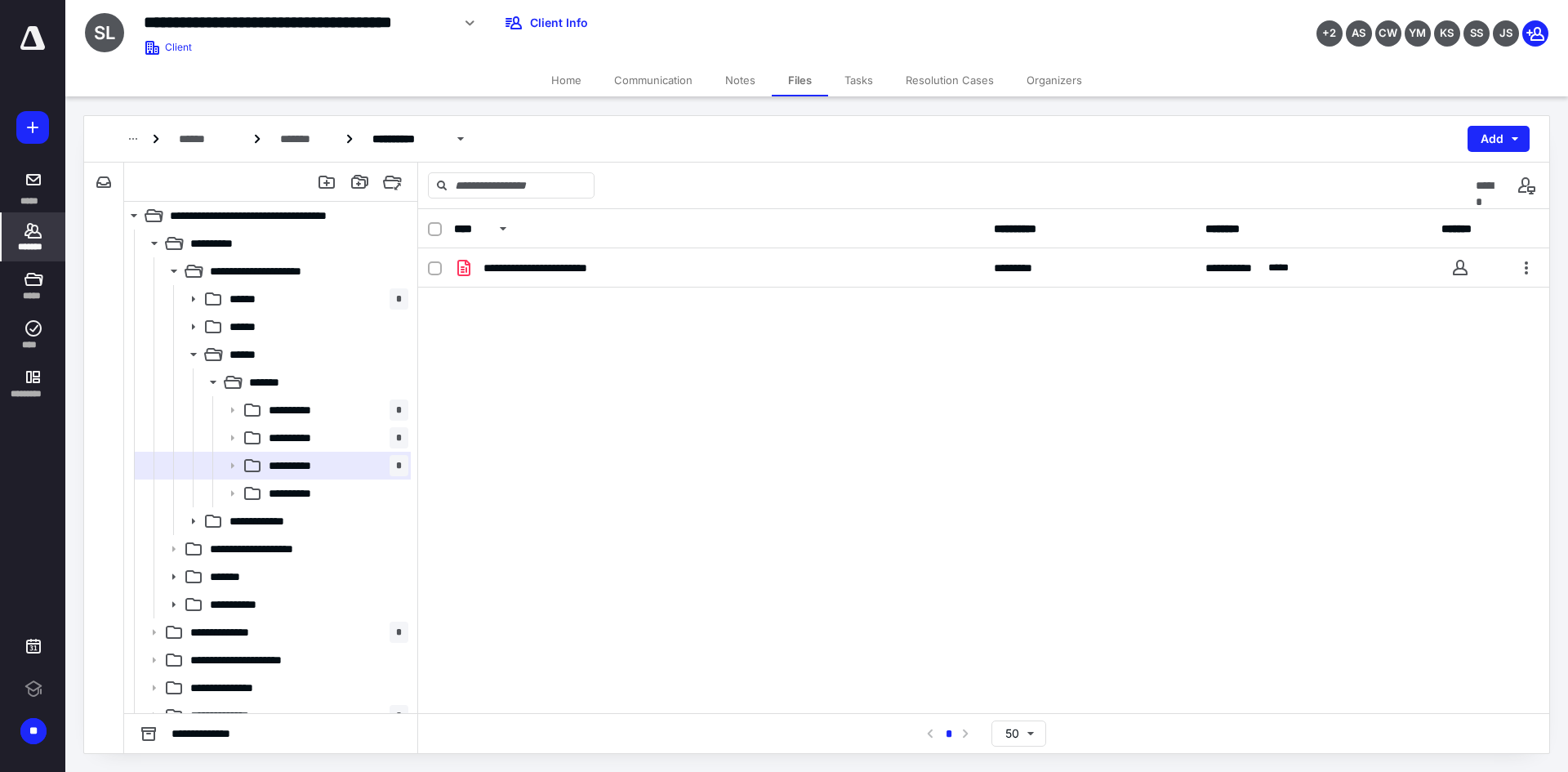 click on "*******" at bounding box center (33, 247) 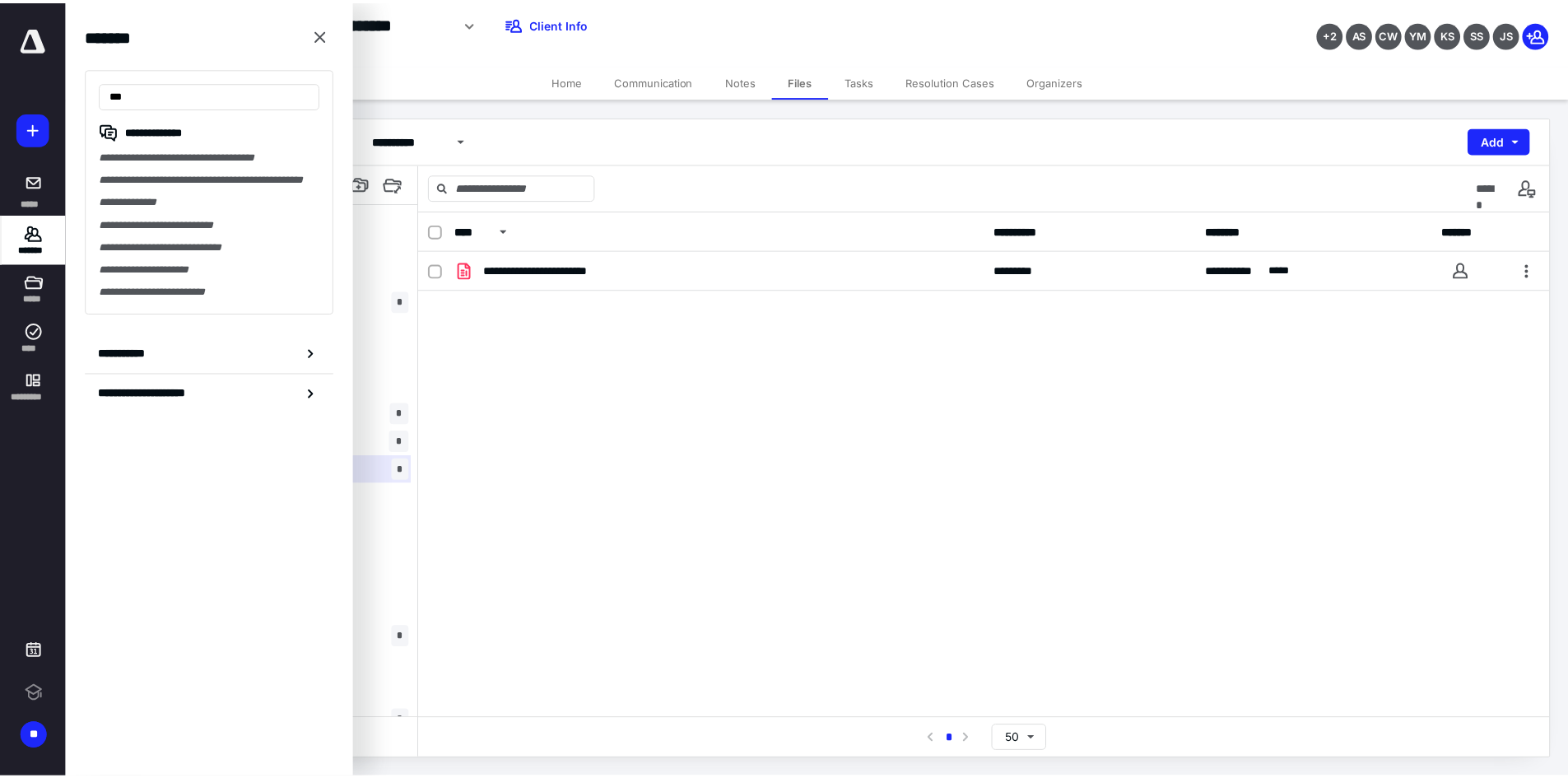scroll, scrollTop: 0, scrollLeft: 0, axis: both 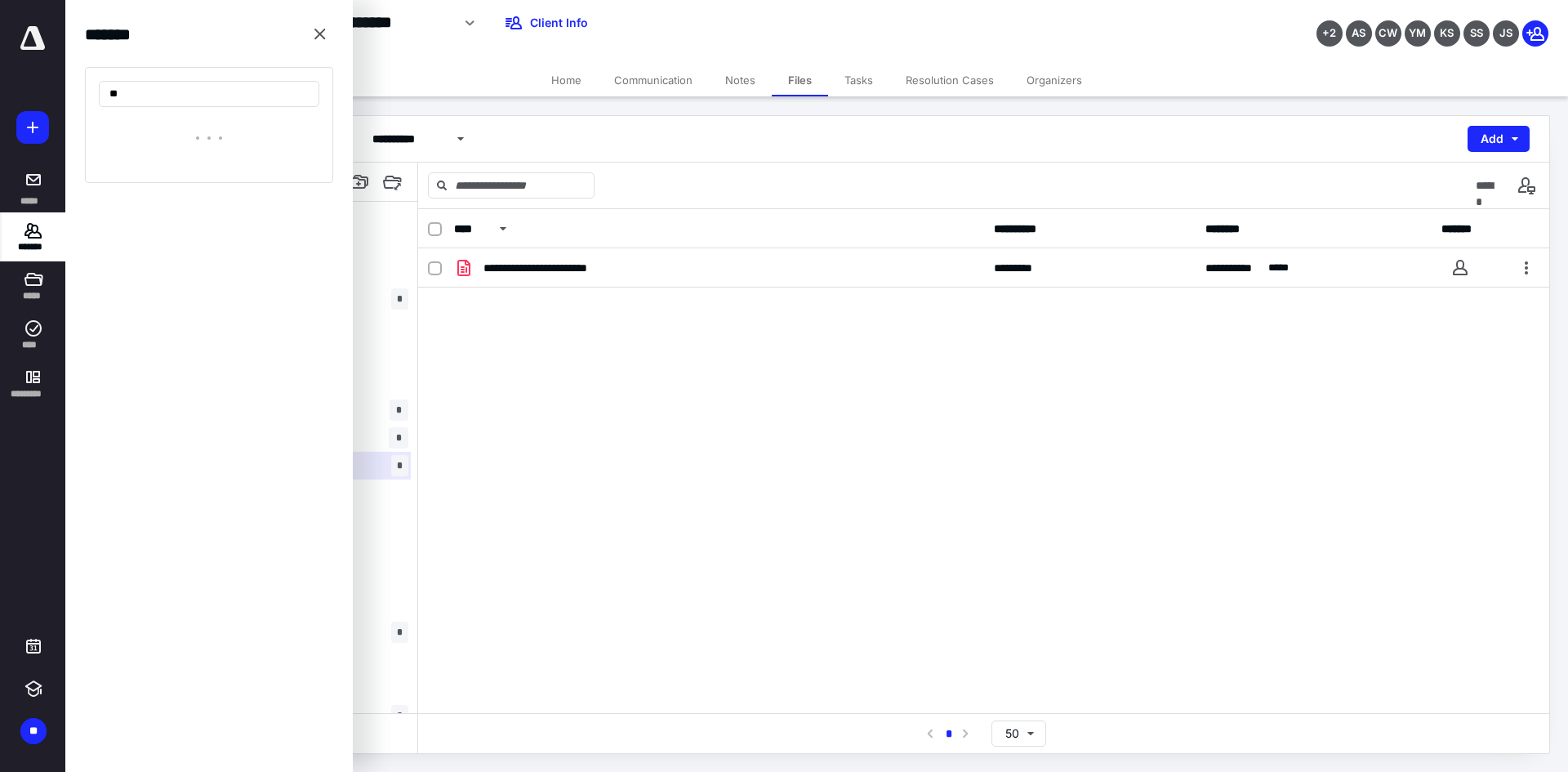 type on "*" 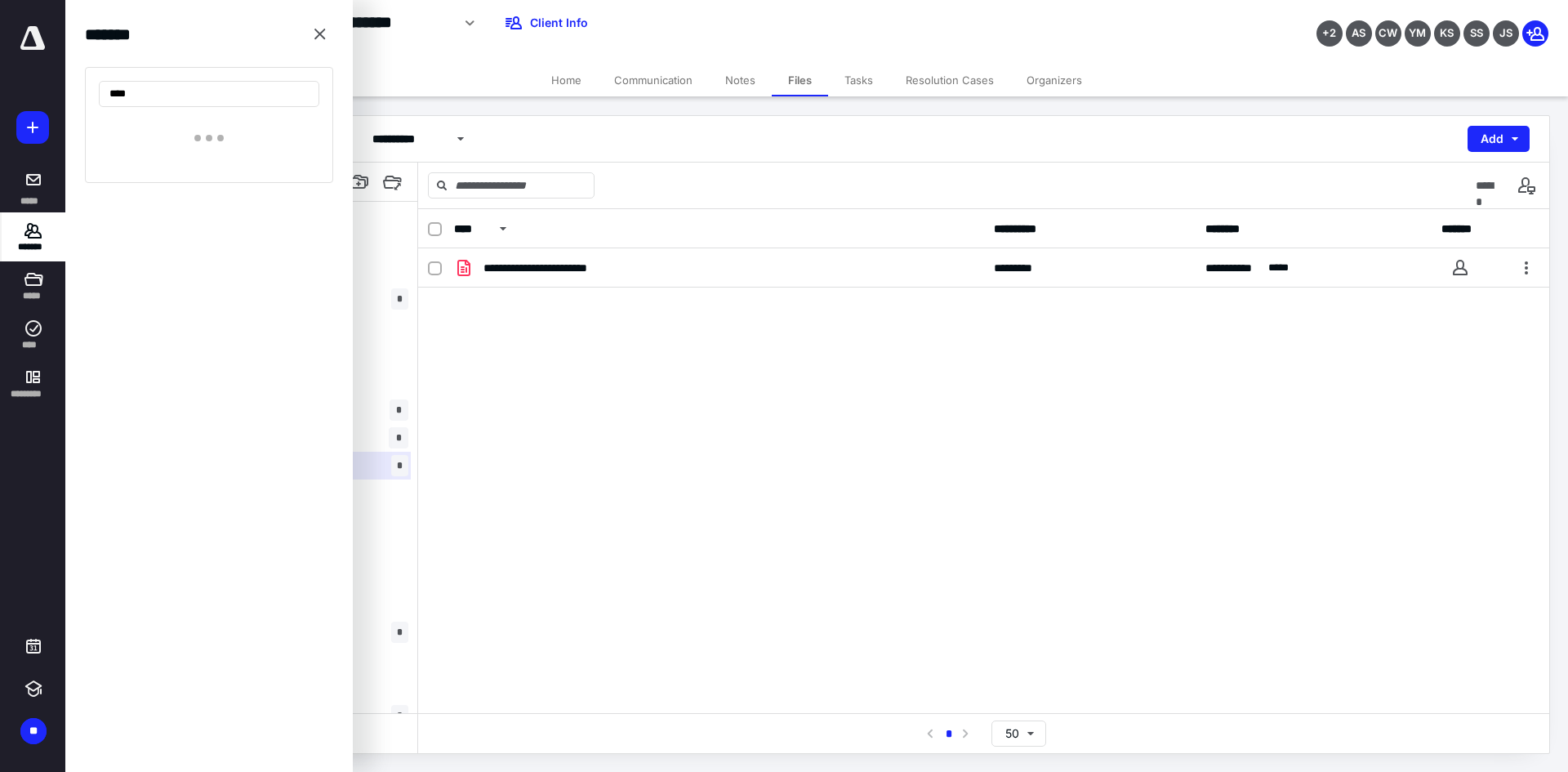 type on "*****" 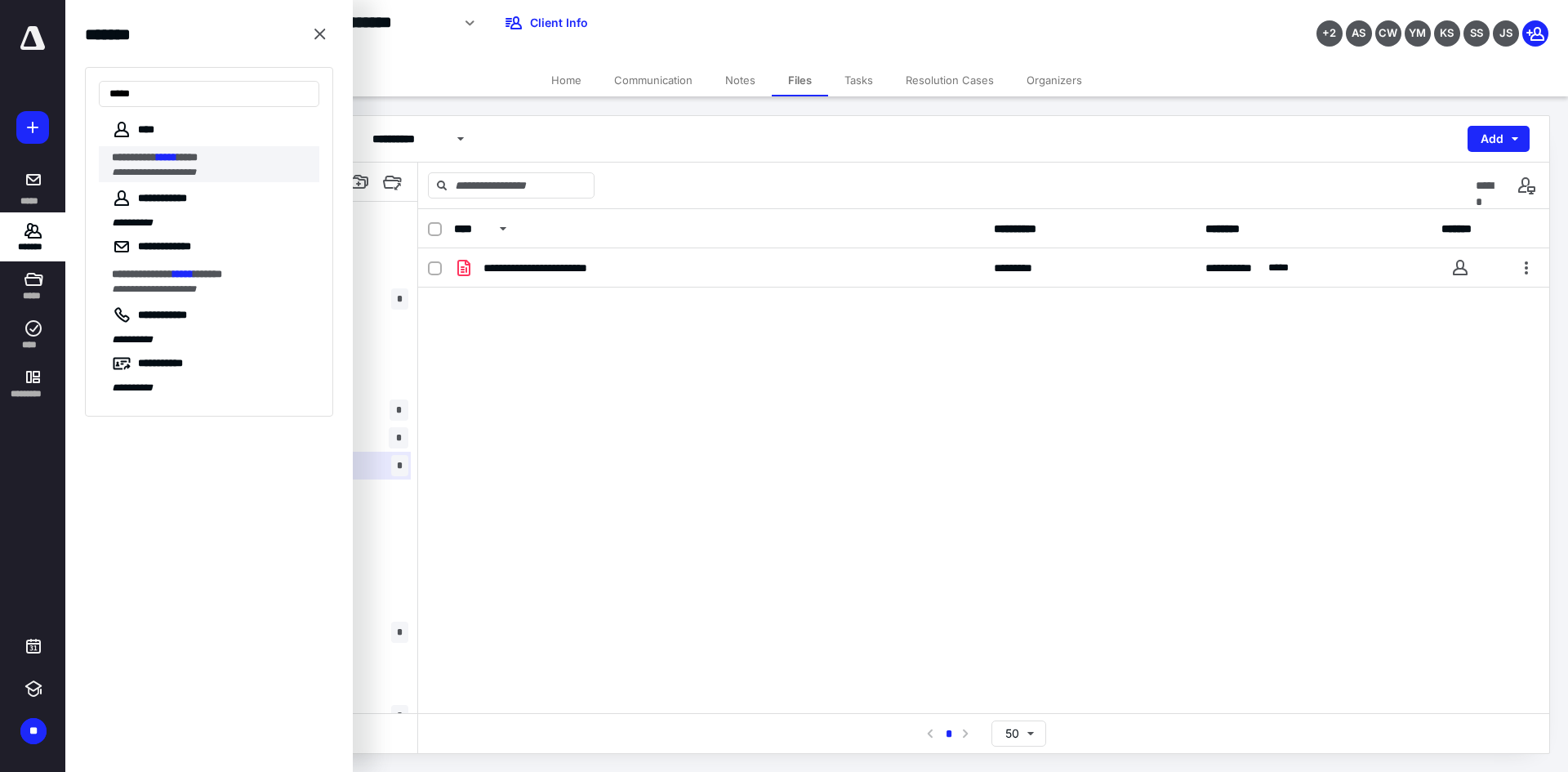 click on "**********" at bounding box center [211, 158] 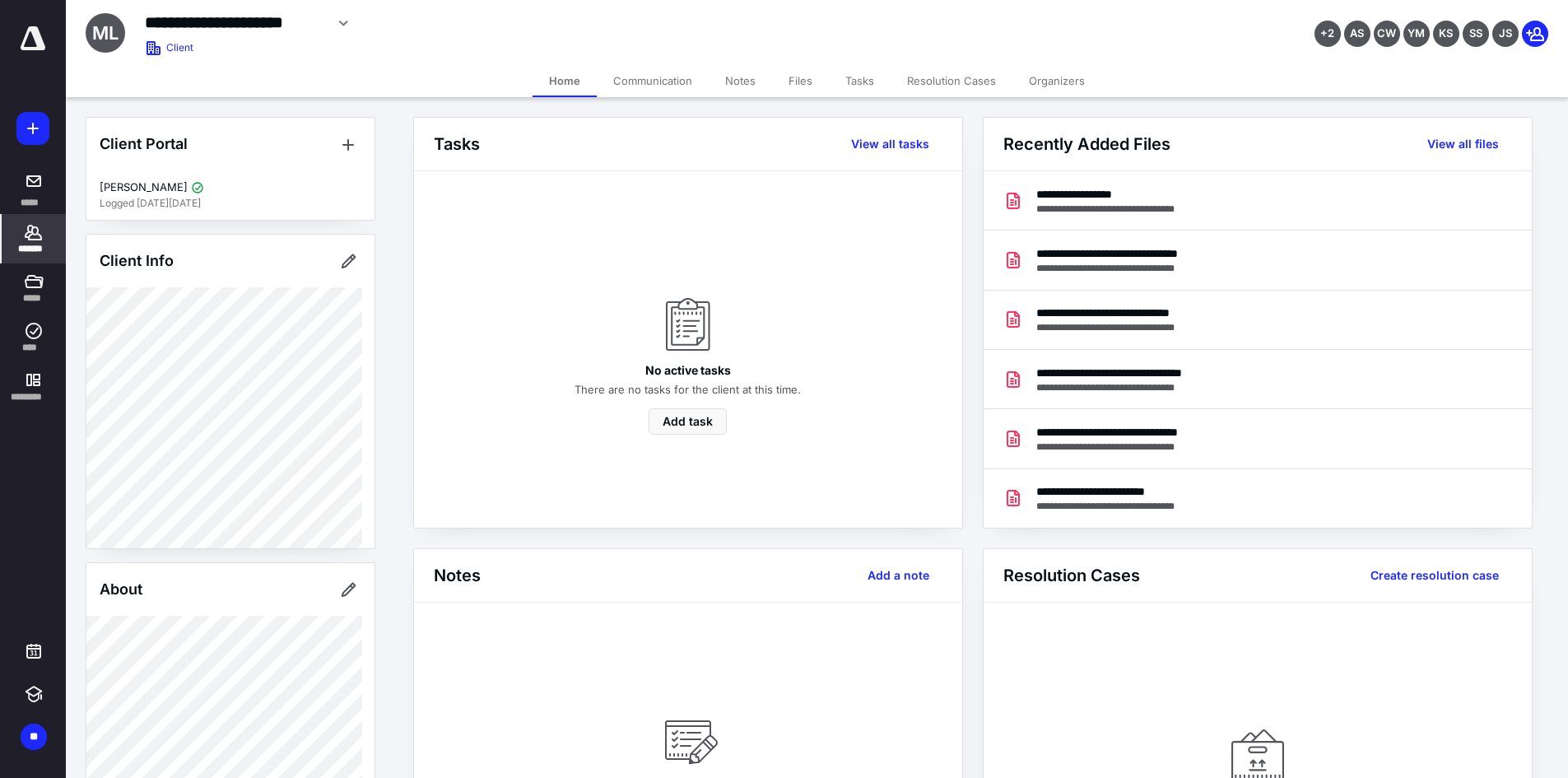 click on "Files" at bounding box center [800, 81] 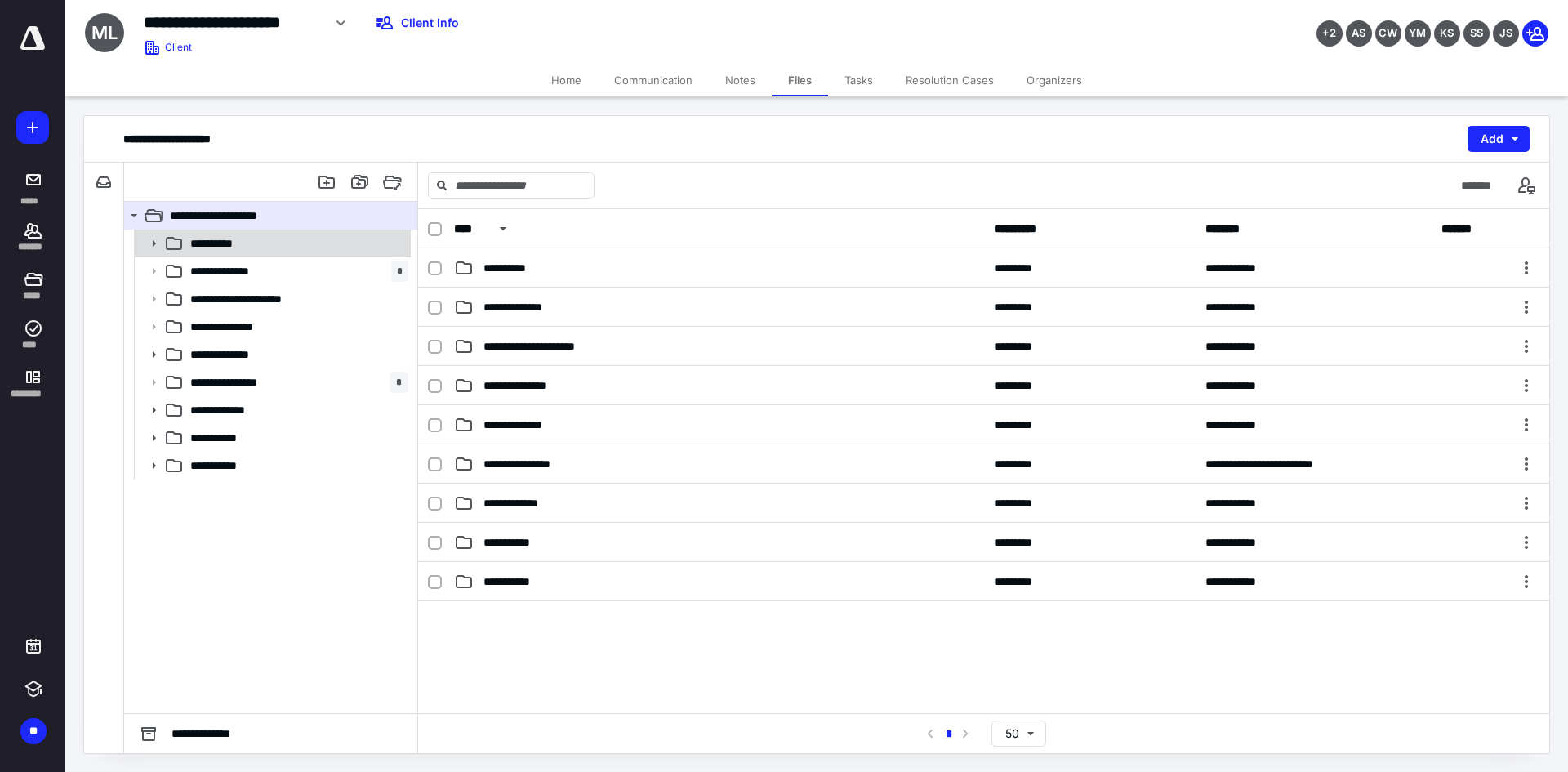 click 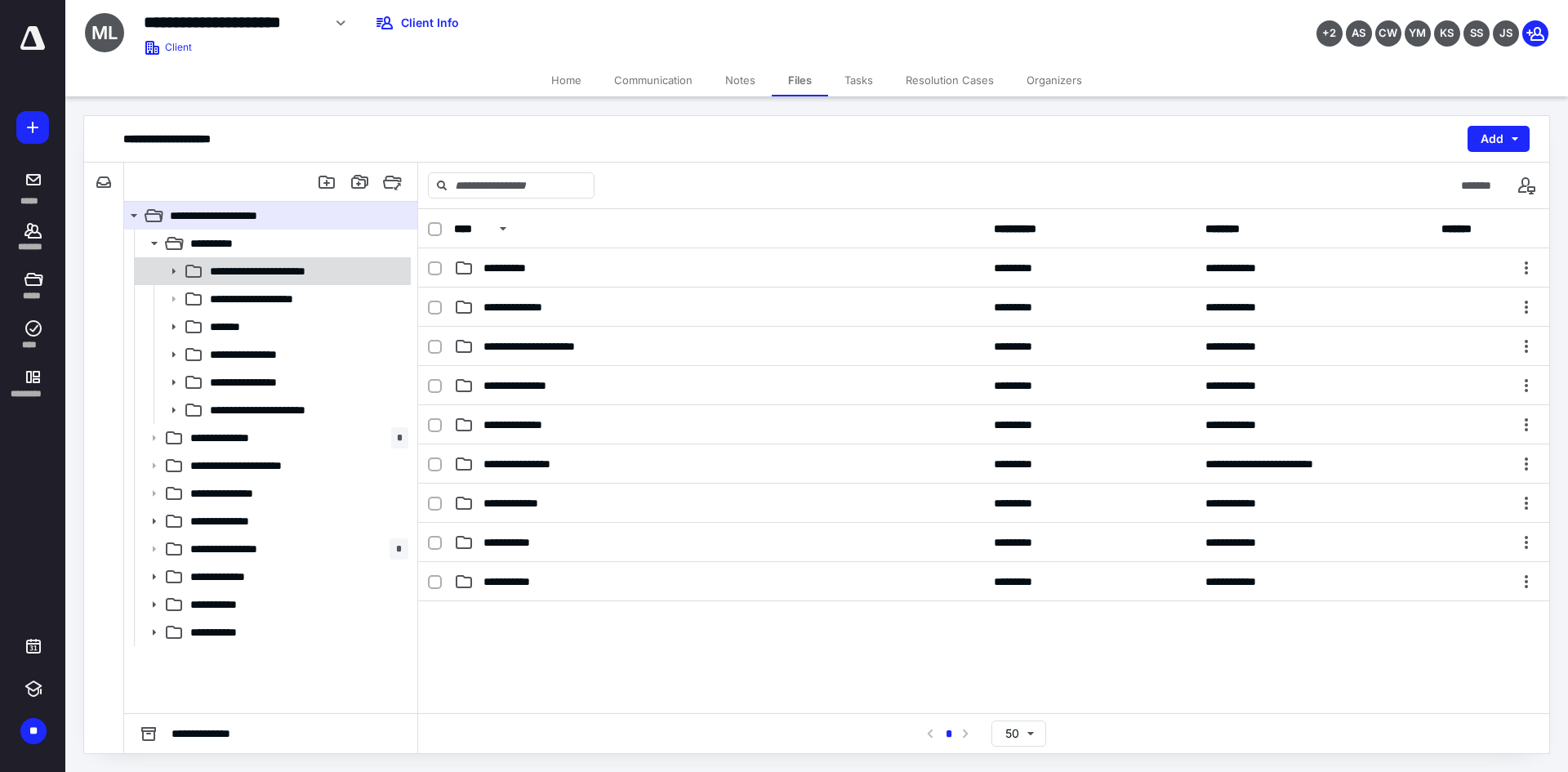 click 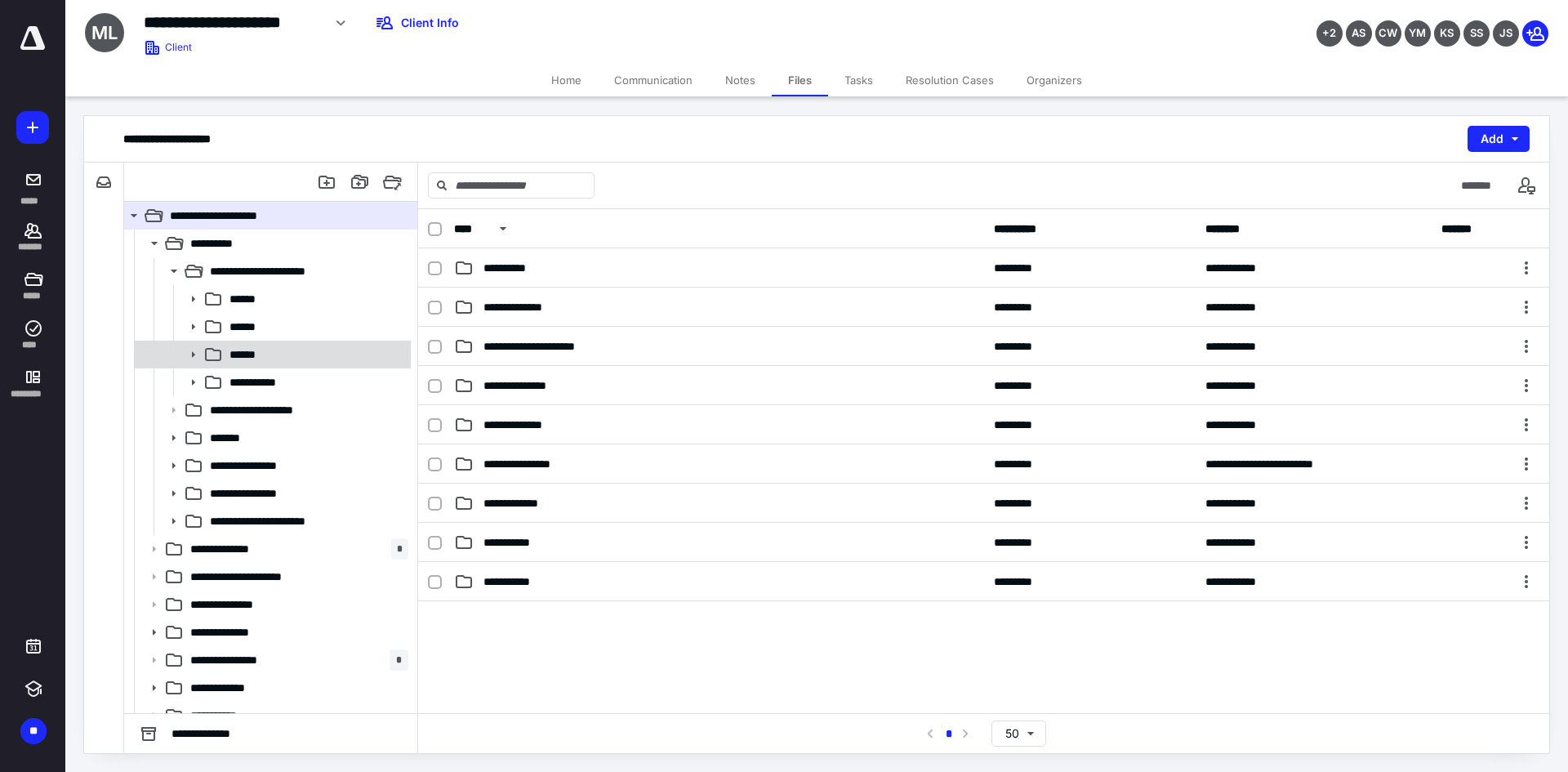click 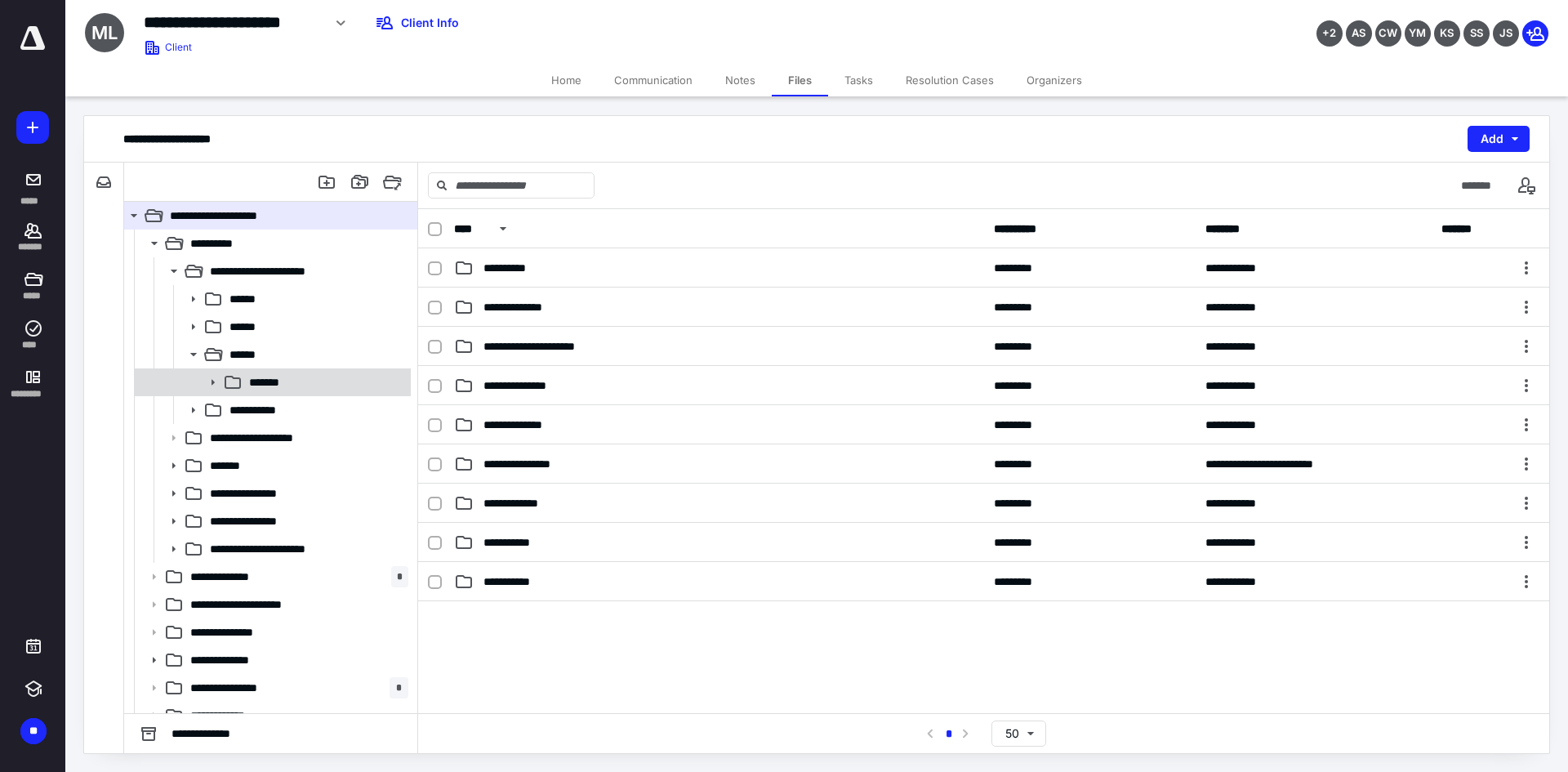 click 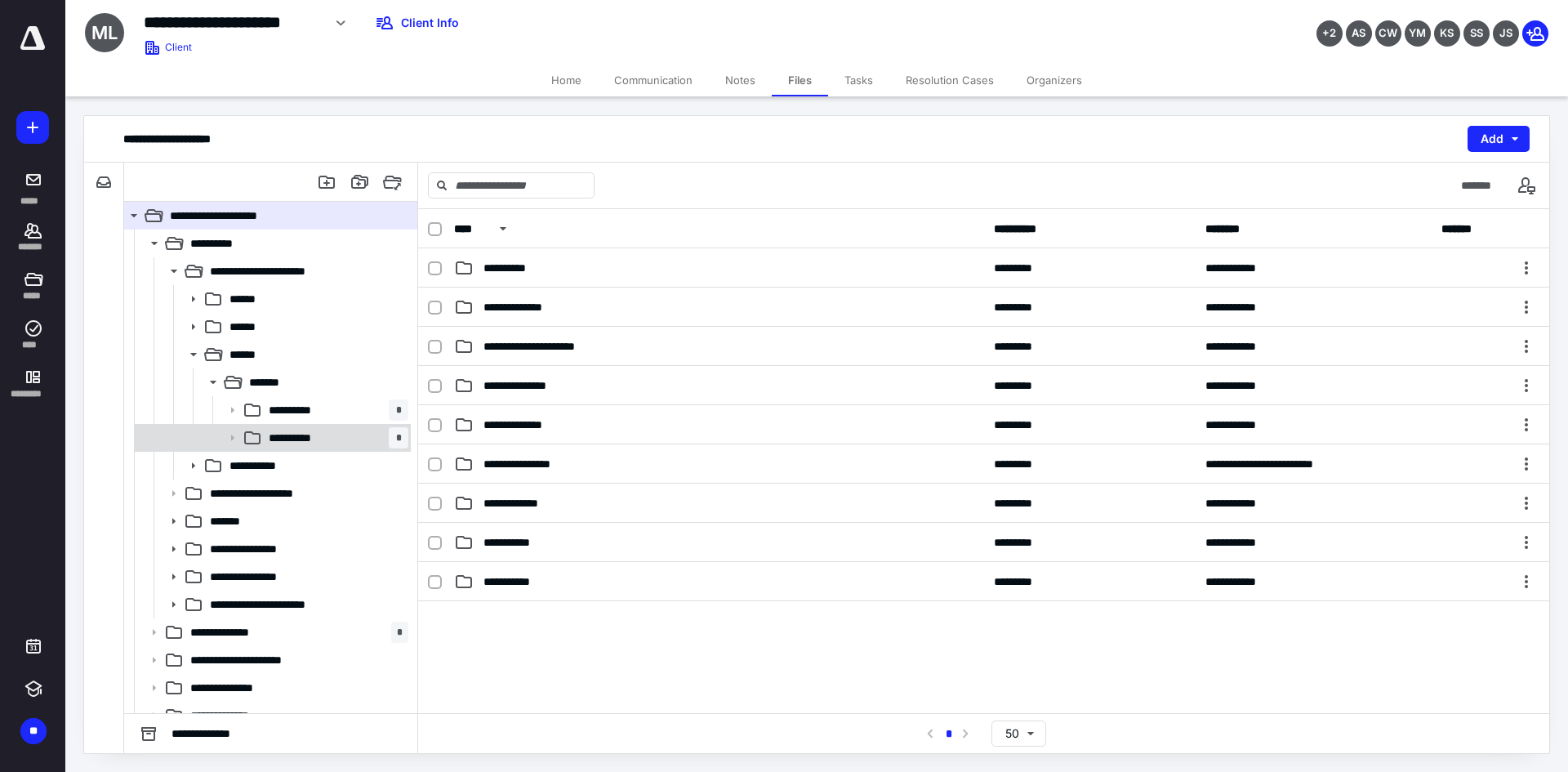 click on "**********" at bounding box center [300, 438] 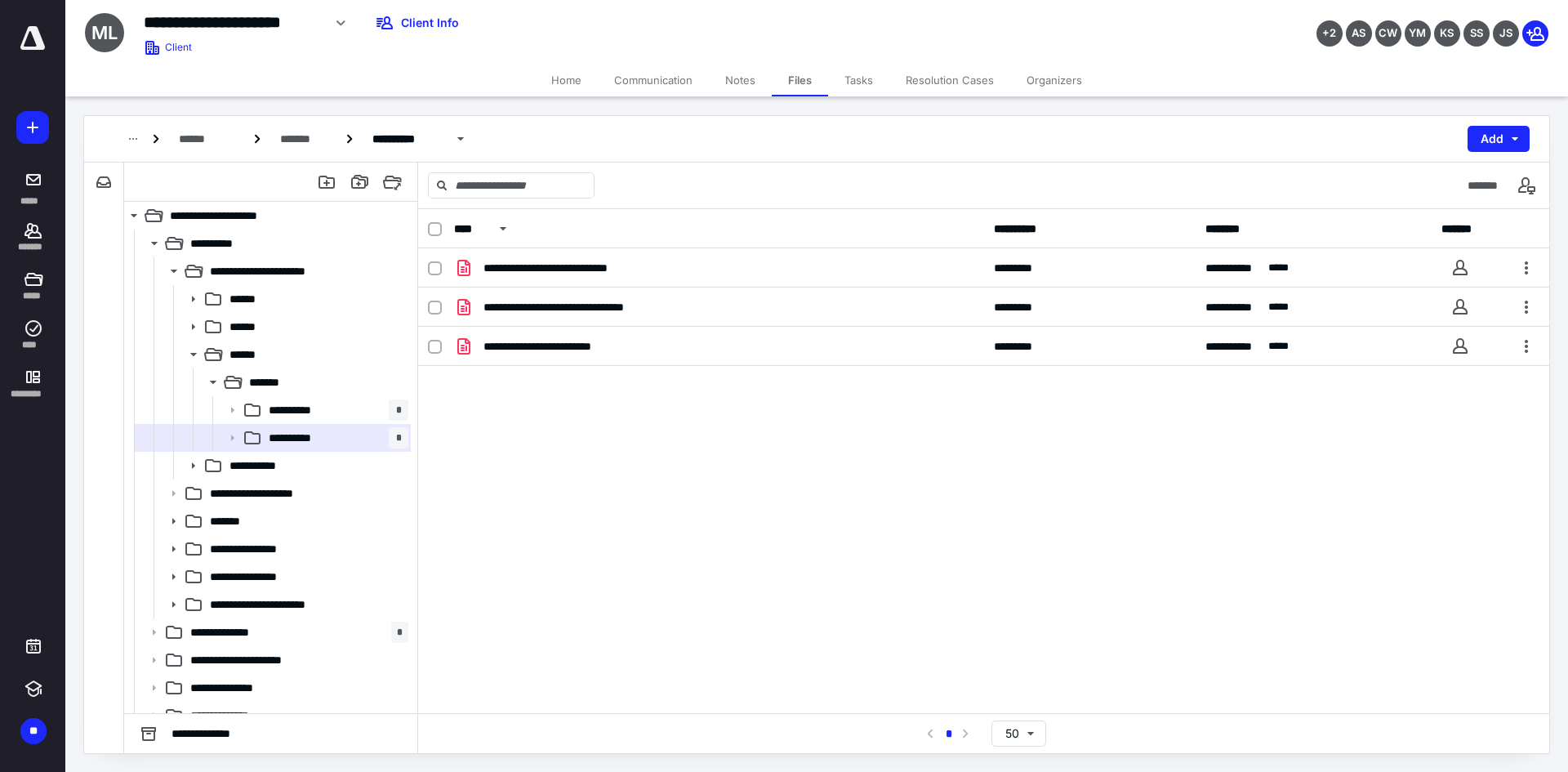 click at bounding box center [434, 230] 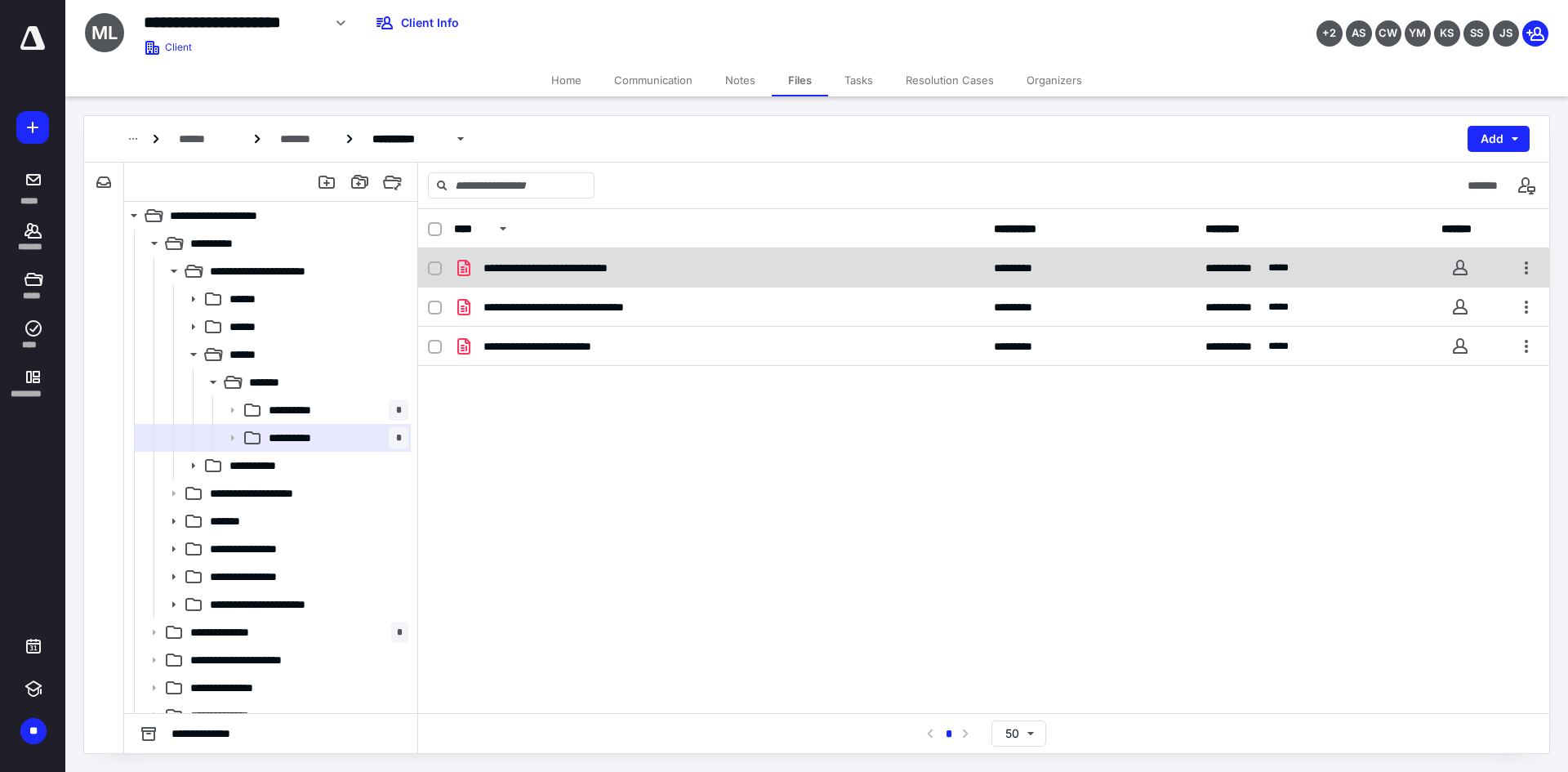 checkbox on "true" 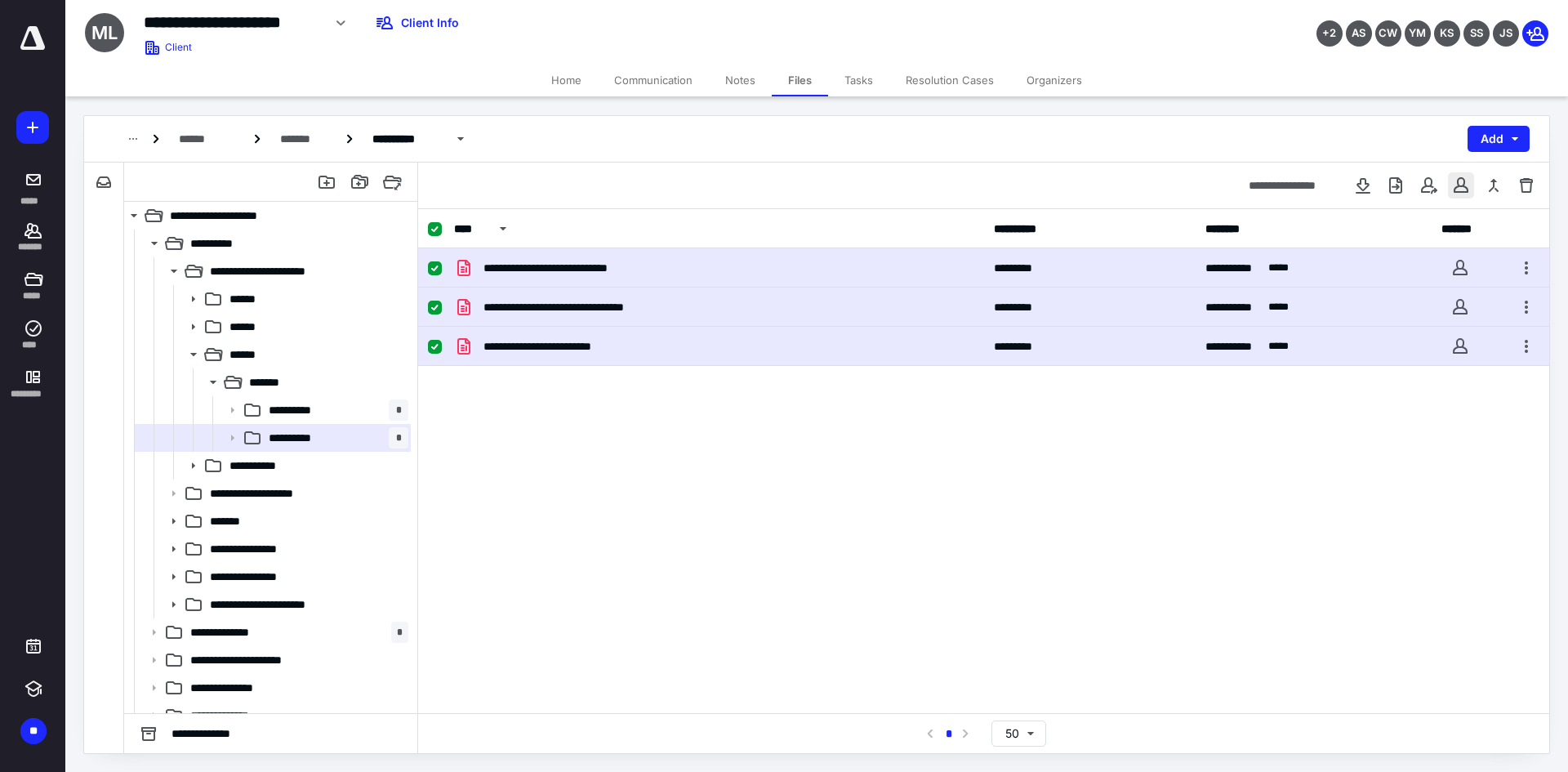 click at bounding box center [1461, 185] 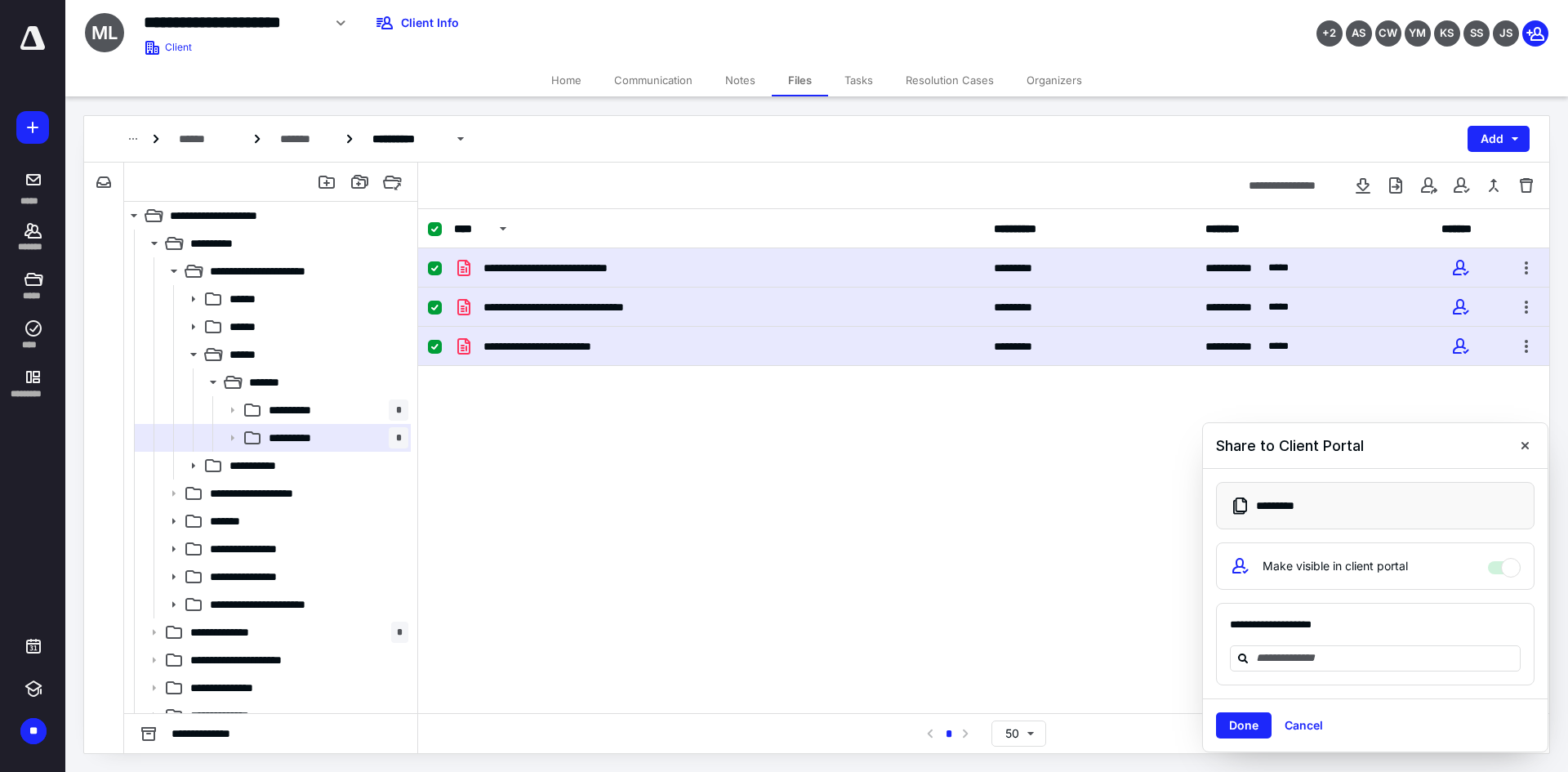 click on "Tasks" at bounding box center (858, 80) 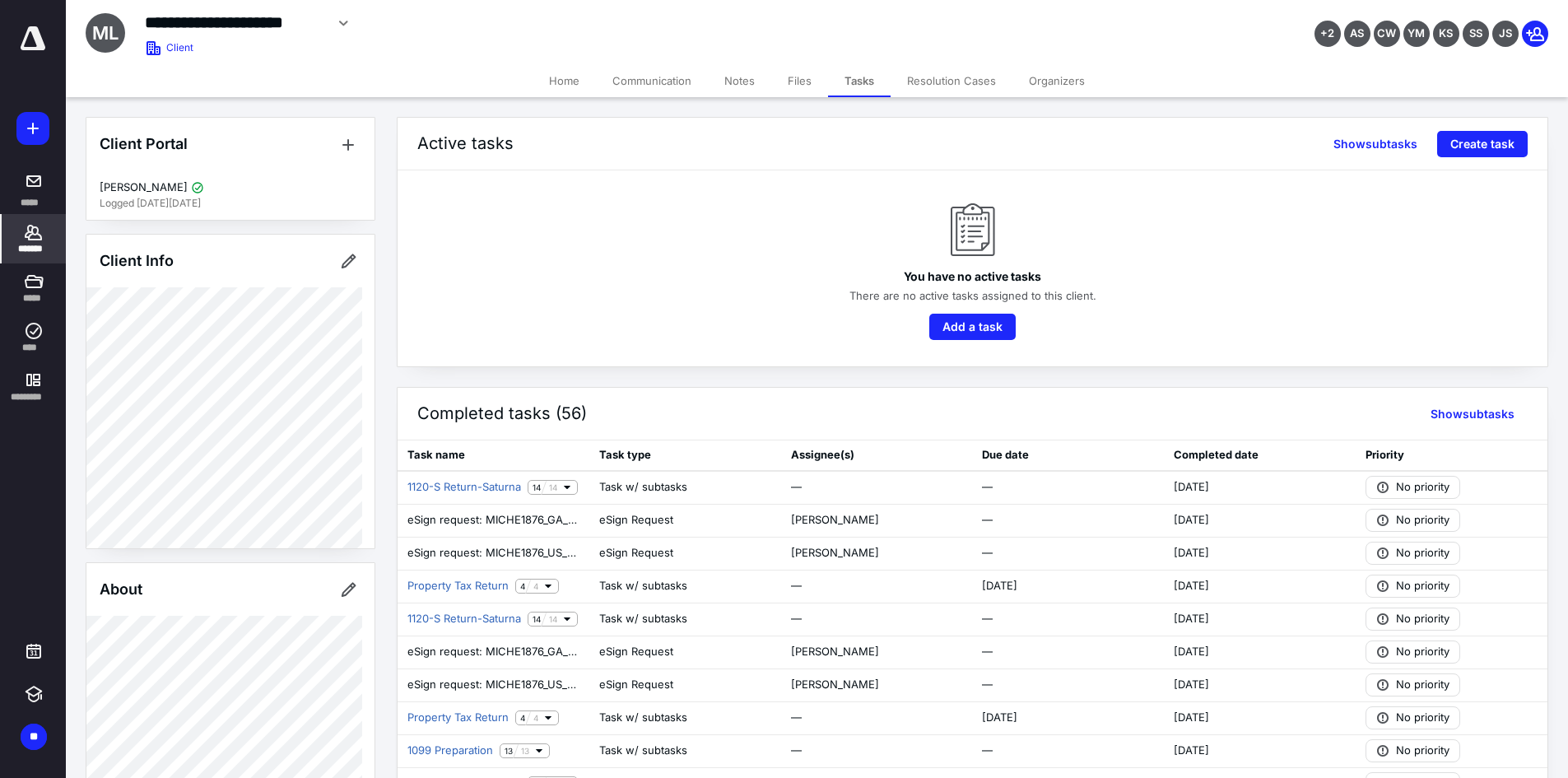 click on "*******" at bounding box center [34, 249] 